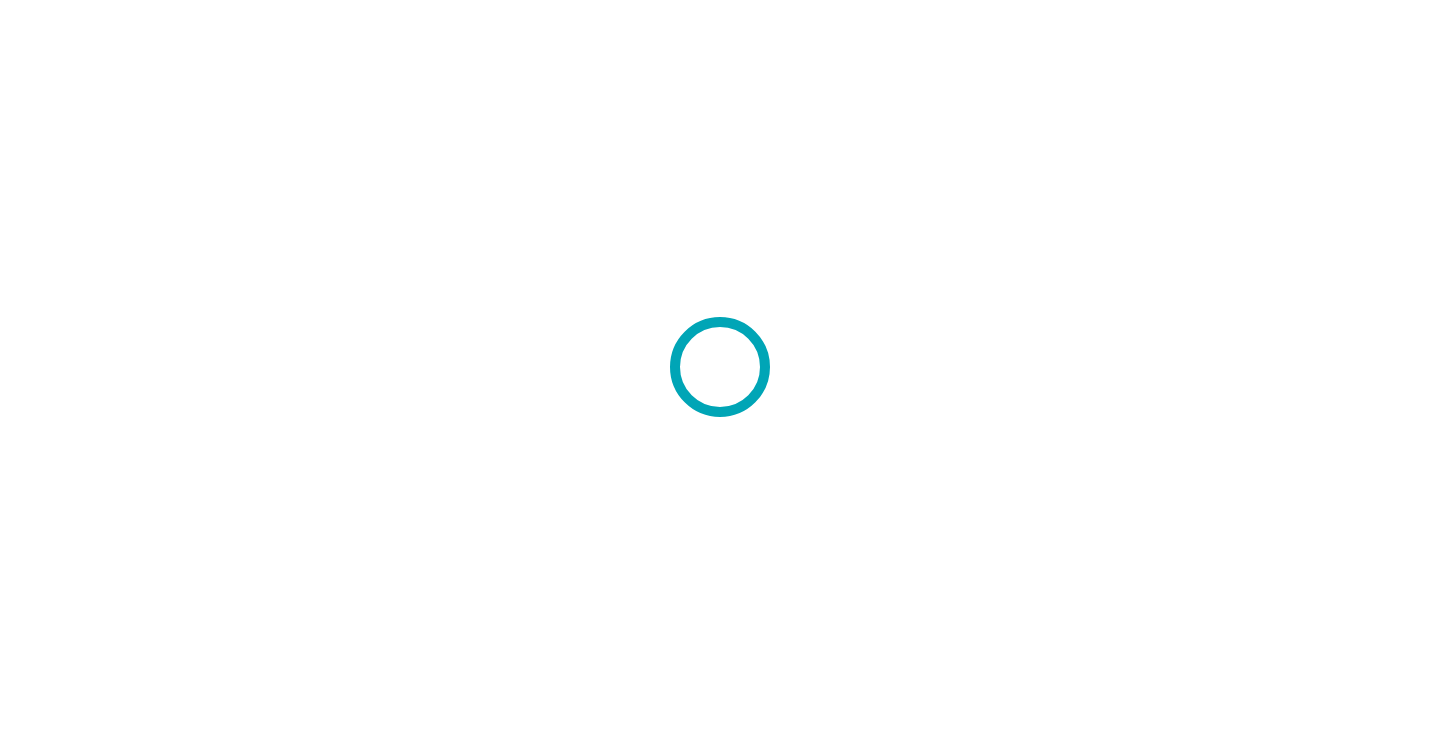 scroll, scrollTop: 0, scrollLeft: 0, axis: both 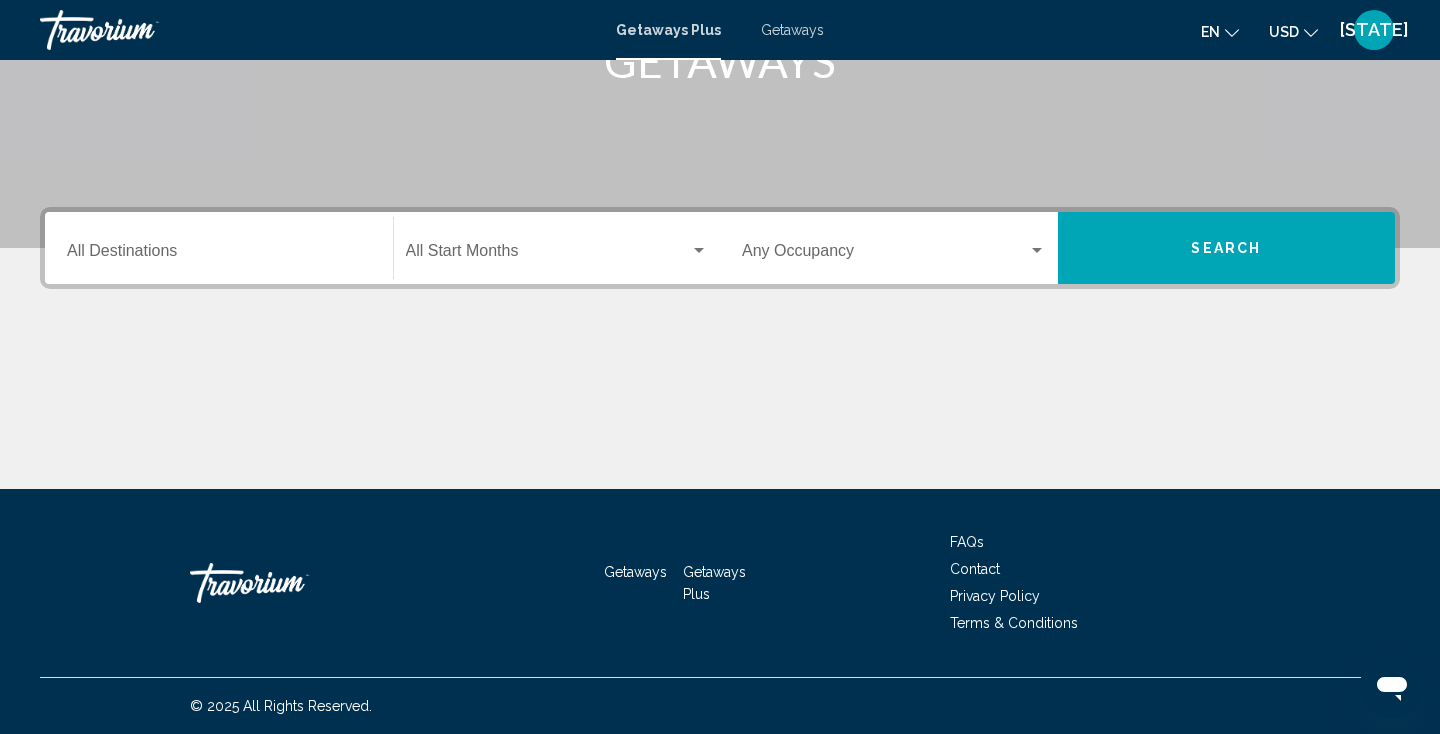 click on "Destination All Destinations" at bounding box center (219, 255) 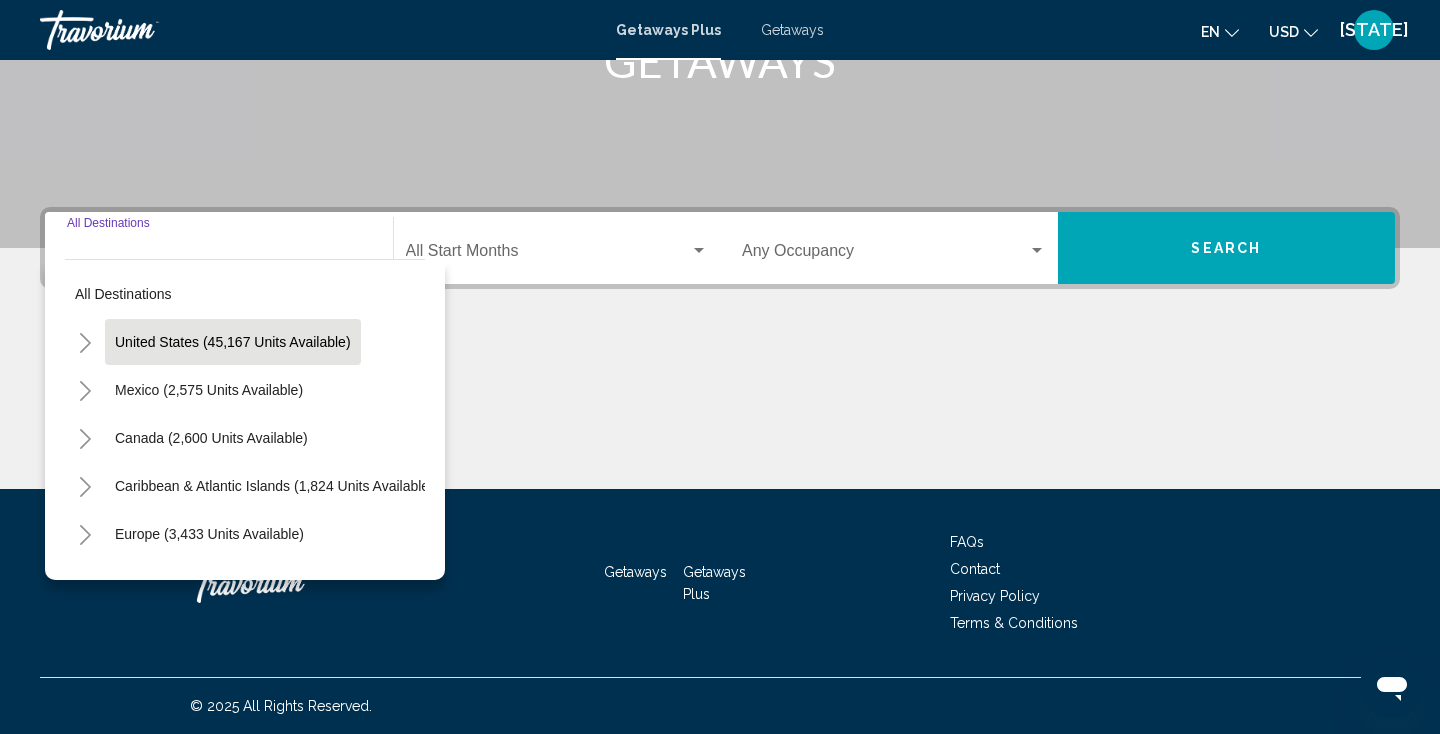 click on "United States (45,167 units available)" at bounding box center (209, 390) 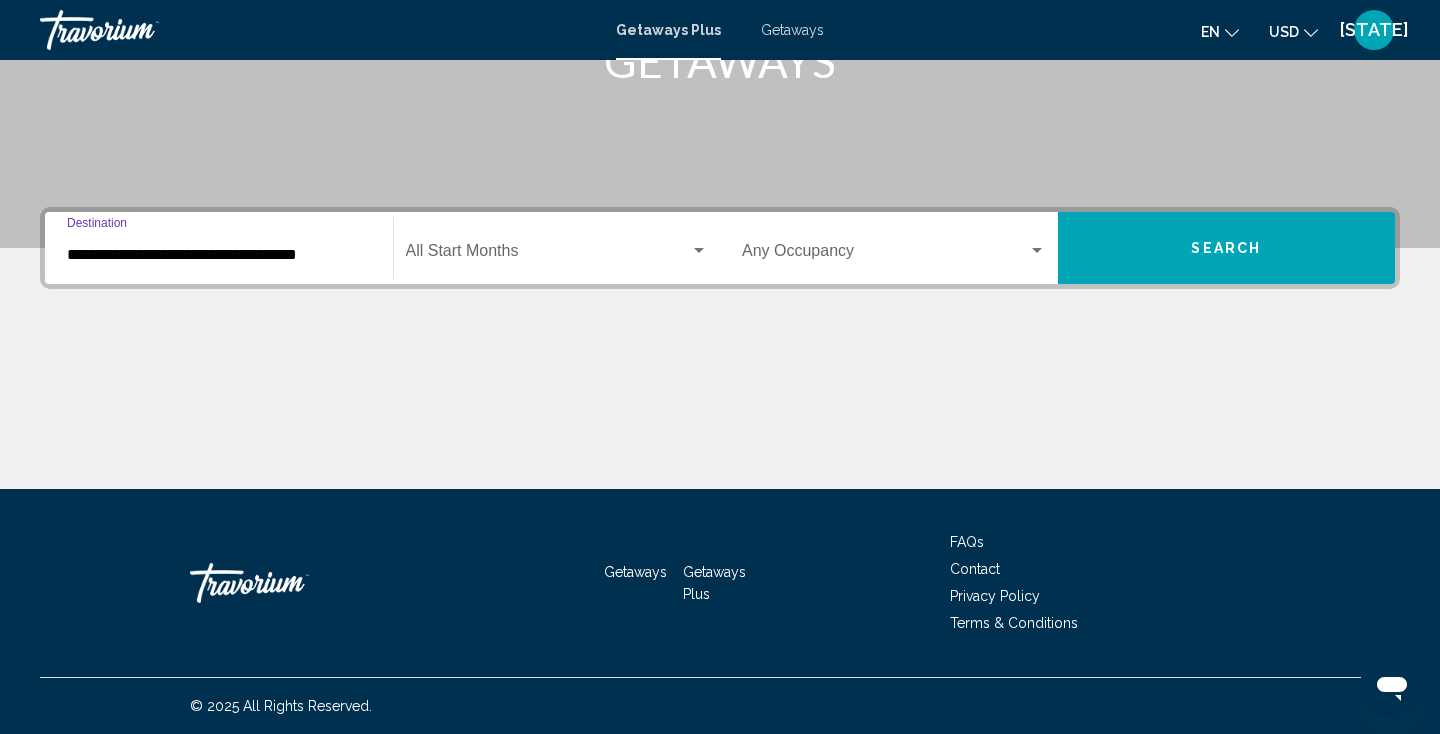 click on "**********" at bounding box center (219, 255) 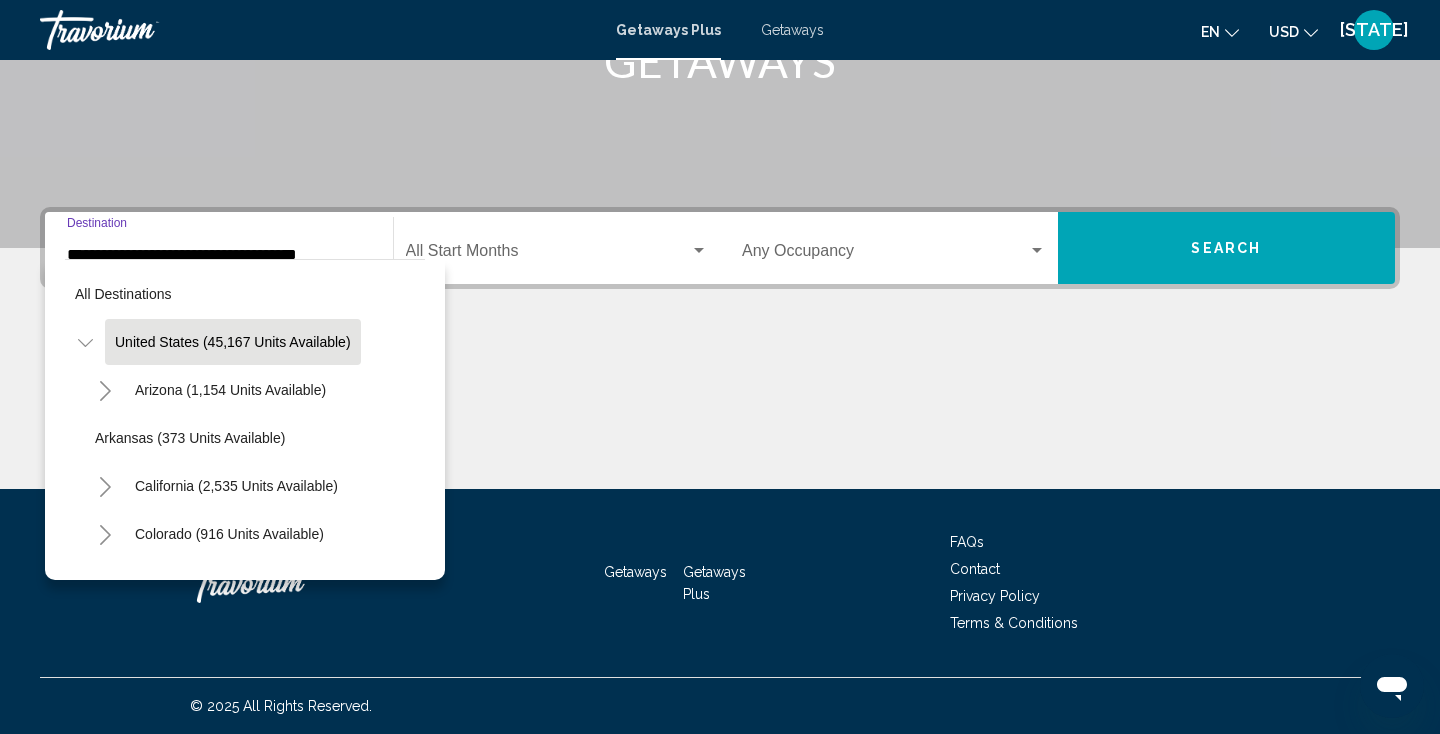 scroll, scrollTop: 352, scrollLeft: 0, axis: vertical 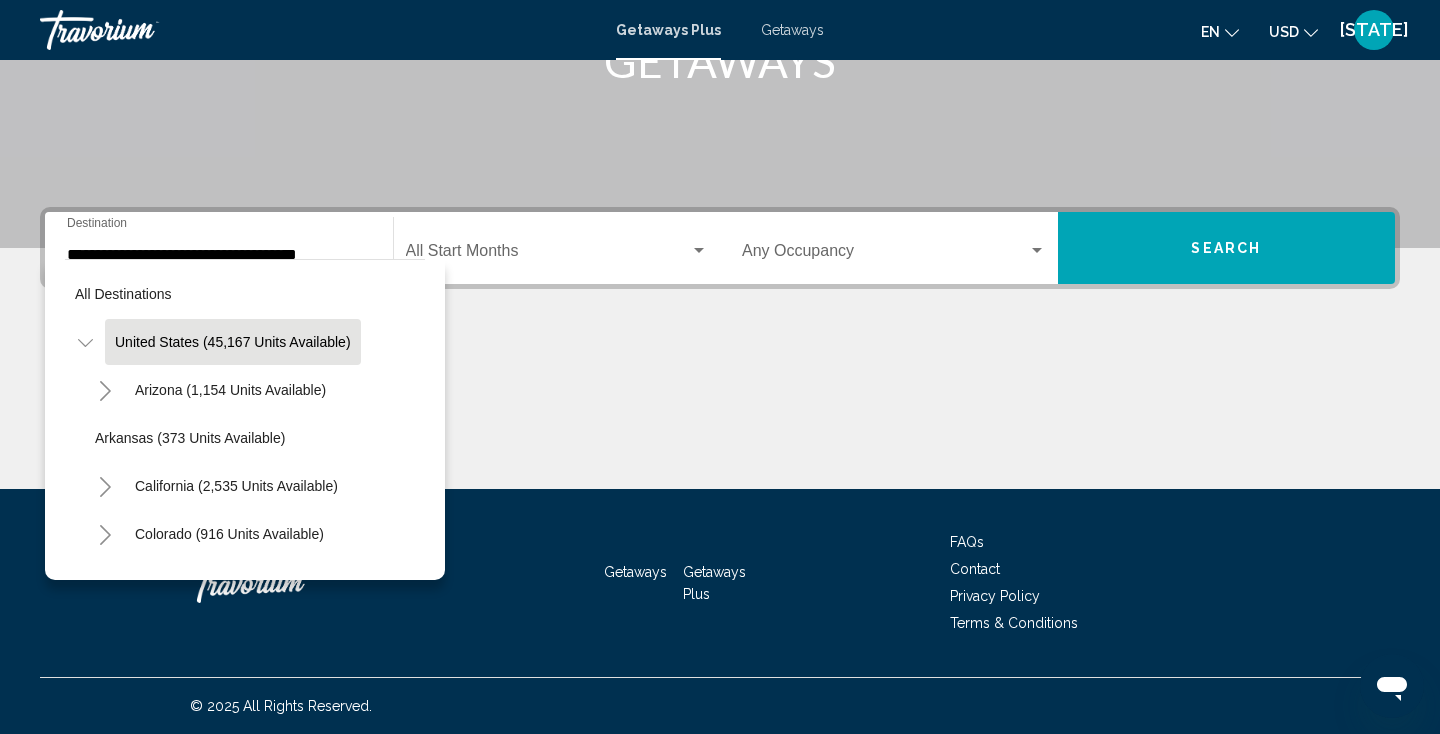 click on "All destinations
United States (45,167 units available)
Arizona (1,154 units available)   Arkansas (373 units available)
California (2,535 units available)
Colorado (916 units available)   Connecticut (61 units available)
Florida (8,982 units available)   Georgia (26 units available)
Hawaii (100 units available)   Idaho (430 units available)   Illinois (104 units available)   Indiana (133 units available)   Iowa (175 units available)   Kentucky (9 units available)   Louisiana (125 units available)
Maine (501 units available)   Maryland (380 units available)
Massachusetts (919 units available)   Michigan (86 units available)   Minnesota (391 units available)   Mississippi (1 units available)
Missouri (2,437 units available)   Montana (199 units available)" at bounding box center [245, 419] 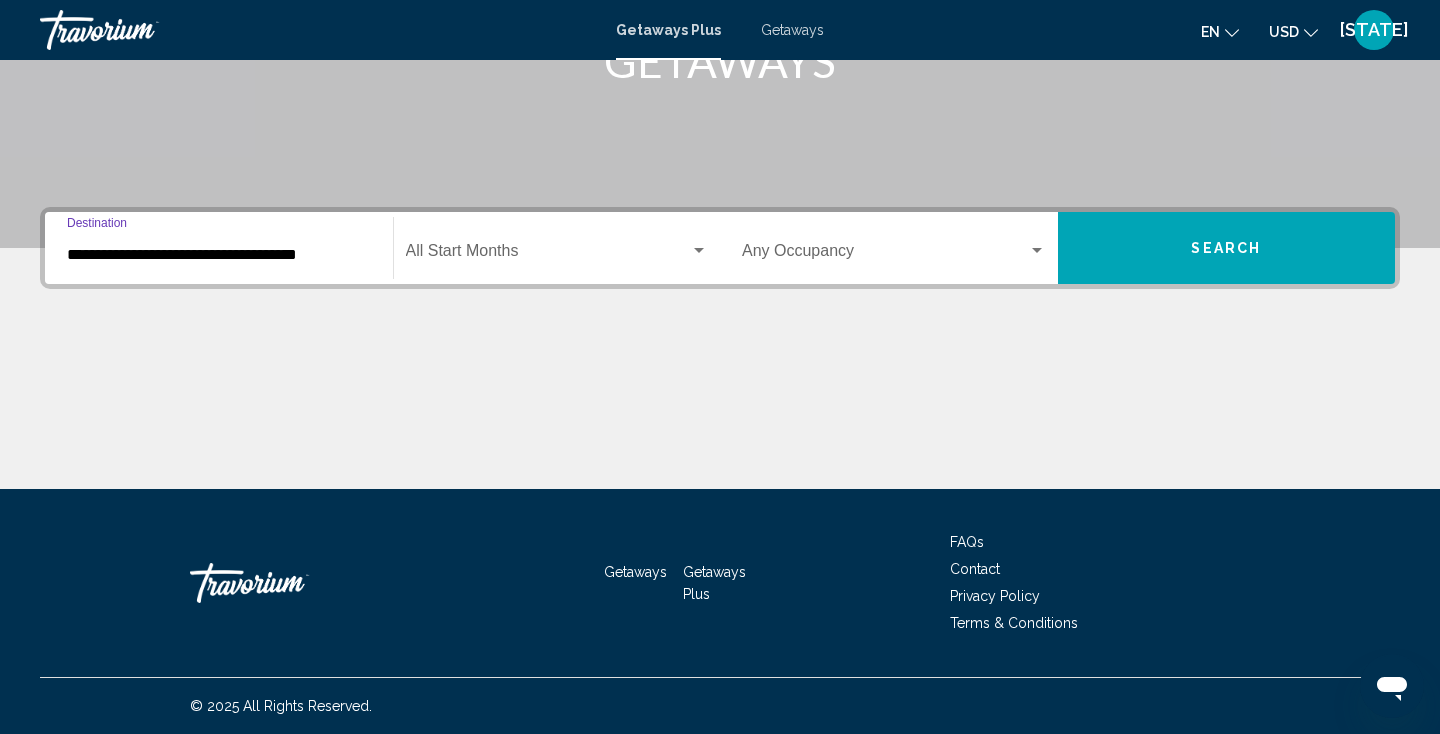 click on "**********" at bounding box center (219, 255) 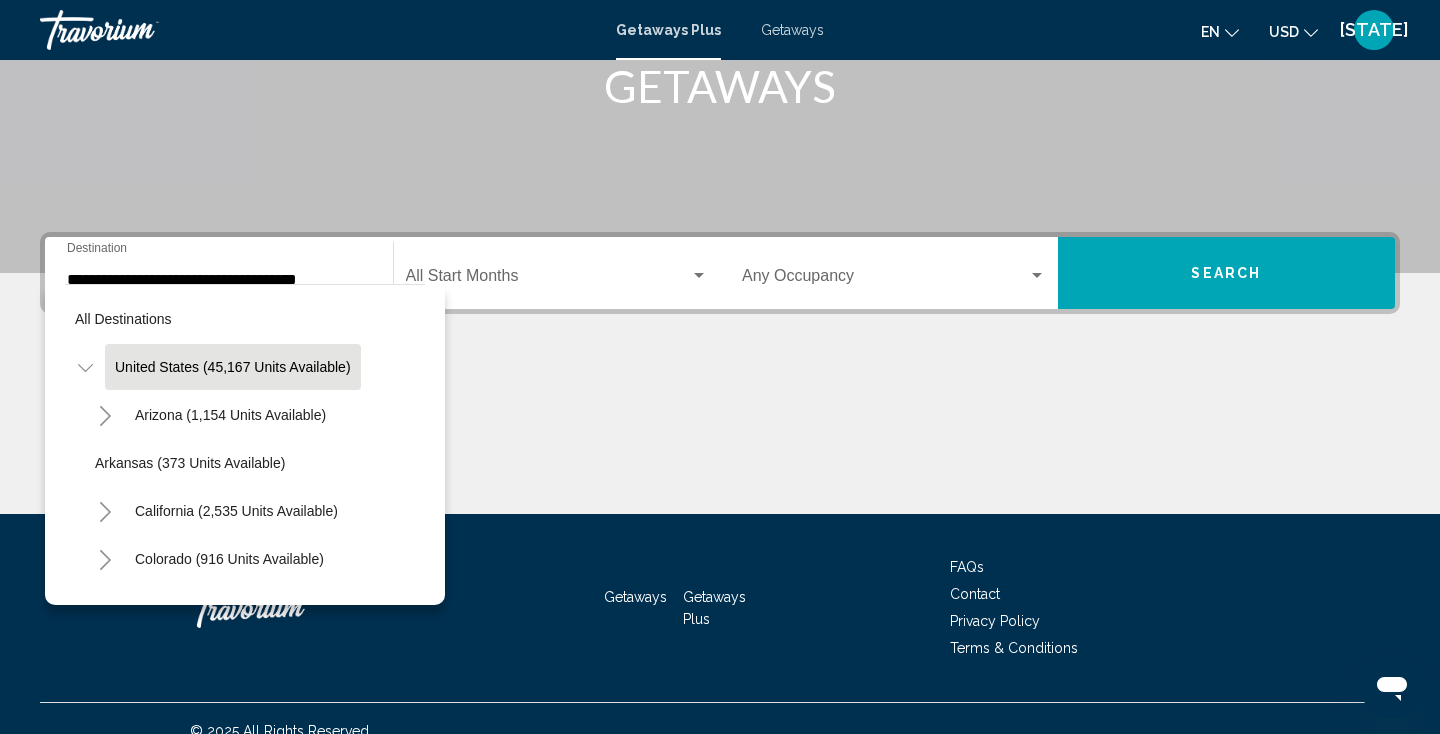 click on "**********" at bounding box center (219, 273) 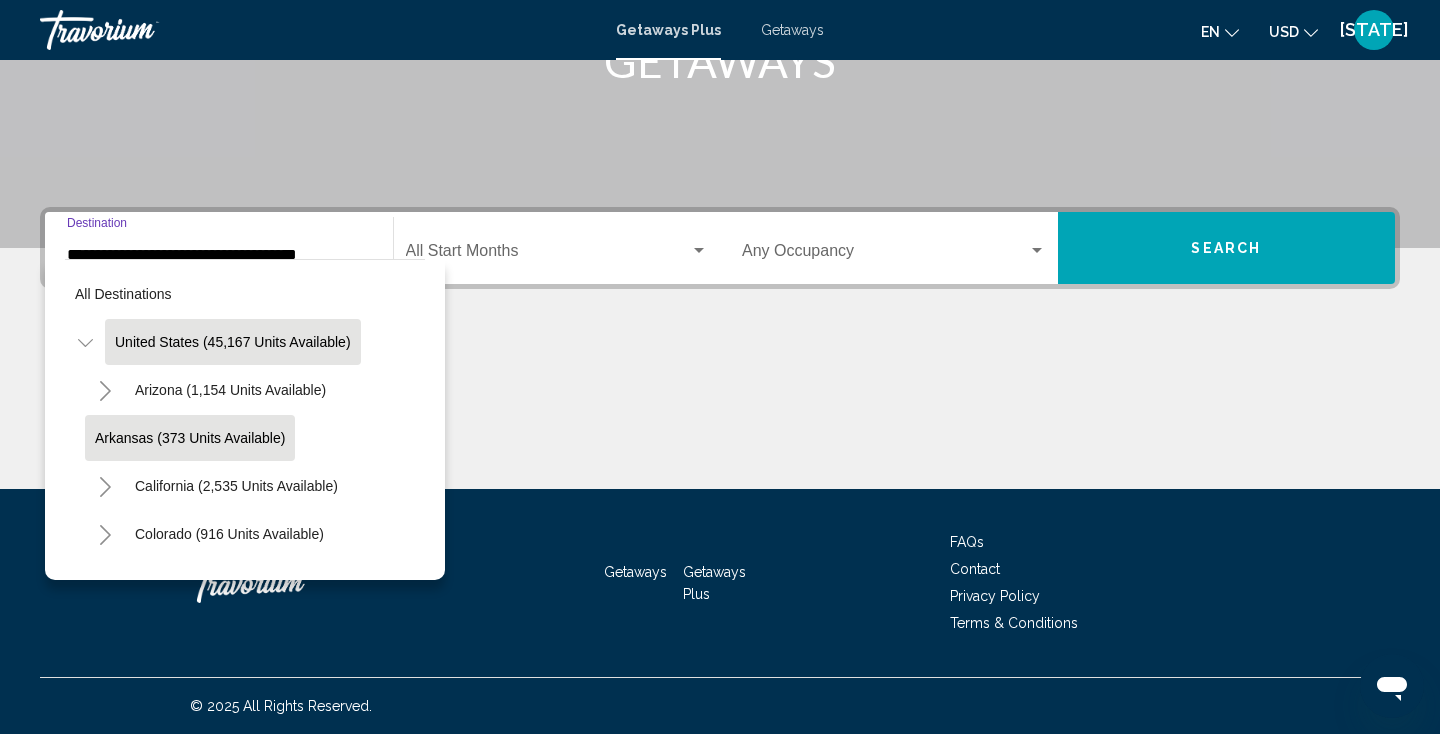 scroll, scrollTop: 352, scrollLeft: 0, axis: vertical 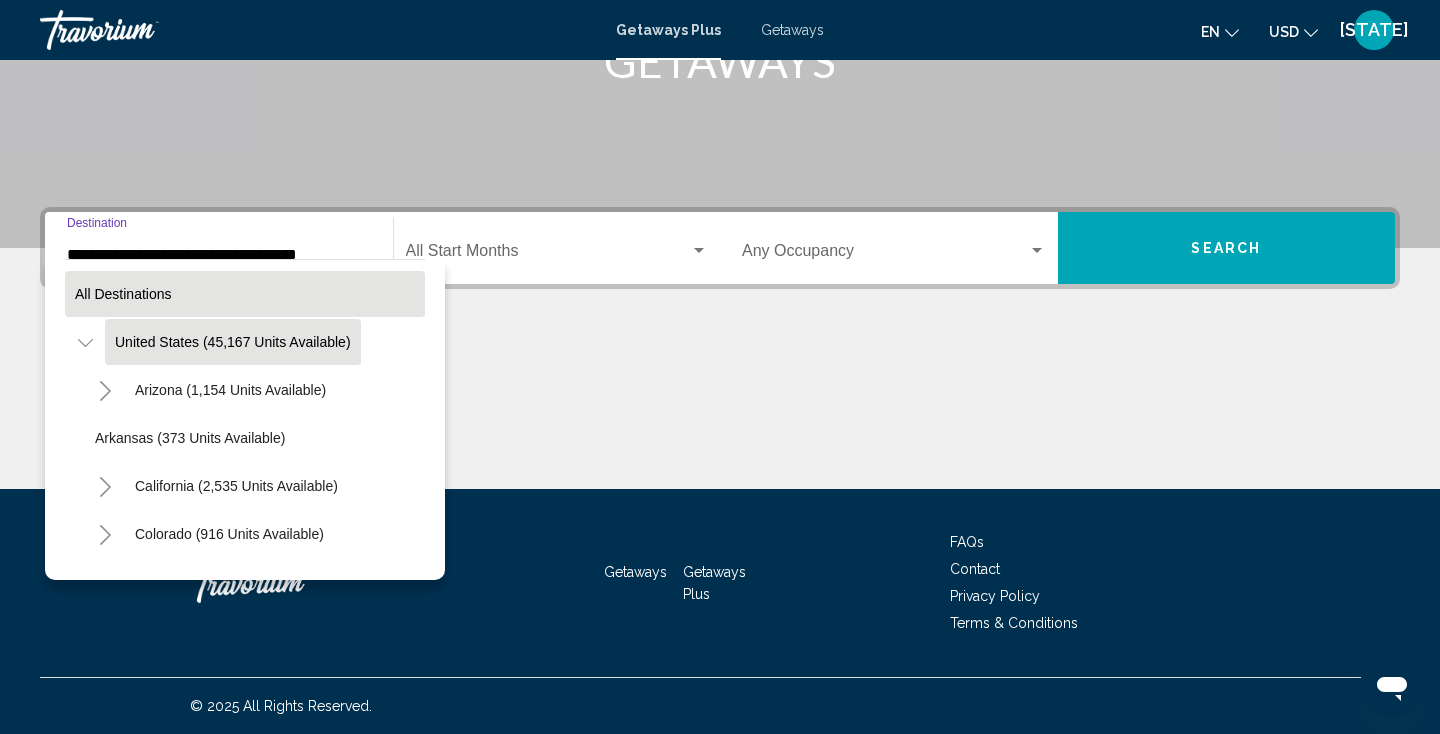 click on "All destinations" at bounding box center (245, 294) 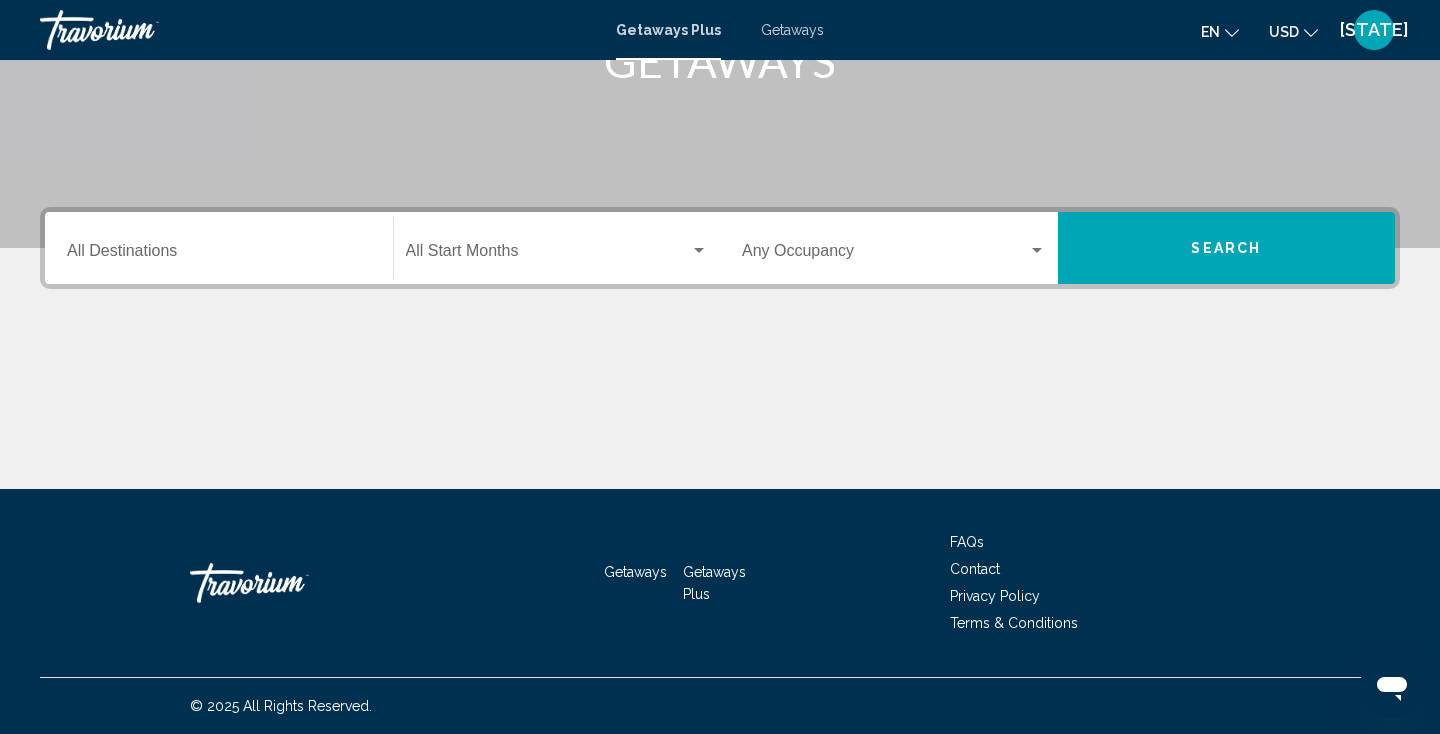 click on "Destination All Destinations" at bounding box center (219, 255) 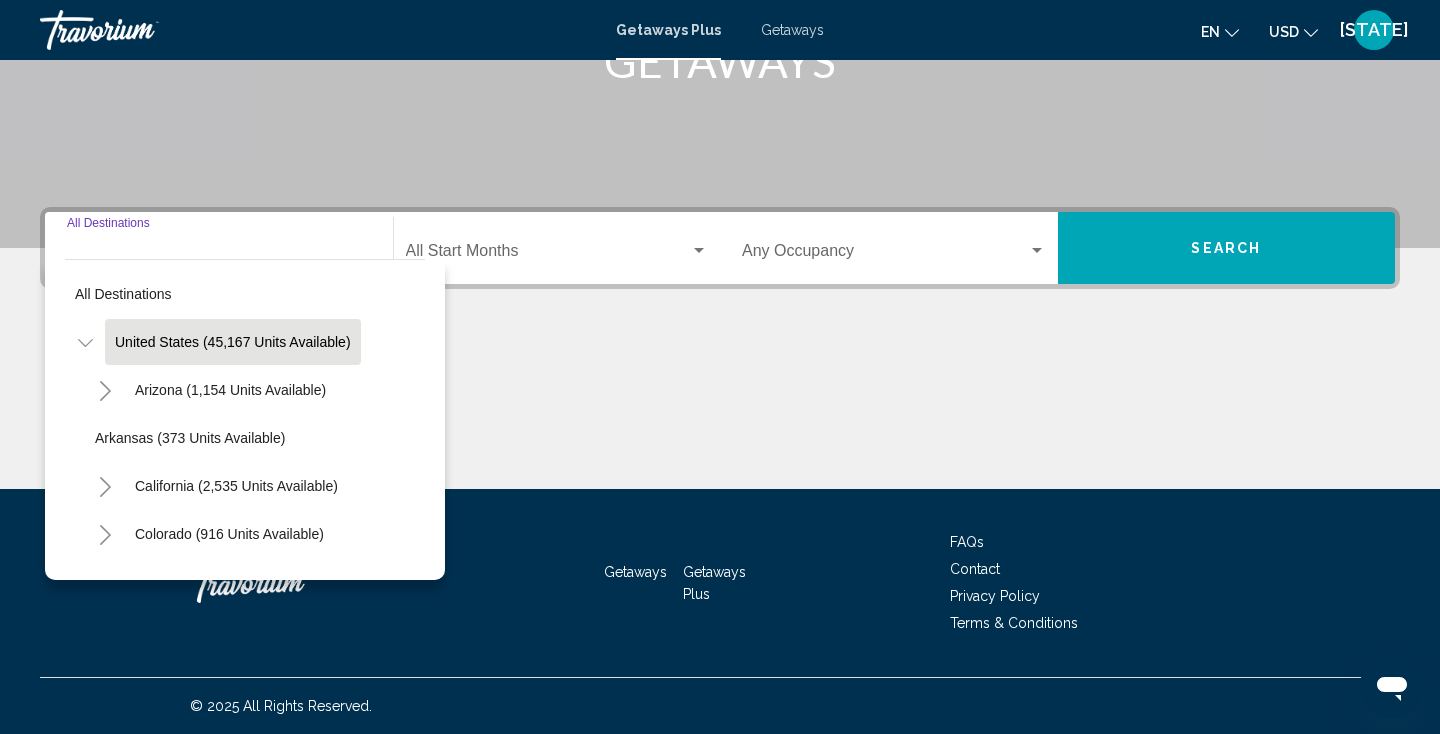 click on "United States (45,167 units available)" at bounding box center (209, 2310) 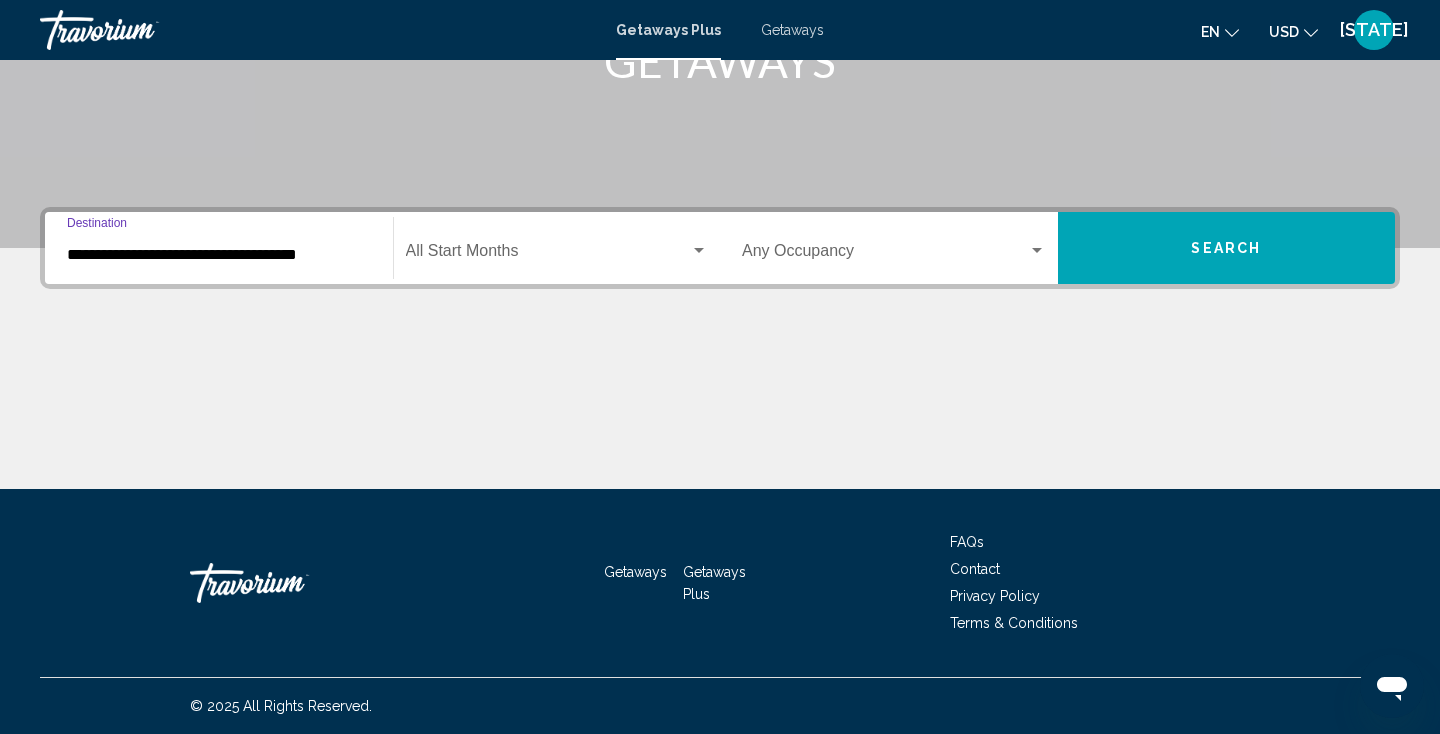 click on "**********" at bounding box center (219, 255) 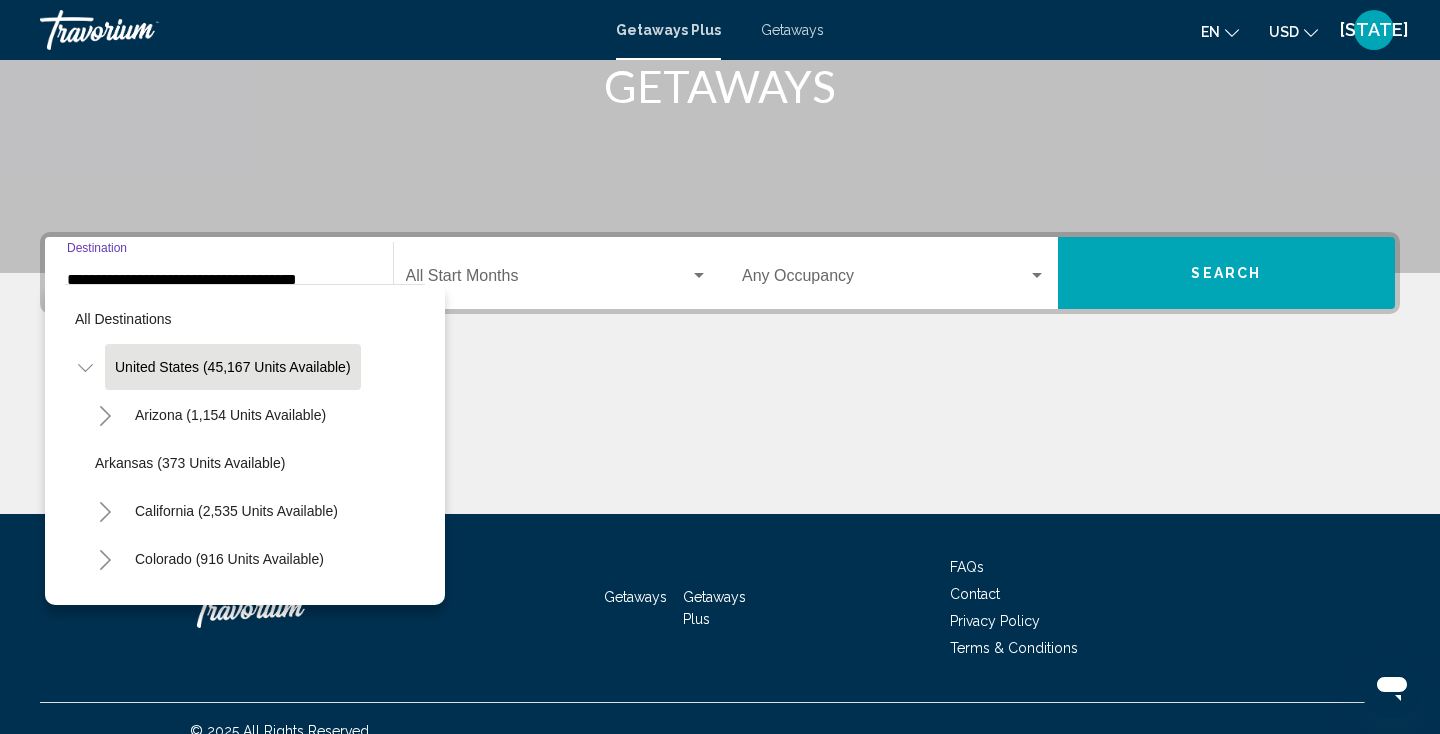 click on "All destinations
United States (45,167 units available)
Arizona (1,154 units available)   Arkansas (373 units available)
California (2,535 units available)
Colorado (916 units available)   Connecticut (61 units available)
Florida (8,982 units available)   Georgia (26 units available)
Hawaii (100 units available)   Idaho (430 units available)   Illinois (104 units available)   Indiana (133 units available)   Iowa (175 units available)   Kentucky (9 units available)   Louisiana (125 units available)
Maine (501 units available)   Maryland (380 units available)
Massachusetts (919 units available)   Michigan (86 units available)   Minnesota (391 units available)   Mississippi (1 units available)
Missouri (2,437 units available)   Montana (199 units available)" at bounding box center [245, 444] 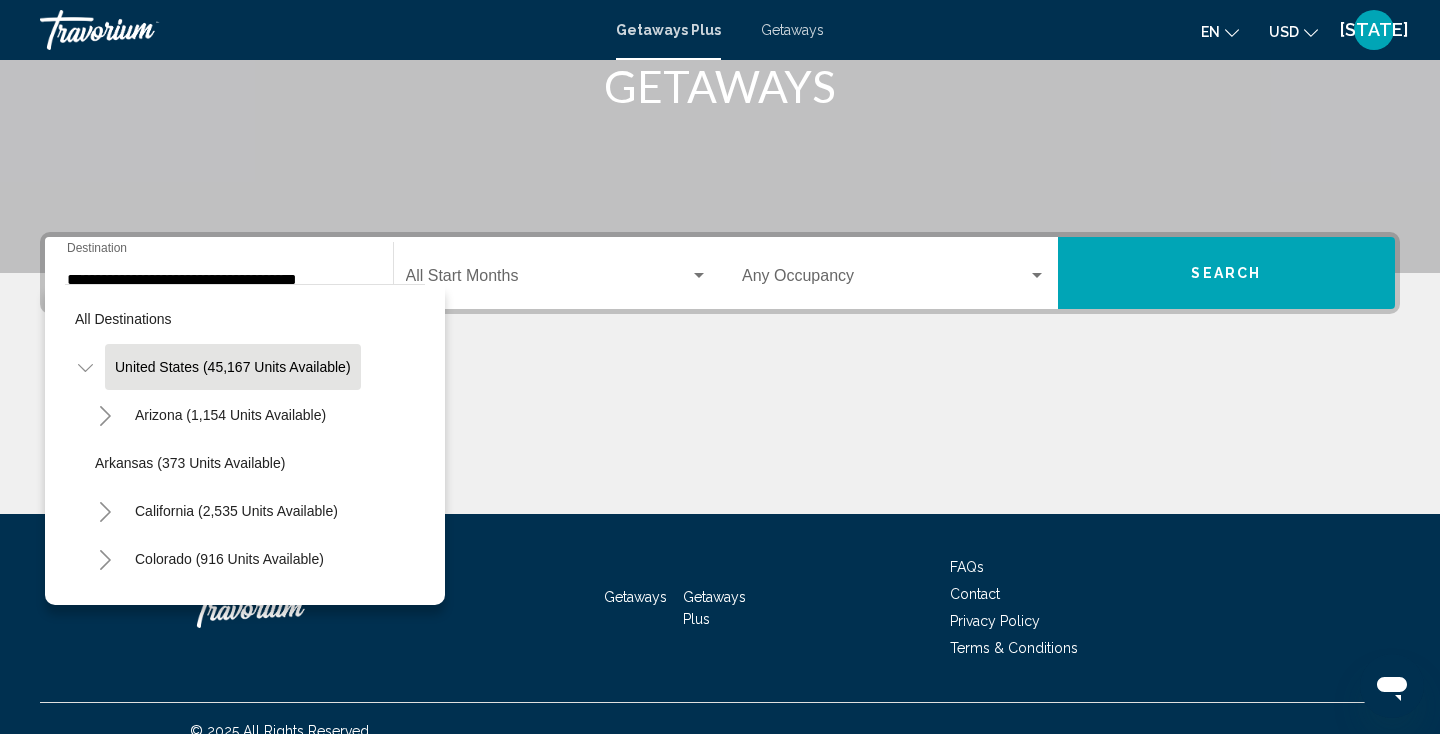 scroll, scrollTop: 352, scrollLeft: 0, axis: vertical 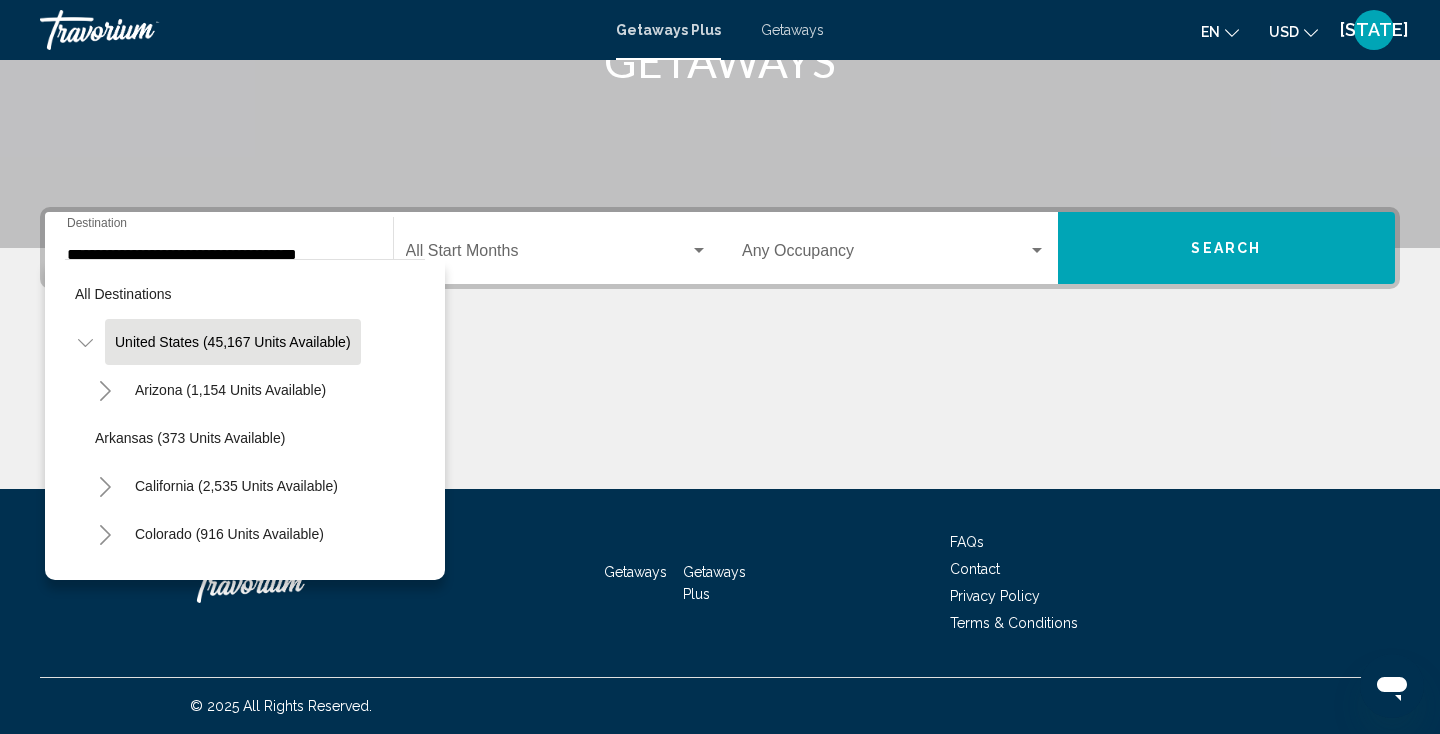 click on "Getaways Getaways Plus FAQs Contact Privacy Policy Terms & Conditions" at bounding box center [720, 583] 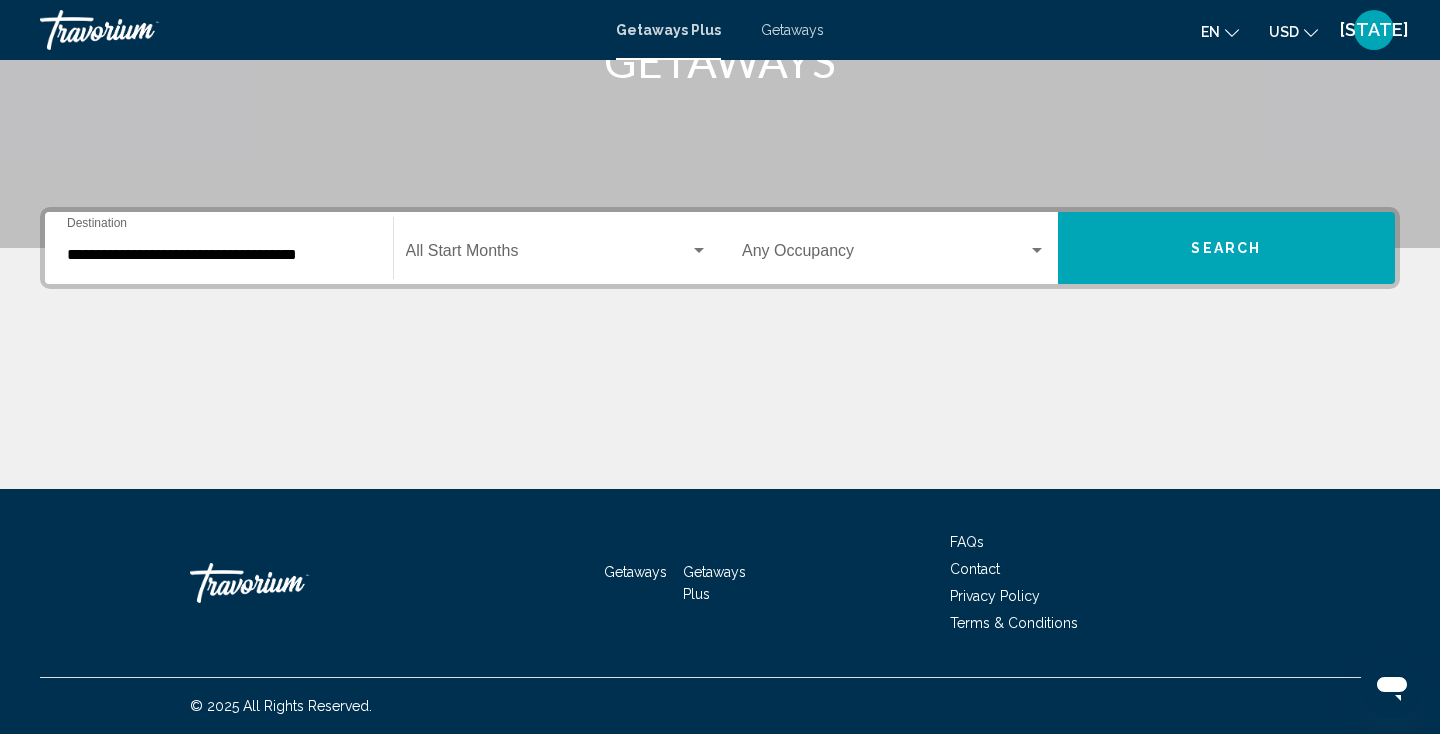 click on "Getaways Getaways Plus FAQs Contact Privacy Policy Terms & Conditions" at bounding box center [720, 583] 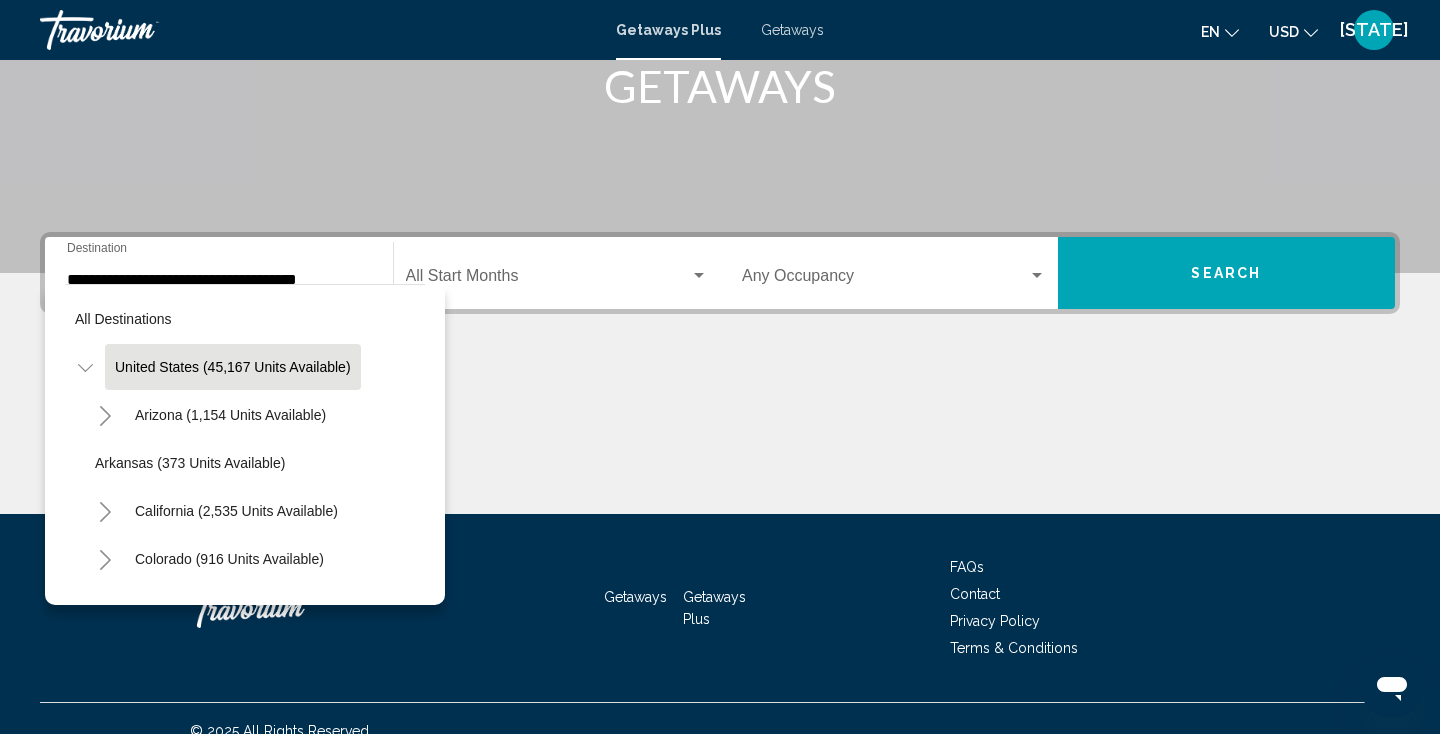 click on "All destinations
United States (45,167 units available)
Arizona (1,154 units available)   Arkansas (373 units available)
California (2,535 units available)
Colorado (916 units available)   Connecticut (61 units available)
Florida (8,982 units available)   Georgia (26 units available)
Hawaii (100 units available)   Idaho (430 units available)   Illinois (104 units available)   Indiana (133 units available)   Iowa (175 units available)   Kentucky (9 units available)   Louisiana (125 units available)
Maine (501 units available)   Maryland (380 units available)
Massachusetts (919 units available)   Michigan (86 units available)   Minnesota (391 units available)   Mississippi (1 units available)
Missouri (2,437 units available)   Montana (199 units available)" at bounding box center (245, 444) 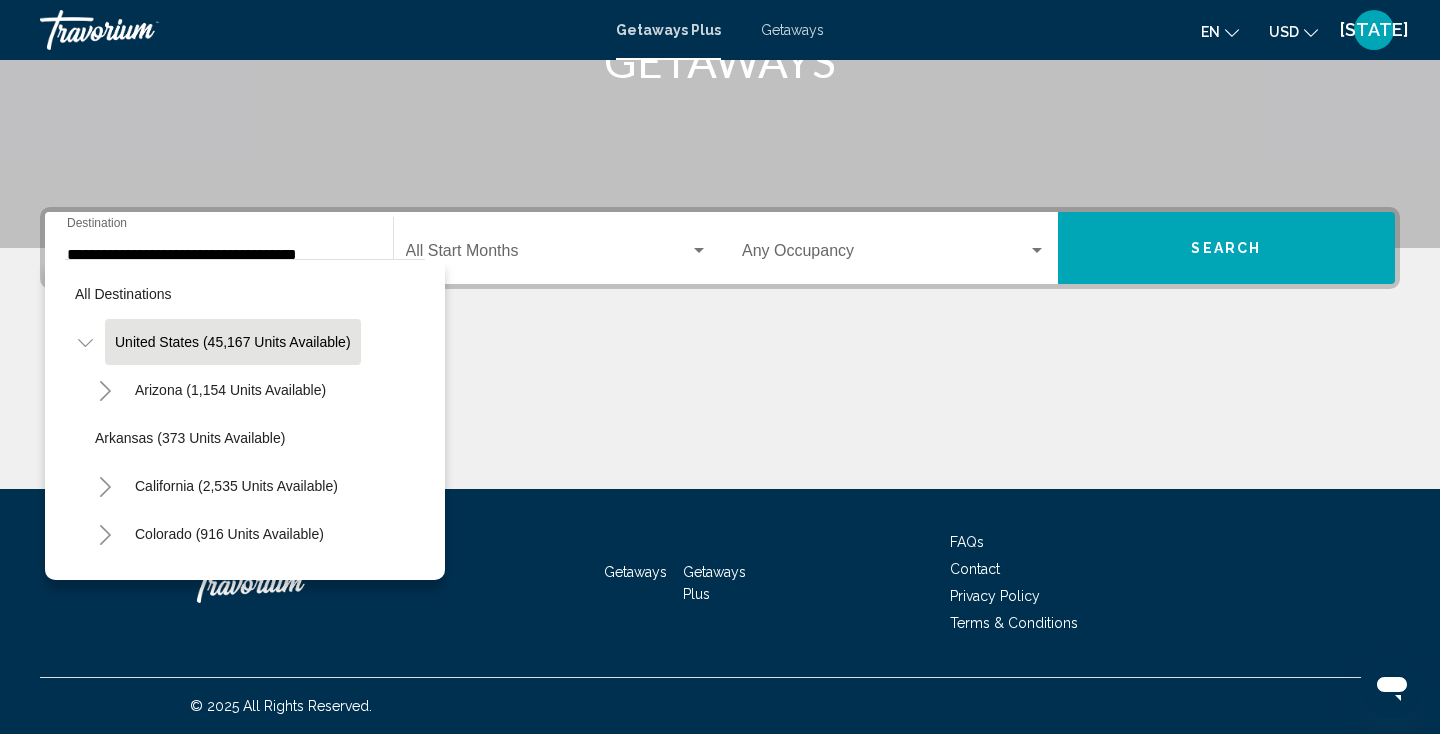 click on "All destinations
United States (45,167 units available)
Arizona (1,154 units available)   Arkansas (373 units available)
California (2,535 units available)
Colorado (916 units available)   Connecticut (61 units available)
Florida (8,982 units available)   Georgia (26 units available)
Hawaii (100 units available)   Idaho (430 units available)   Illinois (104 units available)   Indiana (133 units available)   Iowa (175 units available)   Kentucky (9 units available)   Louisiana (125 units available)
Maine (501 units available)   Maryland (380 units available)
Massachusetts (919 units available)   Michigan (86 units available)   Minnesota (391 units available)   Mississippi (1 units available)
Missouri (2,437 units available)   Montana (199 units available)" at bounding box center (245, 419) 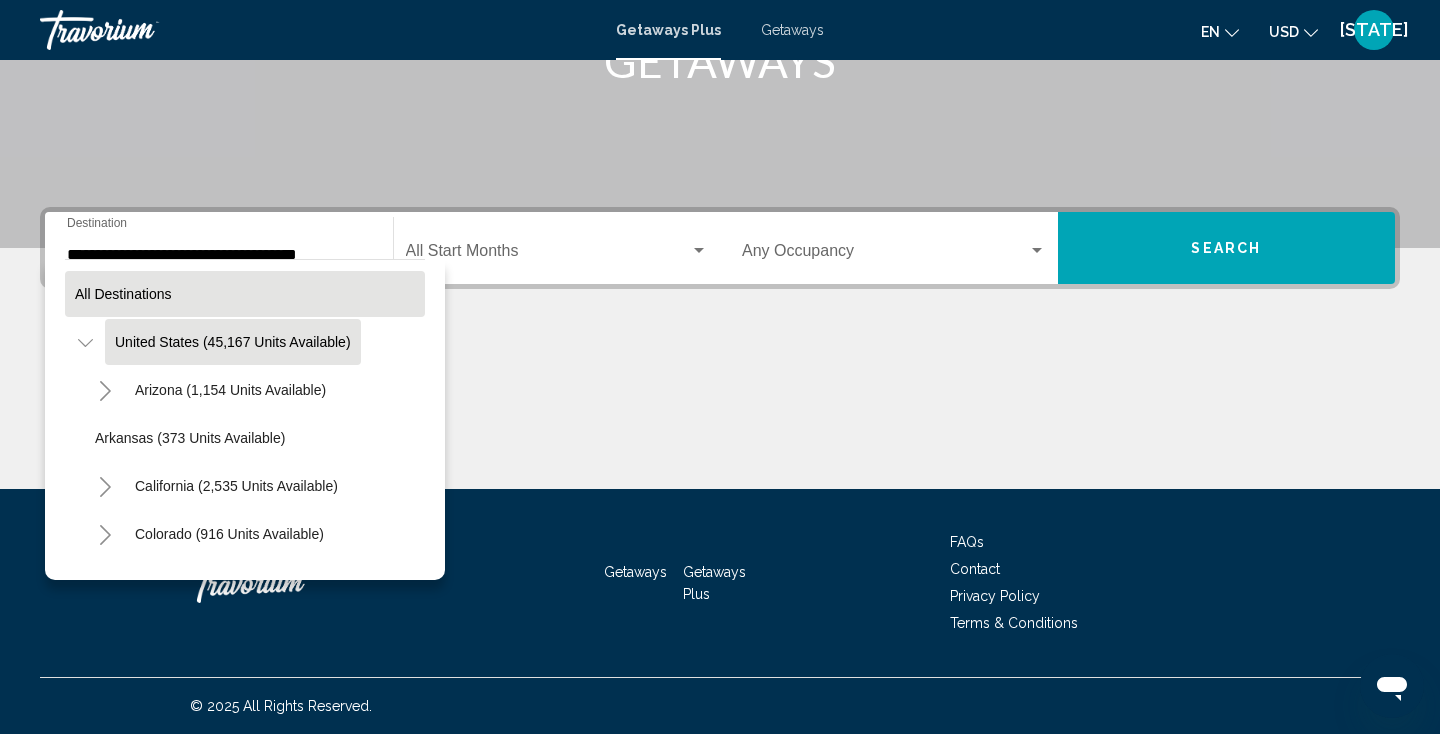 click on "All destinations" at bounding box center (245, 294) 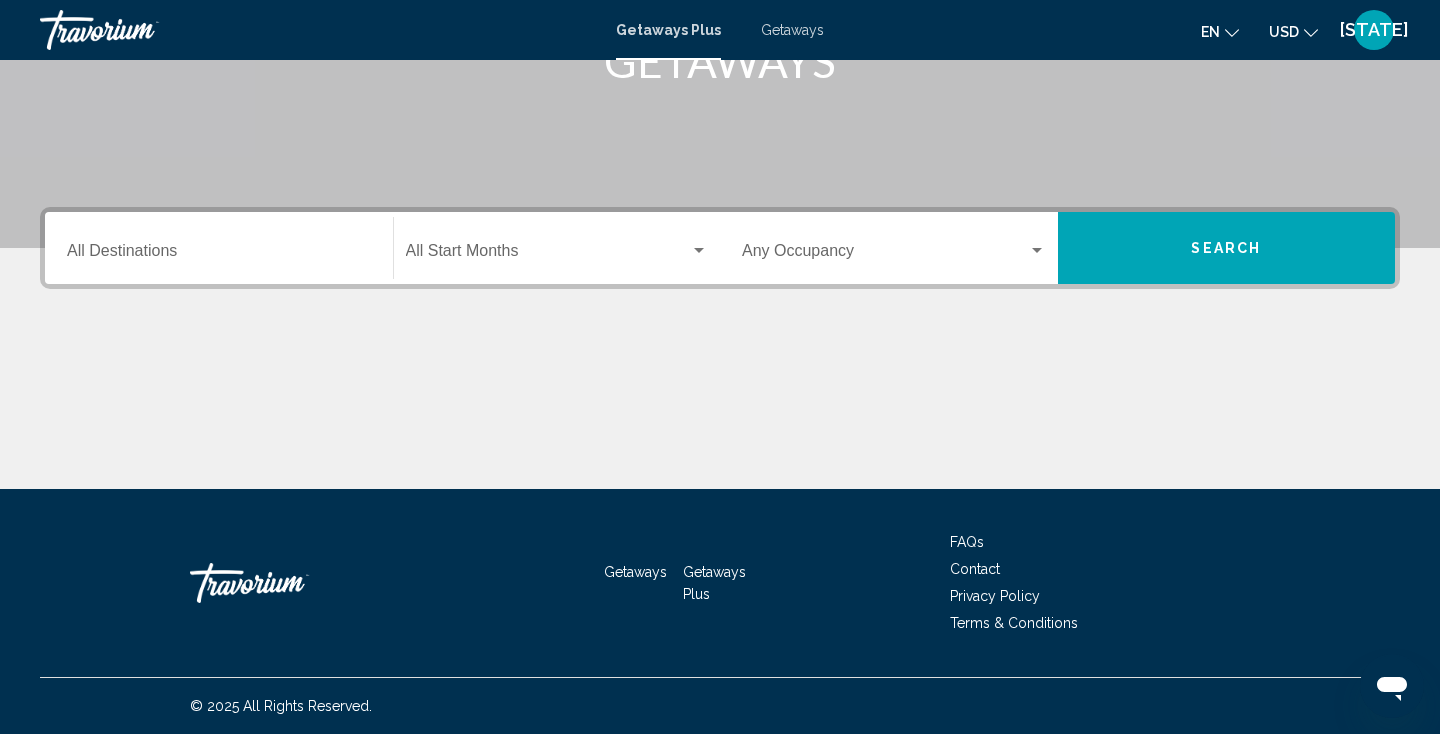 click on "Destination All Destinations" at bounding box center (219, 248) 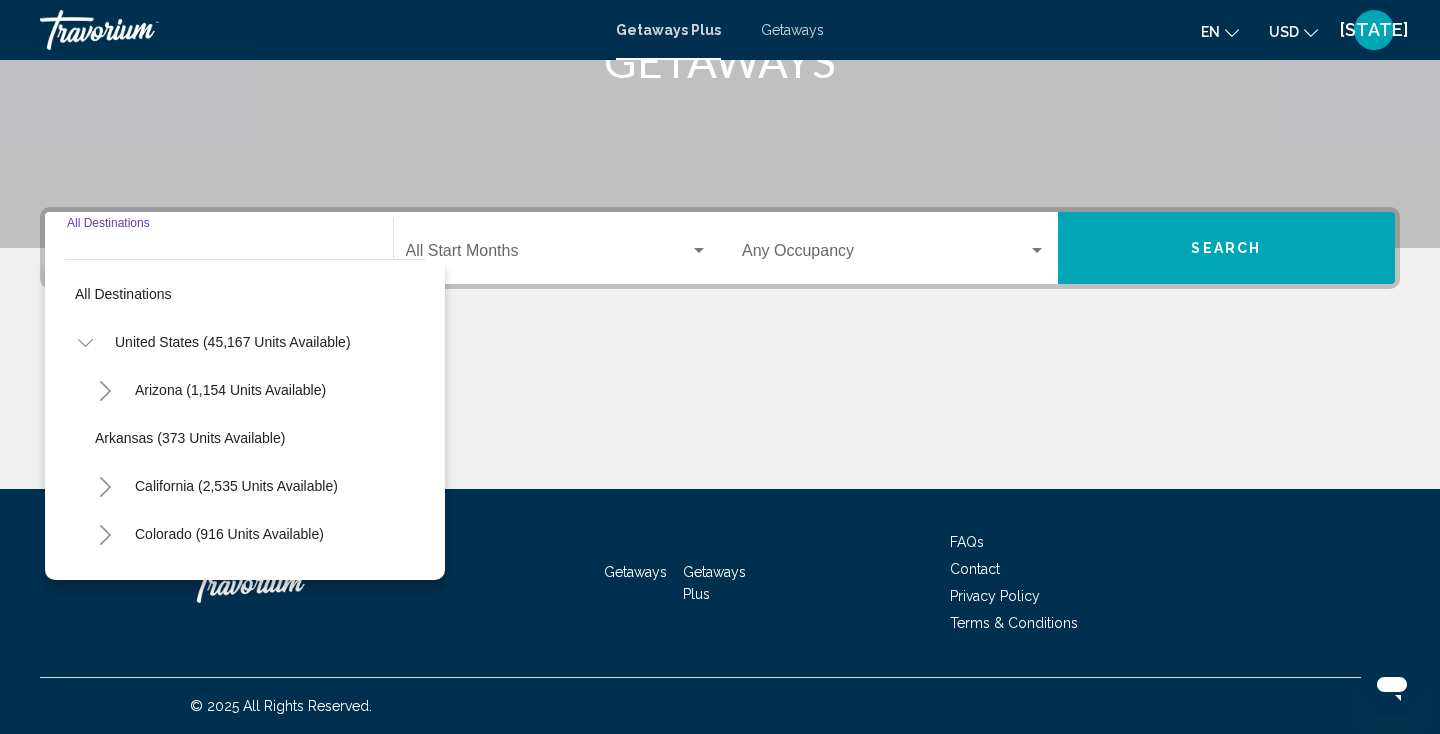 click on "All destinations
United States (45,167 units available)
Arizona (1,154 units available)   Arkansas (373 units available)
California (2,535 units available)
Colorado (916 units available)   Connecticut (61 units available)
Florida (8,982 units available)   Georgia (26 units available)
Hawaii (100 units available)   Idaho (430 units available)   Illinois (104 units available)   Indiana (133 units available)   Iowa (175 units available)   Kentucky (9 units available)   Louisiana (125 units available)
Maine (501 units available)   Maryland (380 units available)
Massachusetts (919 units available)   Michigan (86 units available)   Minnesota (391 units available)   Mississippi (1 units available)
Missouri (2,437 units available)   Montana (199 units available)" at bounding box center (245, 419) 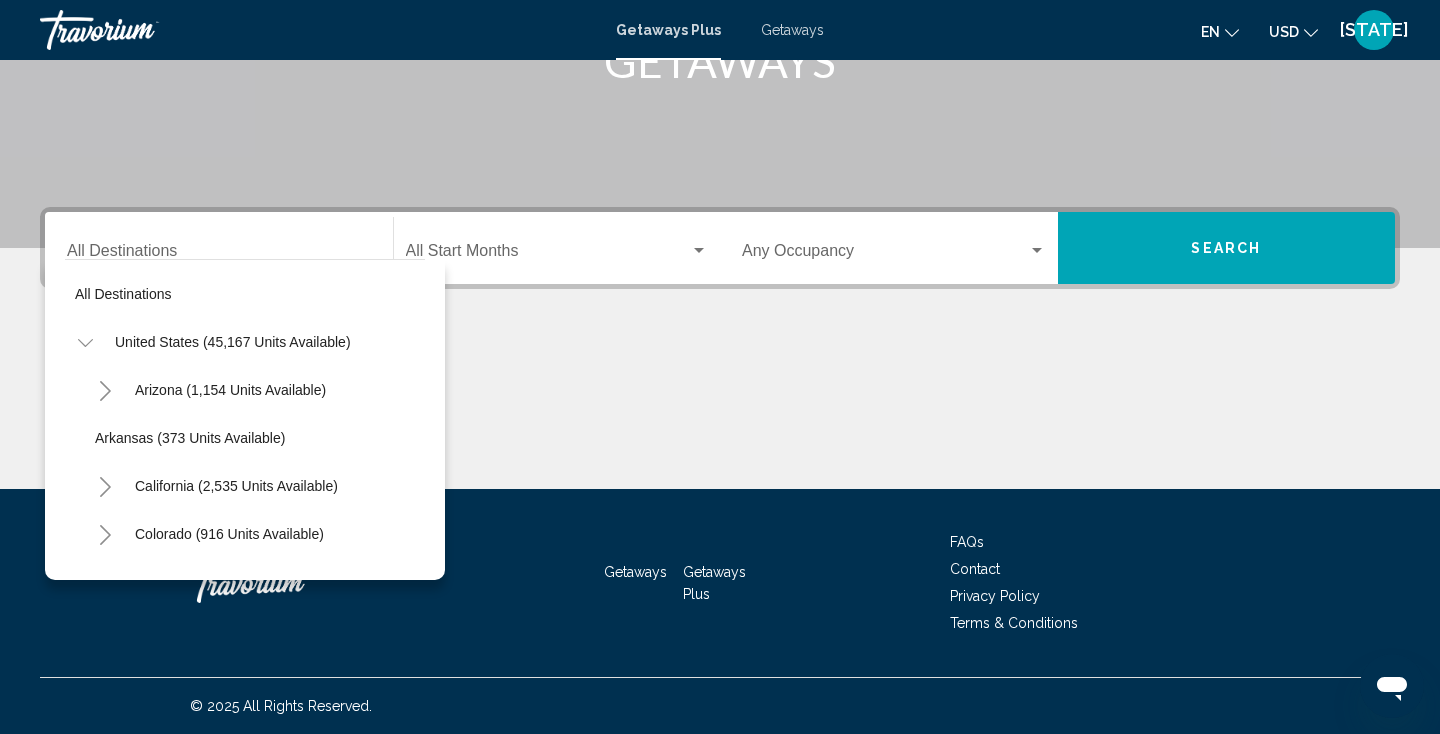 click on "All destinations
United States (45,167 units available)
Arizona (1,154 units available)   Arkansas (373 units available)
California (2,535 units available)
Colorado (916 units available)   Connecticut (61 units available)
Florida (8,982 units available)   Georgia (26 units available)
Hawaii (100 units available)   Idaho (430 units available)   Illinois (104 units available)   Indiana (133 units available)   Iowa (175 units available)   Kentucky (9 units available)   Louisiana (125 units available)
Maine (501 units available)   Maryland (380 units available)
Massachusetts (919 units available)   Michigan (86 units available)   Minnesota (391 units available)   Mississippi (1 units available)
Missouri (2,437 units available)   Montana (199 units available)" at bounding box center [245, 419] 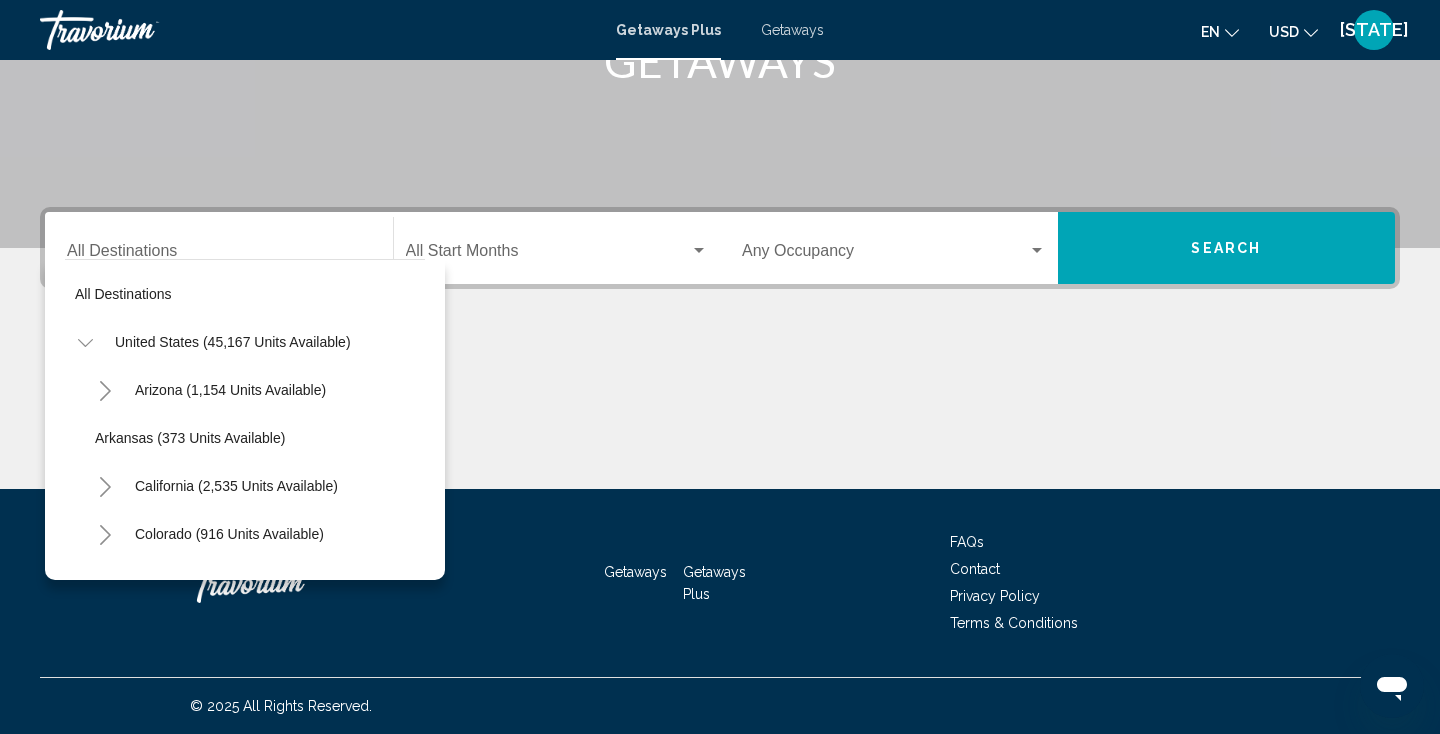 click on "All destinations
United States (45,167 units available)
Arizona (1,154 units available)   Arkansas (373 units available)
California (2,535 units available)
Colorado (916 units available)   Connecticut (61 units available)
Florida (8,982 units available)   Georgia (26 units available)
Hawaii (100 units available)   Idaho (430 units available)   Illinois (104 units available)   Indiana (133 units available)   Iowa (175 units available)   Kentucky (9 units available)   Louisiana (125 units available)
Maine (501 units available)   Maryland (380 units available)
Massachusetts (919 units available)   Michigan (86 units available)   Minnesota (391 units available)   Mississippi (1 units available)
Missouri (2,437 units available)   Montana (199 units available)" at bounding box center (245, 419) 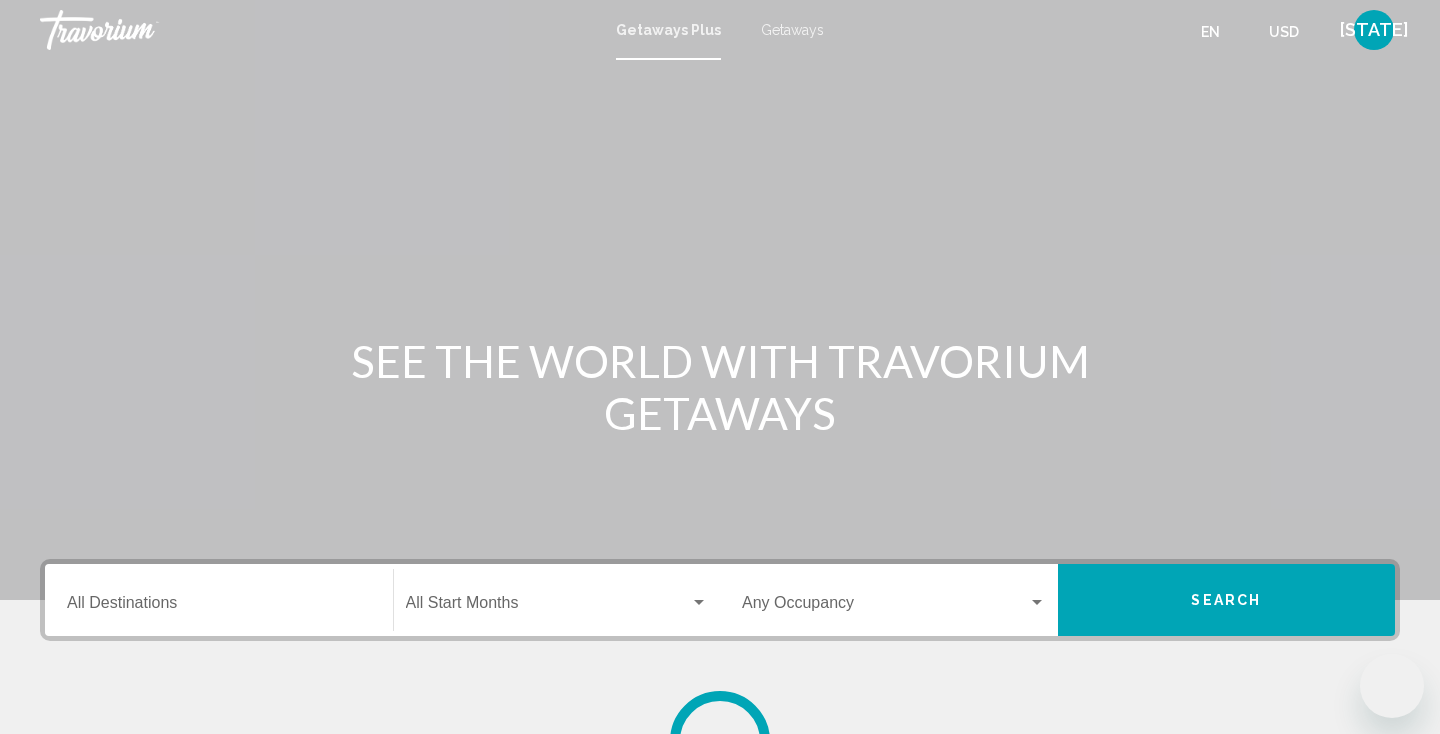 scroll, scrollTop: 0, scrollLeft: 0, axis: both 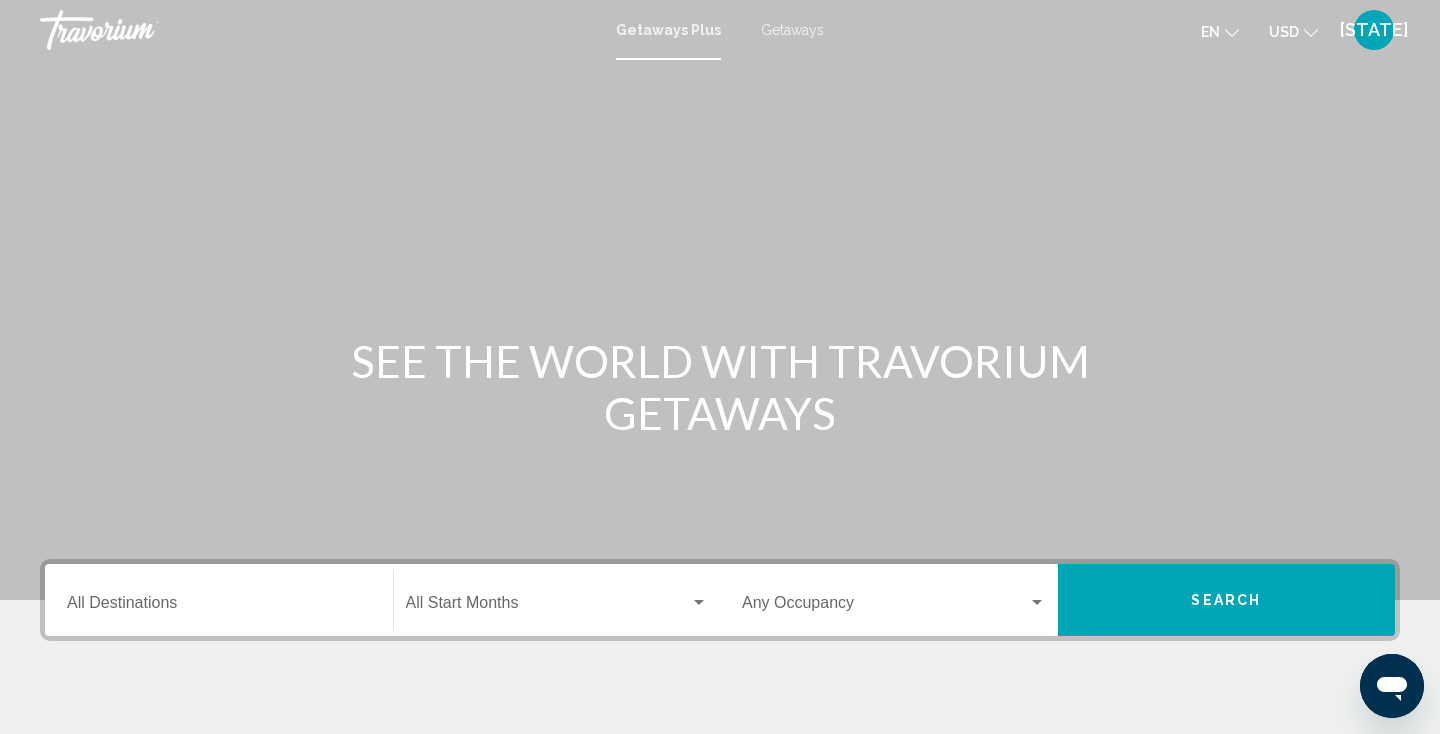 click on "Destination All Destinations" at bounding box center (219, 600) 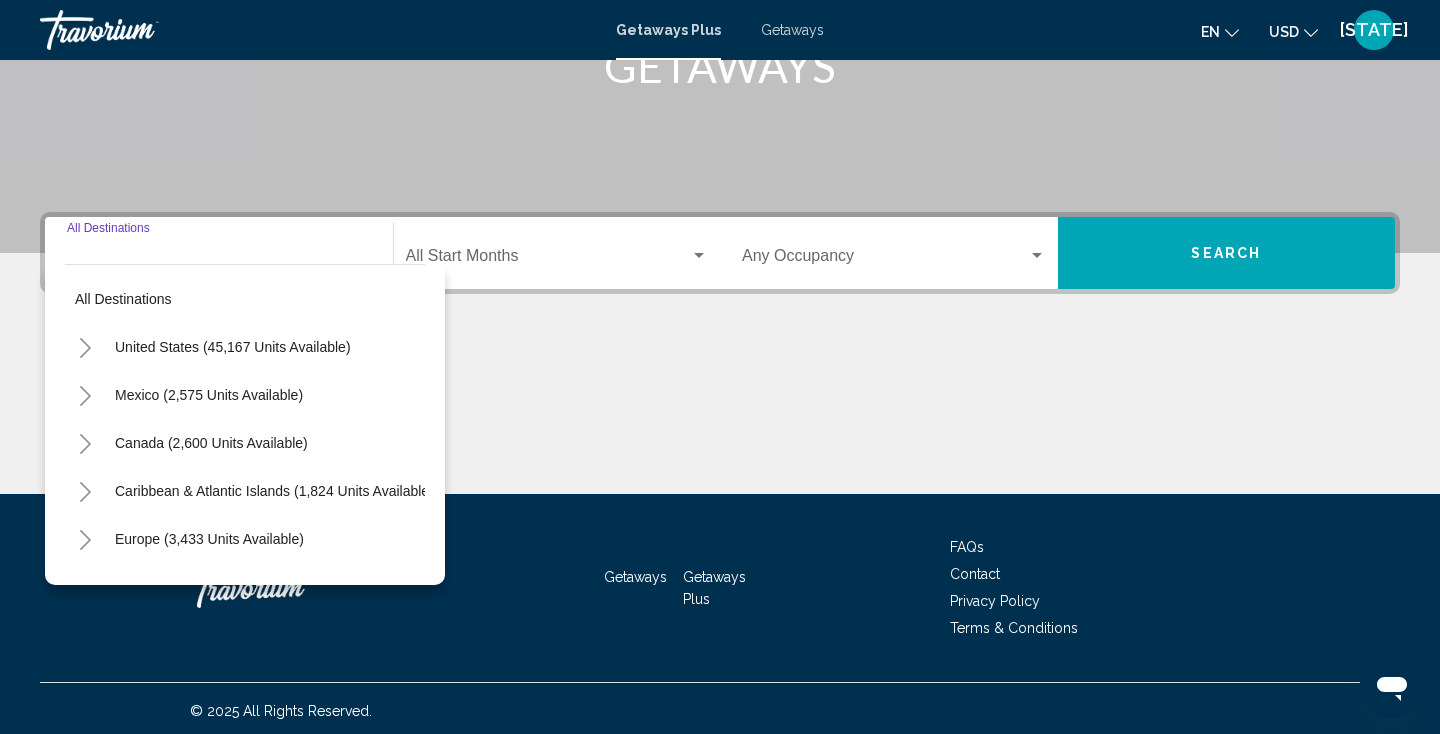 scroll, scrollTop: 352, scrollLeft: 0, axis: vertical 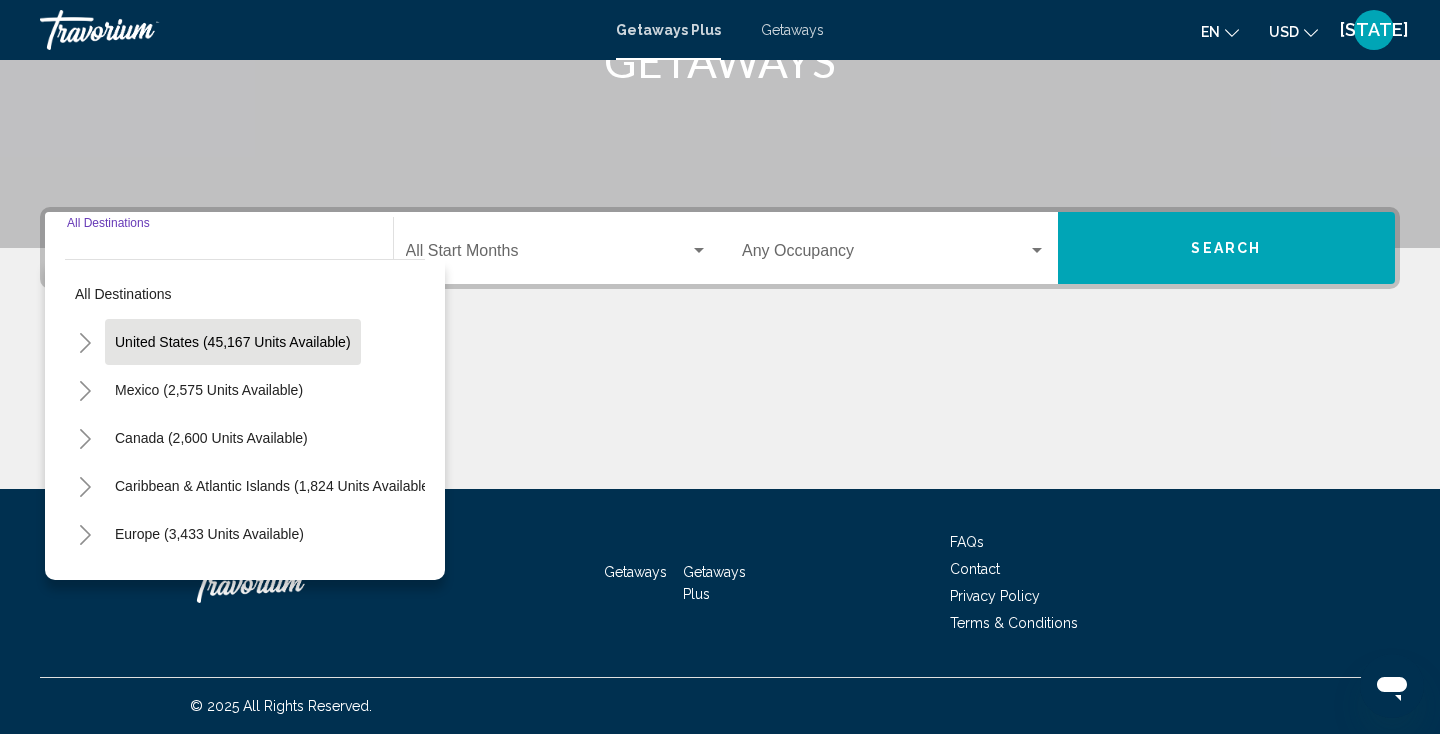 click on "United States (45,167 units available)" at bounding box center [209, 390] 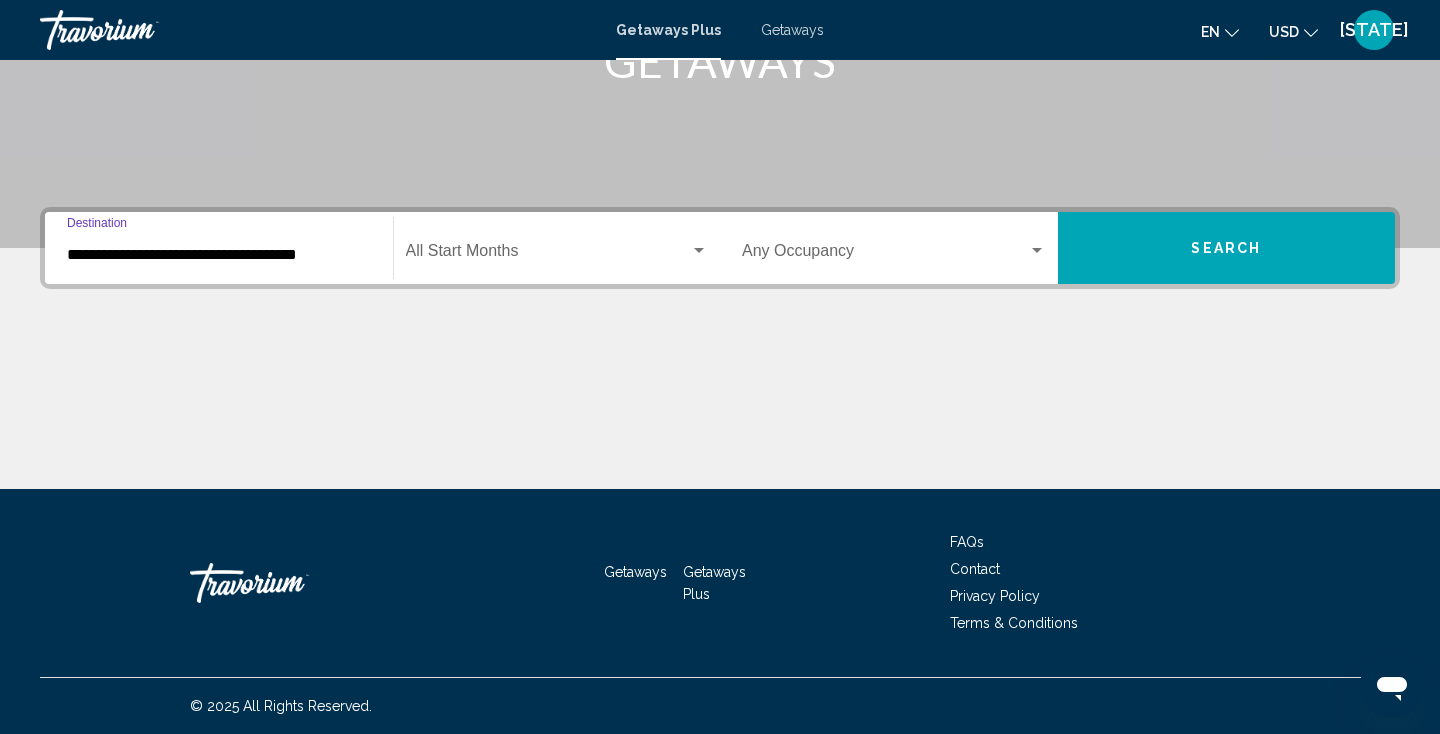 click on "**********" at bounding box center (219, 255) 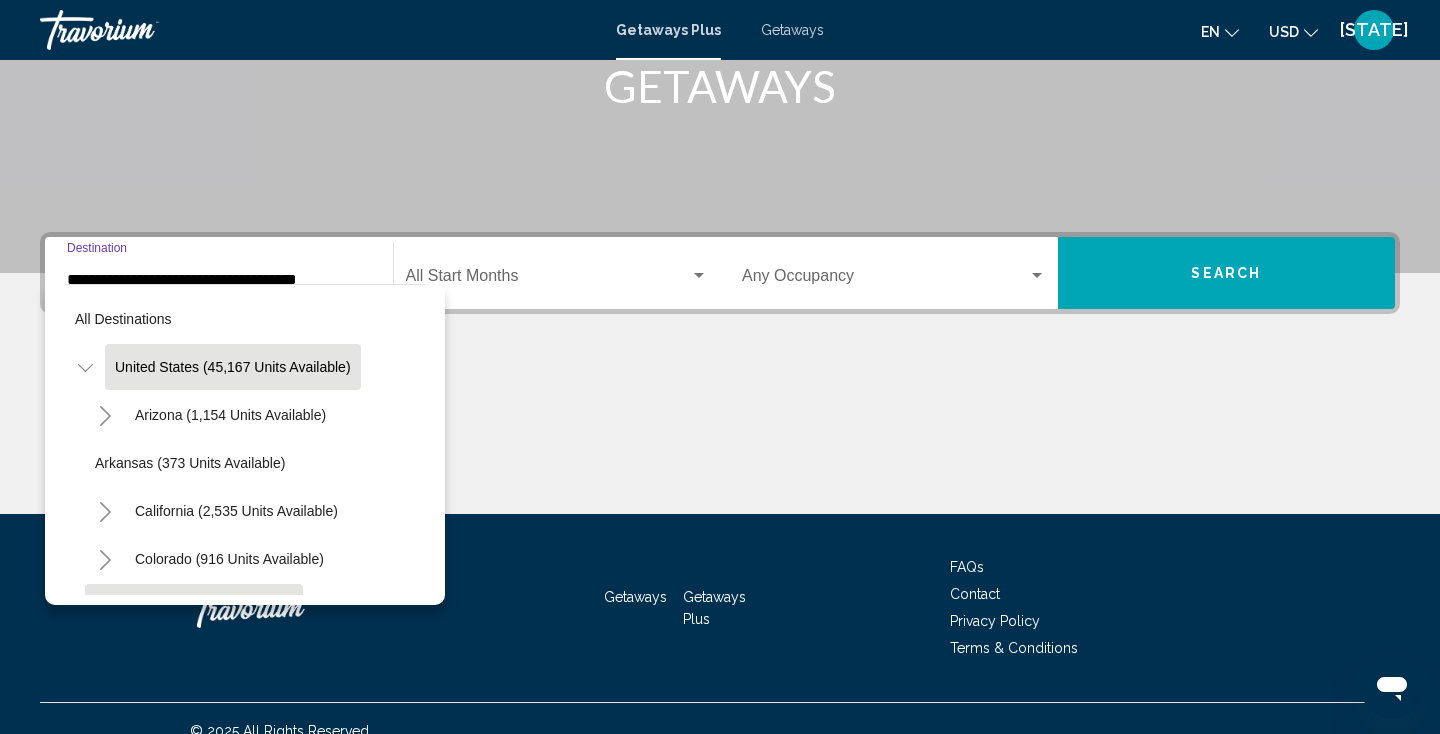 click on "Connecticut (61 units available)" 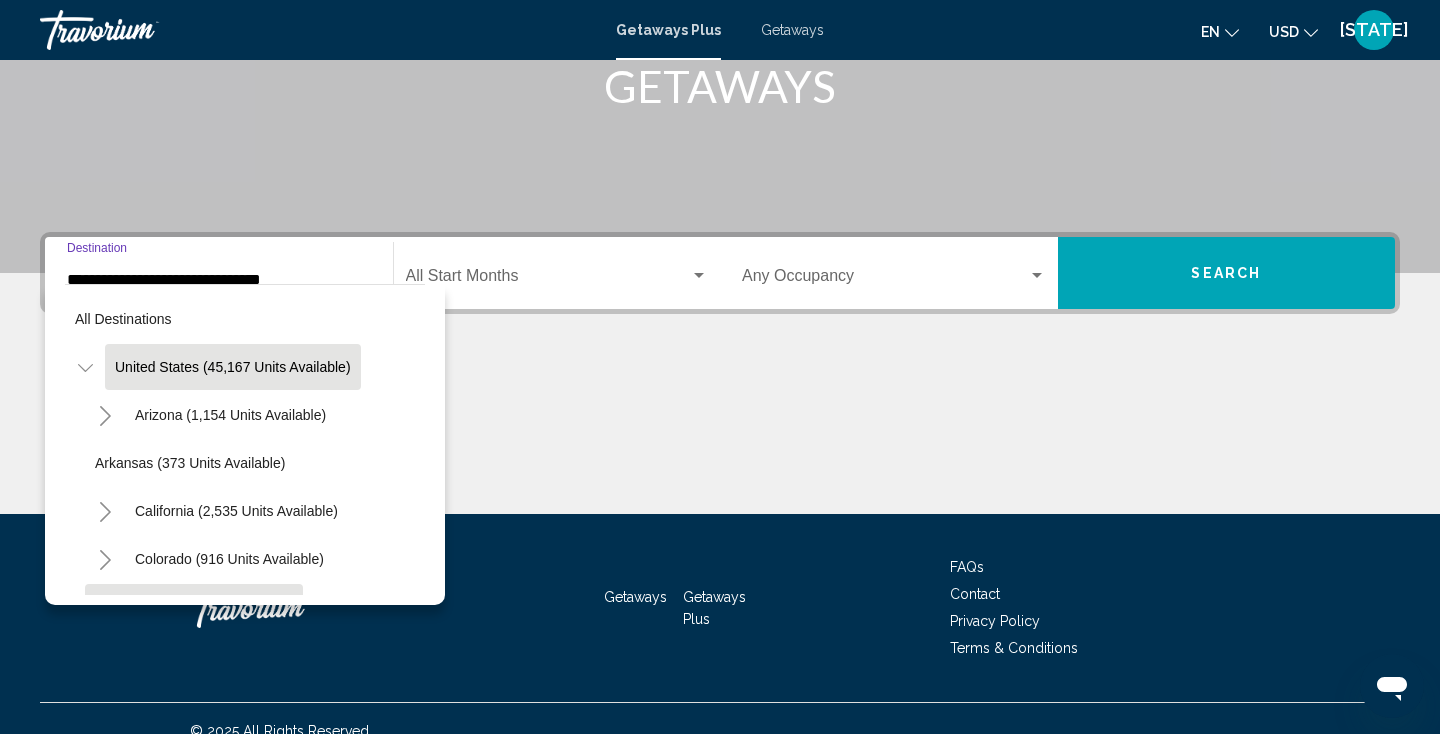 scroll, scrollTop: 352, scrollLeft: 0, axis: vertical 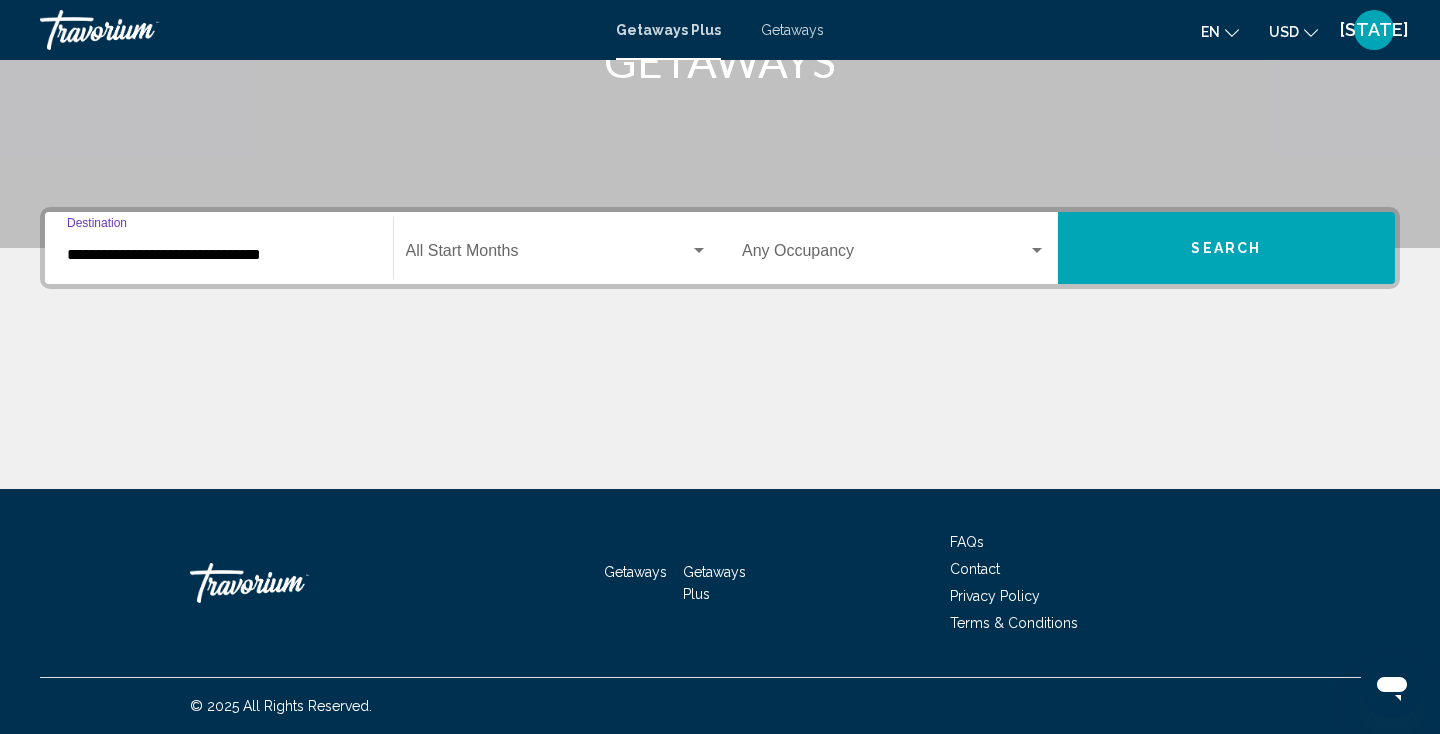 click on "**********" at bounding box center (219, 248) 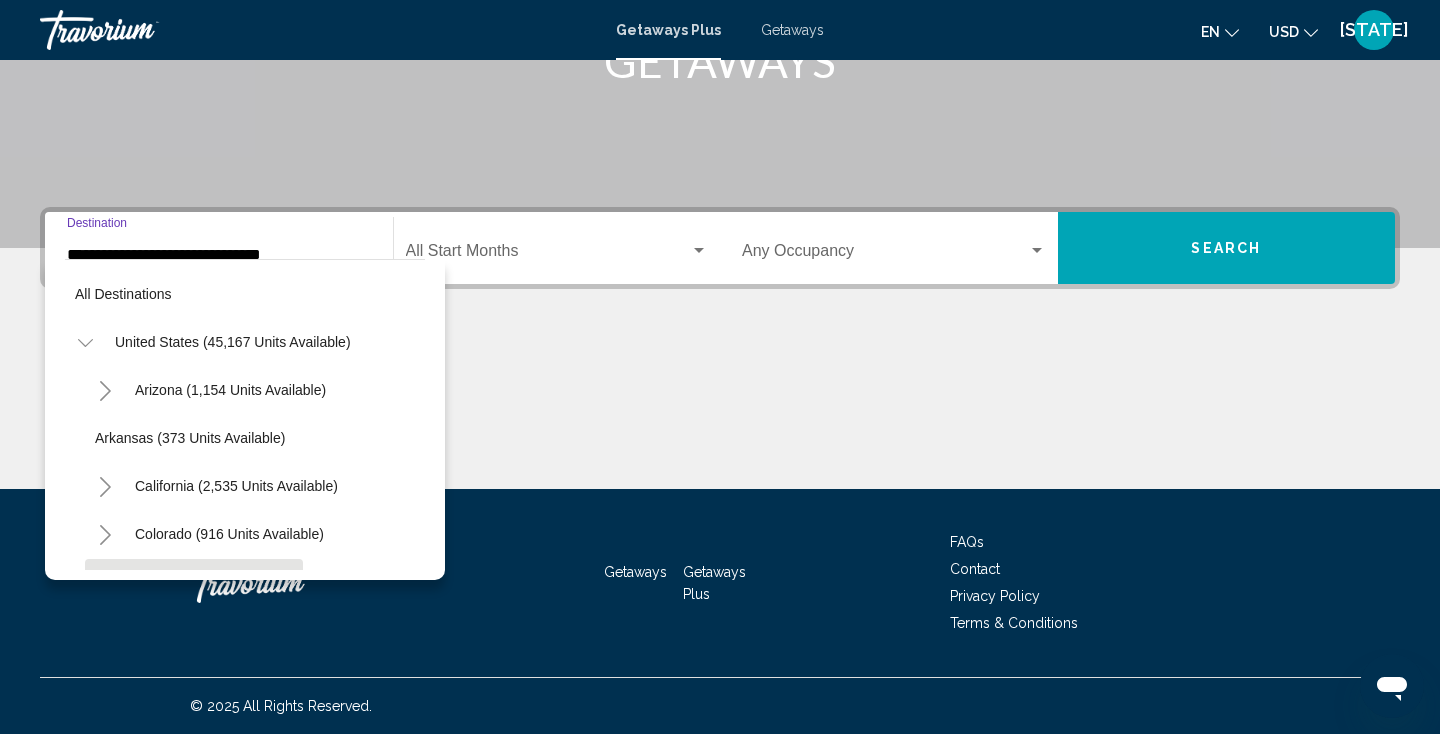 scroll, scrollTop: 167, scrollLeft: 0, axis: vertical 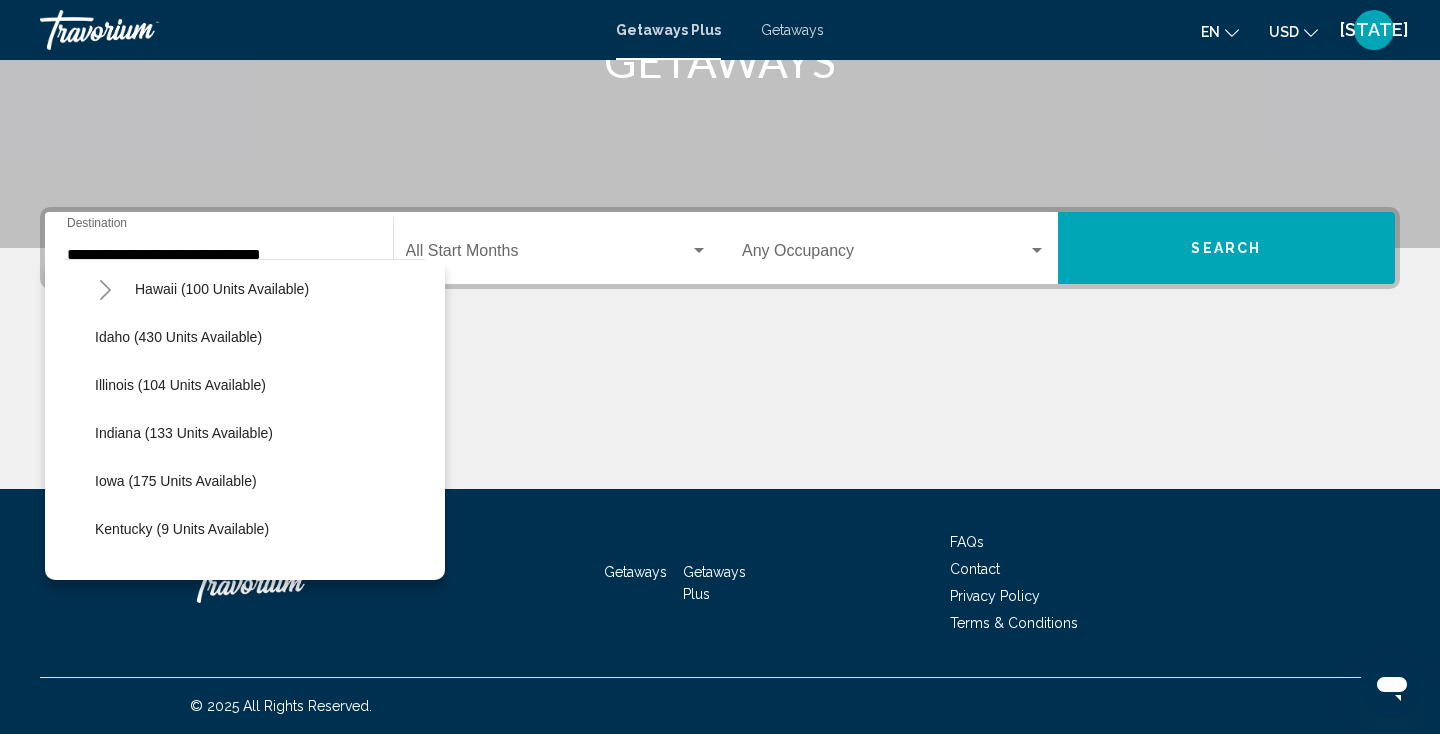 click on "Idaho (430 units available)" 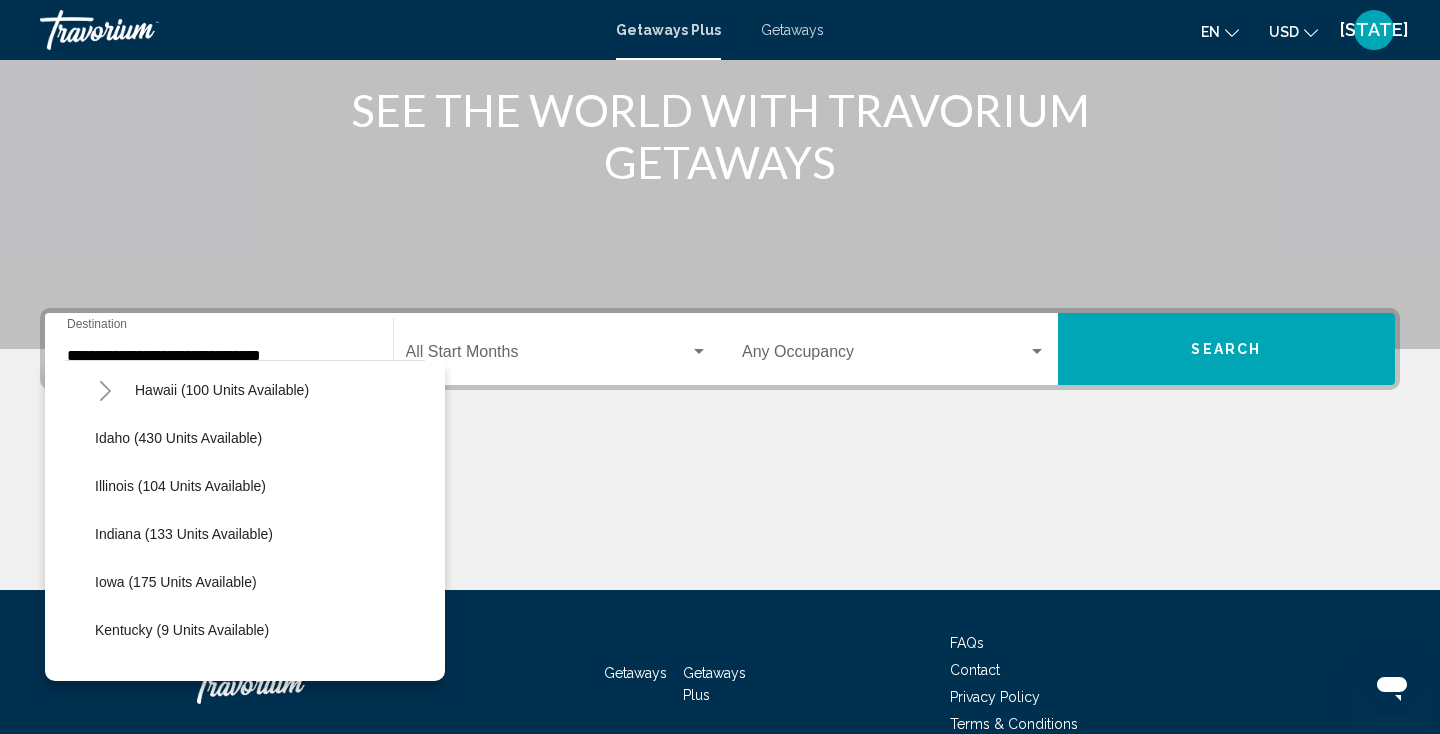 scroll, scrollTop: 247, scrollLeft: 0, axis: vertical 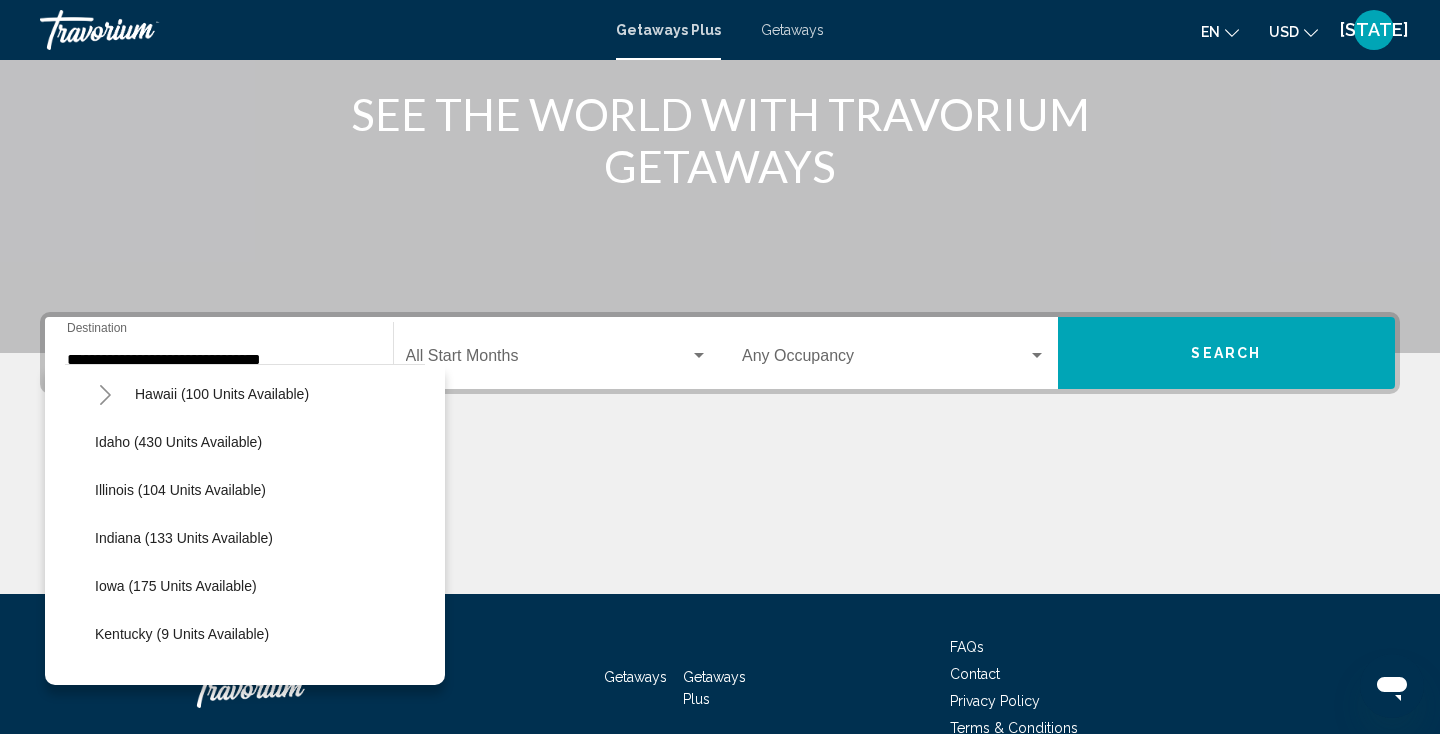 click on "Idaho (430 units available)" 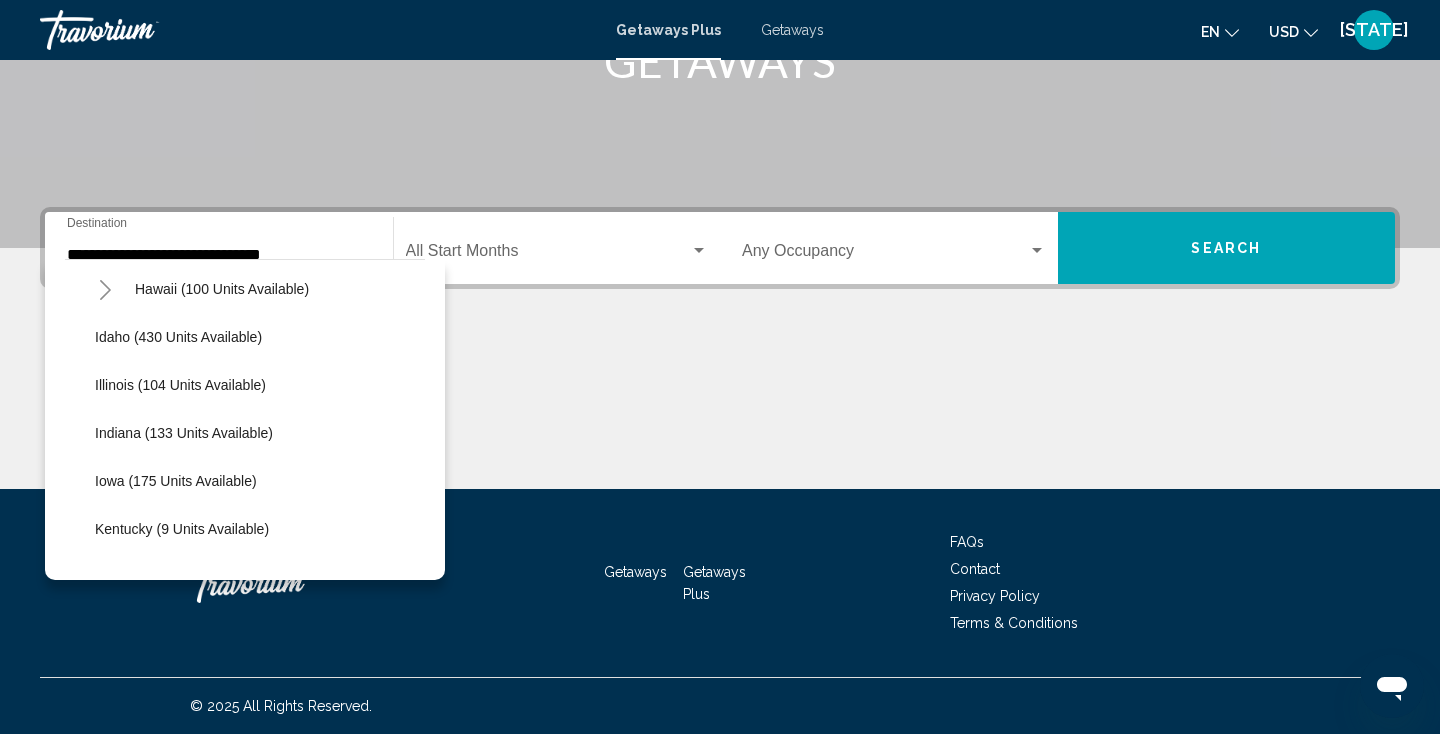 click on "Idaho (430 units available)" 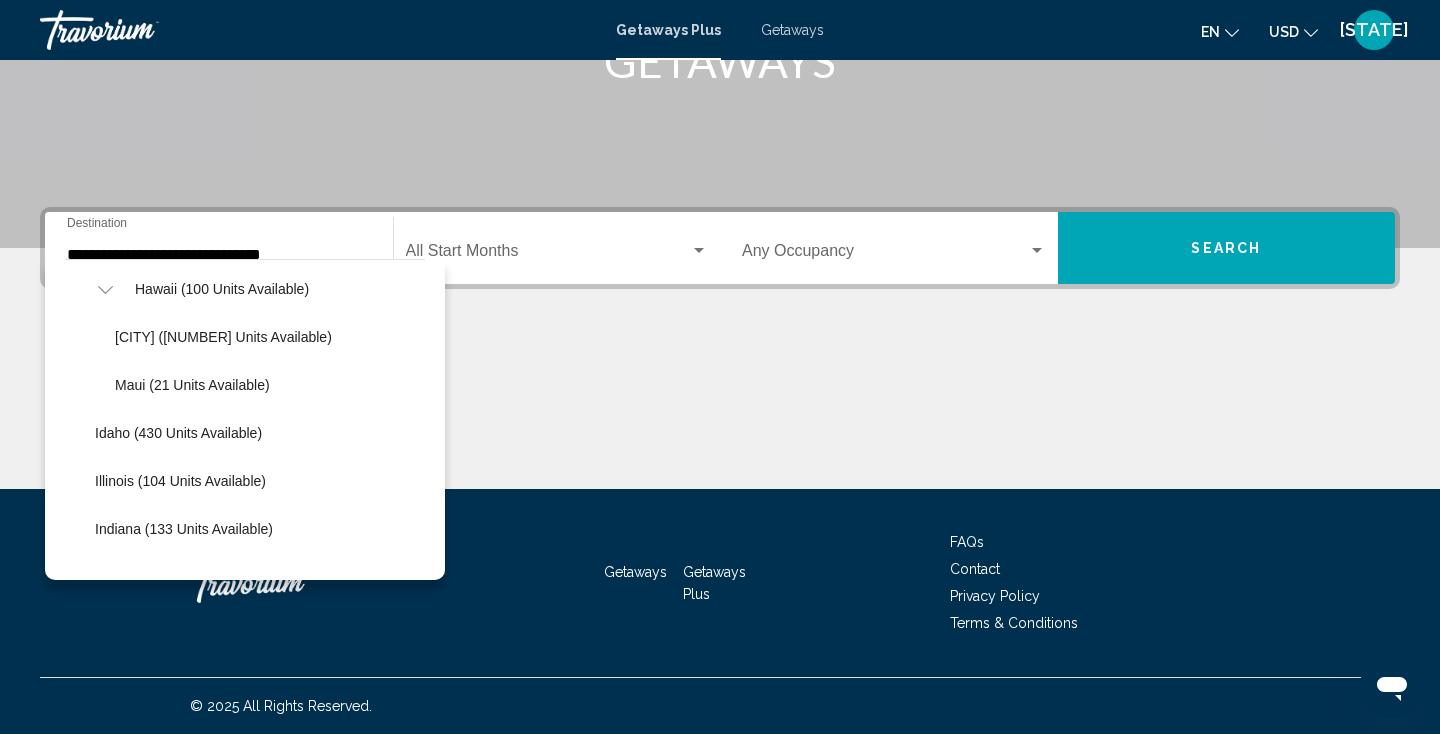 click 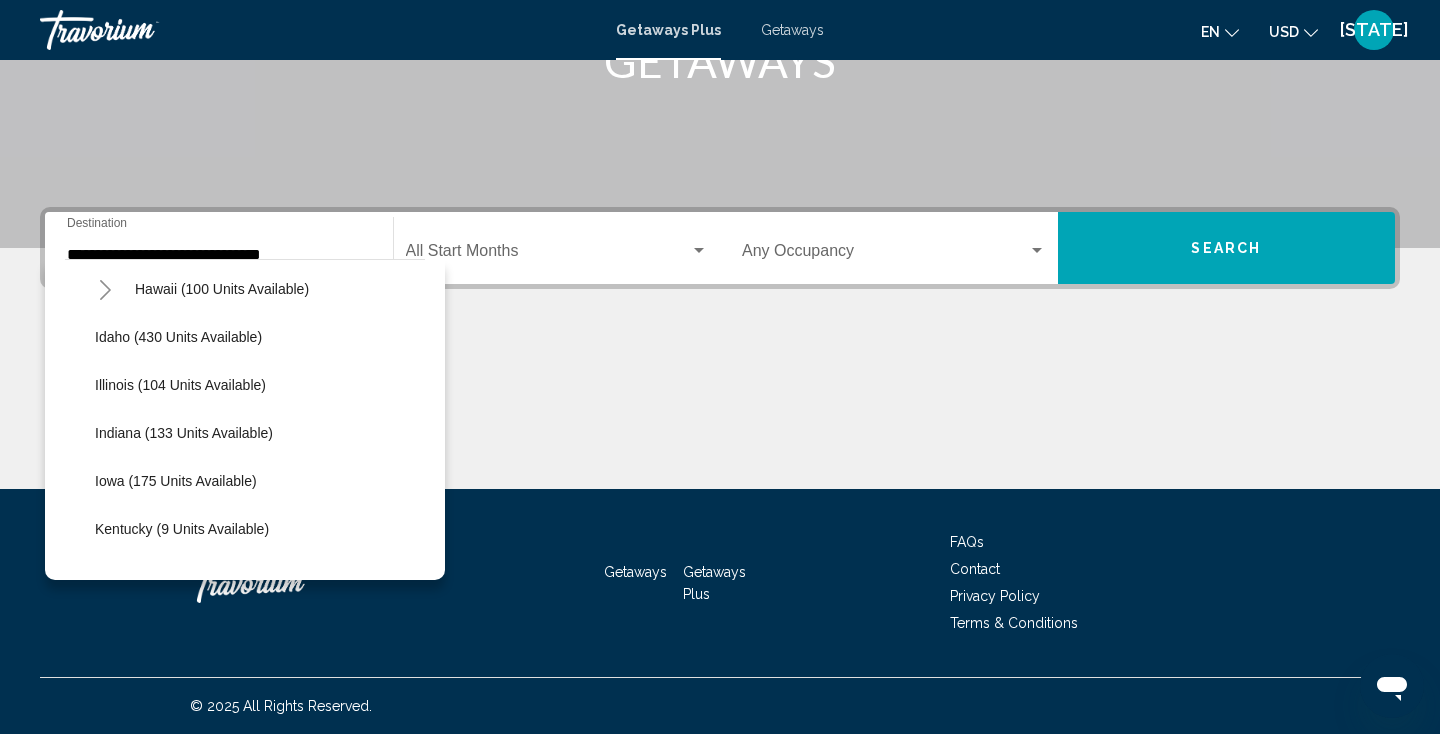 click on "Hawaii (100 units available)" 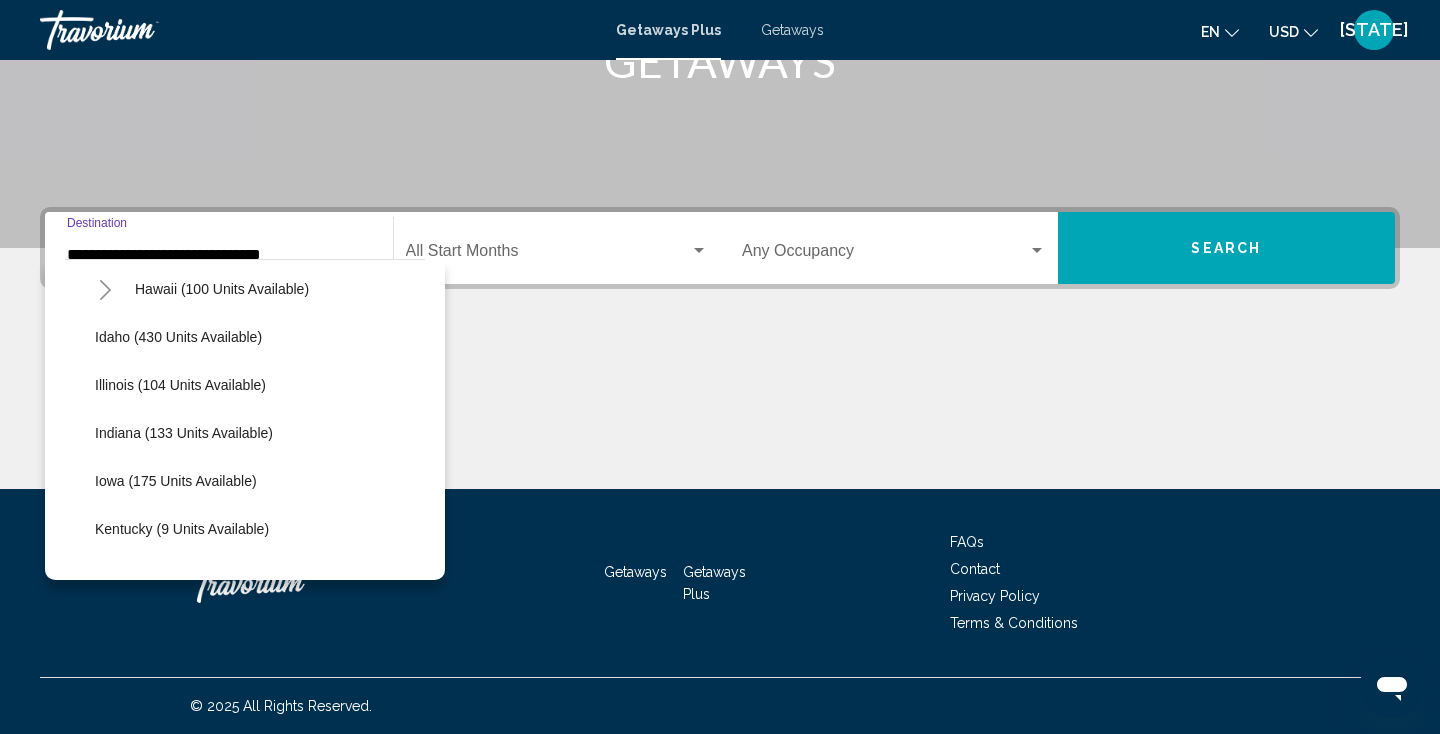 scroll, scrollTop: 167, scrollLeft: 0, axis: vertical 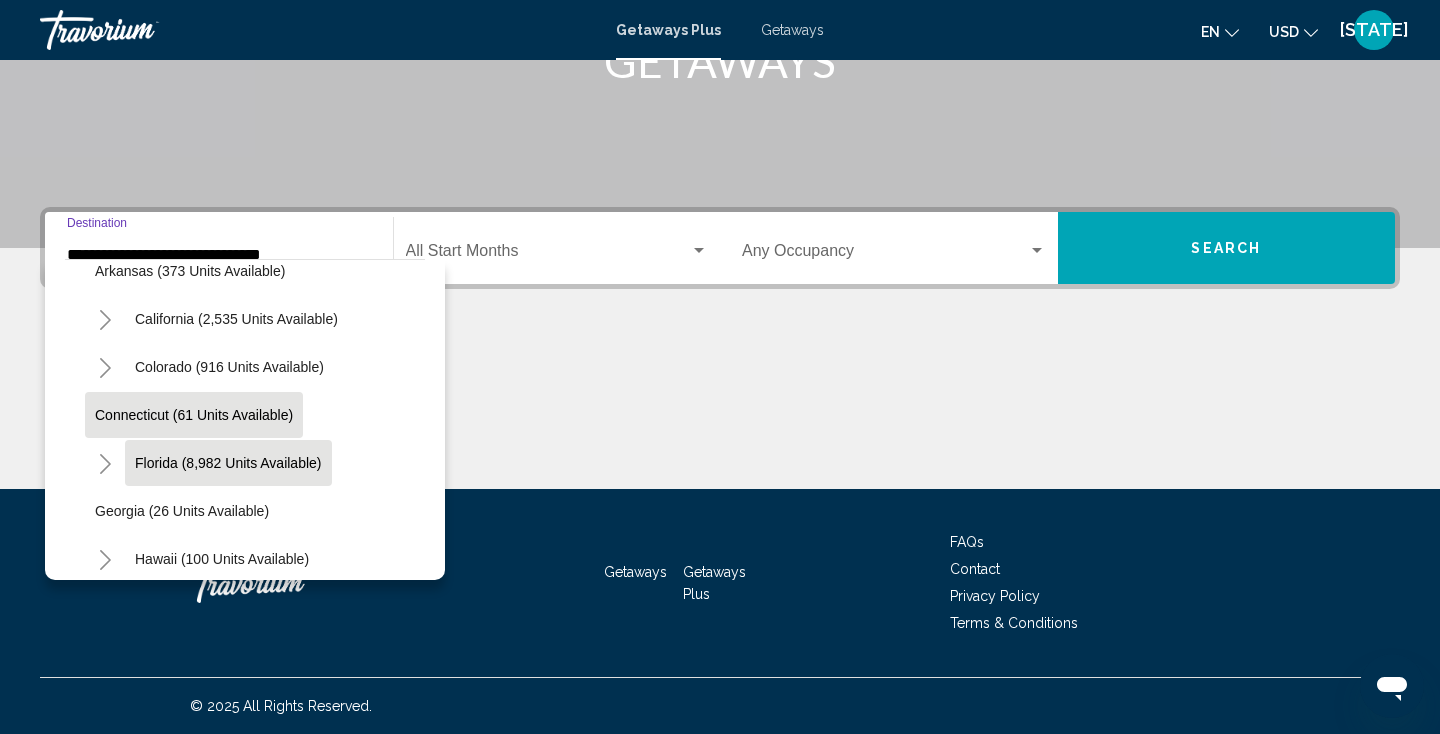 click on "Florida (8,982 units available)" 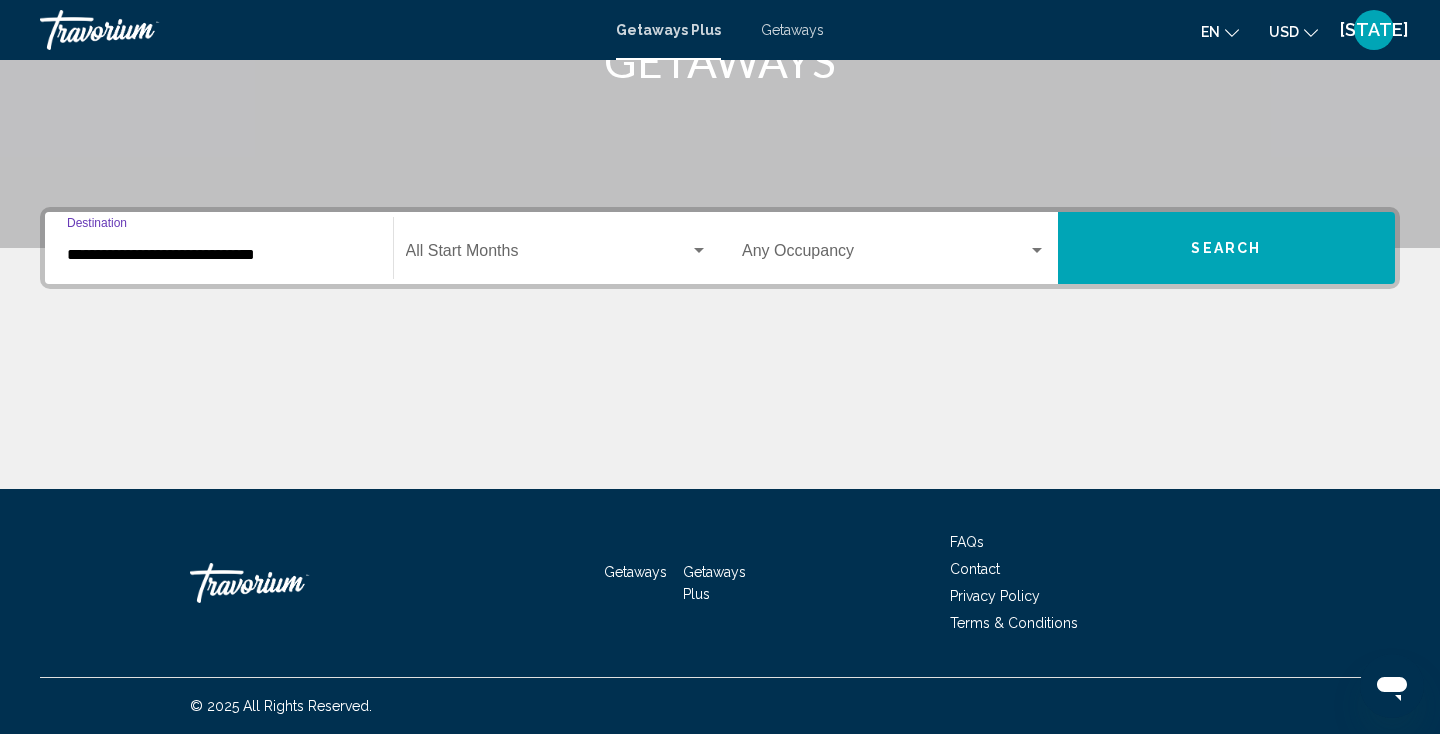 click at bounding box center (548, 255) 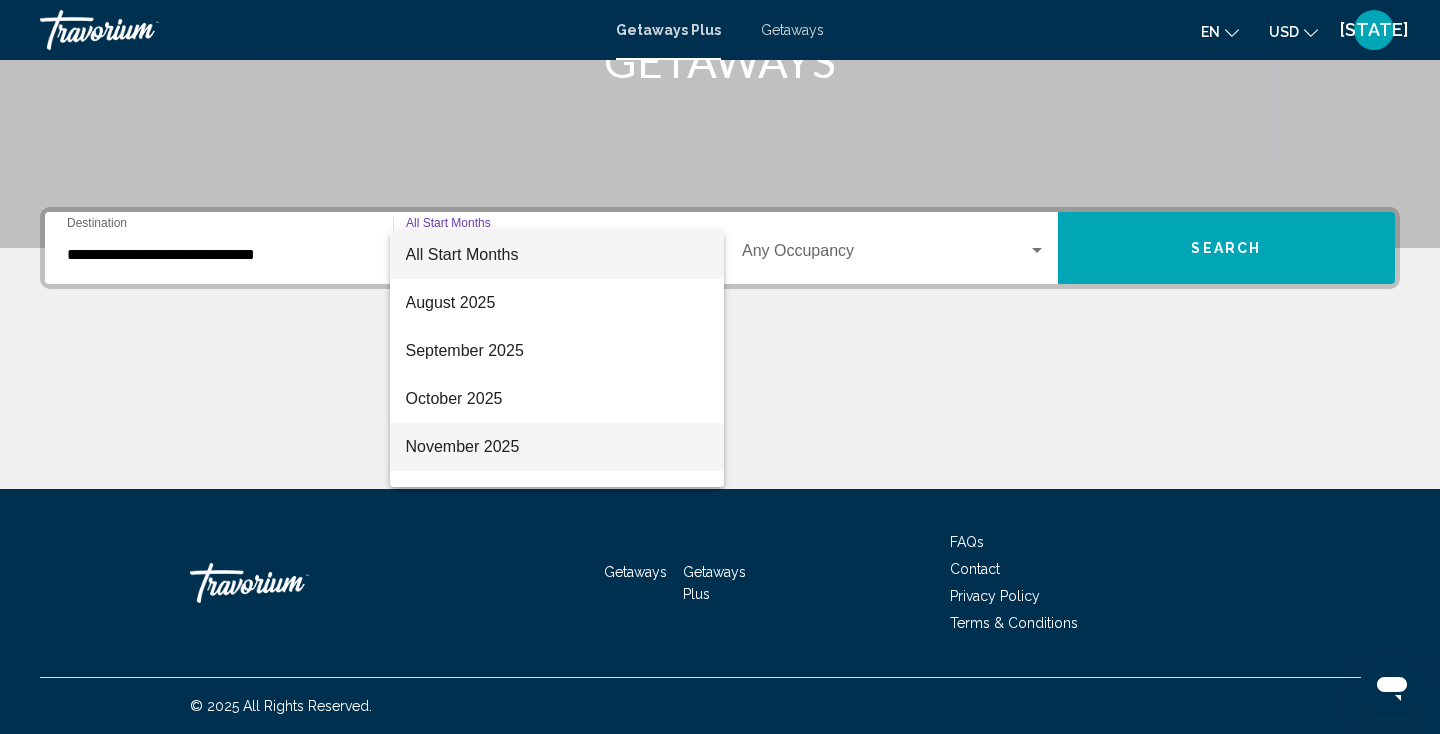 click on "November 2025" at bounding box center (557, 447) 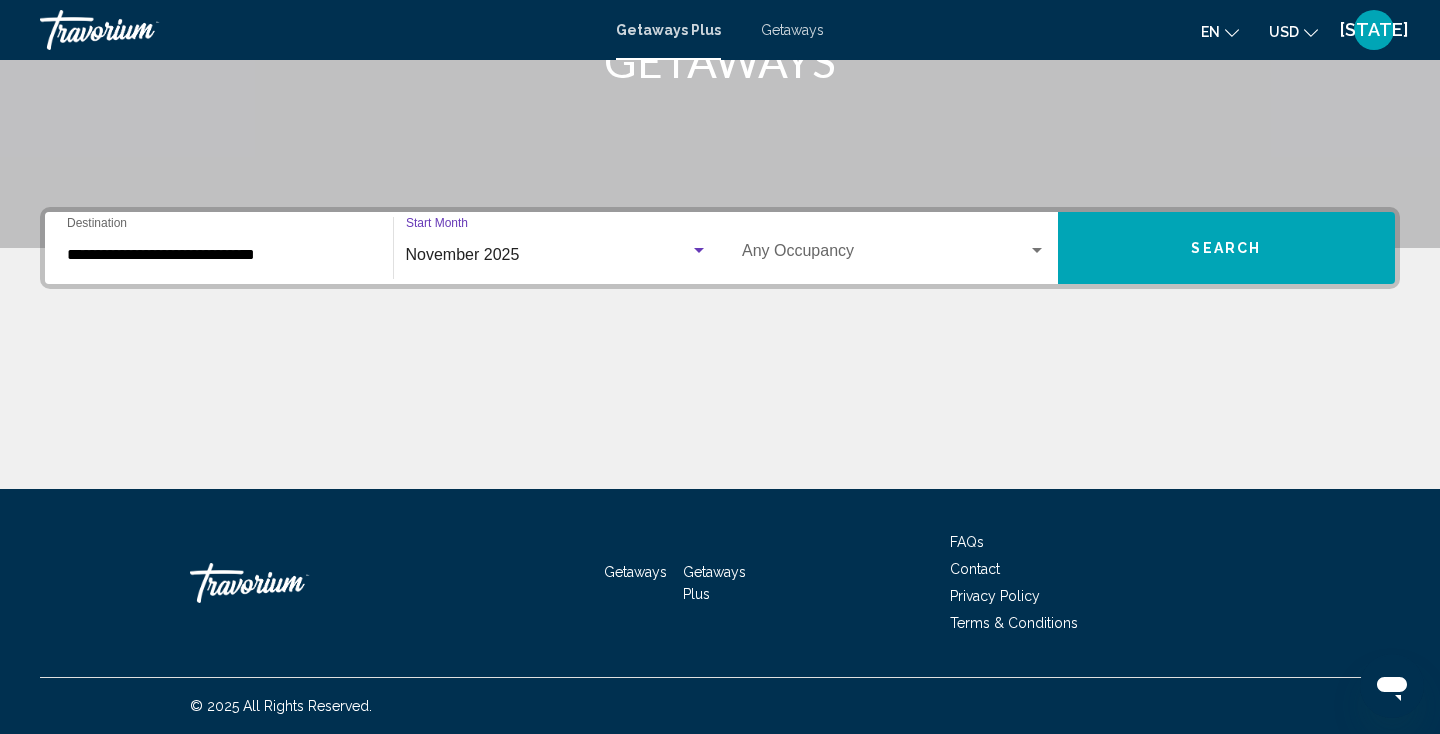 click on "Search" at bounding box center [1226, 249] 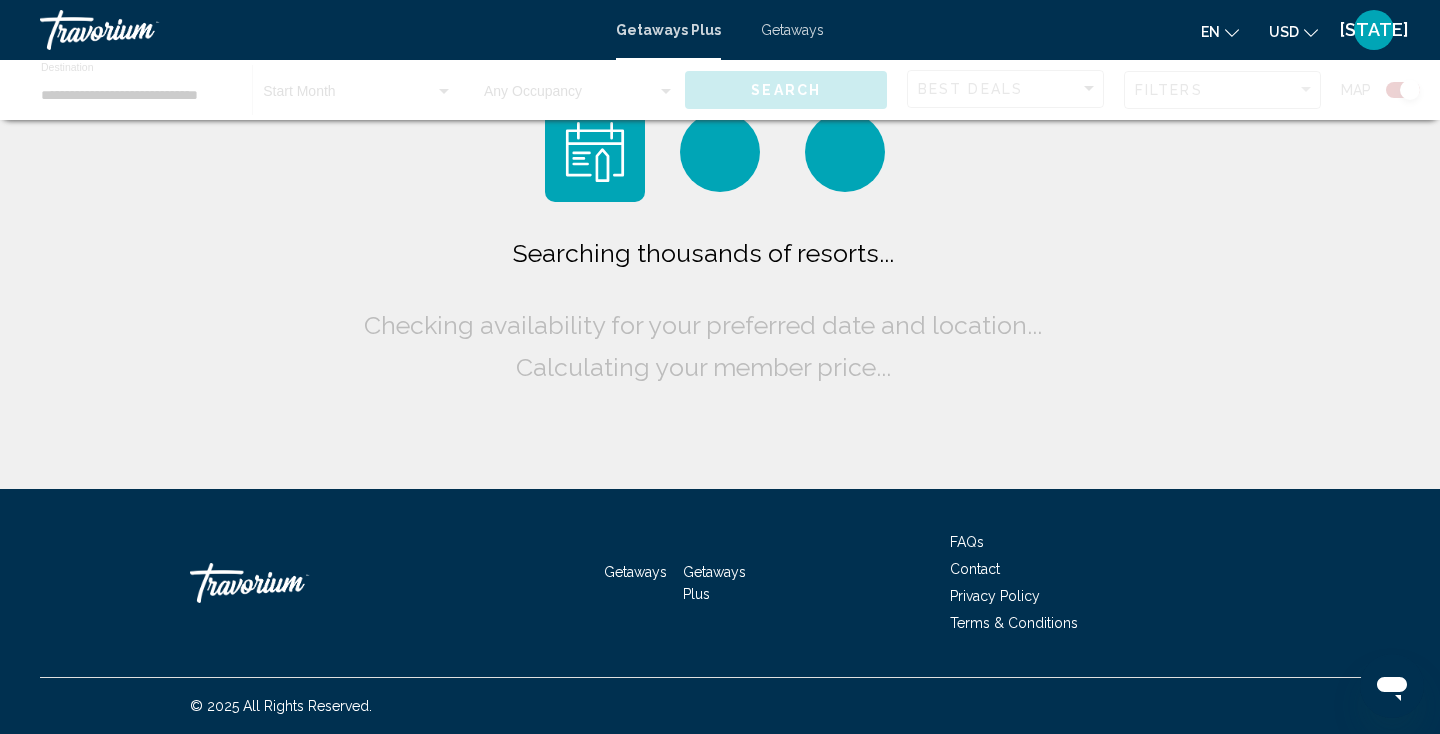 scroll, scrollTop: 0, scrollLeft: 0, axis: both 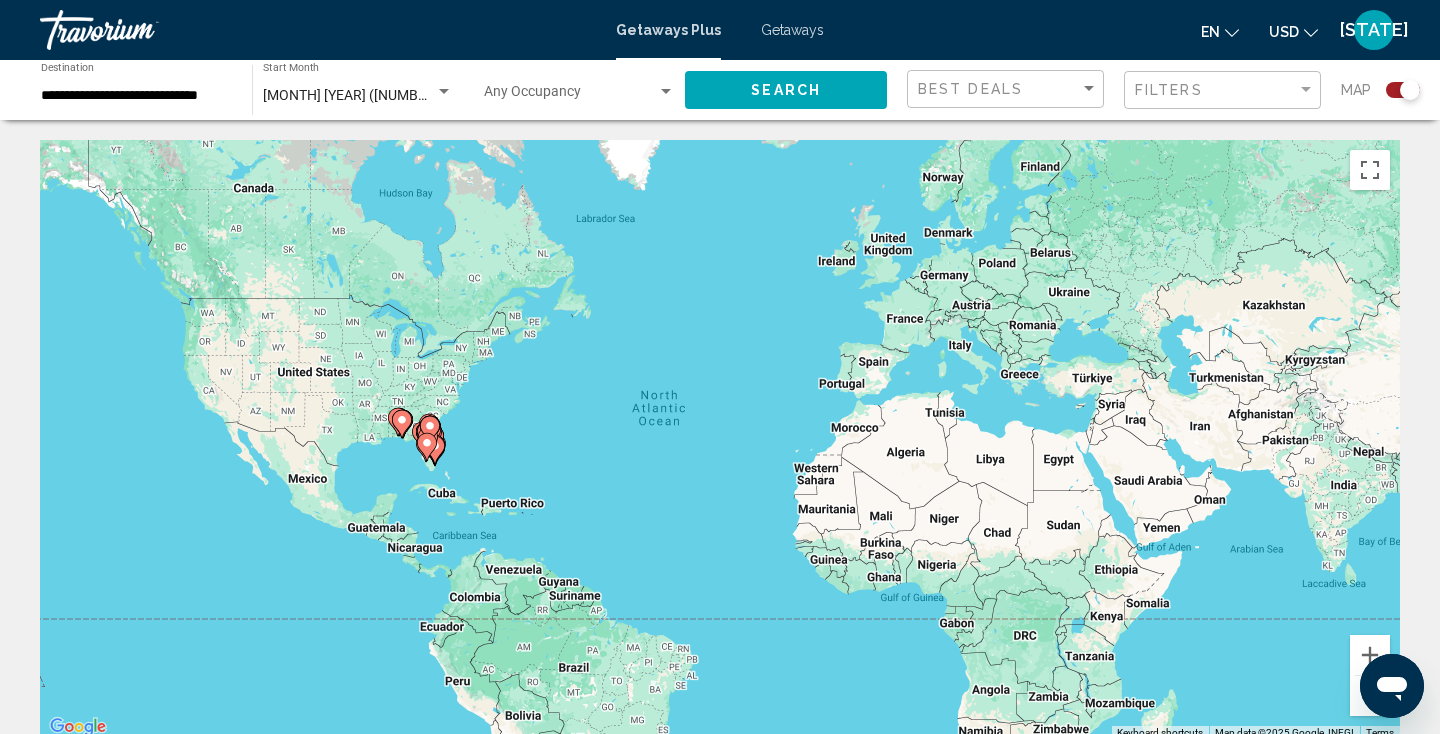 click on "Search" 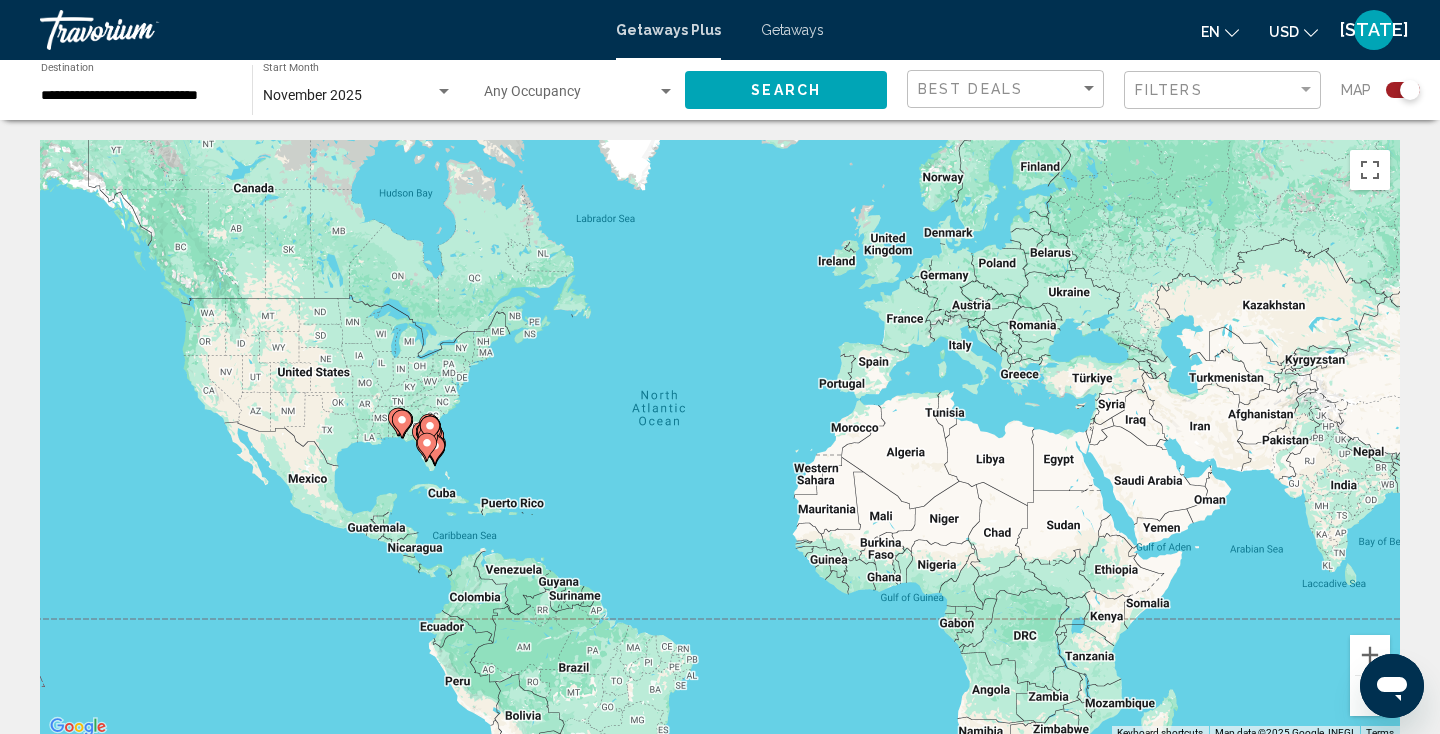 scroll, scrollTop: 0, scrollLeft: 0, axis: both 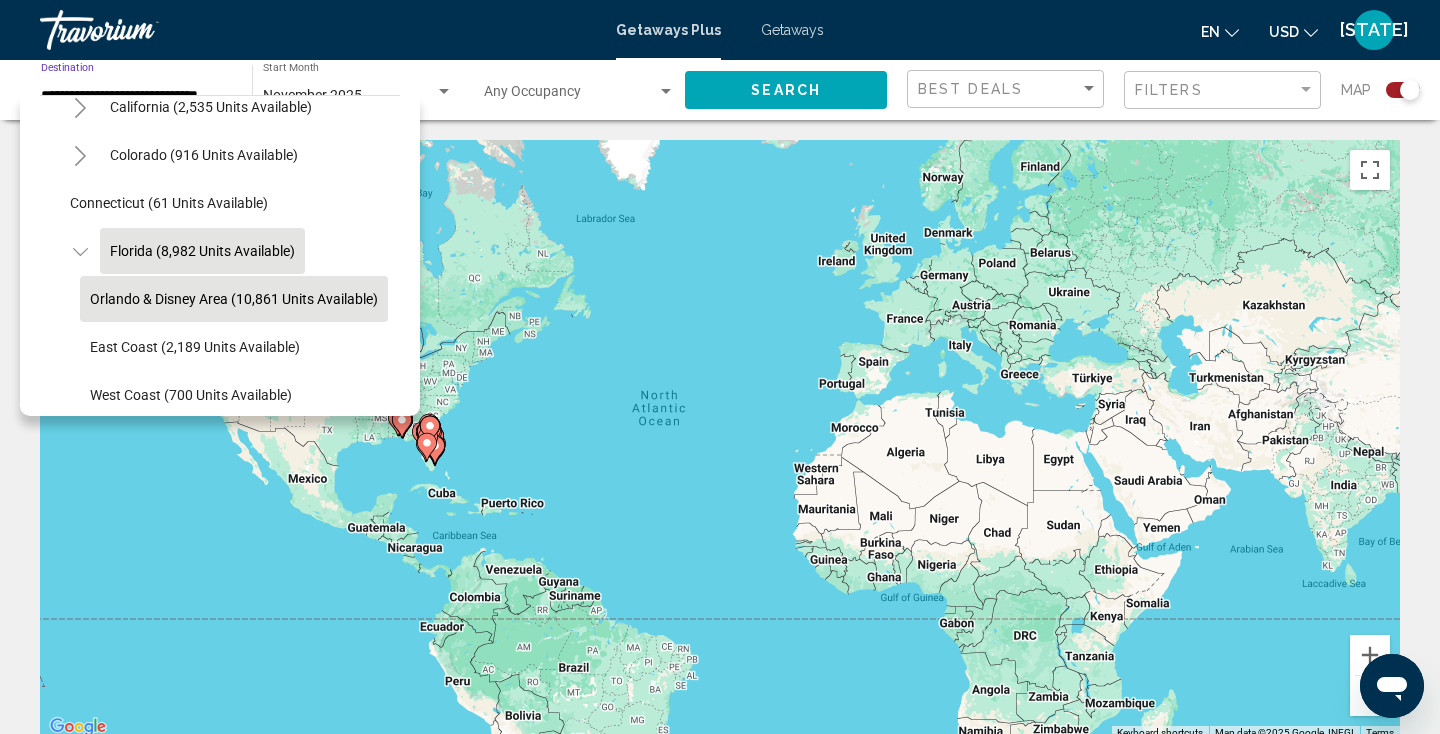 click on "Orlando & Disney Area (10,861 units available)" 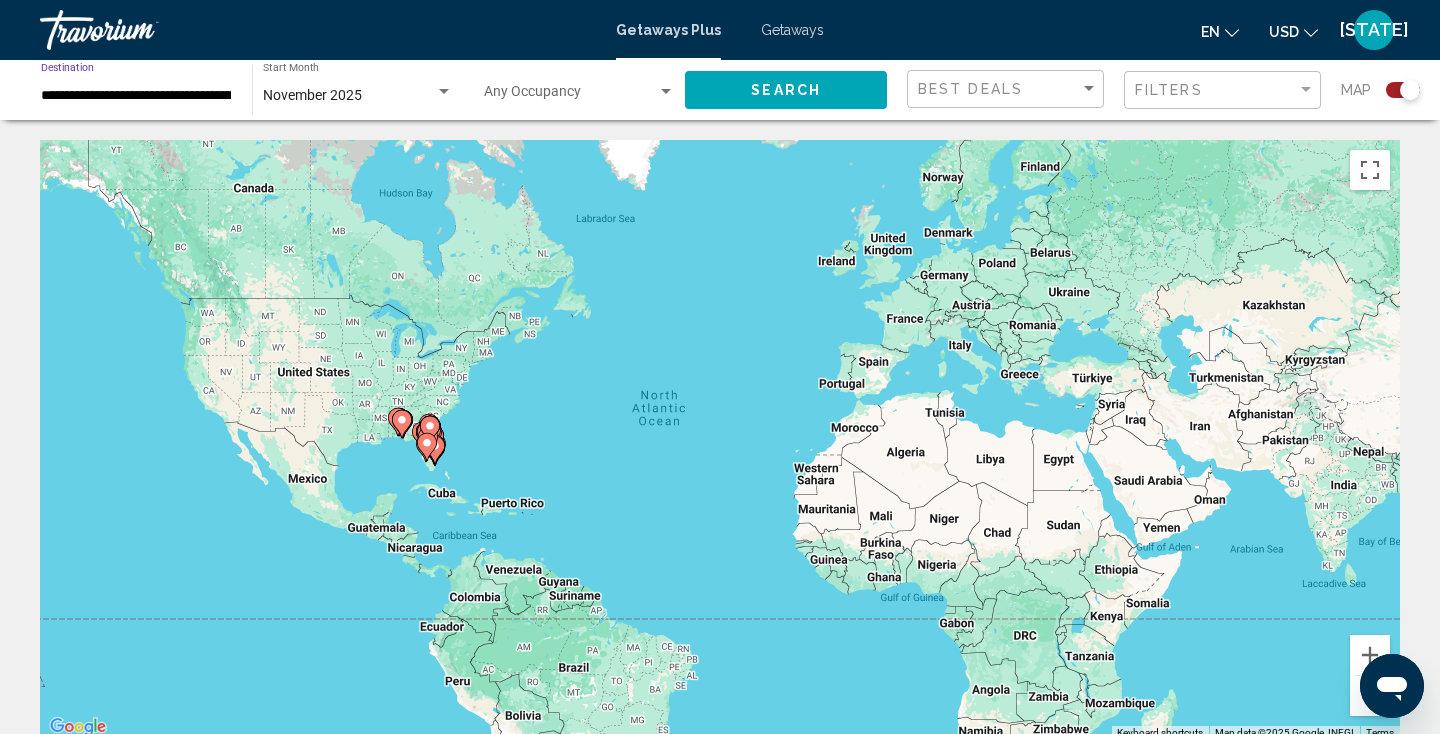 click on "Search" 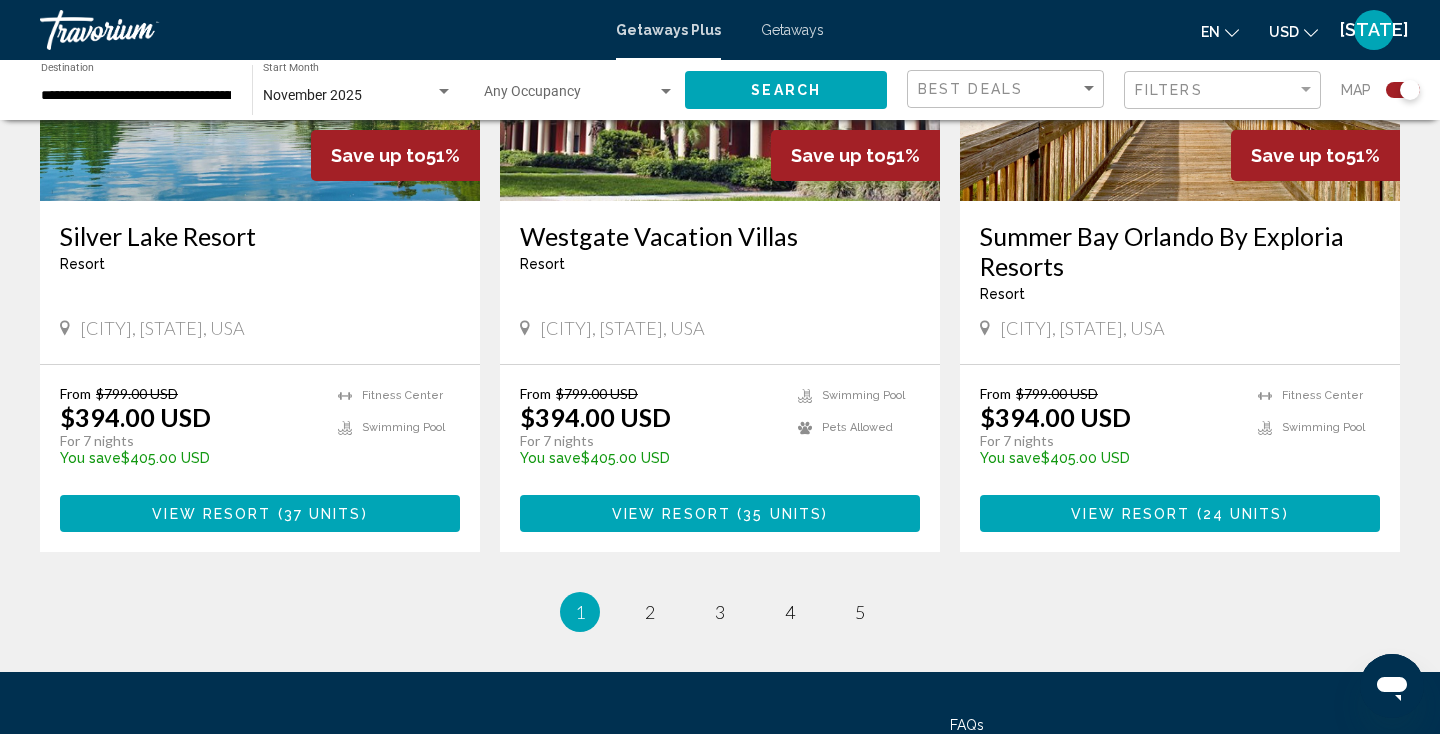 scroll, scrollTop: 3164, scrollLeft: 0, axis: vertical 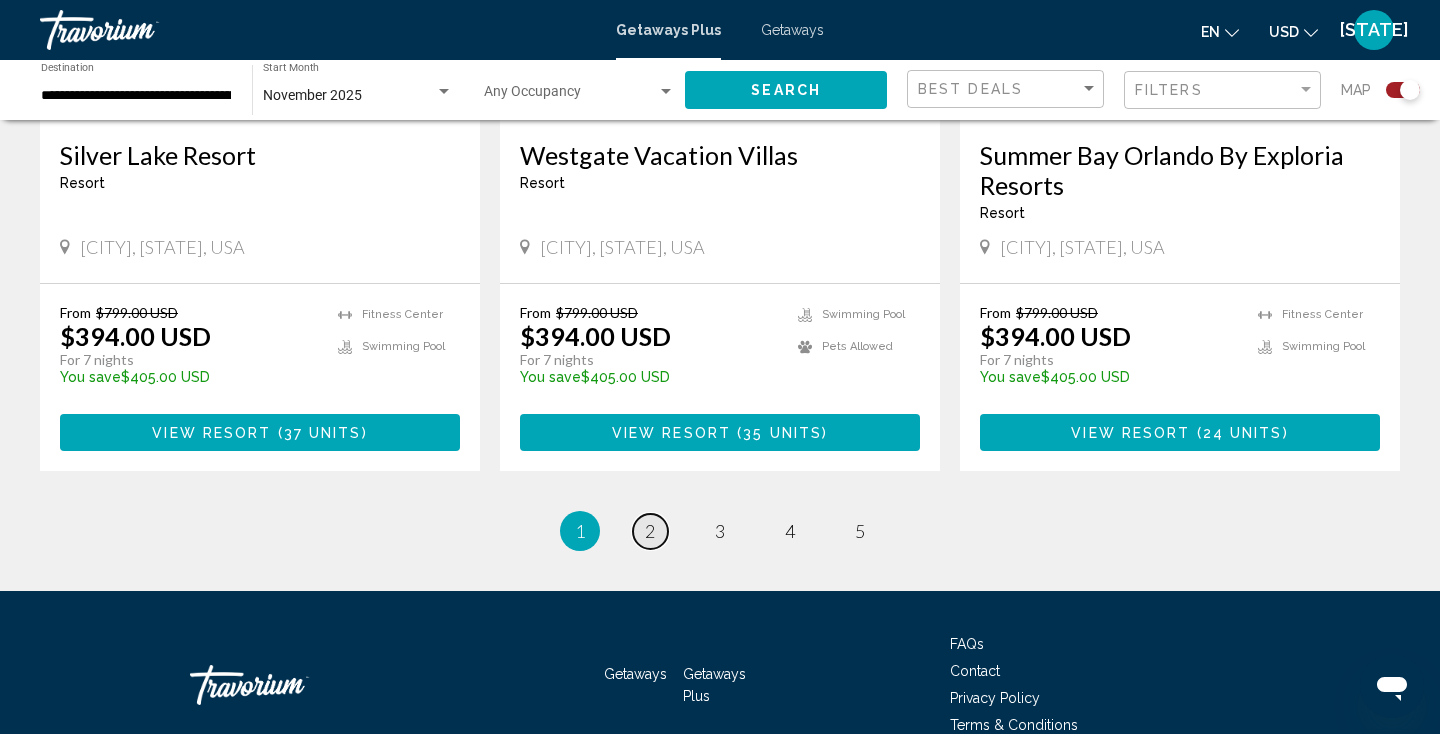 click on "2" at bounding box center [650, 531] 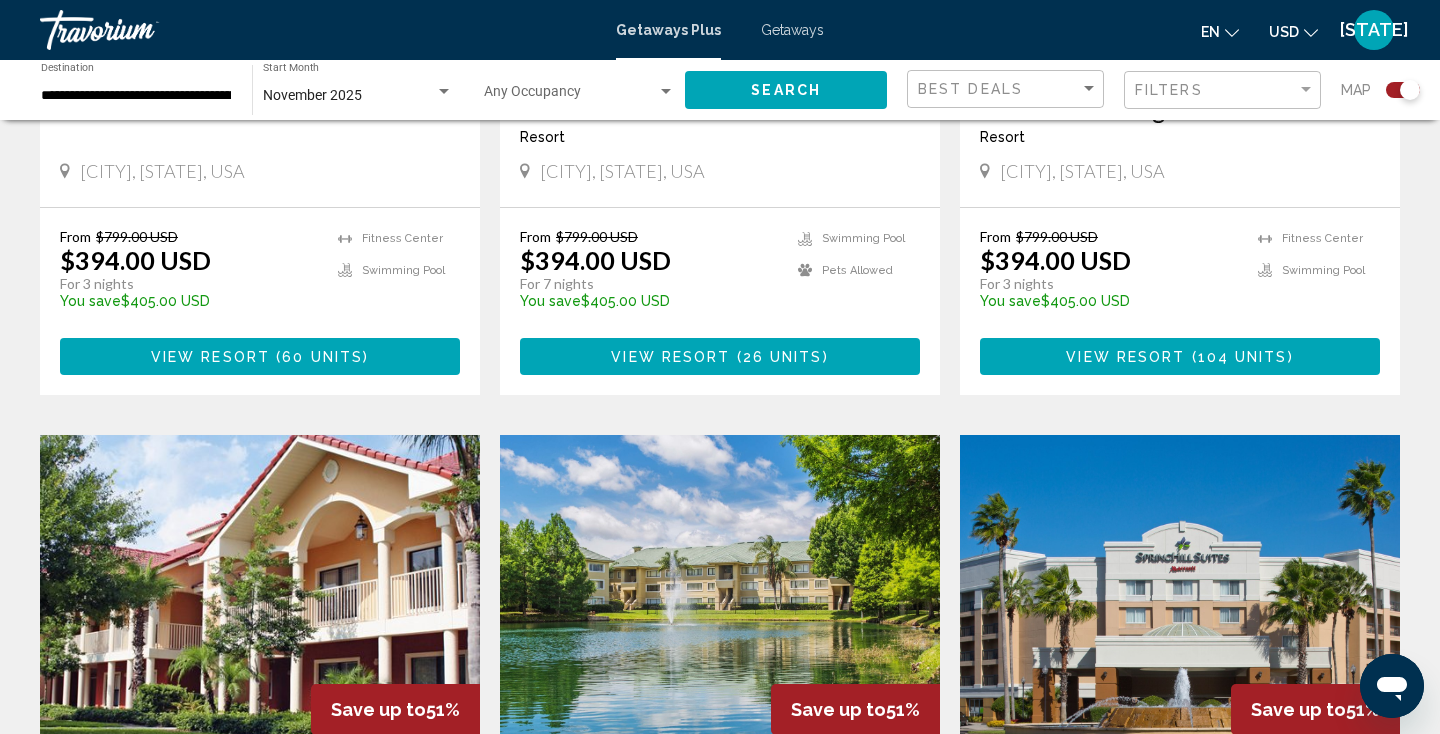 scroll, scrollTop: 1110, scrollLeft: 0, axis: vertical 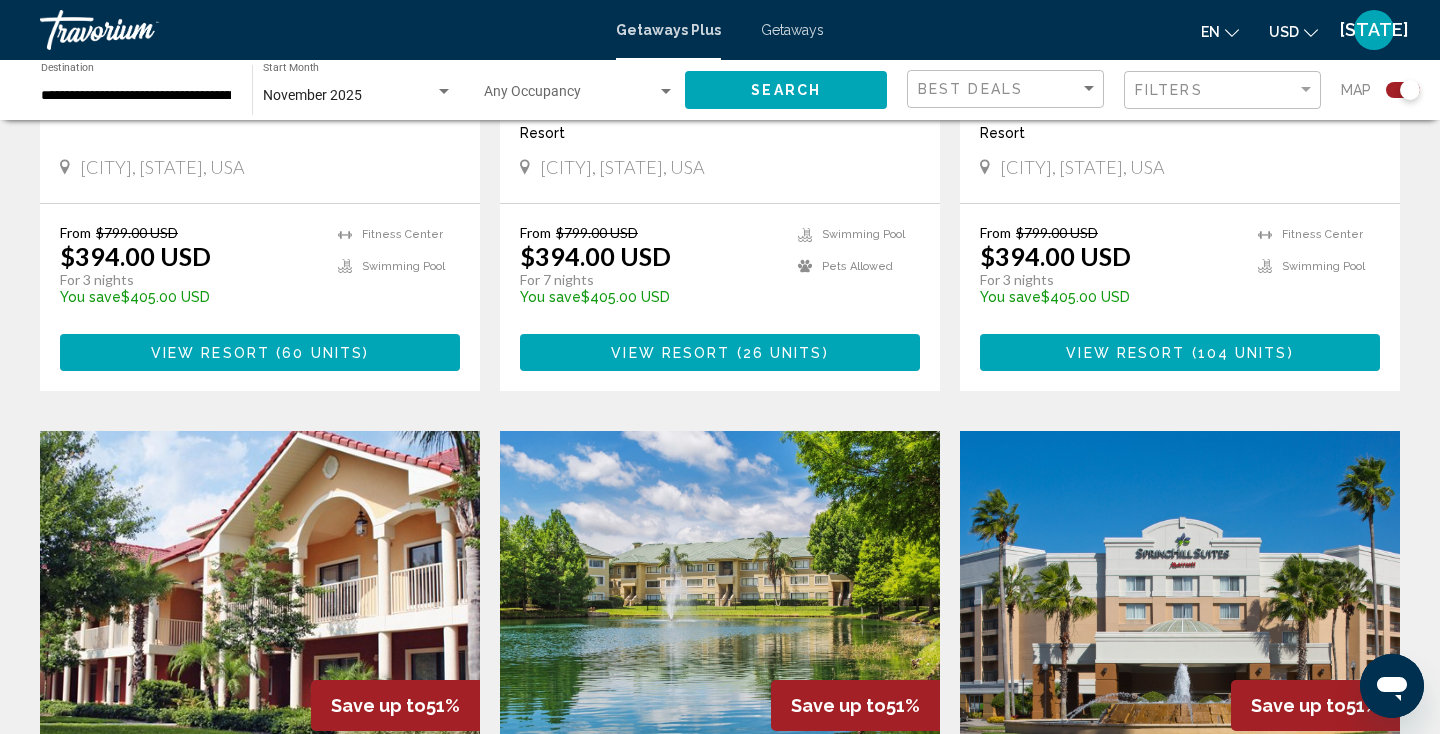 click on "Filters" 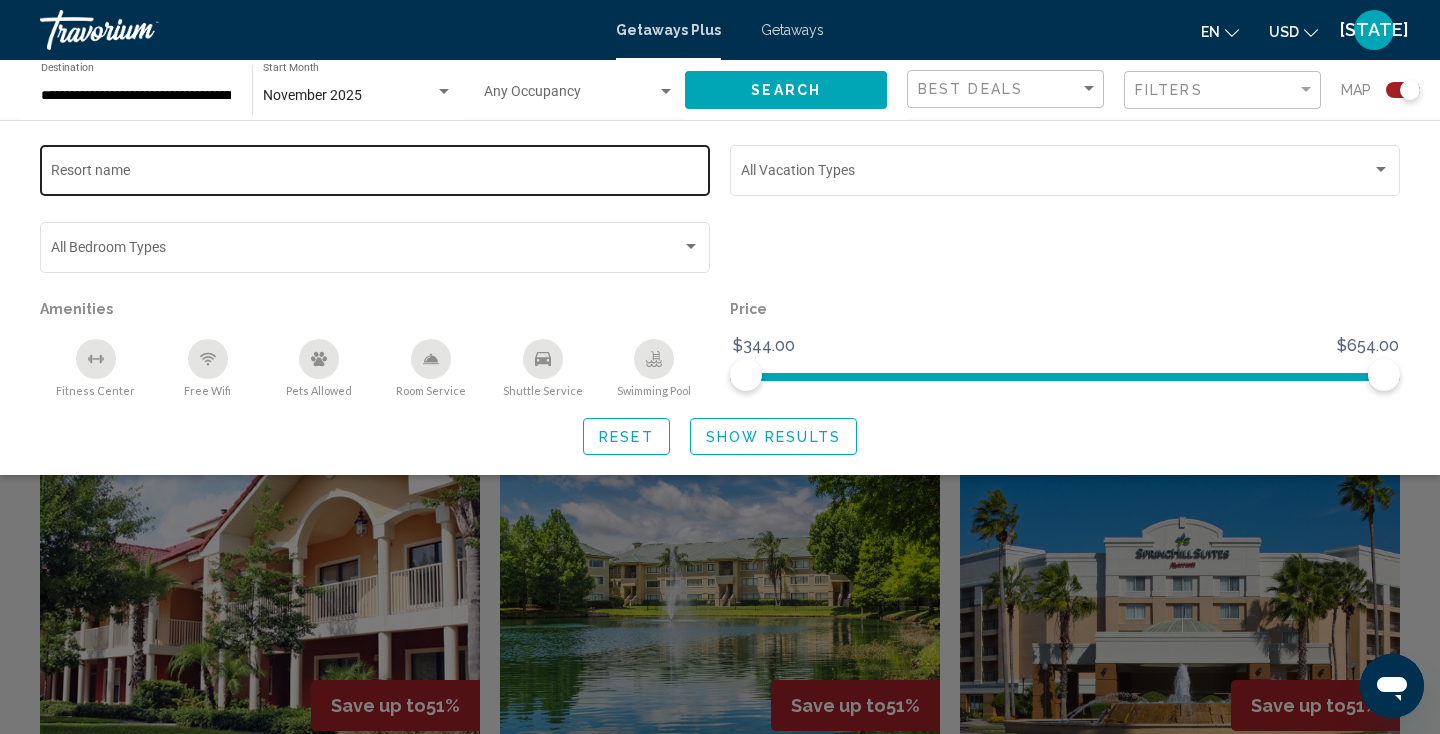 click on "Resort name" at bounding box center [375, 174] 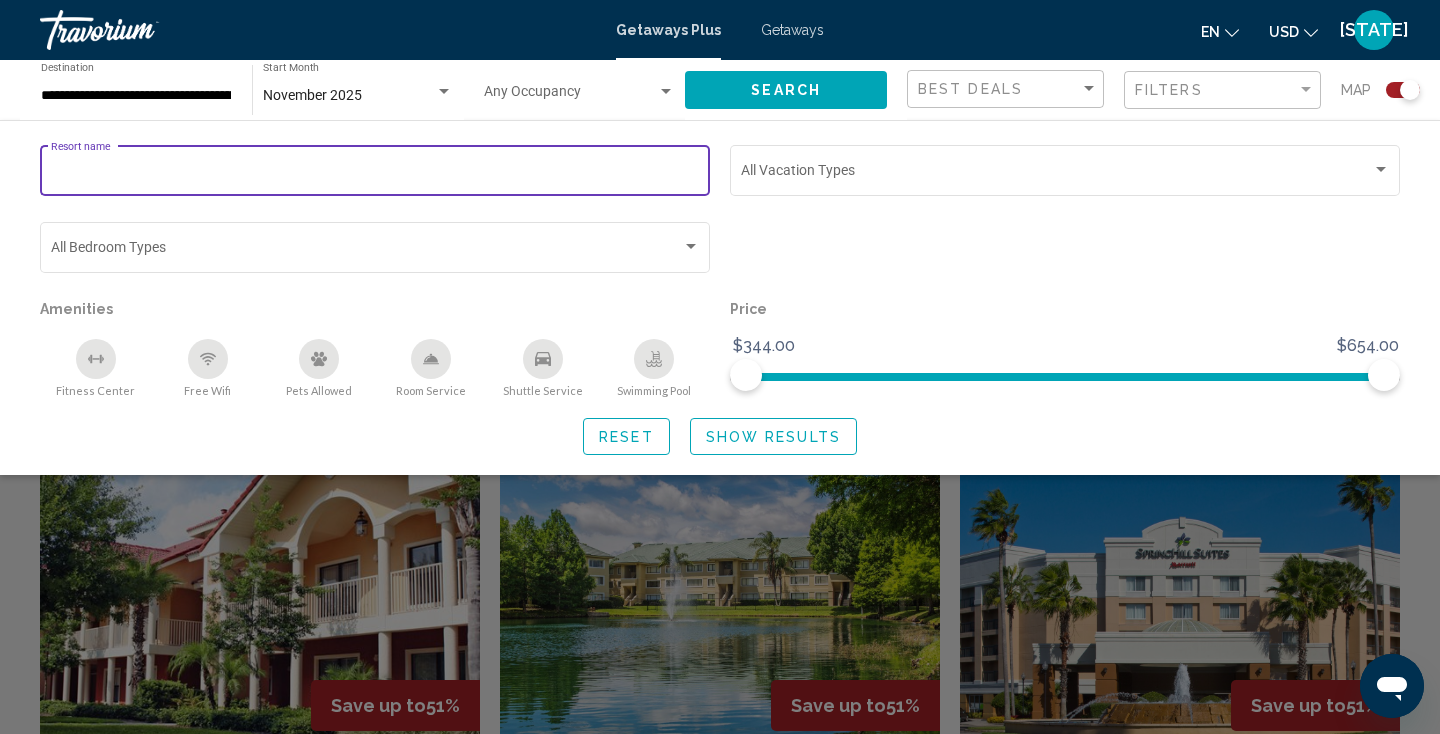 click on "Resort name" at bounding box center [375, 174] 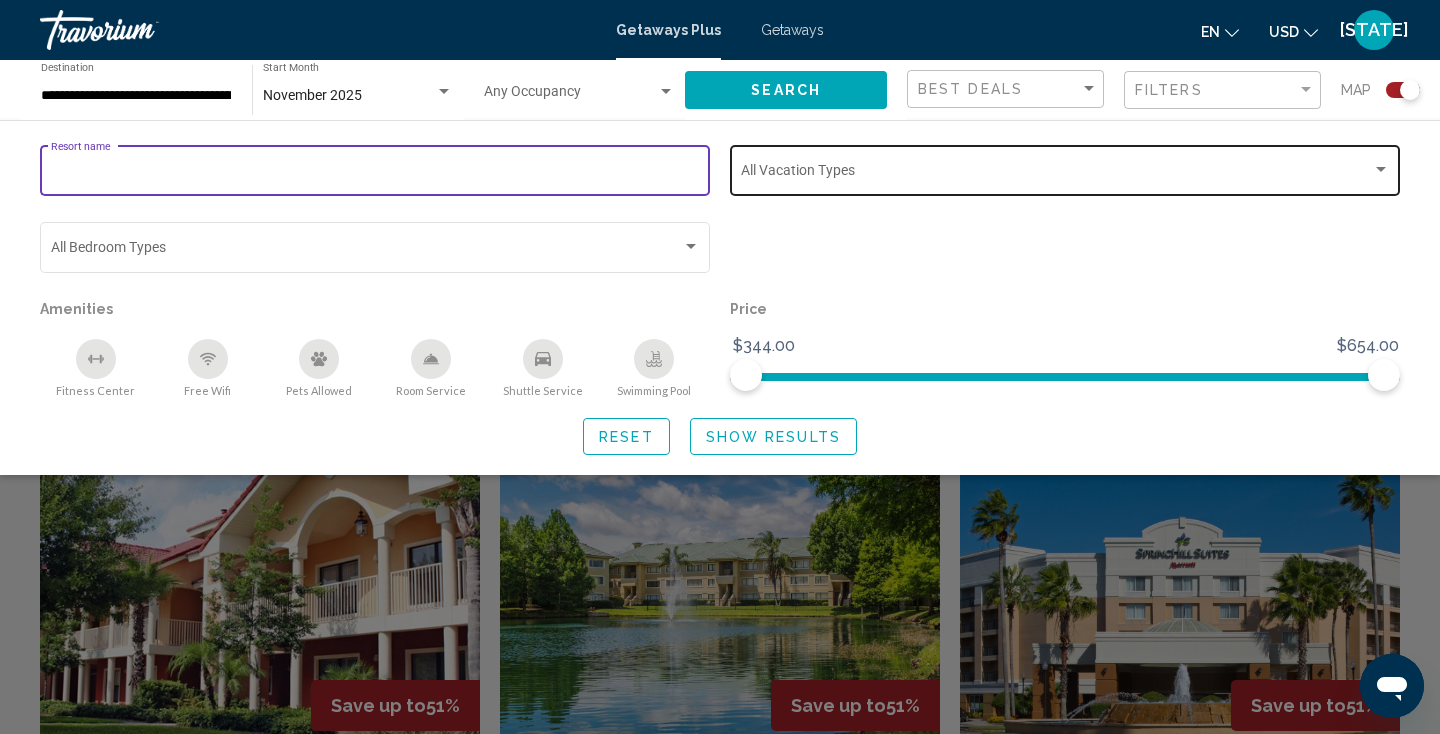 click on "Vacation Types All Vacation Types" 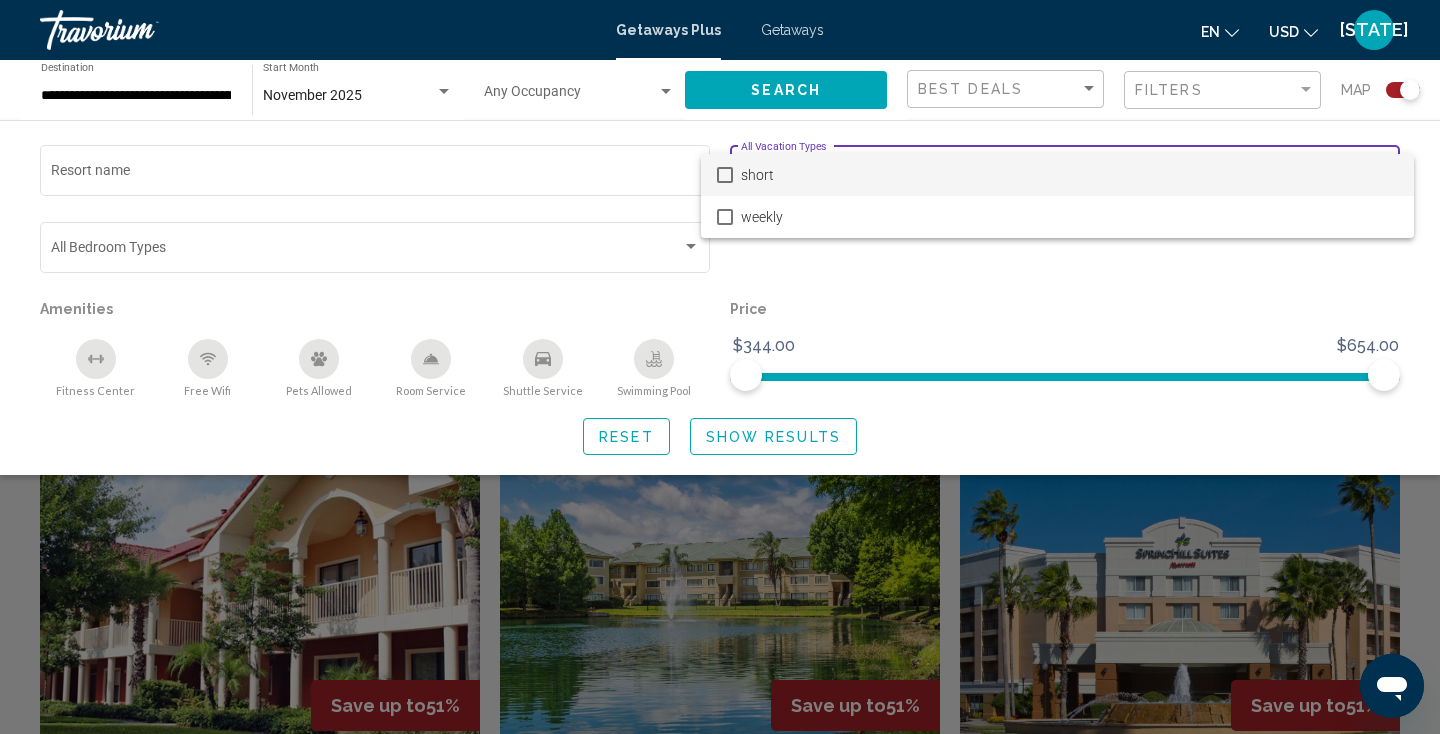 click at bounding box center (720, 367) 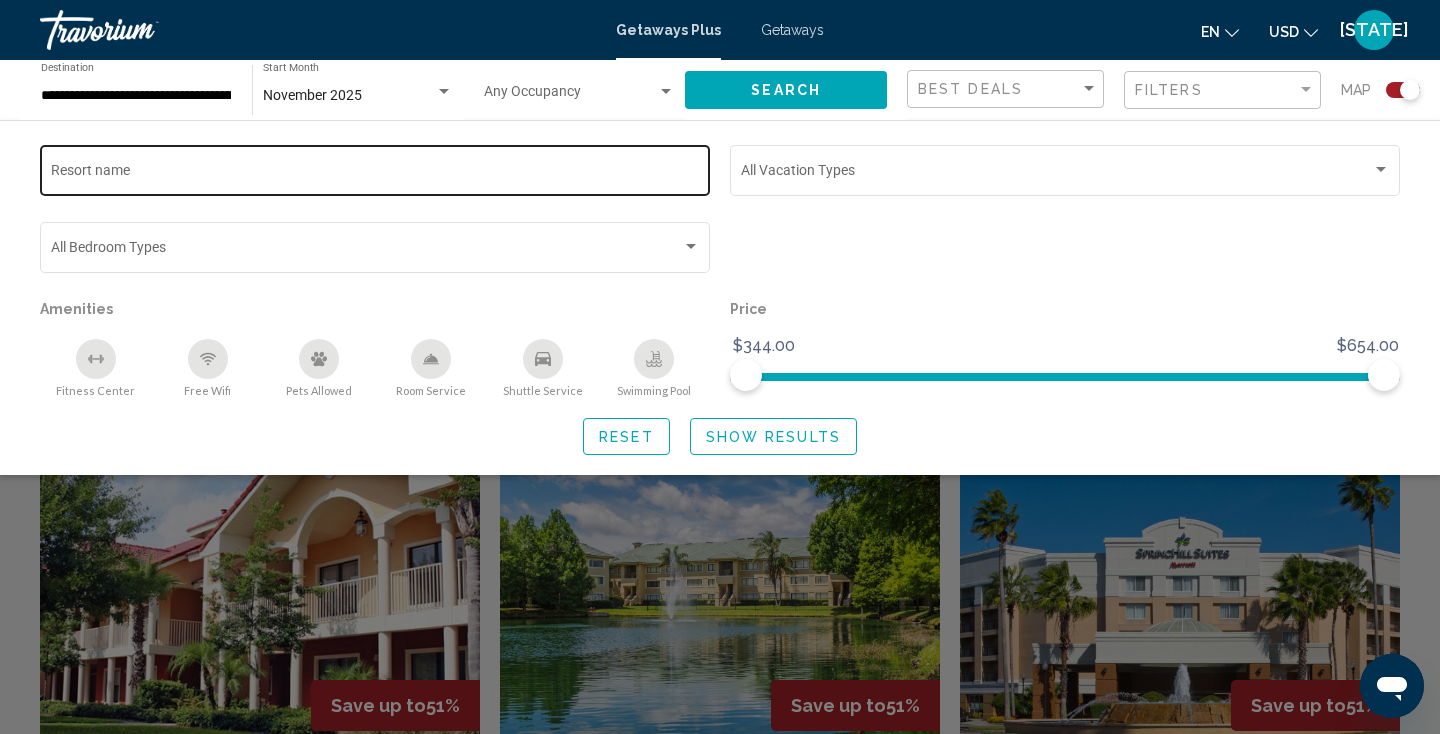 click on "Resort name" 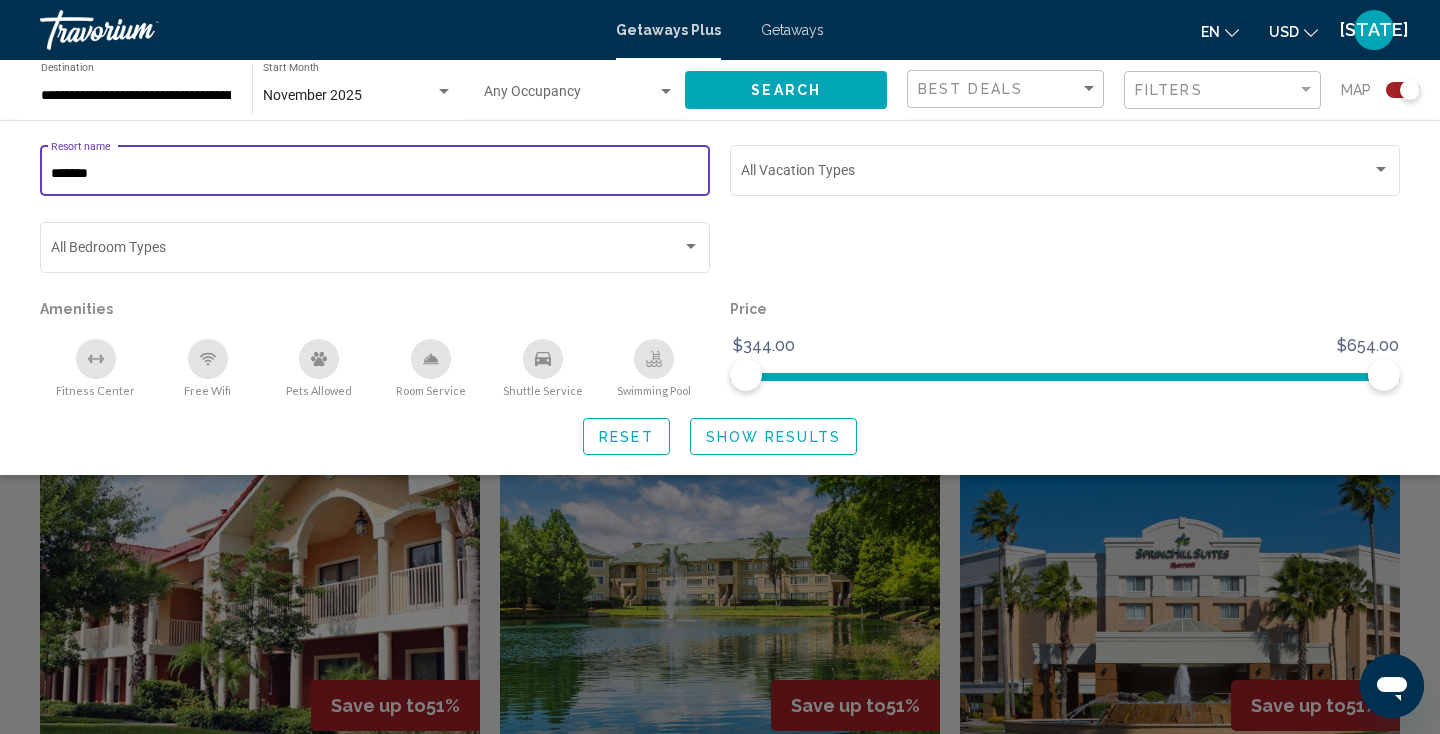 type on "*******" 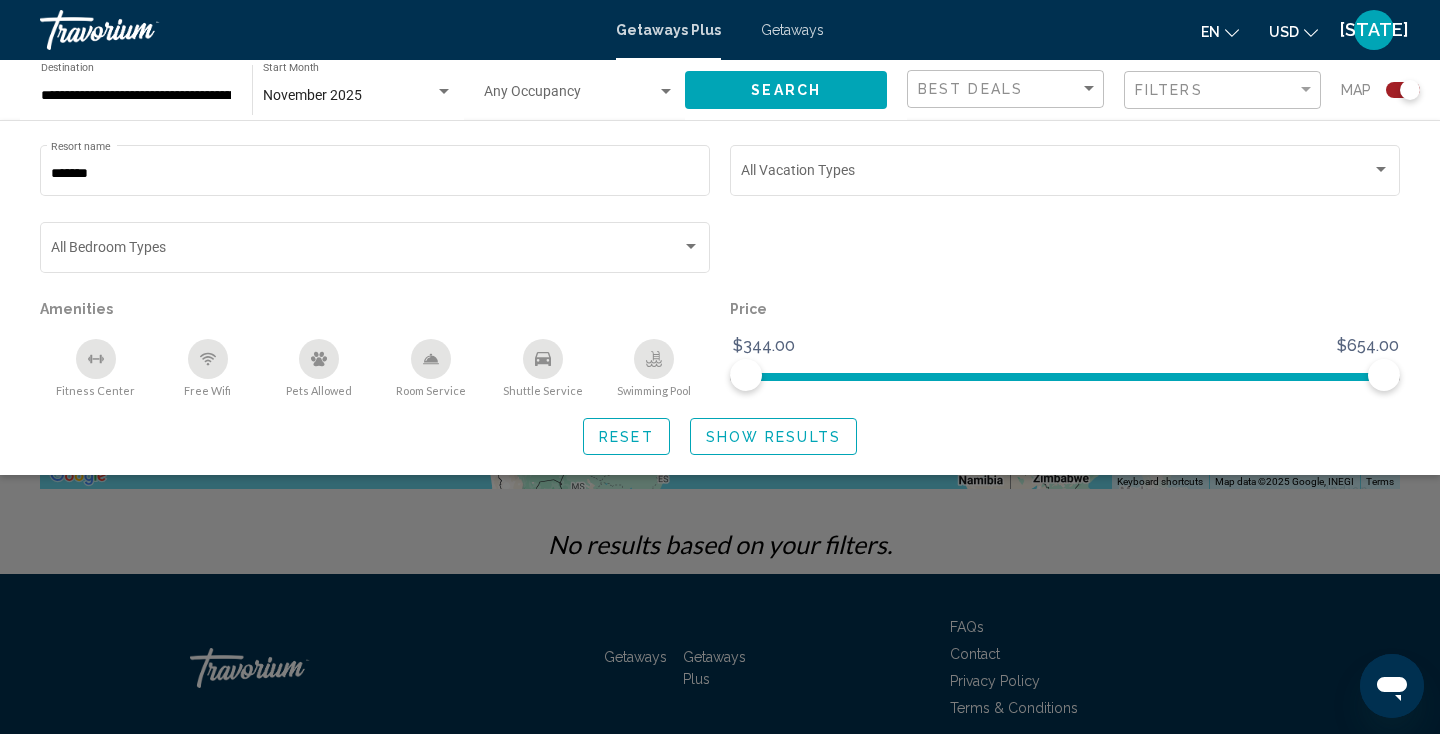 scroll, scrollTop: 258, scrollLeft: 0, axis: vertical 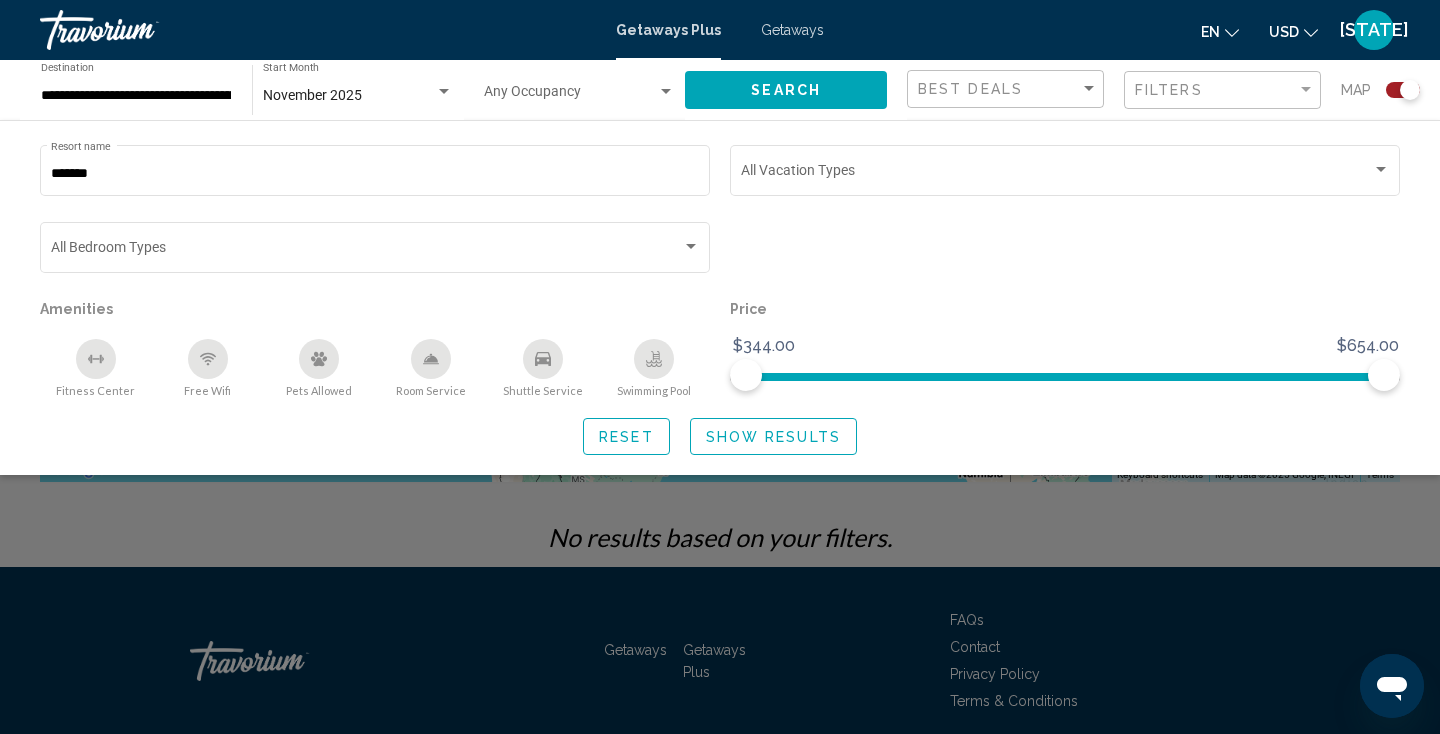 click on "Getaways" at bounding box center [792, 30] 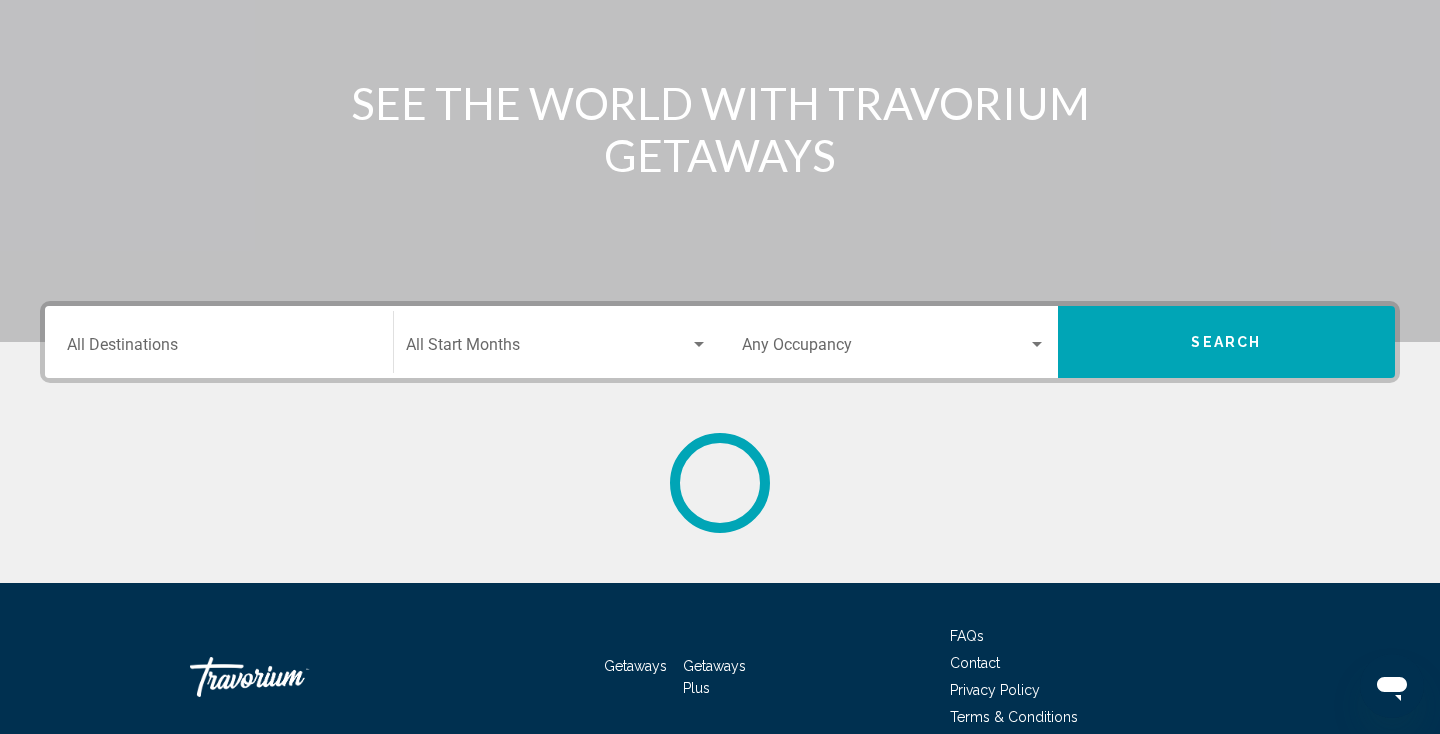 scroll, scrollTop: 0, scrollLeft: 0, axis: both 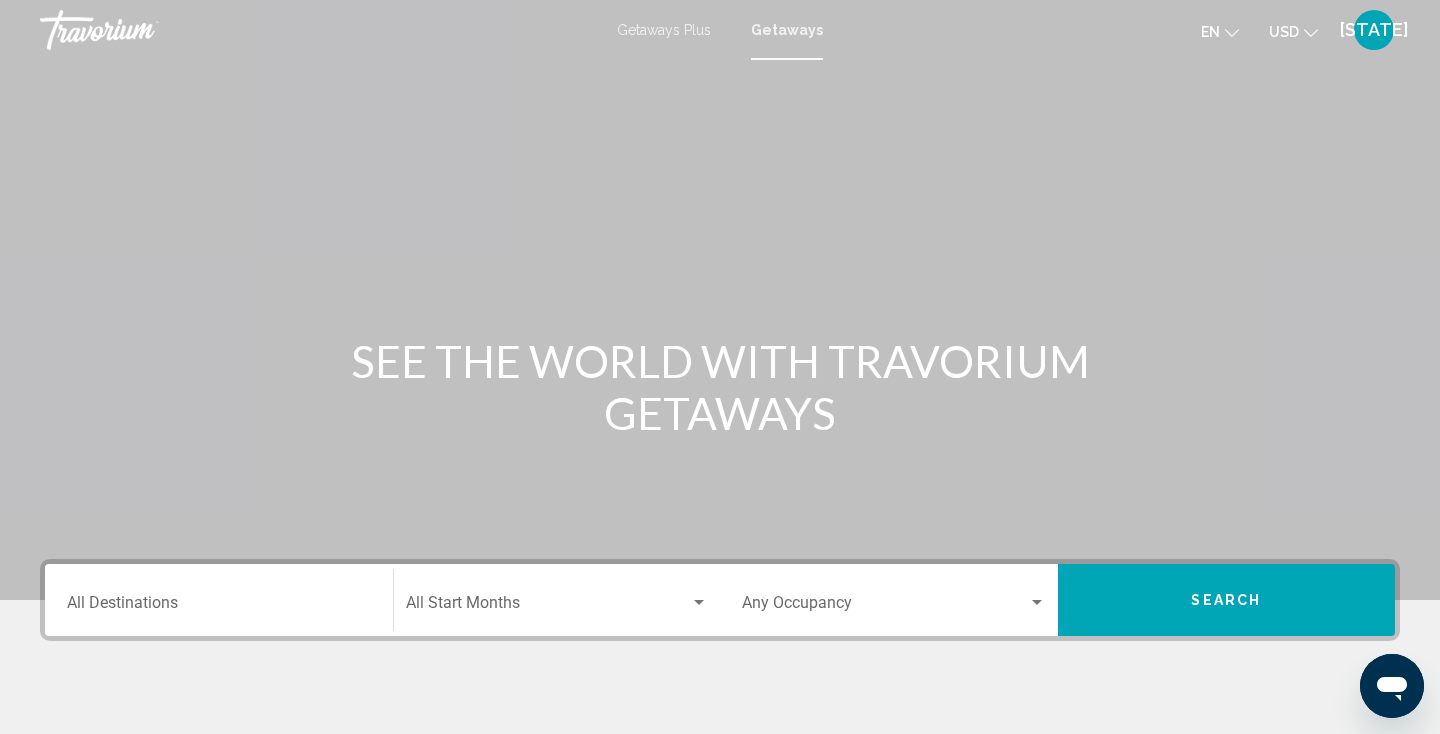 click on "Destination All Destinations" at bounding box center [219, 600] 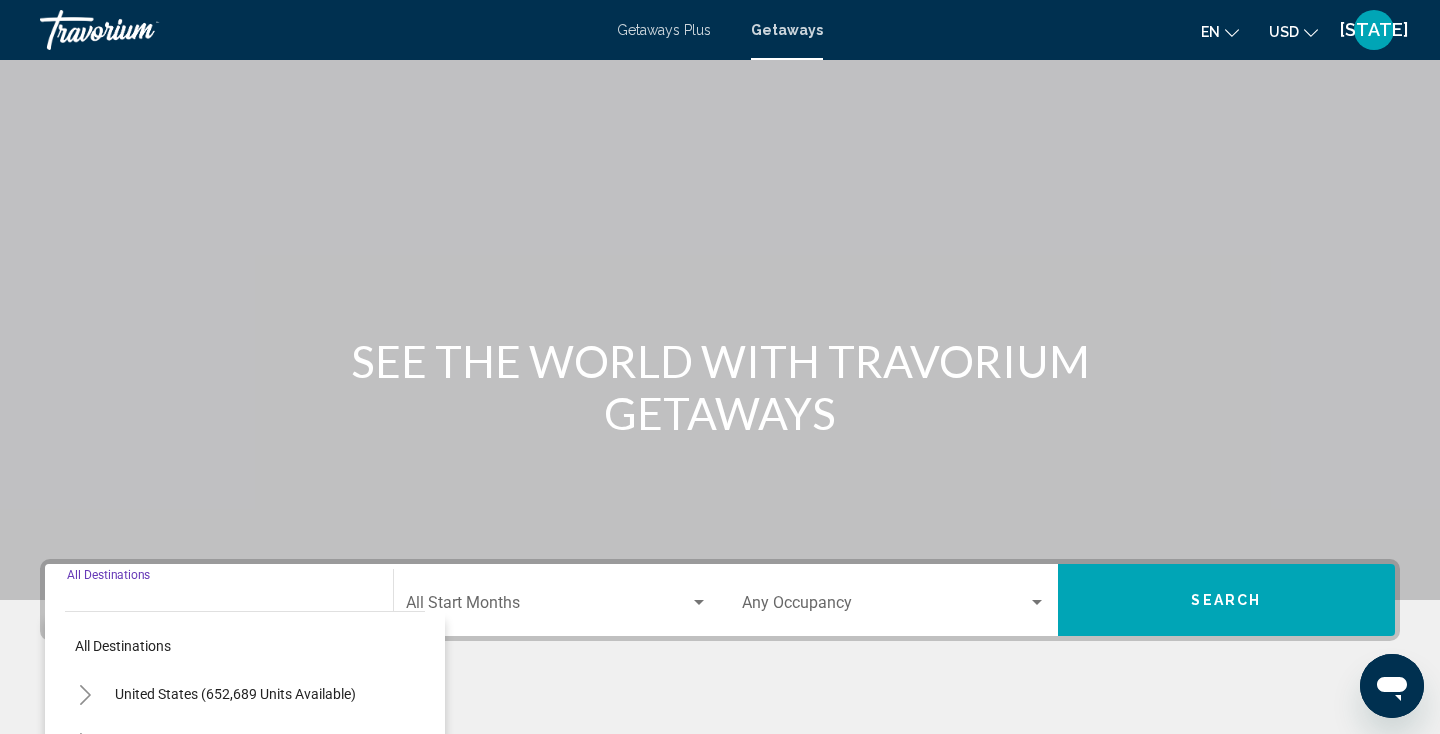 scroll, scrollTop: 352, scrollLeft: 0, axis: vertical 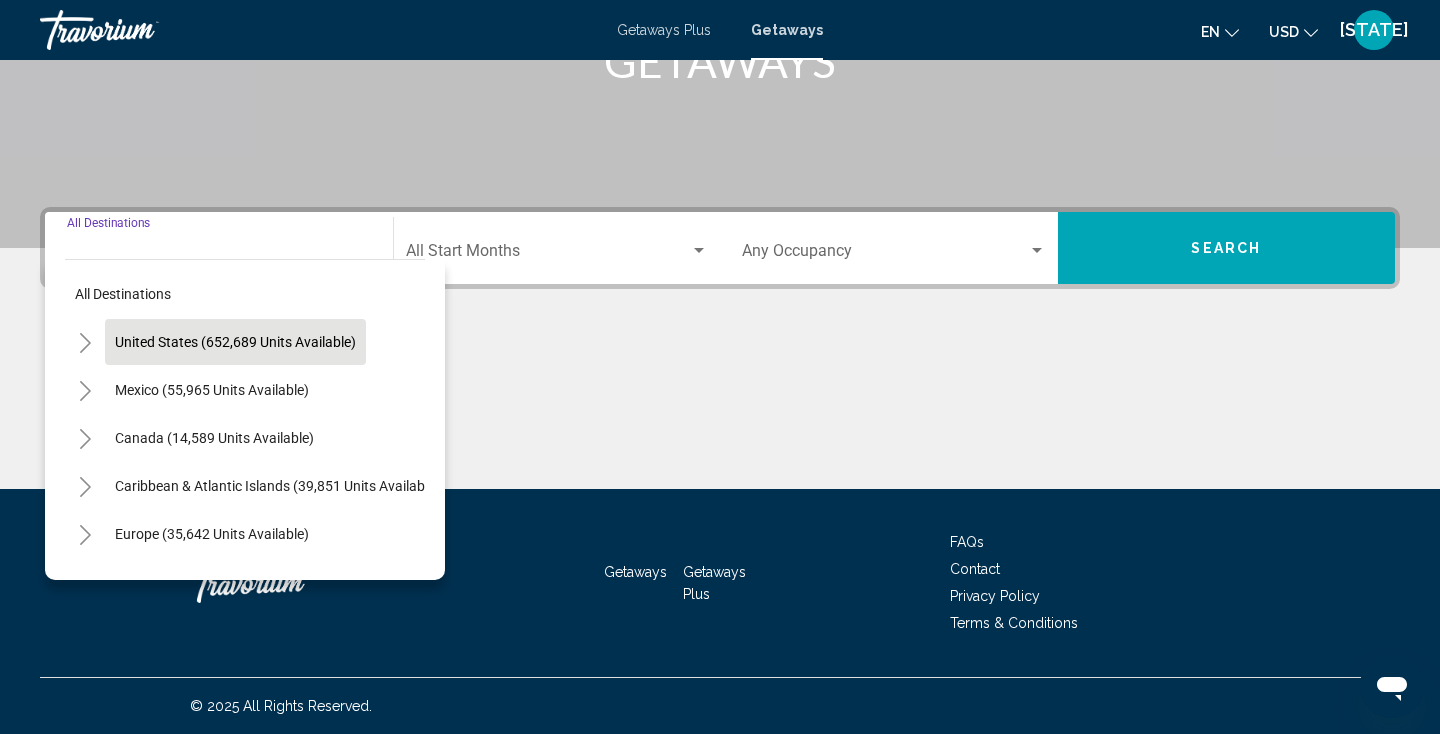 click on "United States (652,689 units available)" at bounding box center (212, 390) 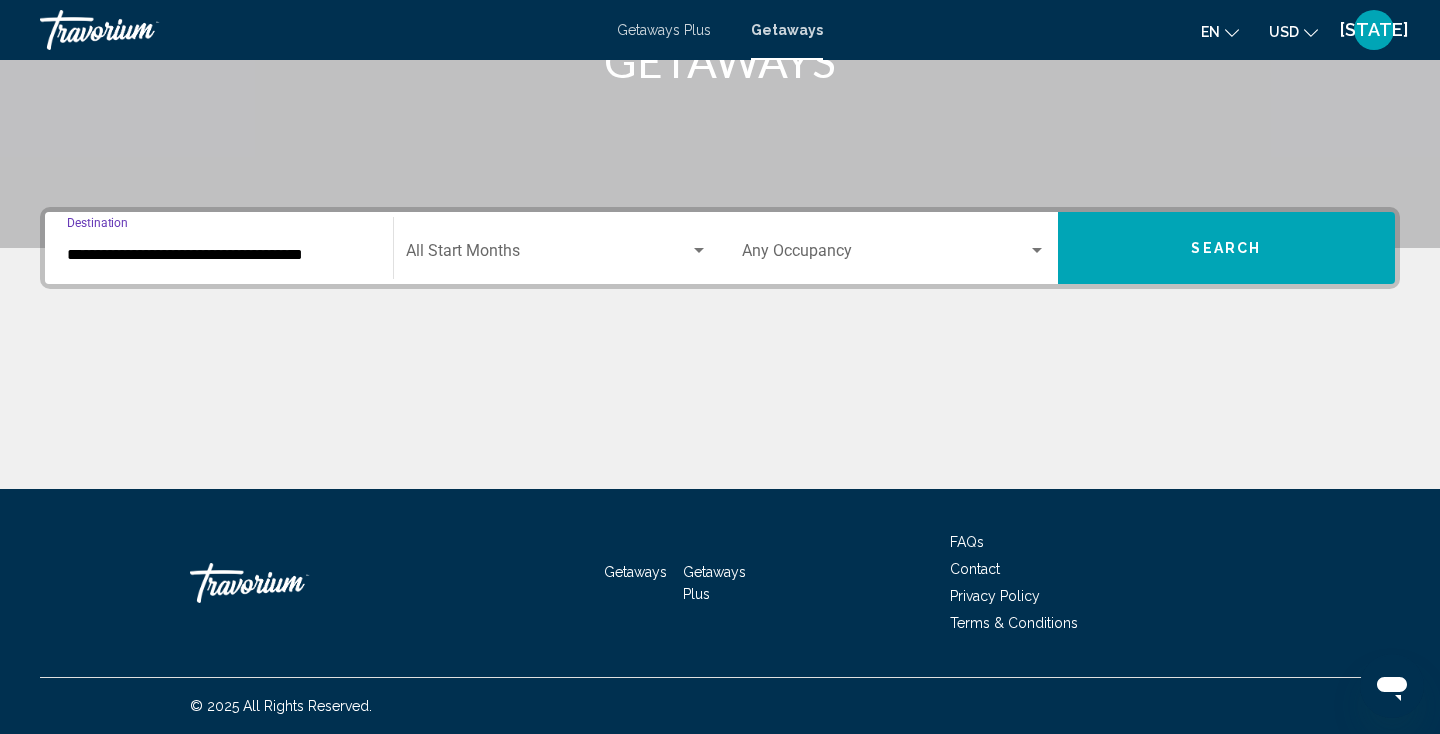 click on "**********" at bounding box center (219, 255) 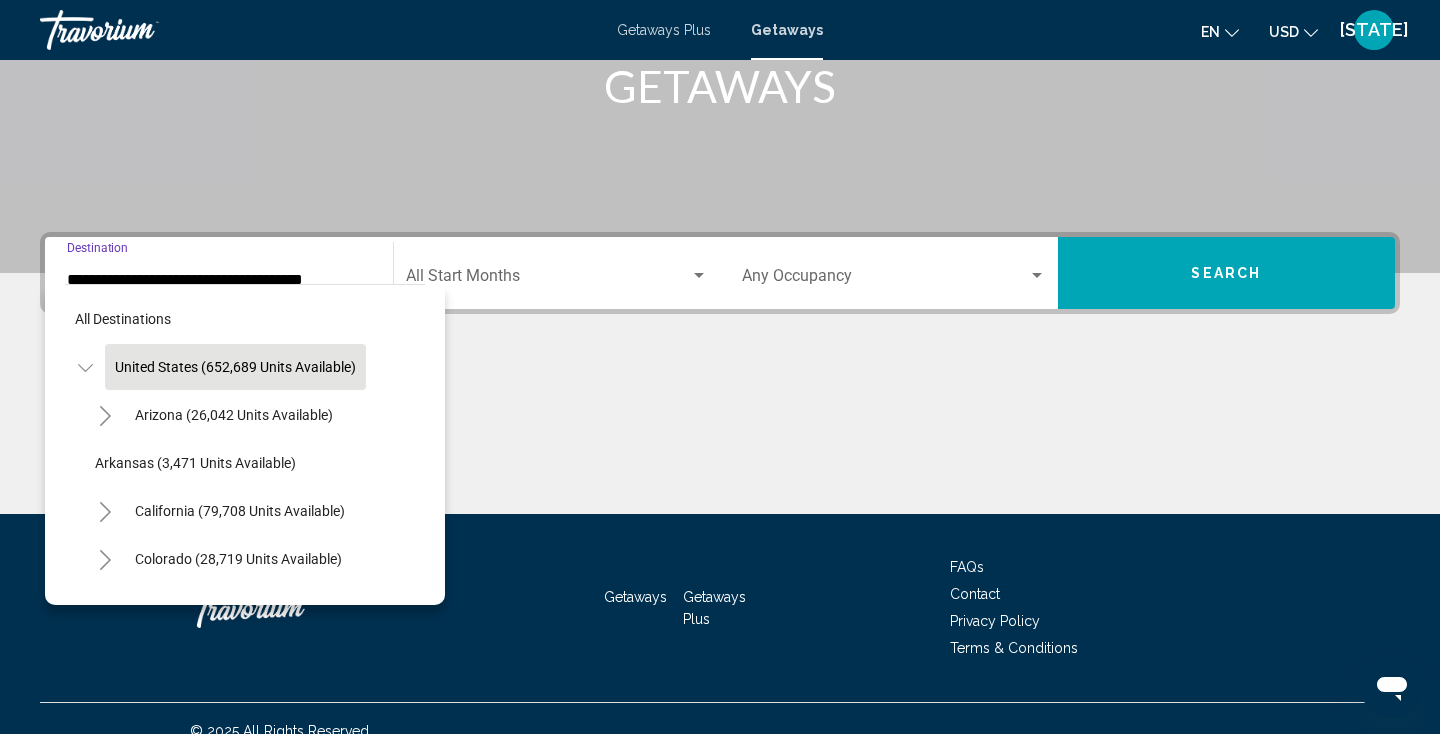 click on "Arizona (26,042 units available)" 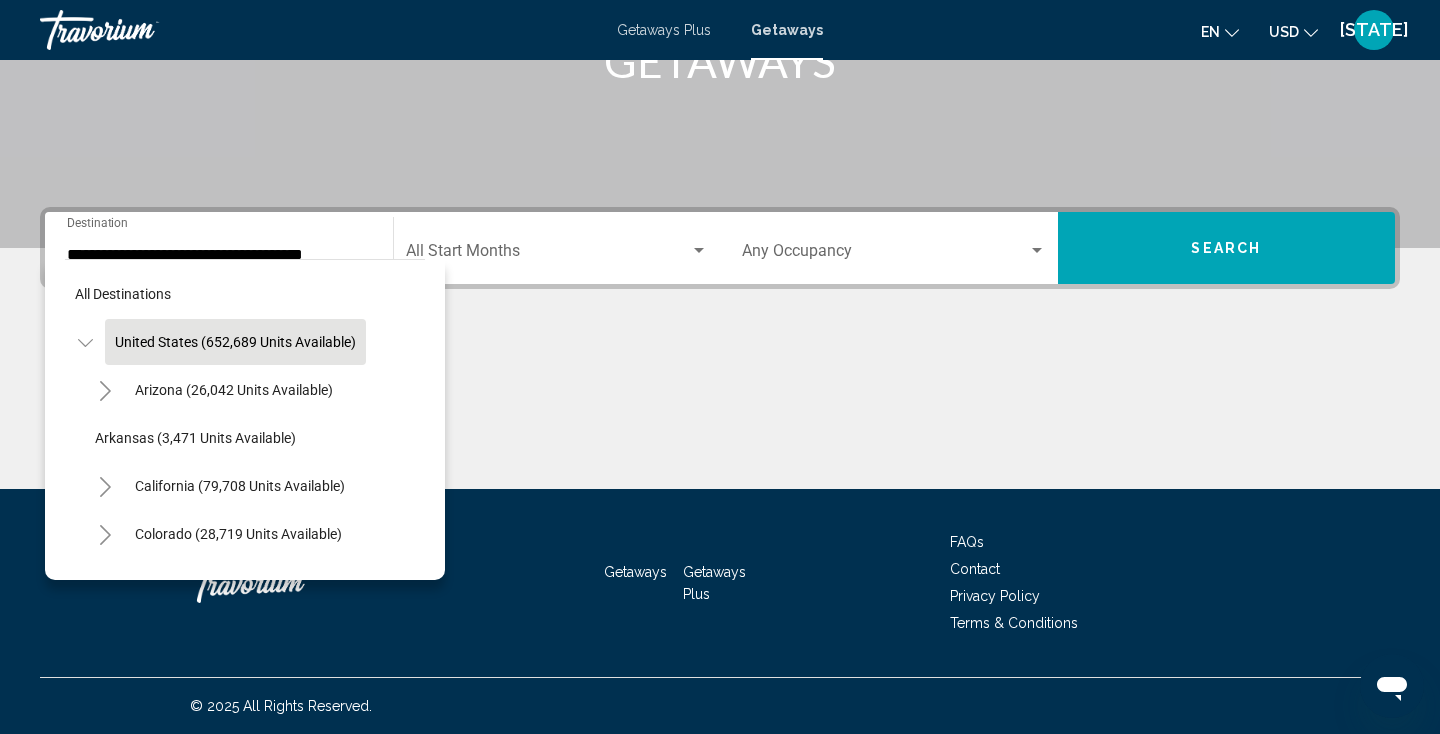 click on "Arkansas (3,471 units available)" 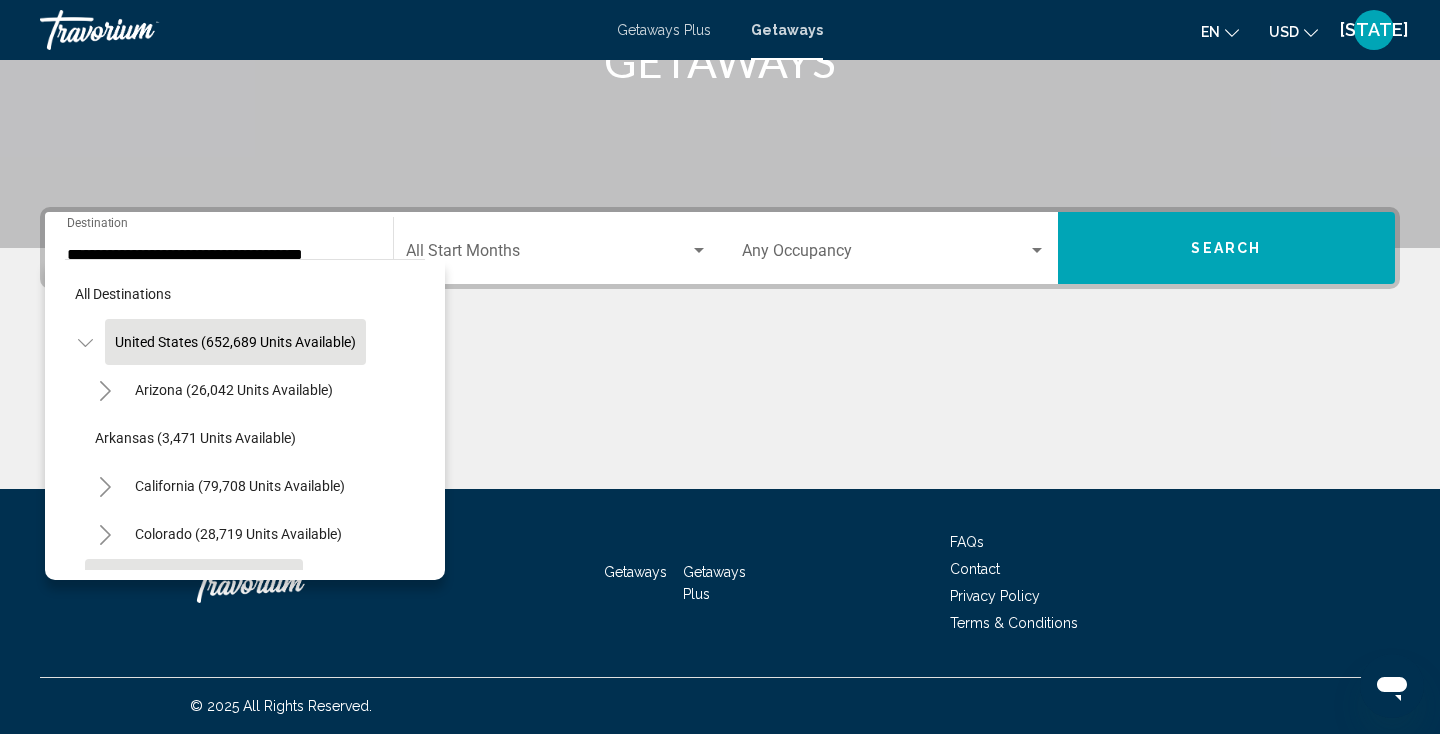 click on "Connecticut (20 units available)" 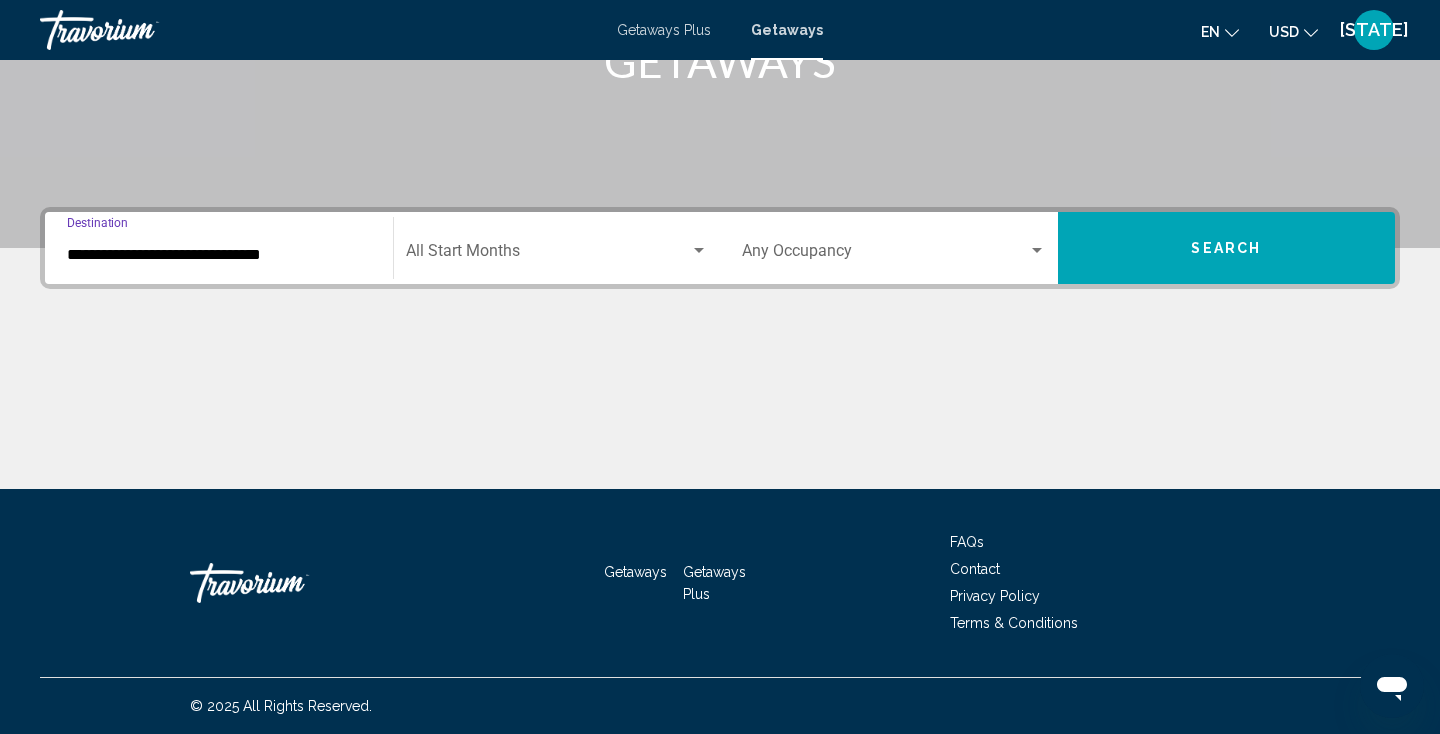 click on "**********" at bounding box center (219, 255) 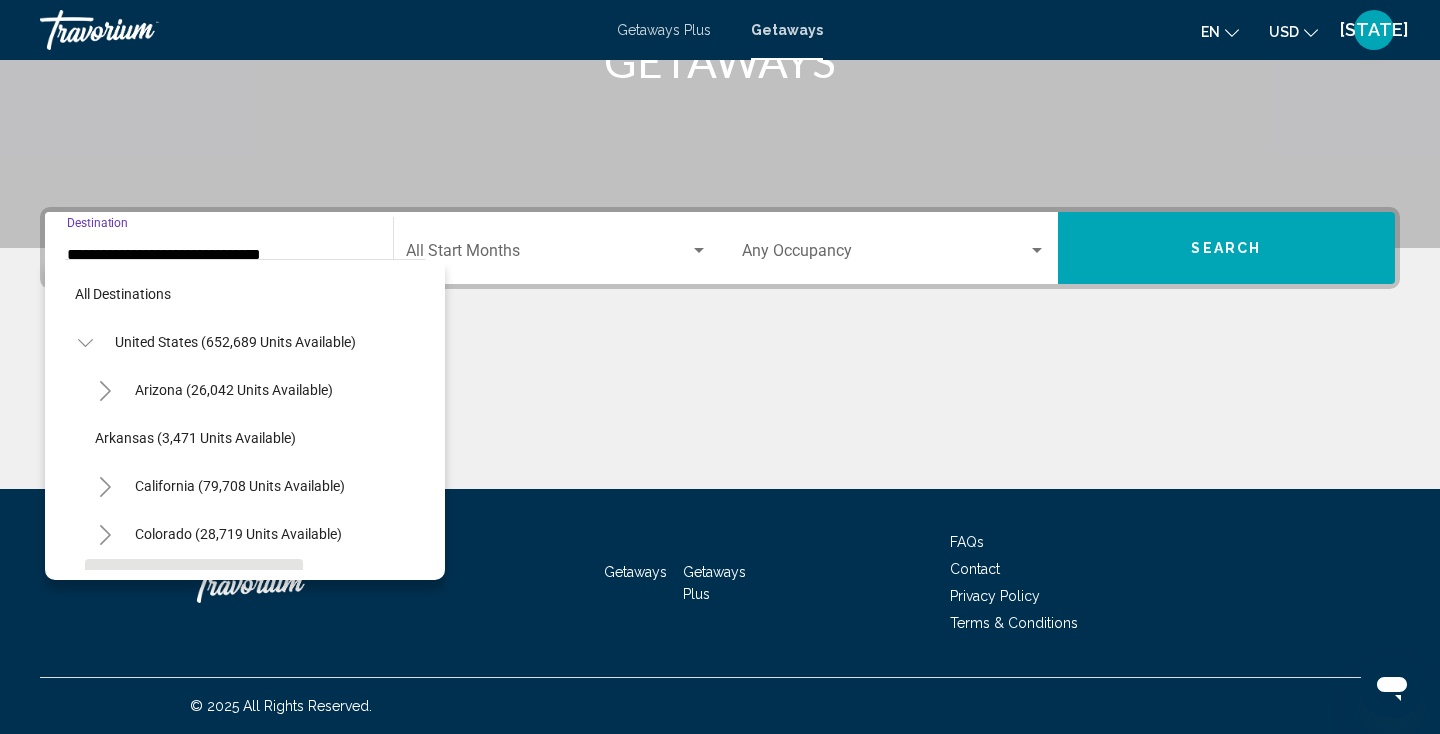 scroll, scrollTop: 167, scrollLeft: 0, axis: vertical 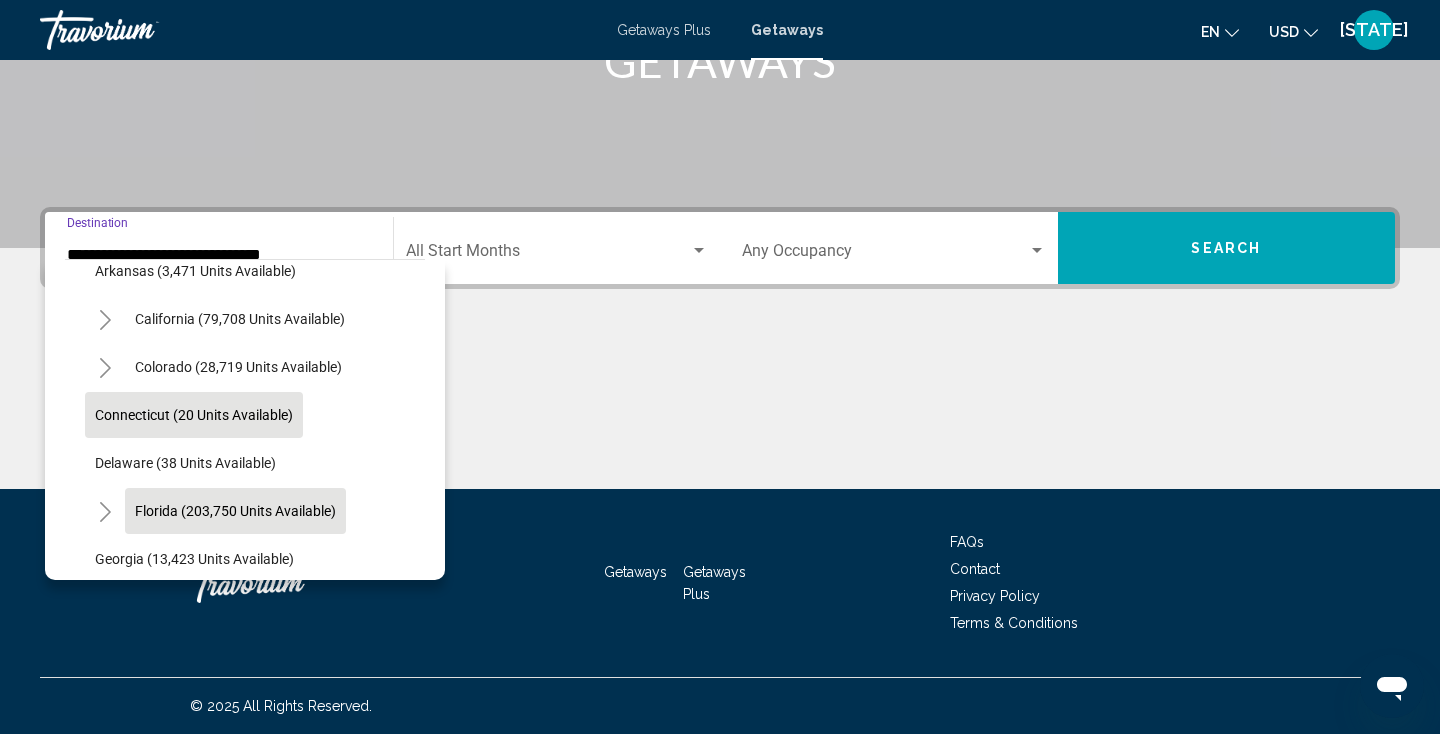 click on "Florida (203,750 units available)" 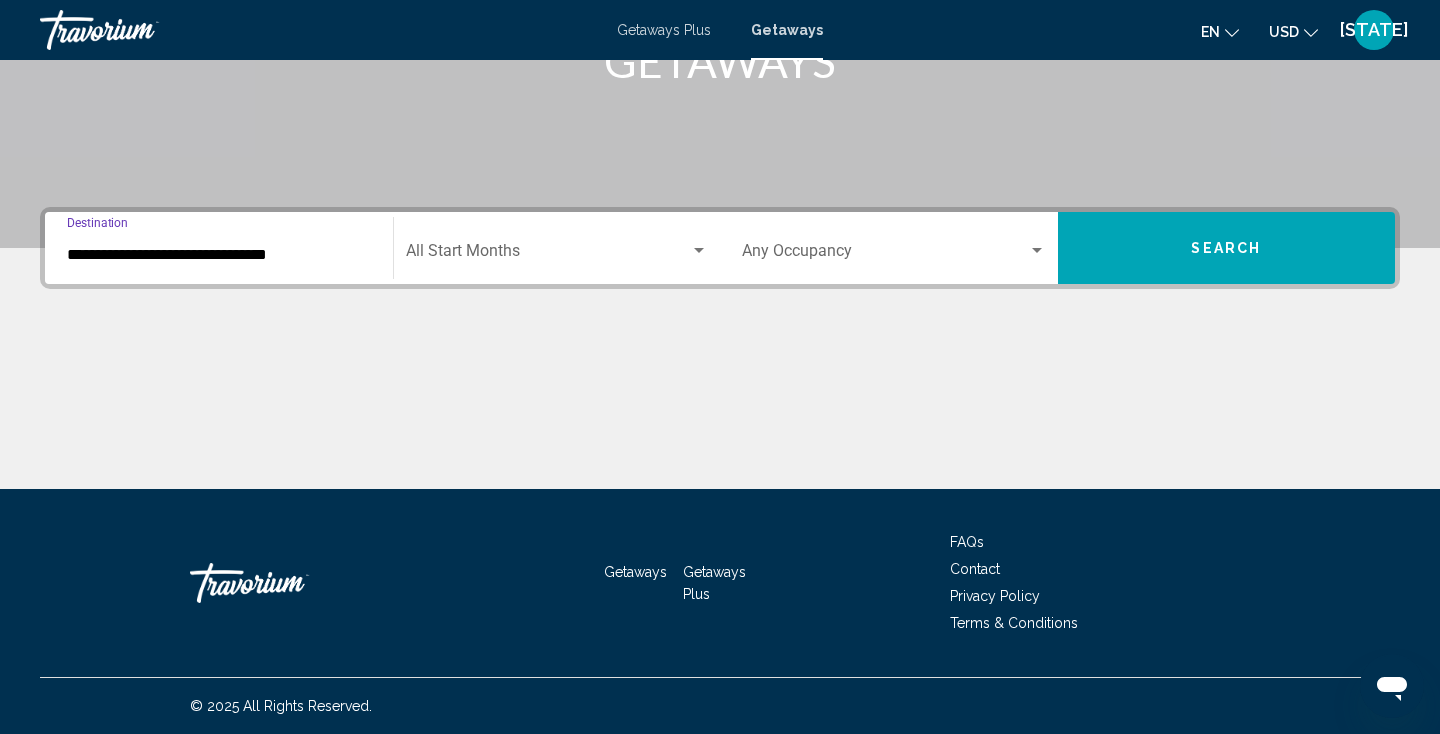 click on "**********" at bounding box center (219, 255) 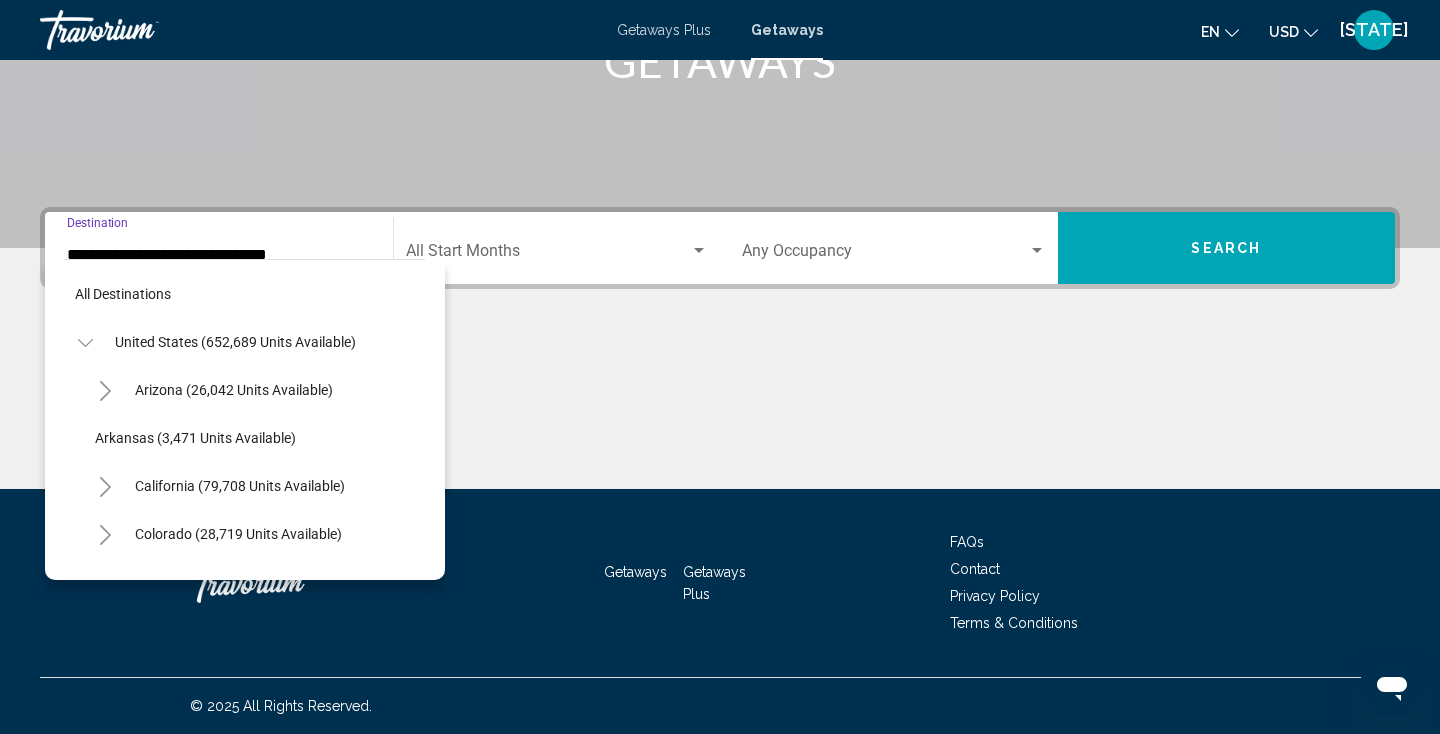 scroll, scrollTop: 263, scrollLeft: 0, axis: vertical 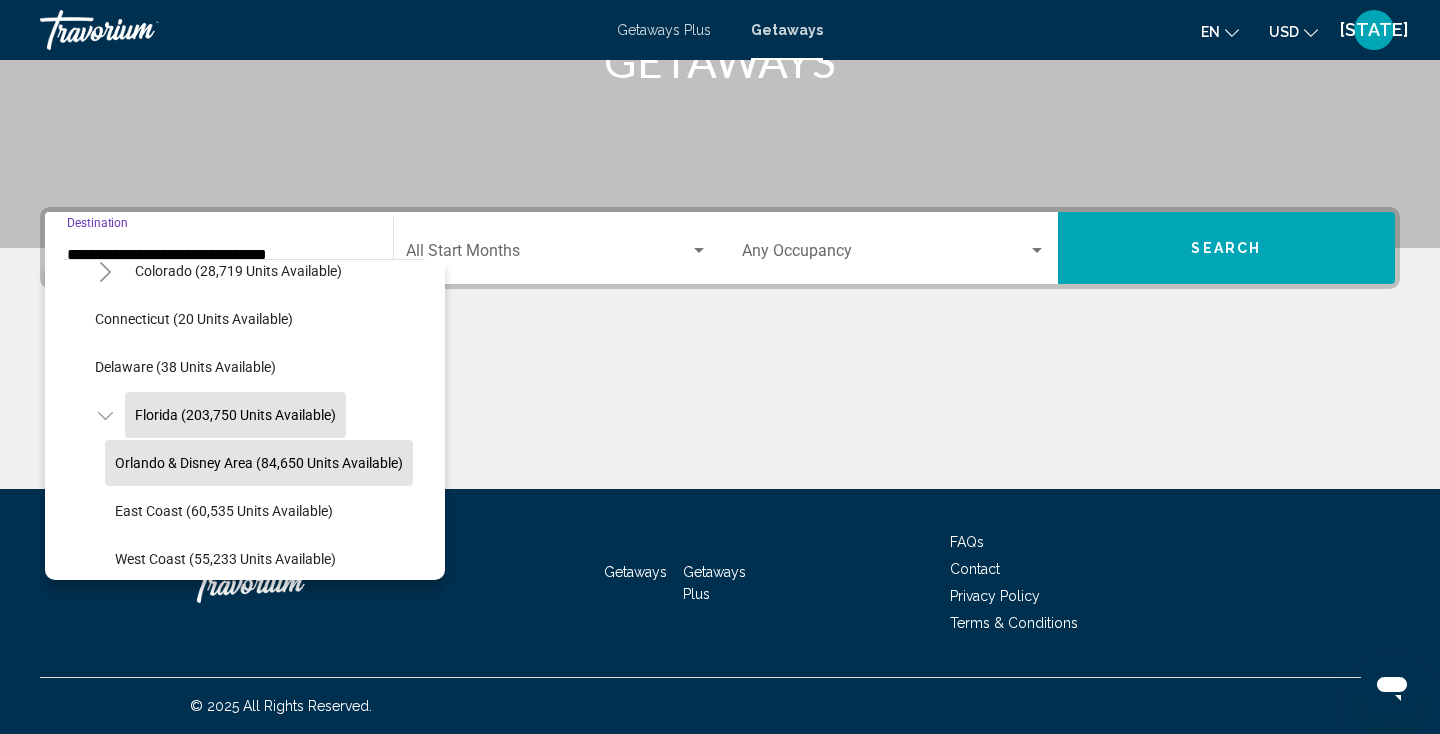 click on "Orlando & Disney Area (84,650 units available)" 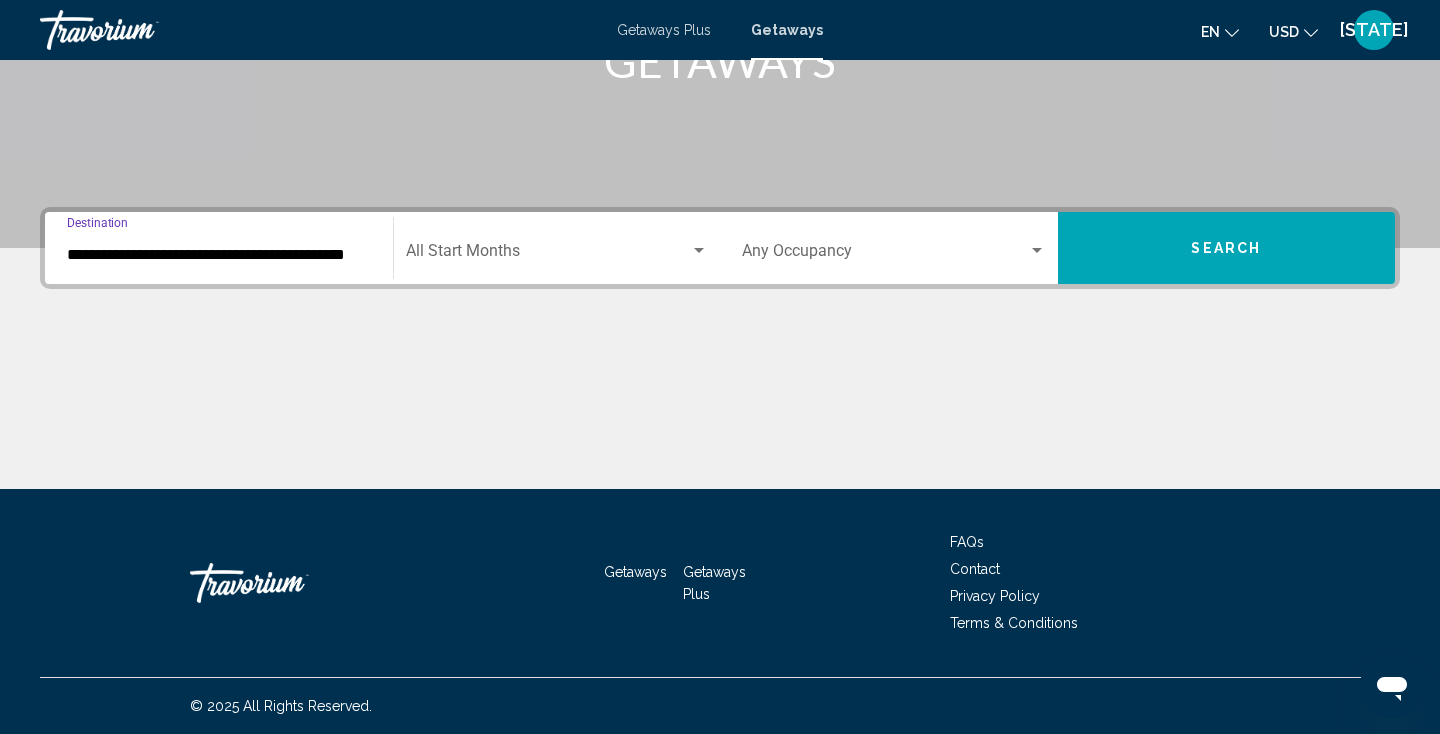 click on "Start Month All Start Months" 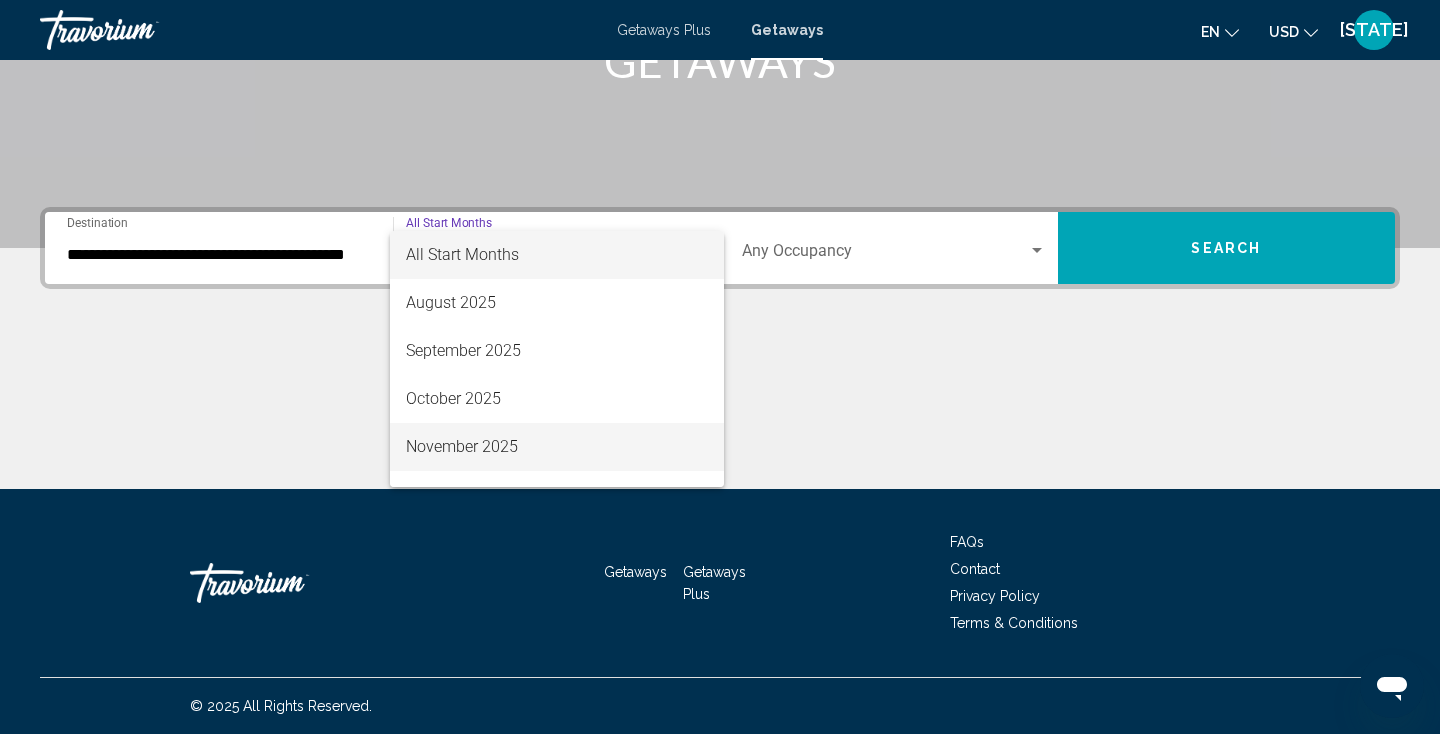 click on "November 2025" at bounding box center [557, 447] 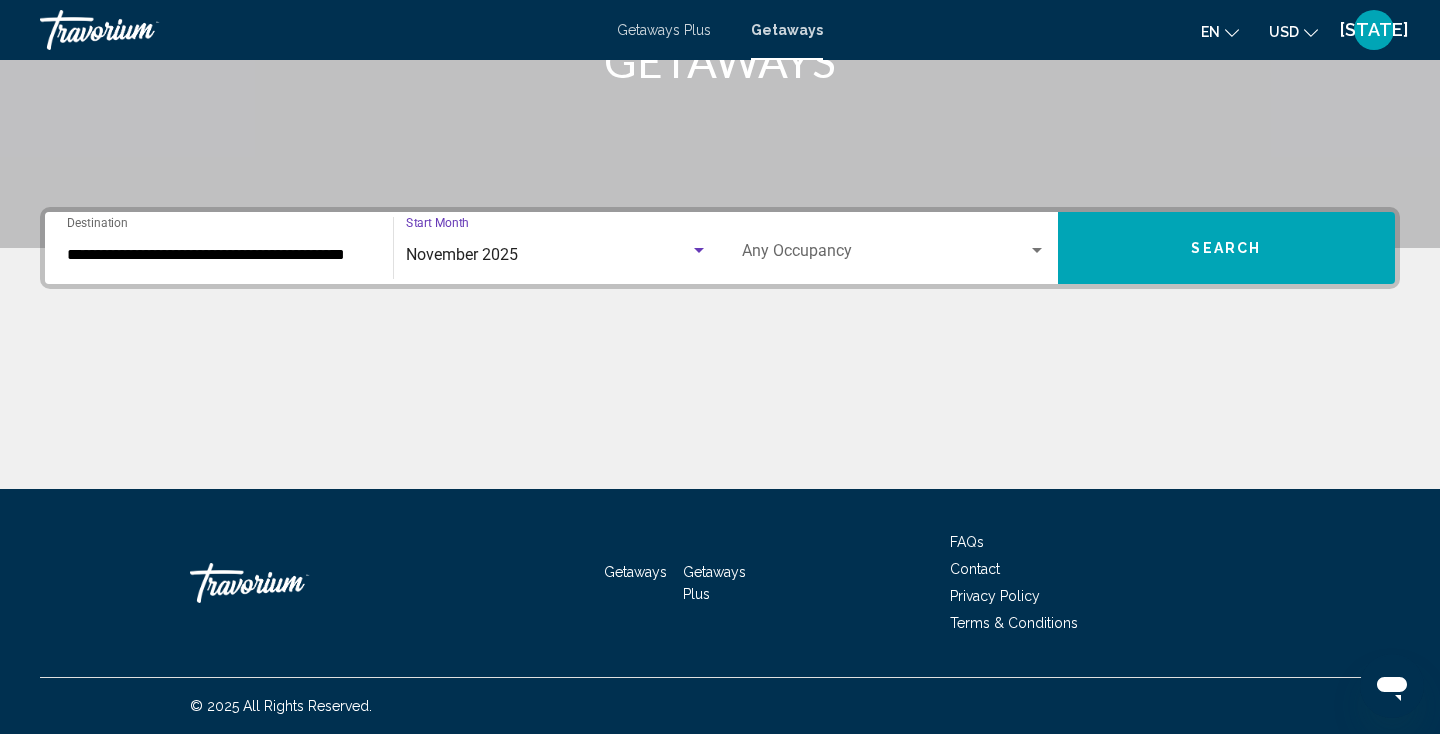 click on "Search" at bounding box center [1227, 248] 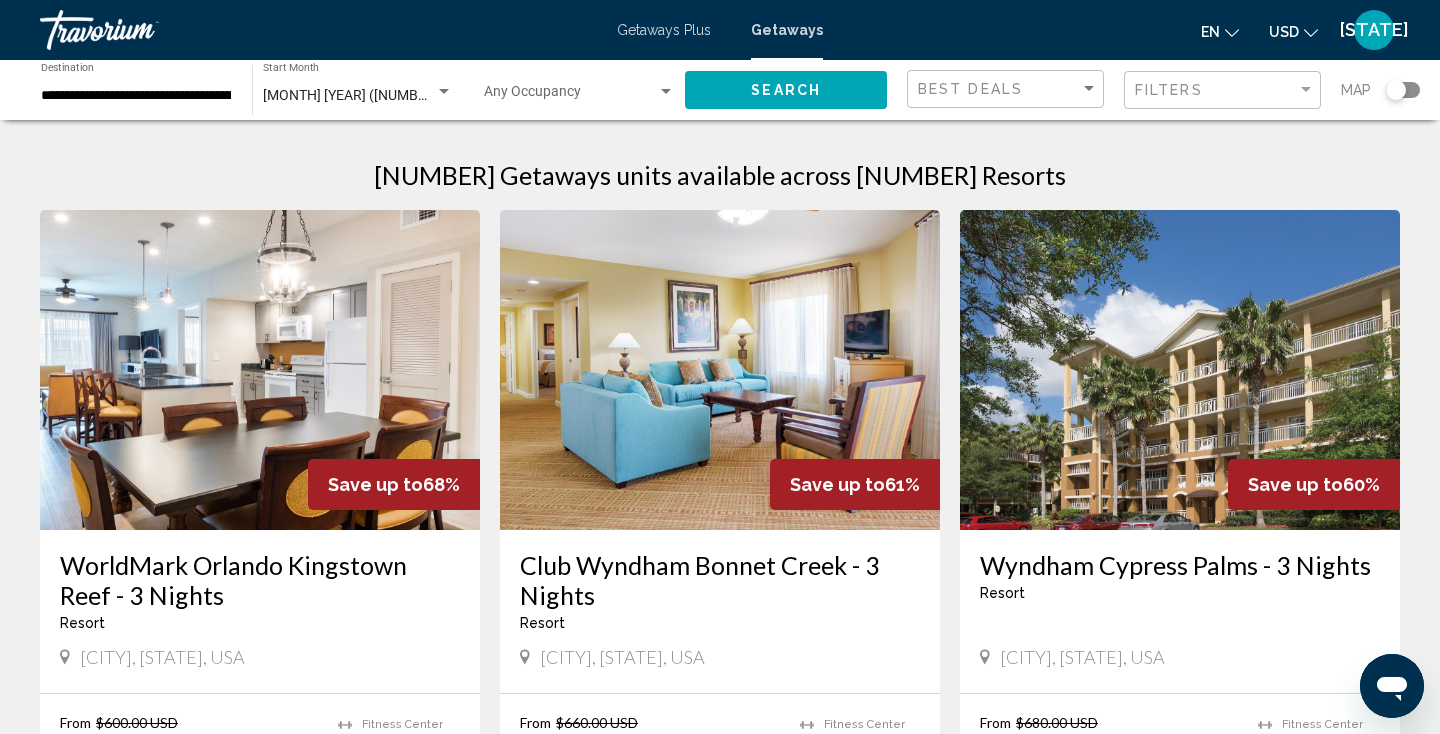scroll, scrollTop: 0, scrollLeft: 0, axis: both 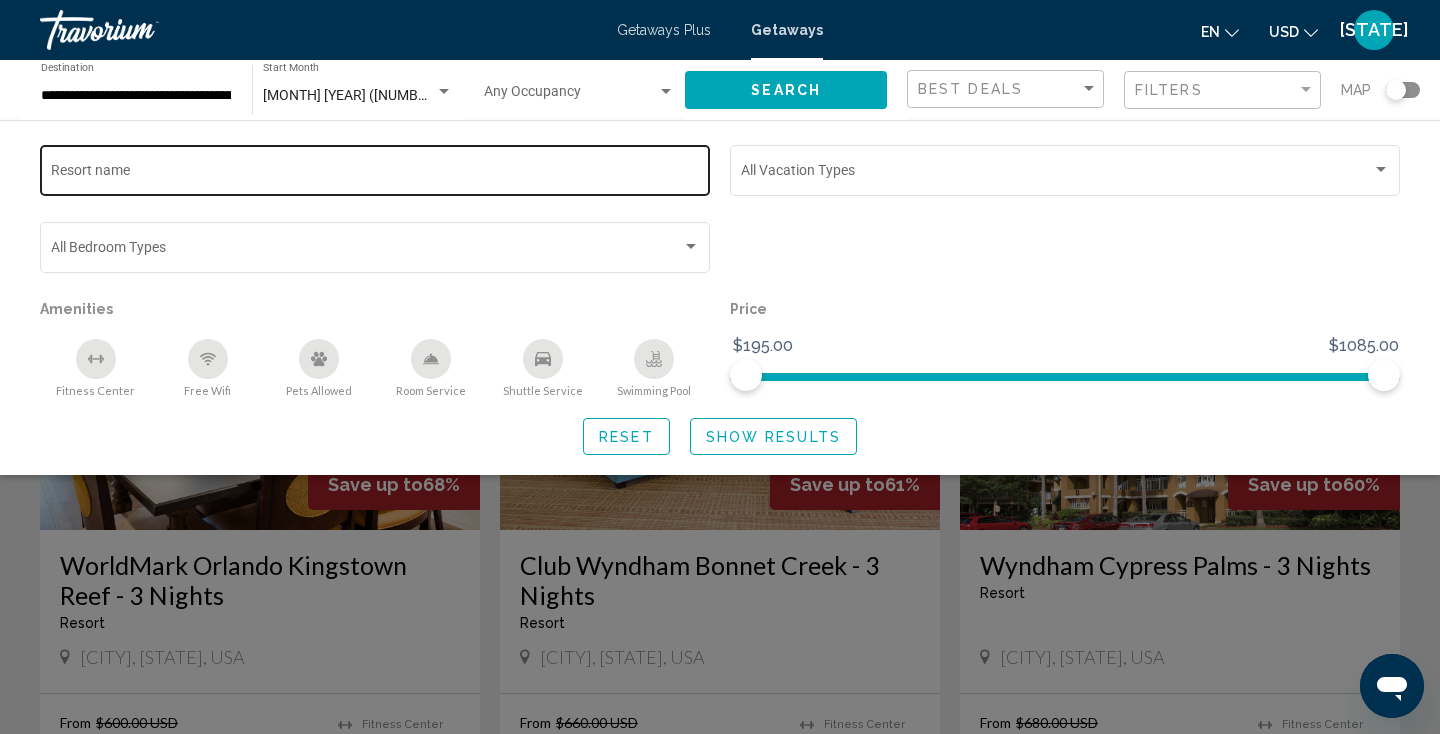 click on "Resort name" 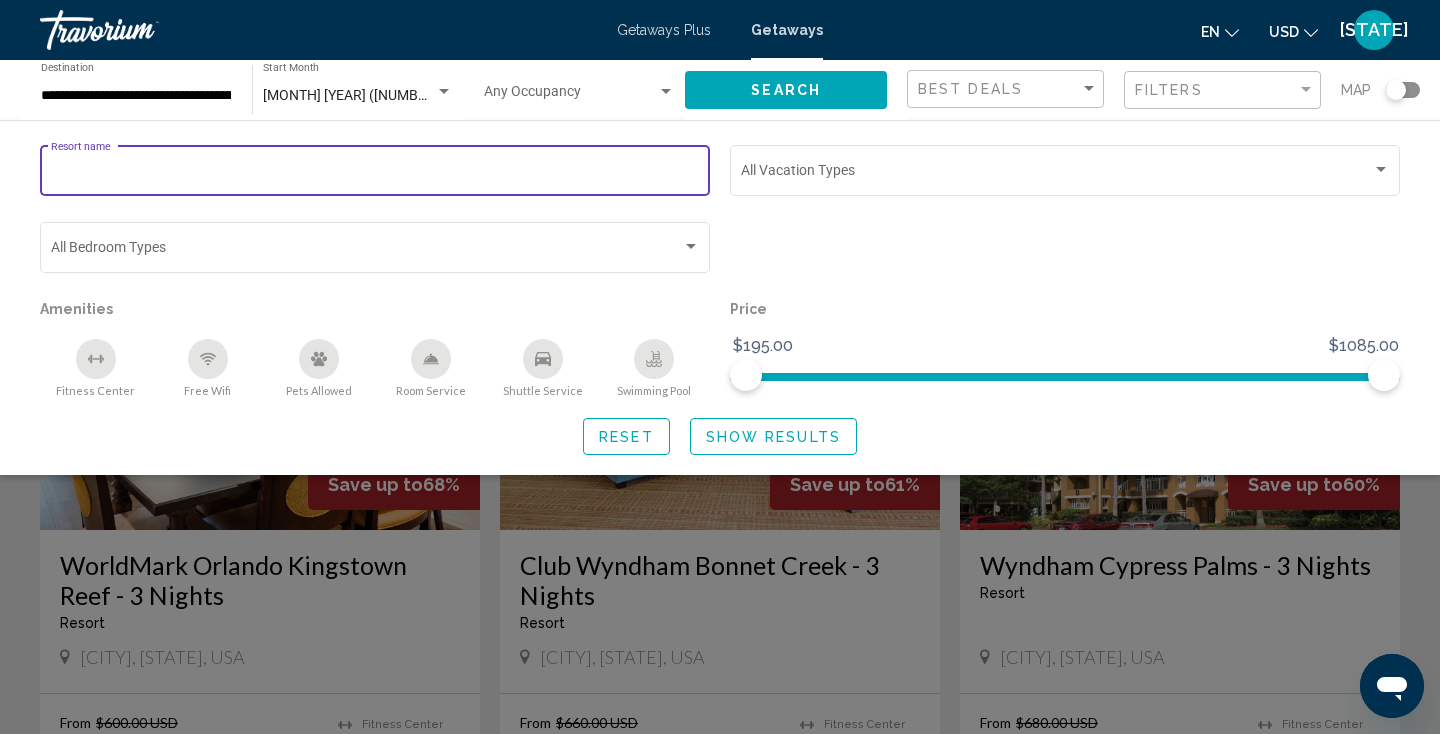 type on "*" 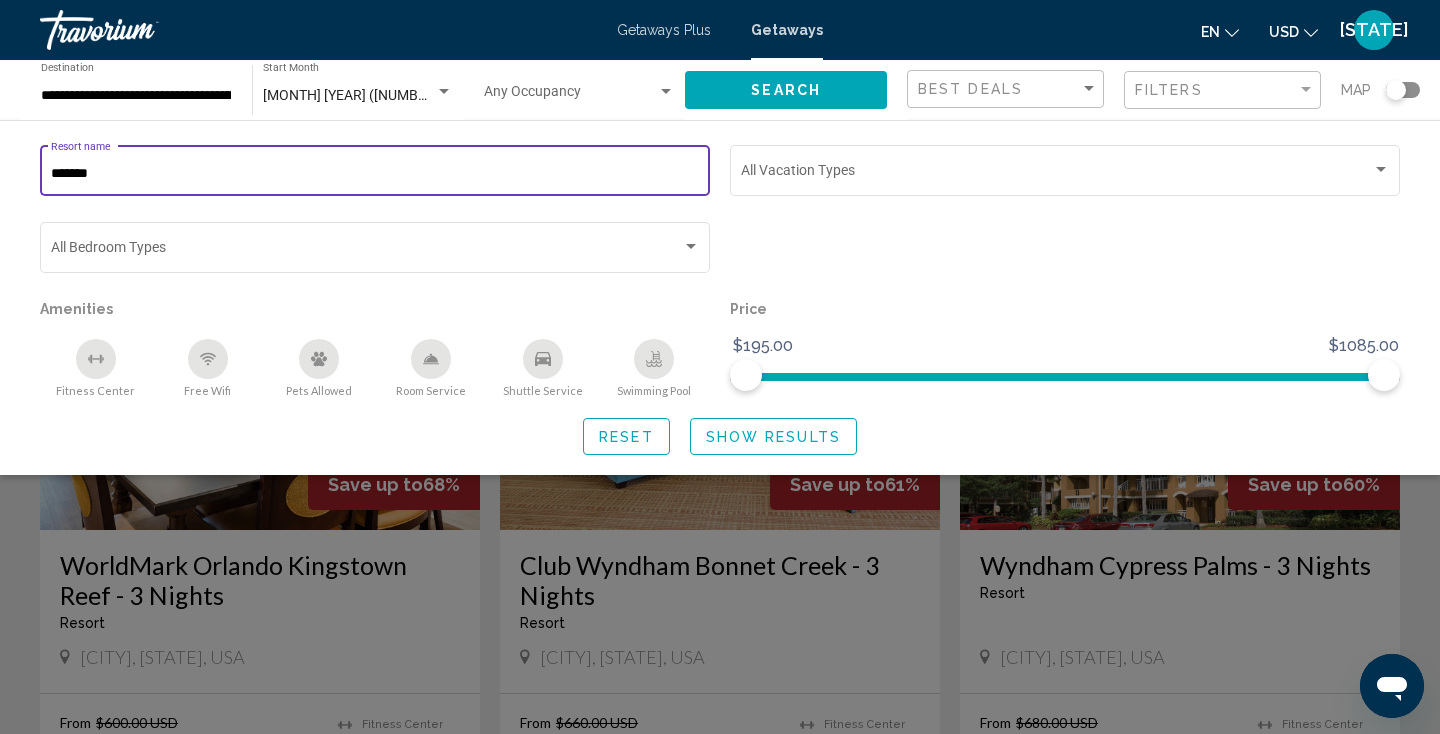 type on "*******" 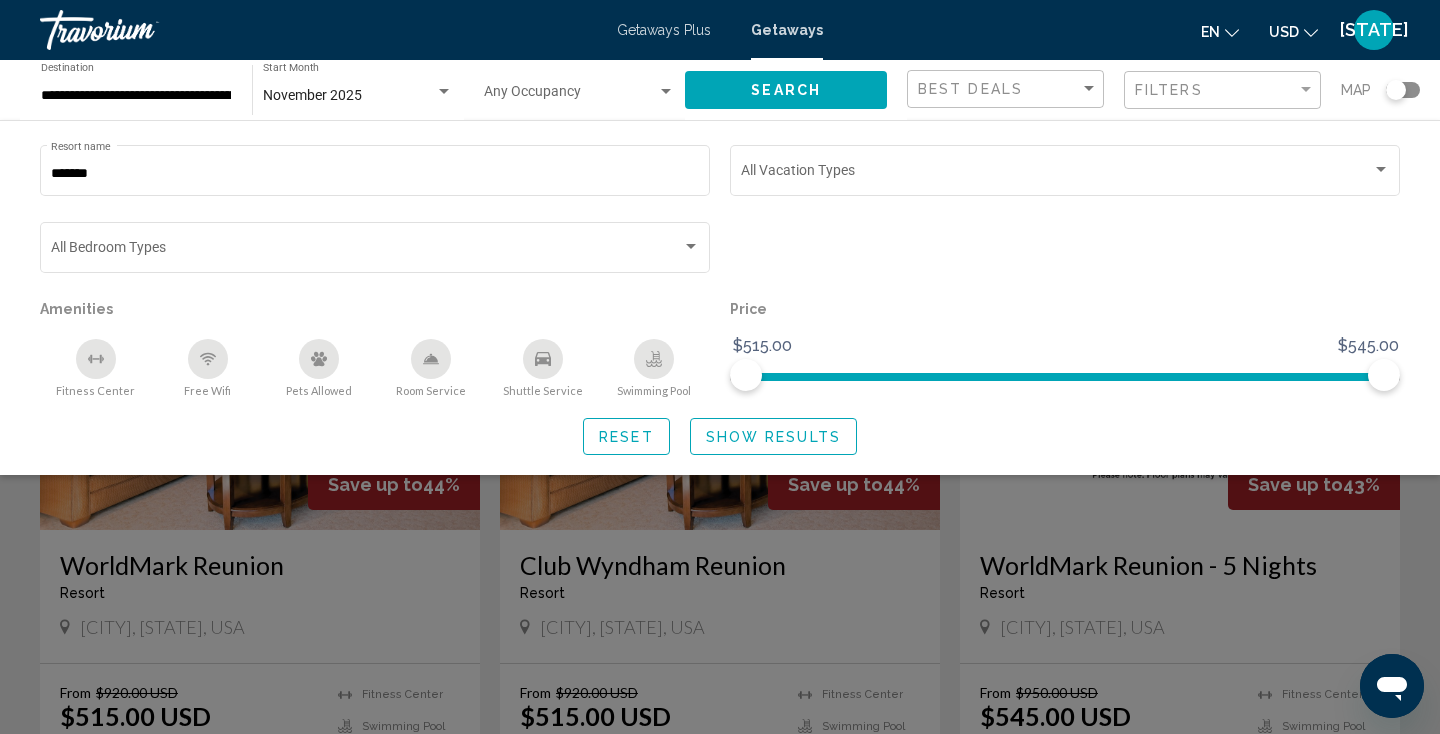 click 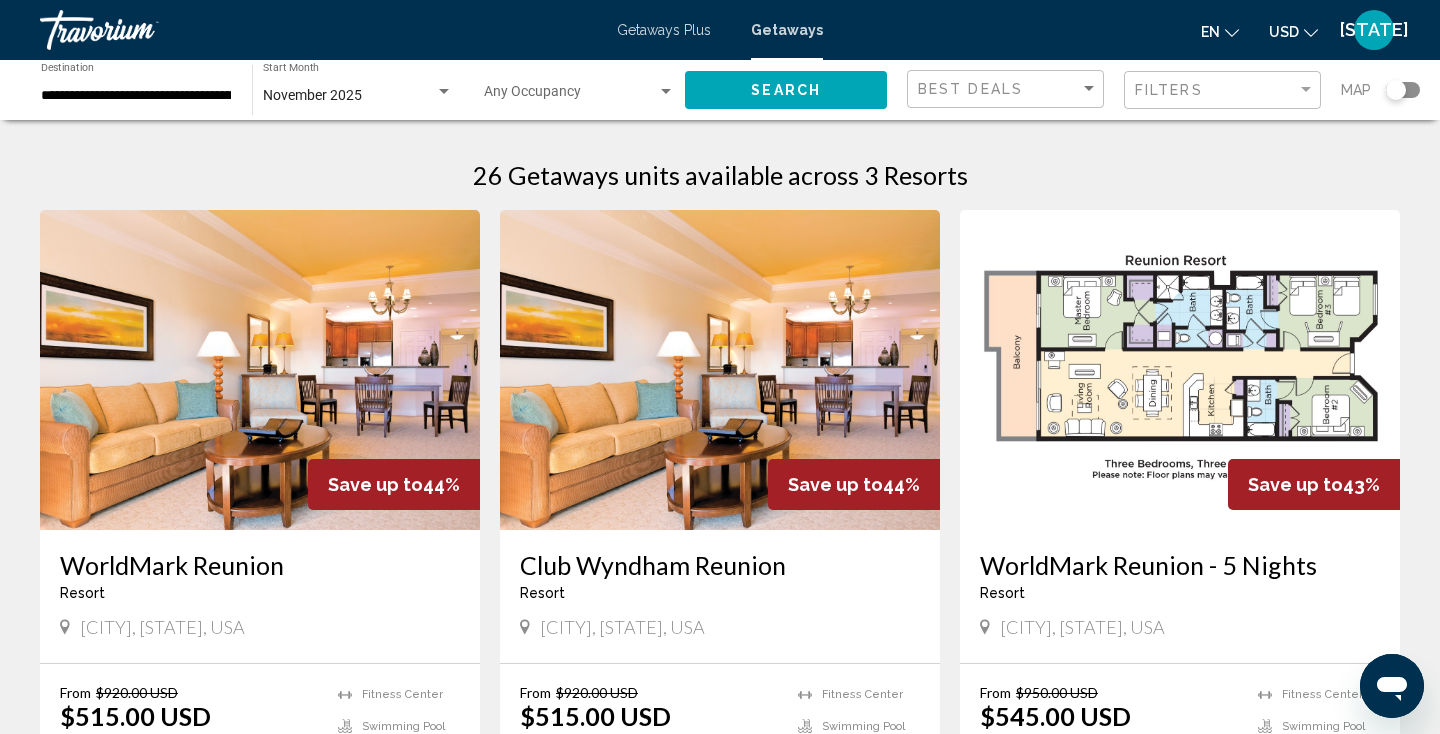 click on "26 Getaways units available across 3 Resorts Save up to  44%   WorldMark Reunion  Resort  -  This is an adults only resort
Reunion, FL, USA From $920.00 USD $515.00 USD For 7 nights You save  $405.00 USD   temp  4.7
Fitness Center
Swimming Pool View Resort    ( 14 units )  Save up to  44%   Club Wyndham Reunion  Resort  -  This is an adults only resort
Kissimmee, FL, USA From $920.00 USD $515.00 USD For 7 nights You save  $405.00 USD   temp  4.4
Fitness Center
Swimming Pool View Resort    ( 10 units )  Save up to  43%   WorldMark Reunion - 5 Nights  Resort  -  This is an adults only resort
Reunion, FL, USA From $950.00 USD $545.00 USD For 5 nights You save  $405.00 USD   temp" at bounding box center (720, 535) 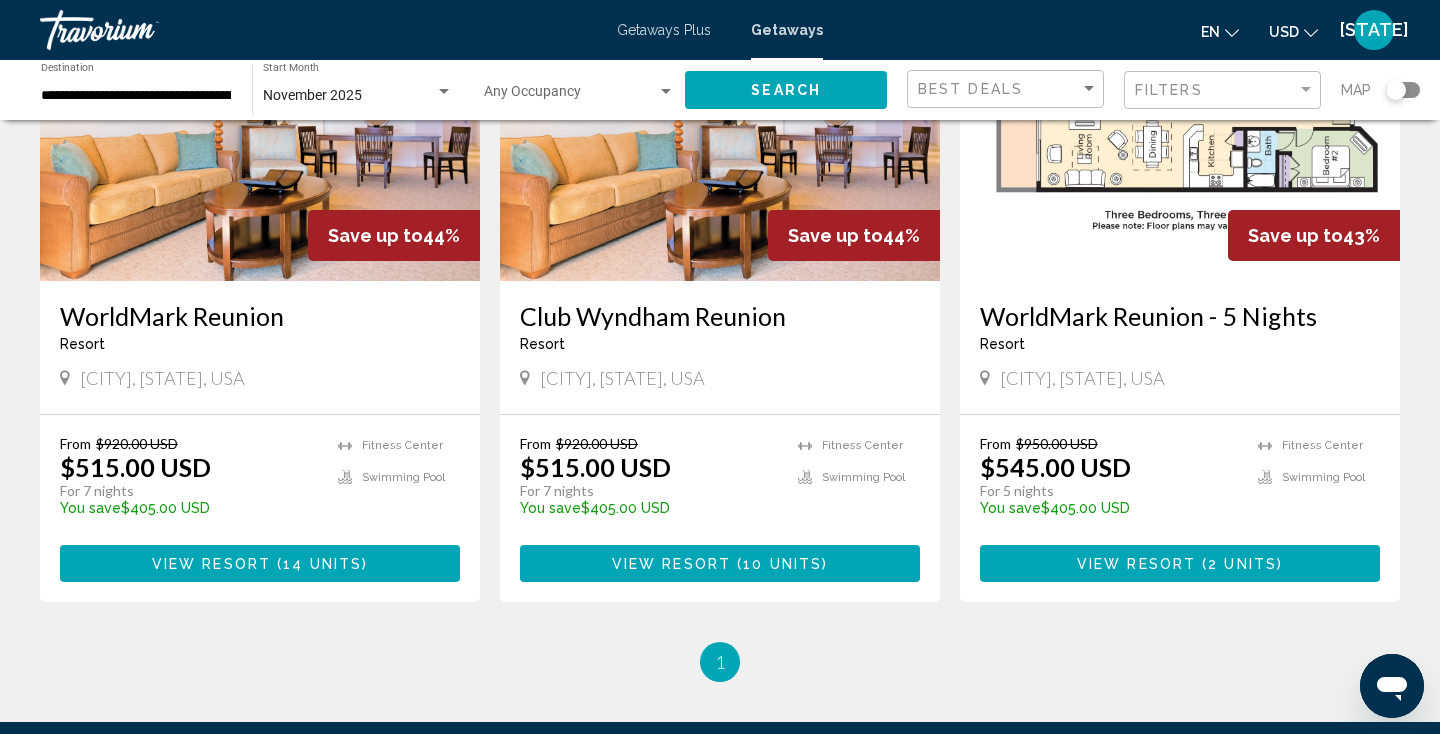 scroll, scrollTop: 258, scrollLeft: 0, axis: vertical 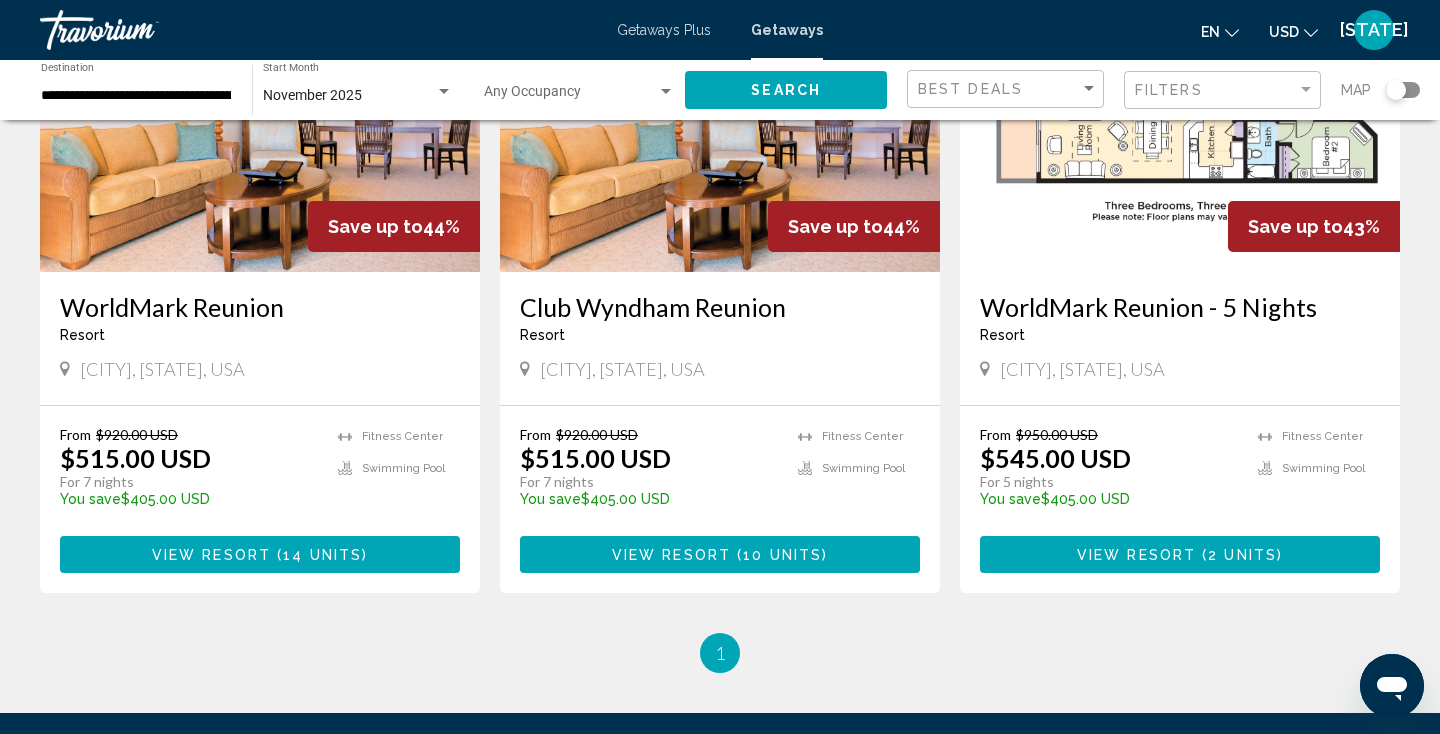 click at bounding box center [1180, 112] 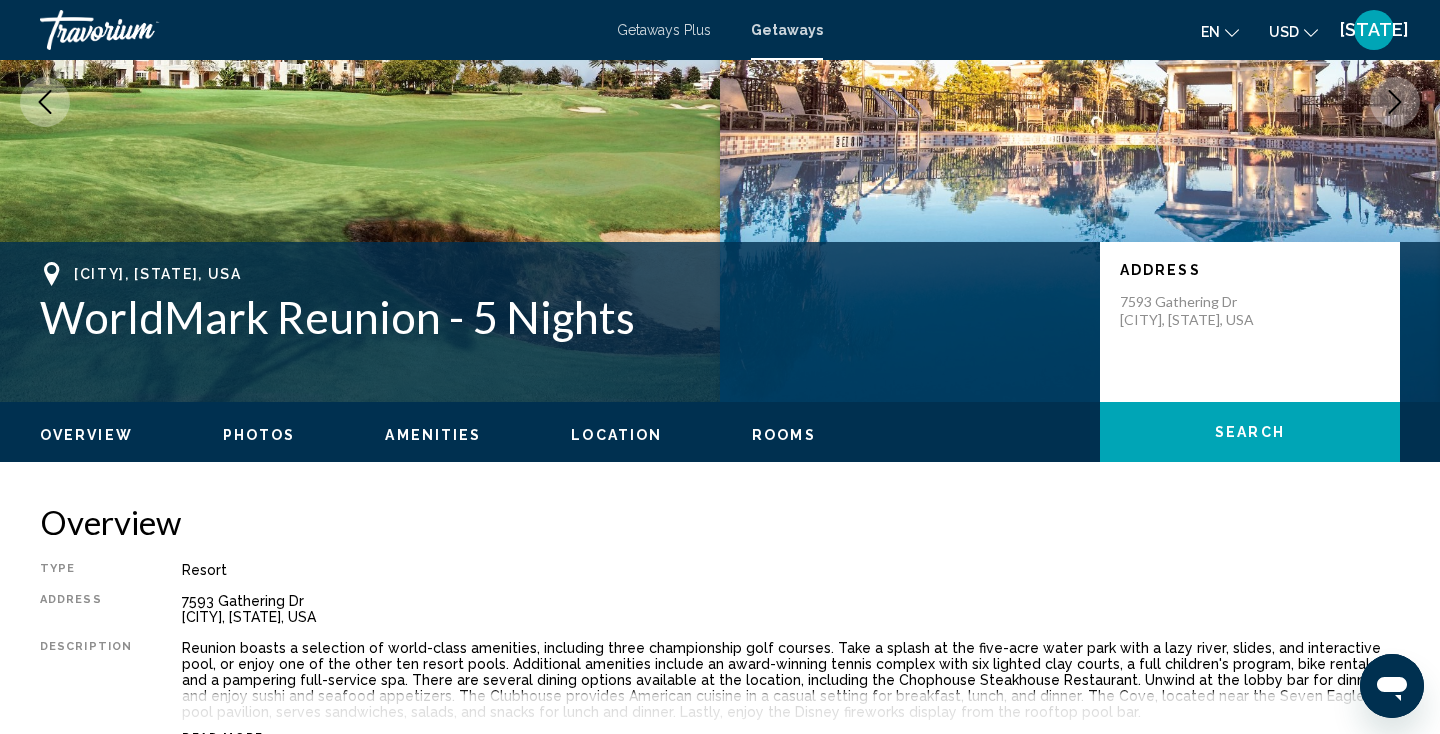 scroll, scrollTop: 0, scrollLeft: 0, axis: both 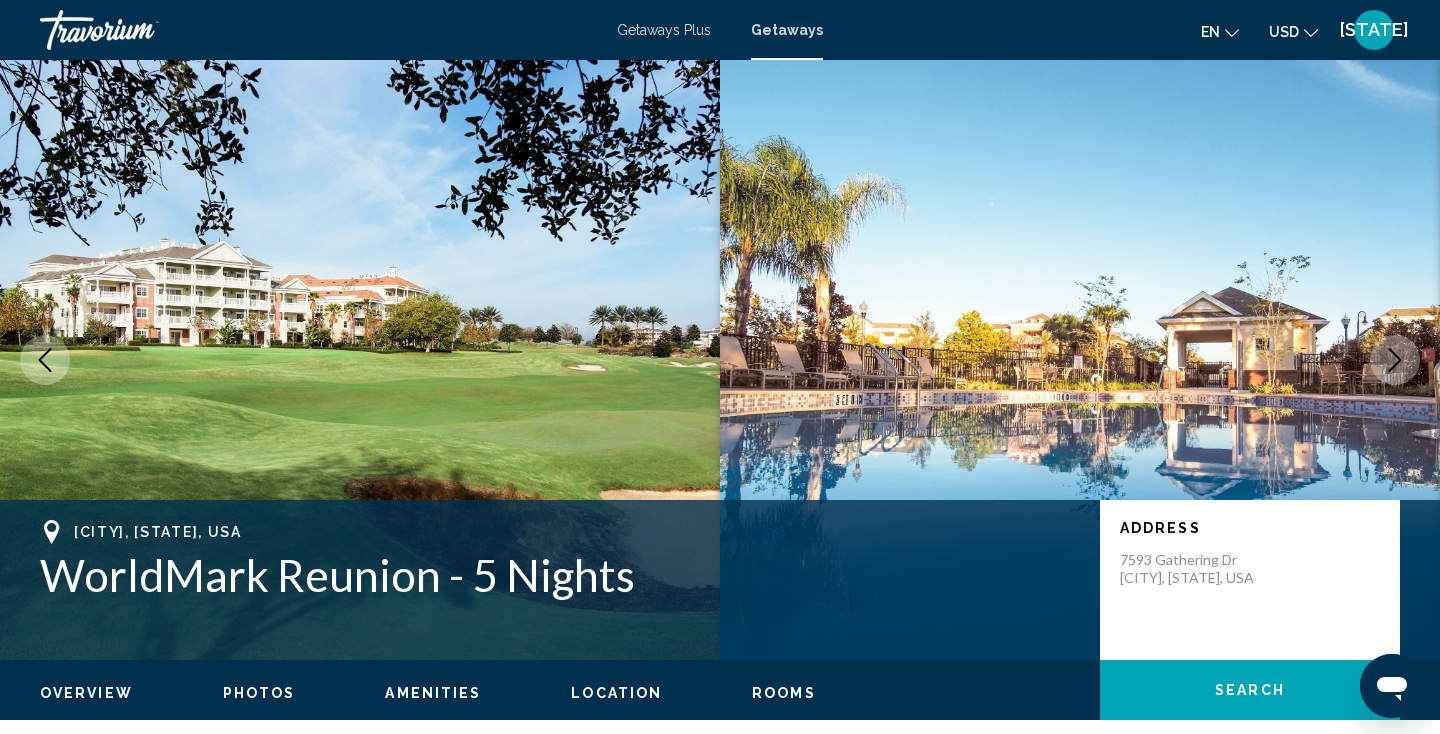type 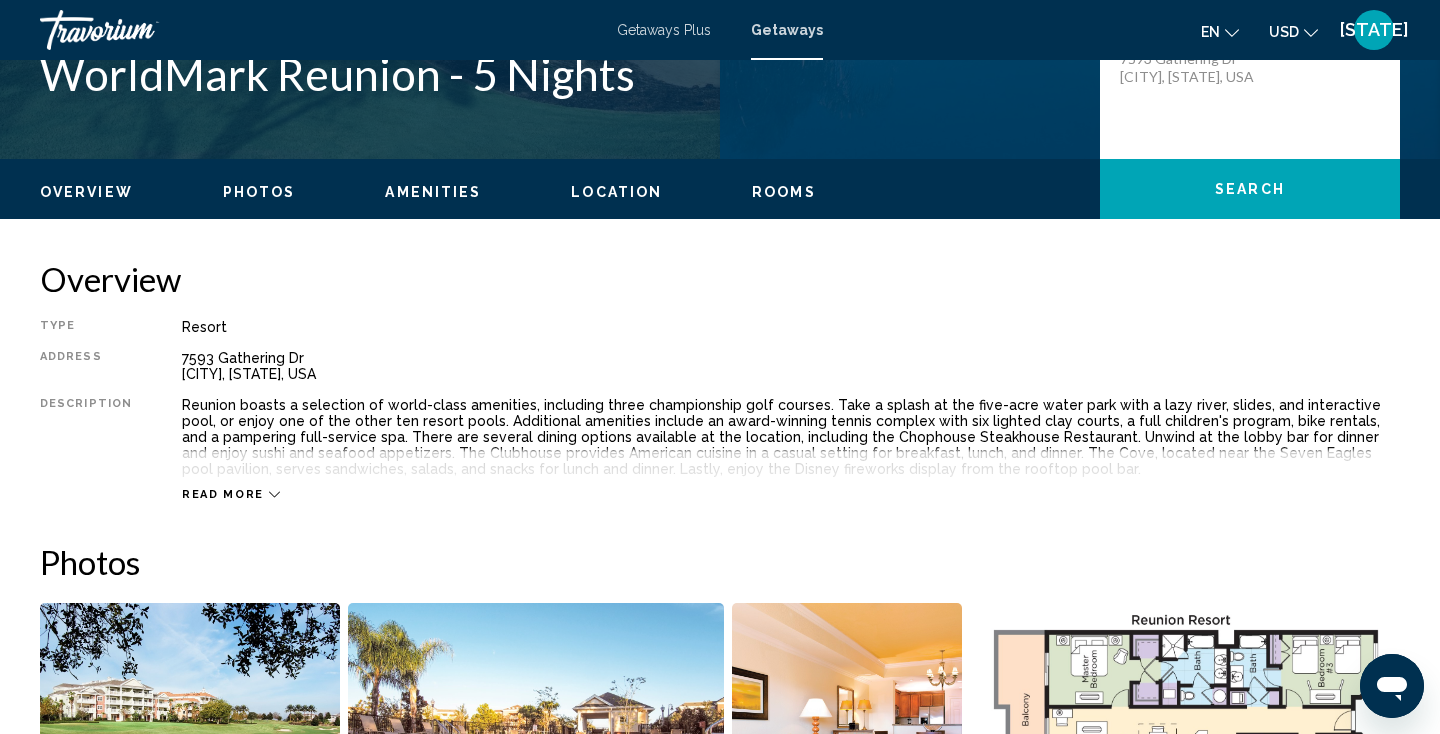 scroll, scrollTop: 514, scrollLeft: 0, axis: vertical 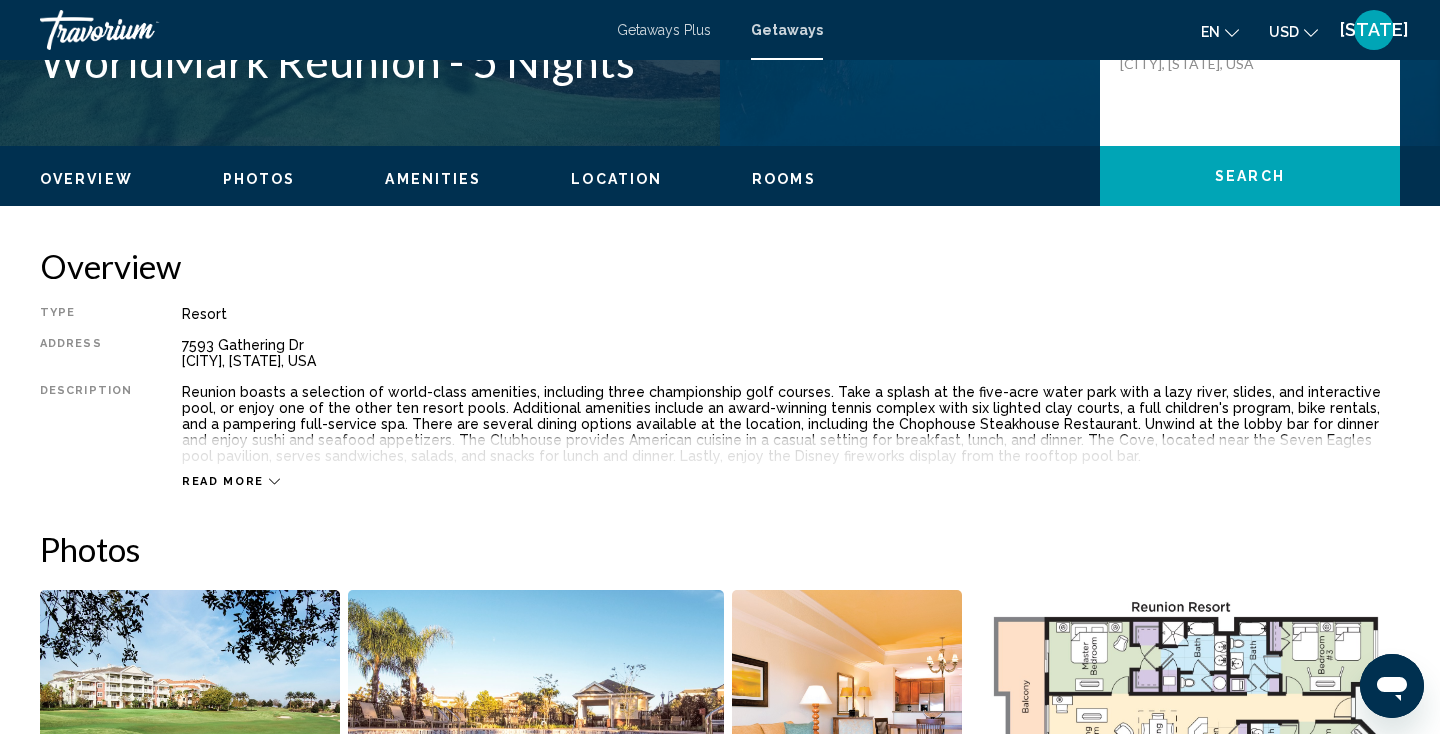 click on "Read more" at bounding box center (223, 481) 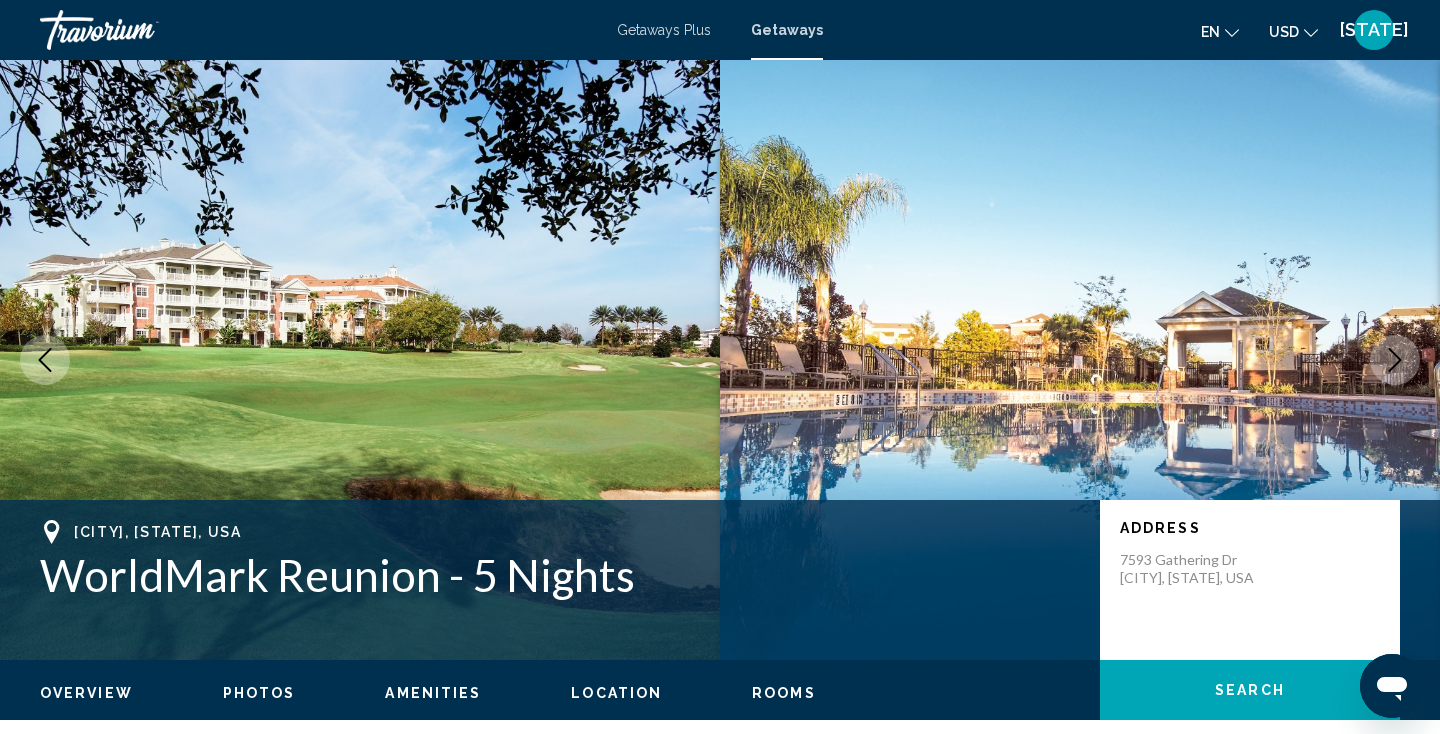 scroll, scrollTop: 0, scrollLeft: 0, axis: both 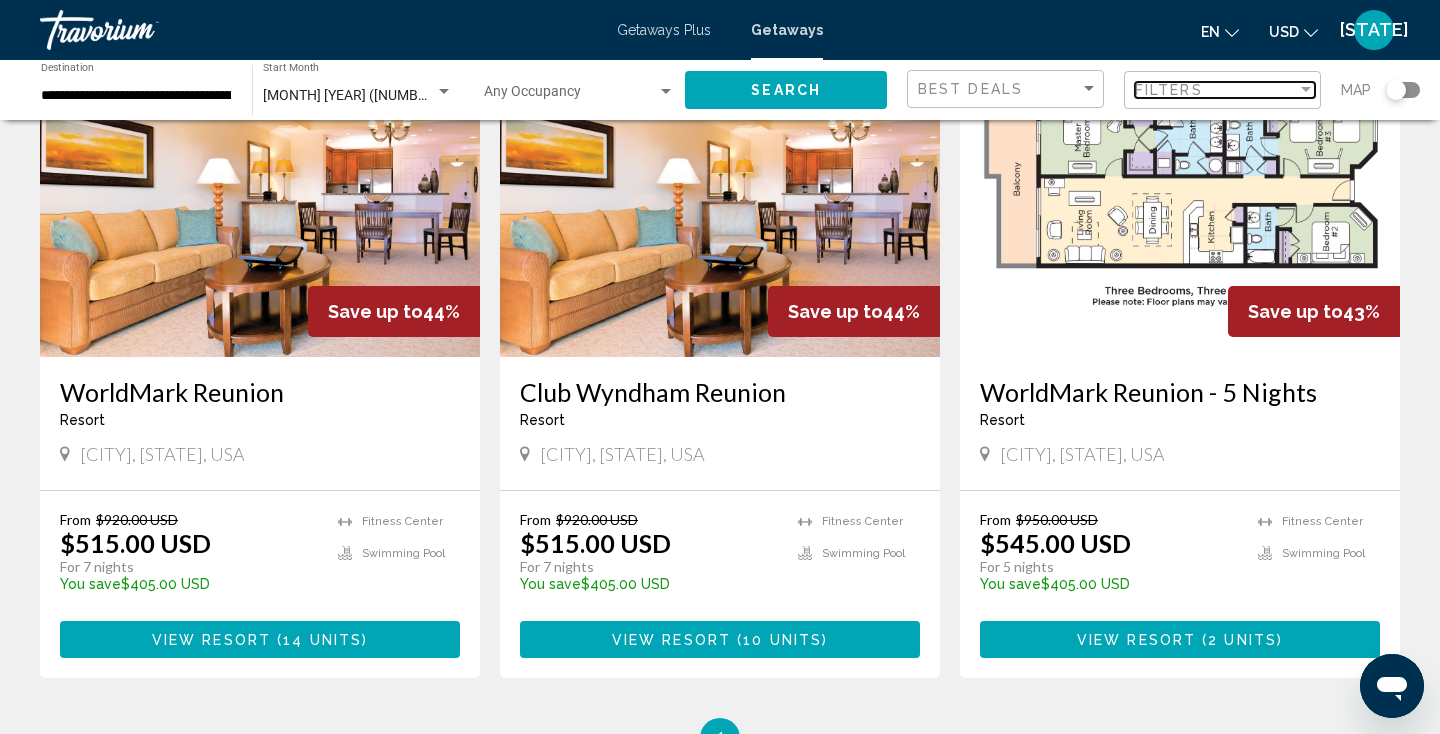 click on "Filters" at bounding box center (1216, 90) 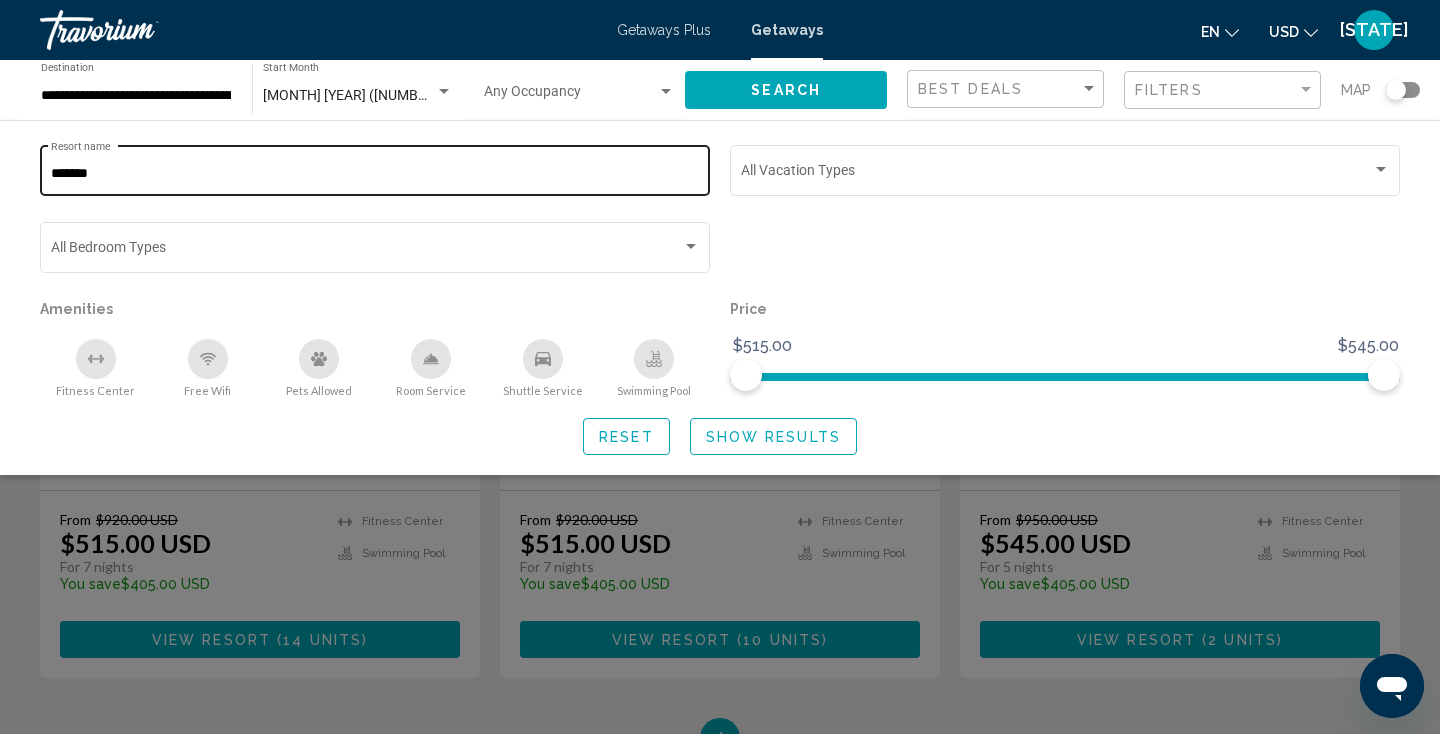 click on "******* Resort name" 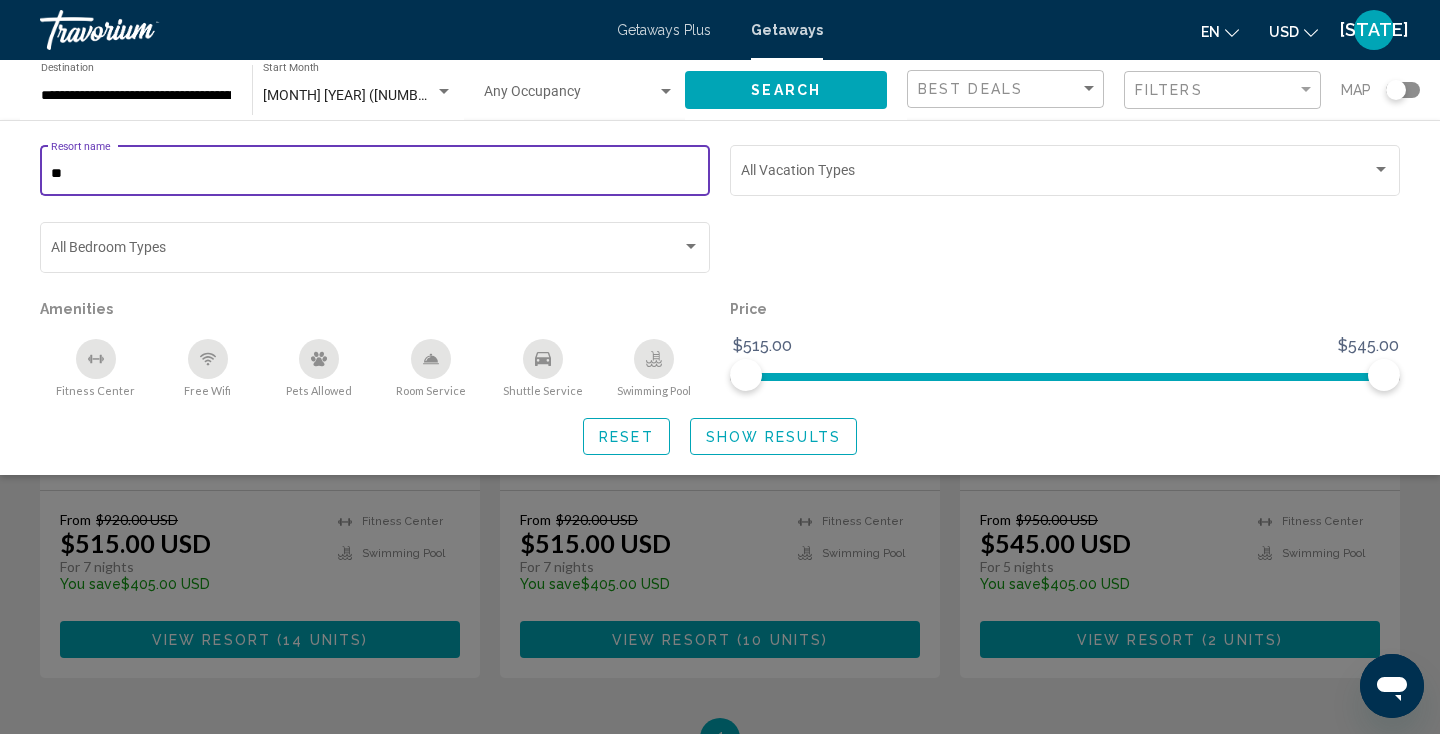 type on "*" 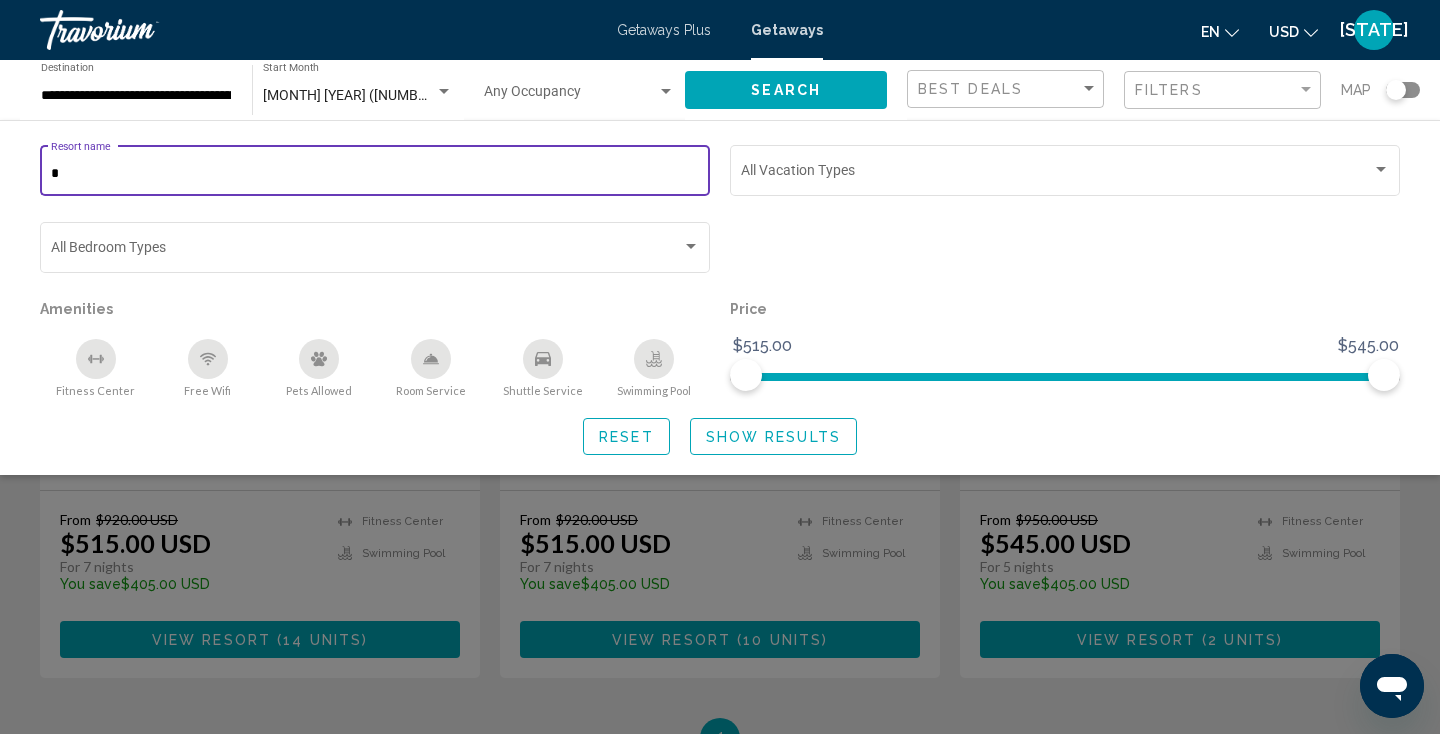 type 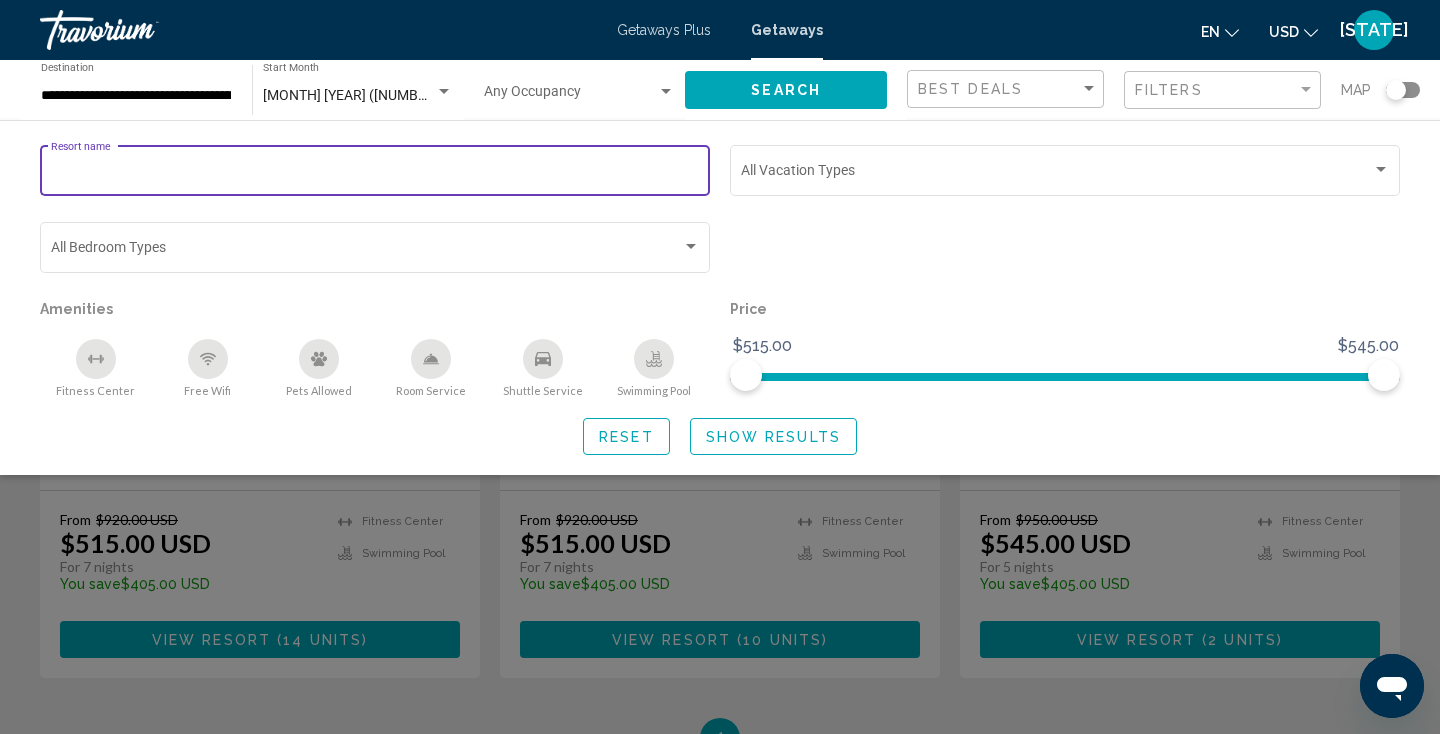 click on "Reset" 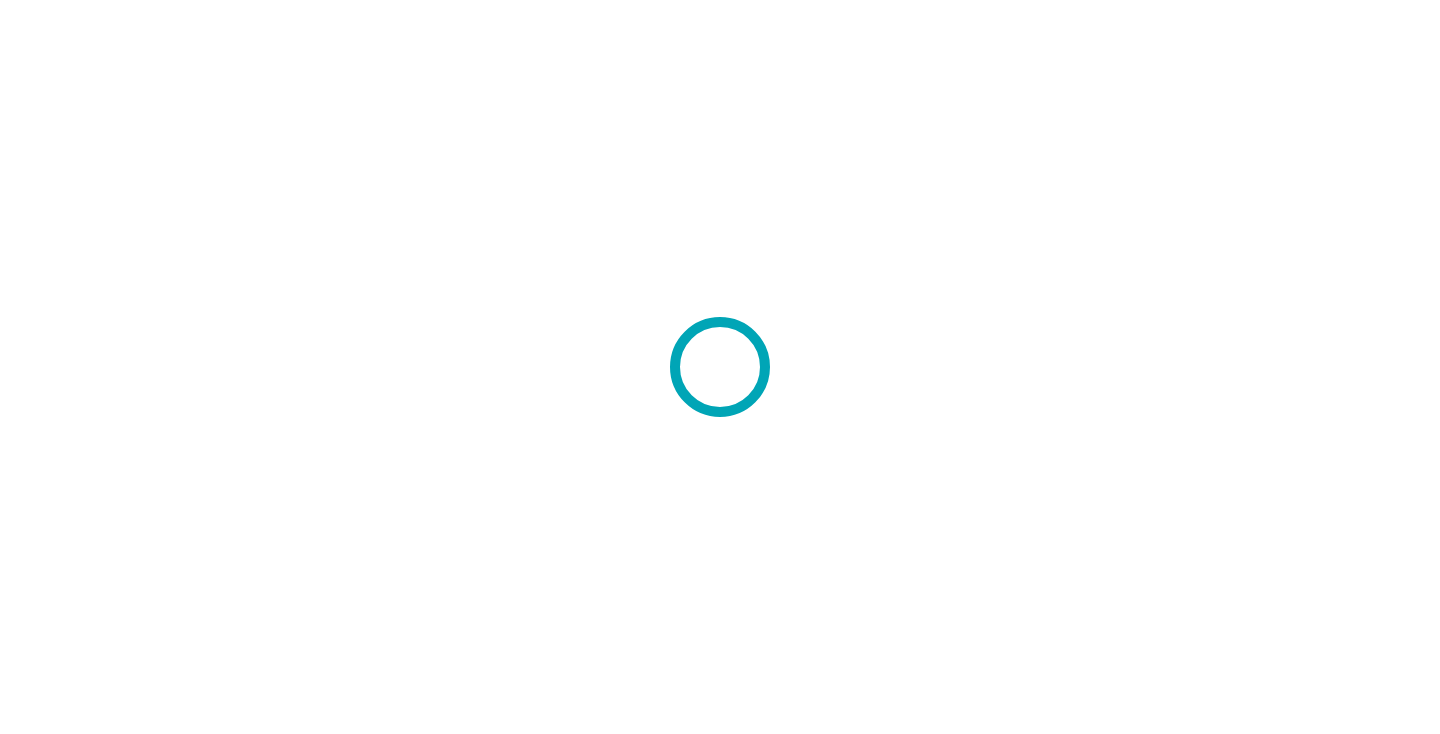 scroll, scrollTop: 0, scrollLeft: 0, axis: both 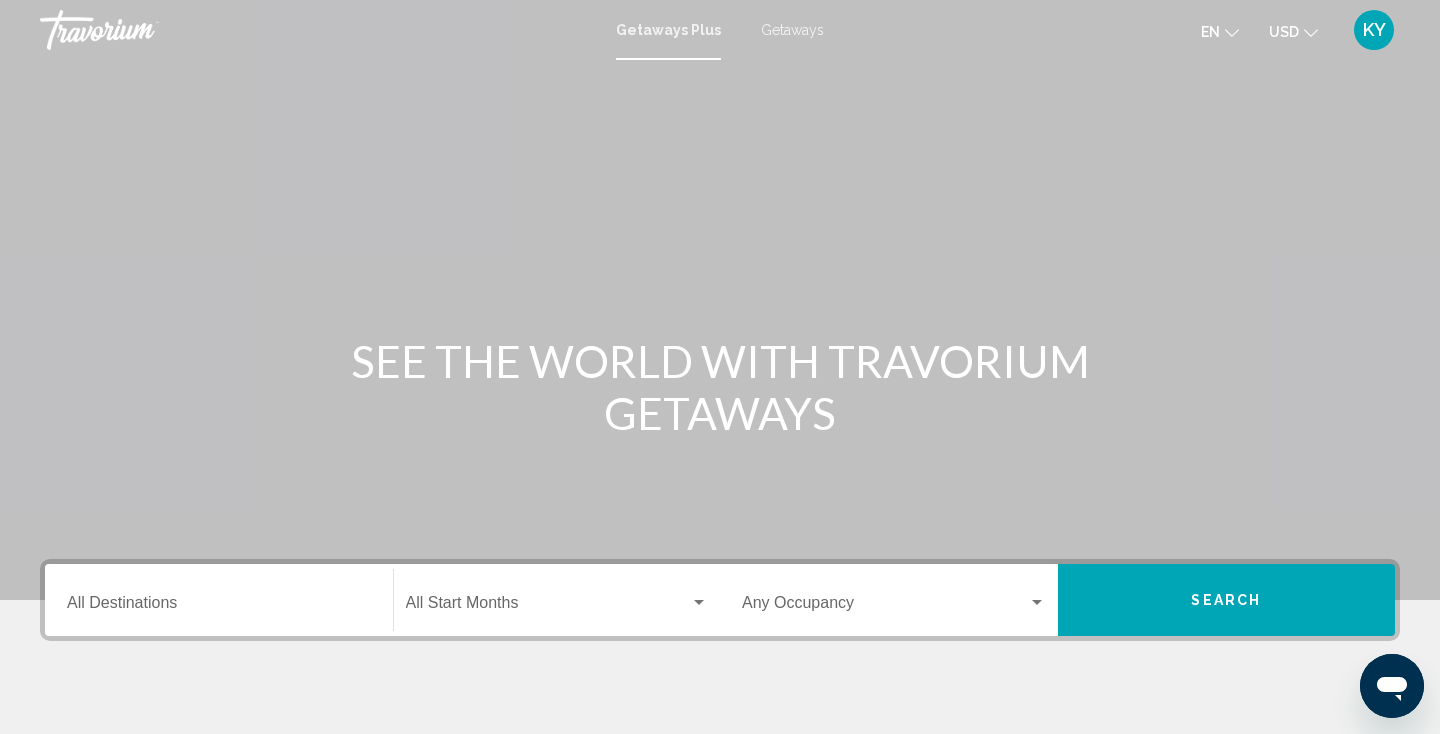 click on "Getaways" at bounding box center (792, 30) 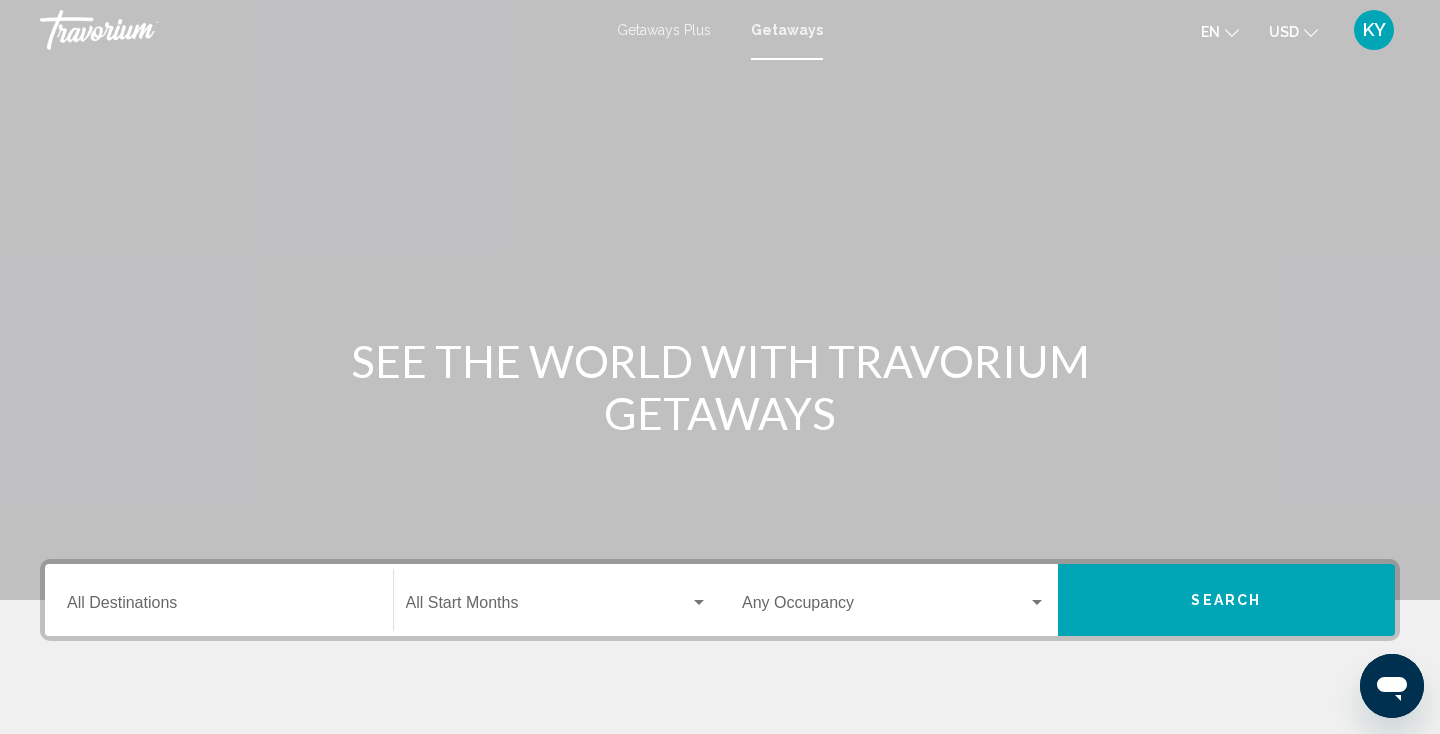 click on "Destination All Destinations" at bounding box center [219, 607] 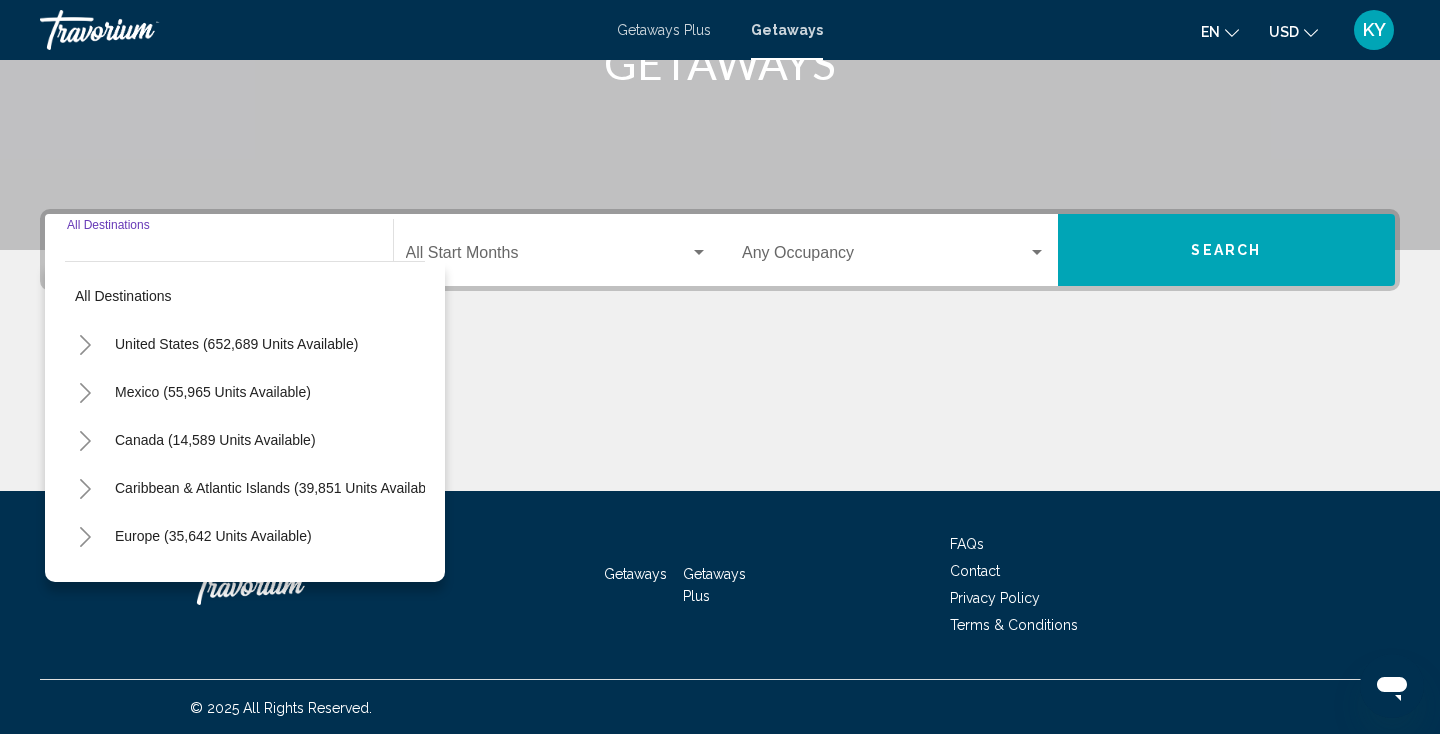 scroll, scrollTop: 352, scrollLeft: 0, axis: vertical 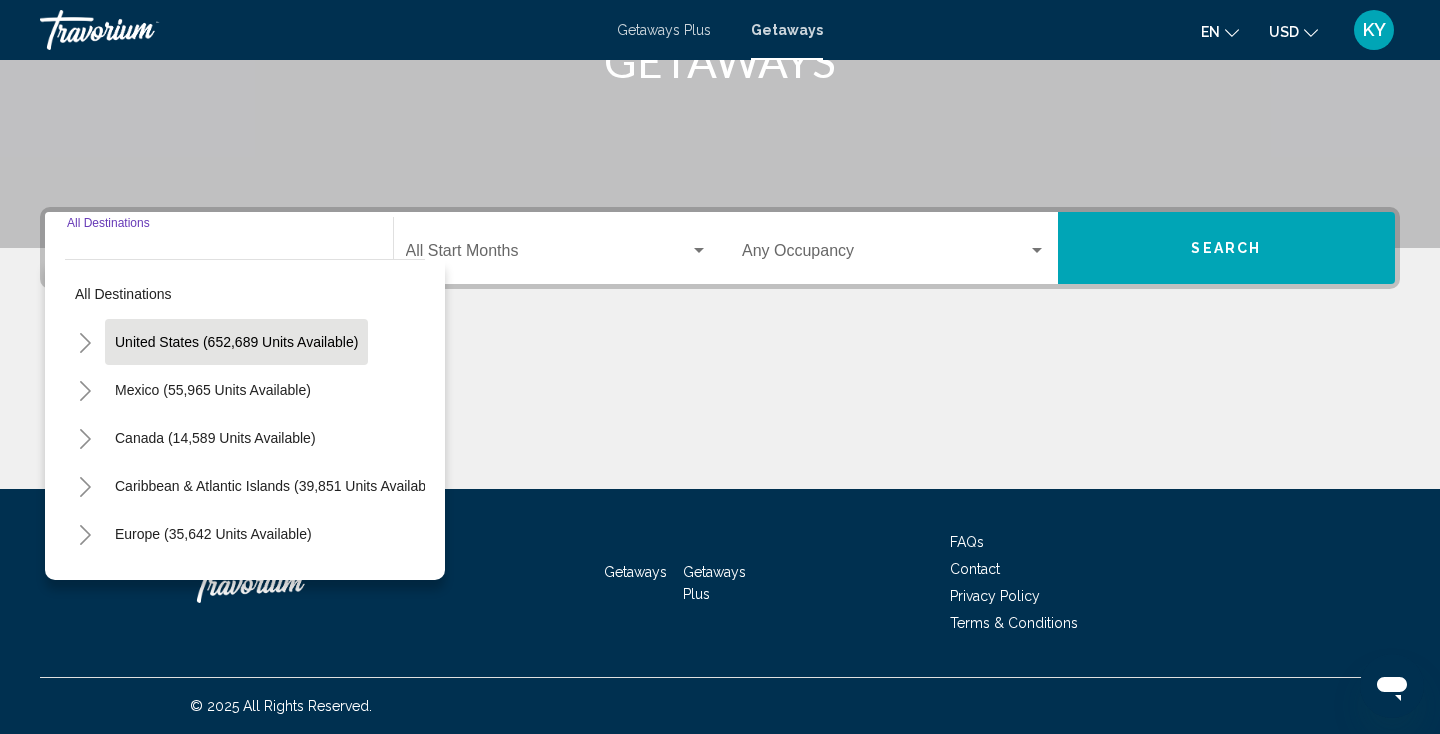 click on "United States (652,689 units available)" at bounding box center (213, 390) 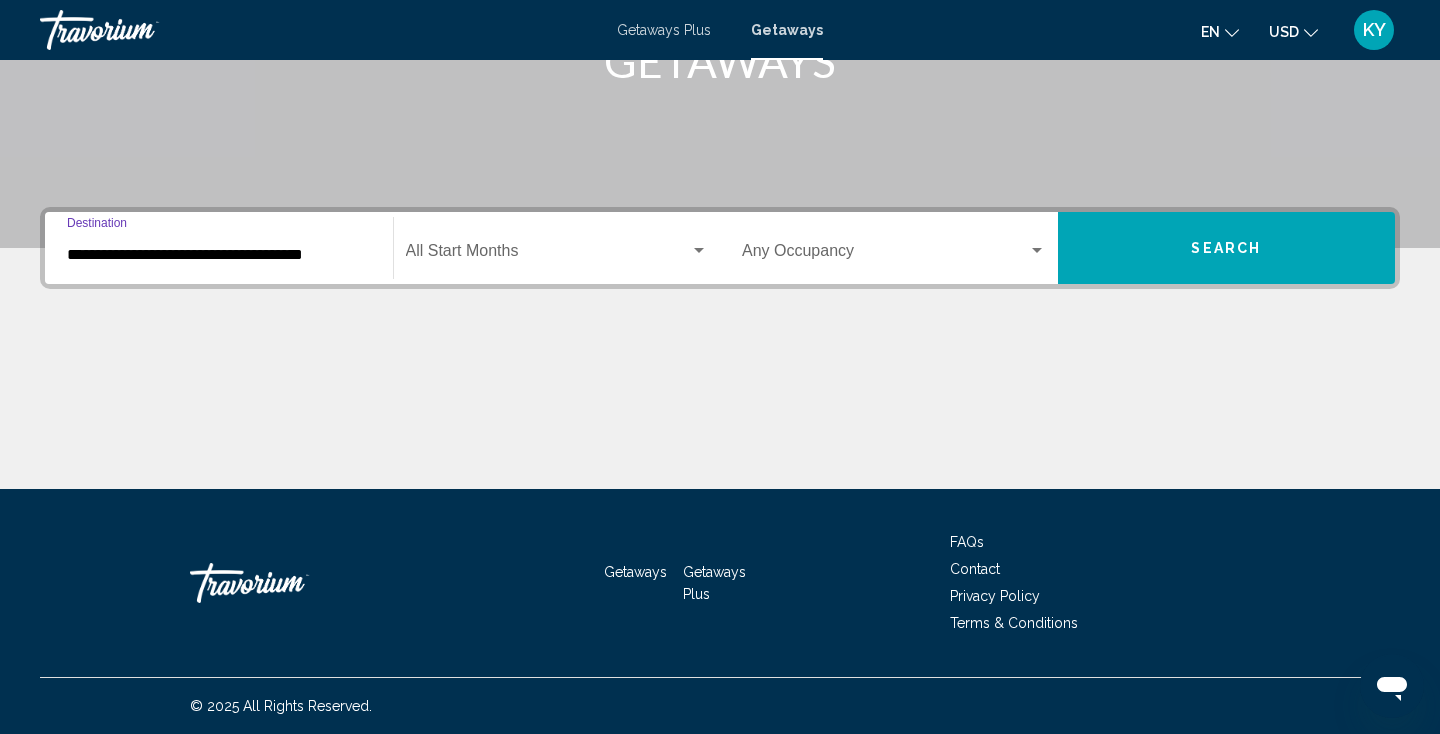 click on "**********" at bounding box center (219, 255) 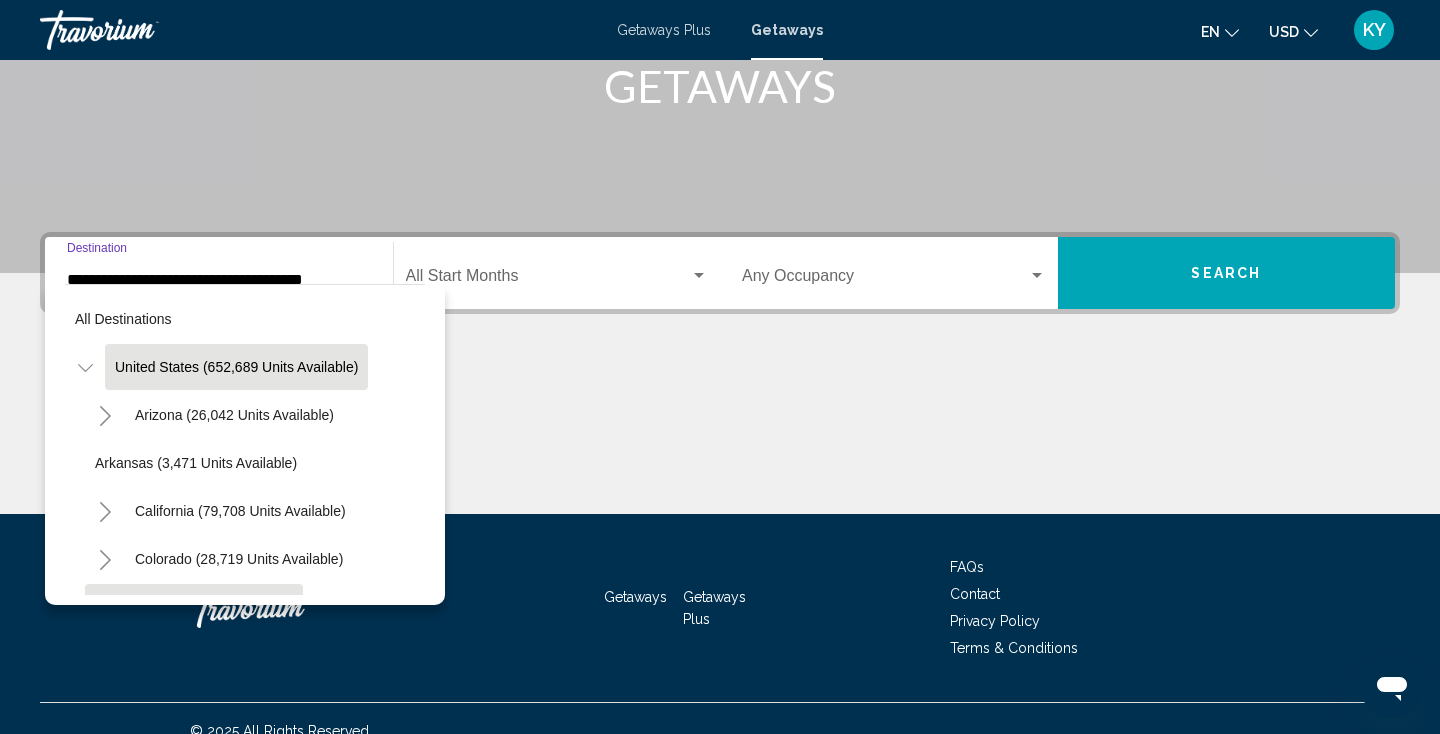click on "Connecticut (20 units available)" 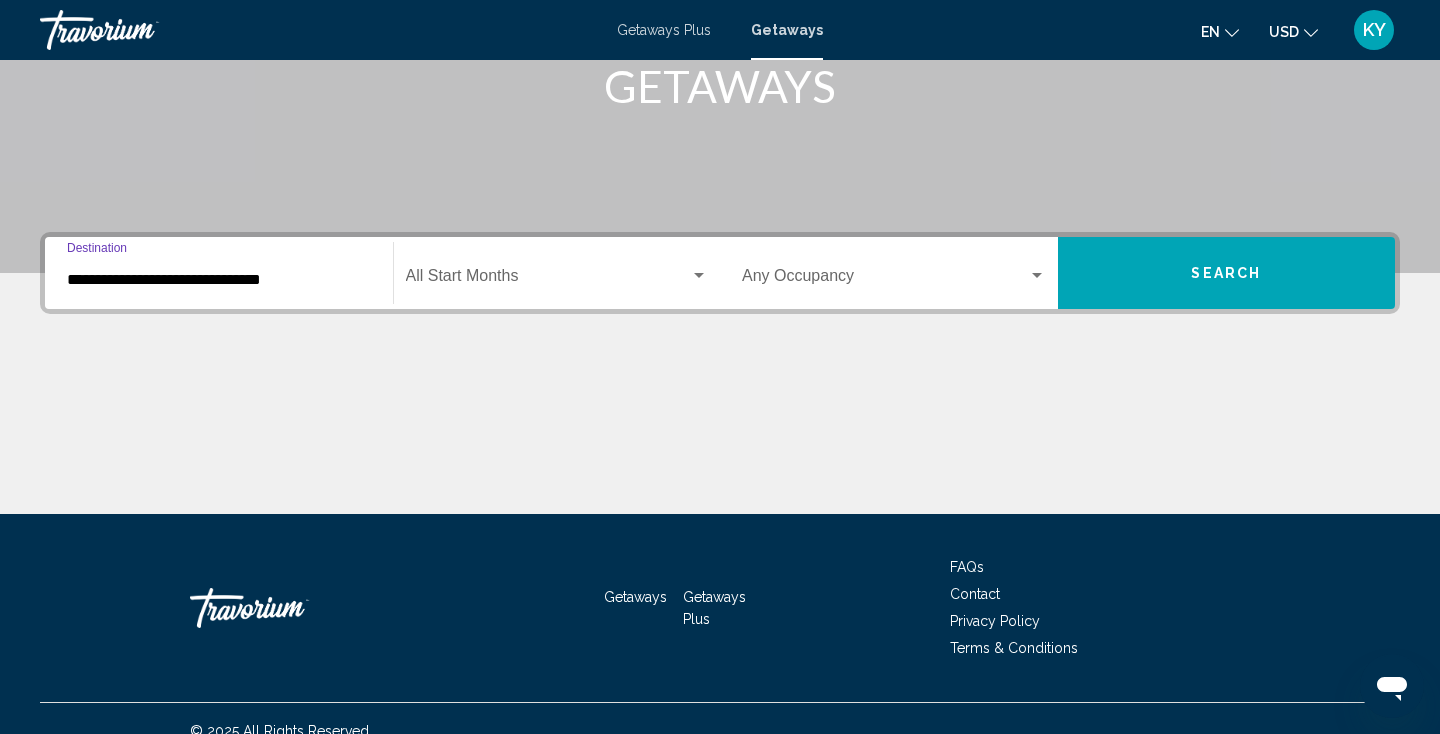 scroll, scrollTop: 352, scrollLeft: 0, axis: vertical 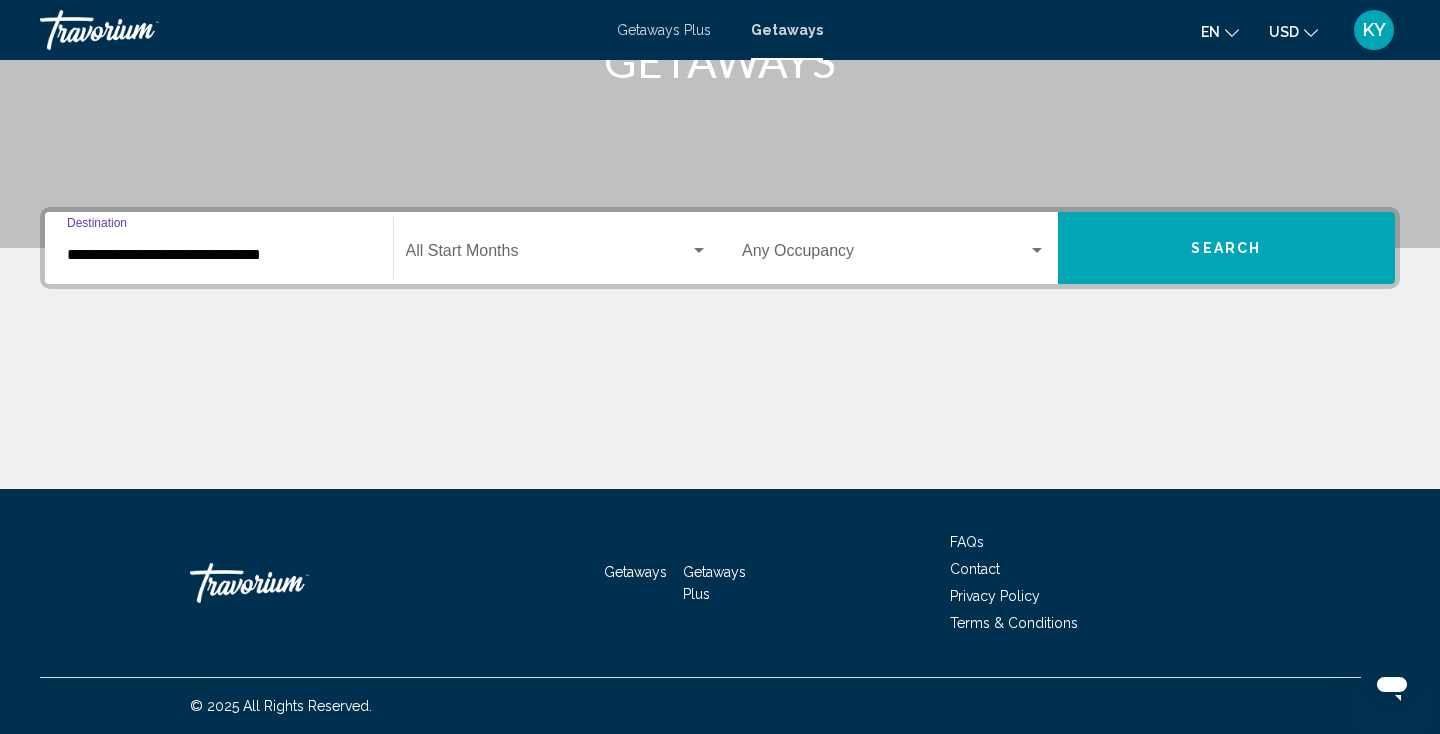 click on "**********" at bounding box center [219, 255] 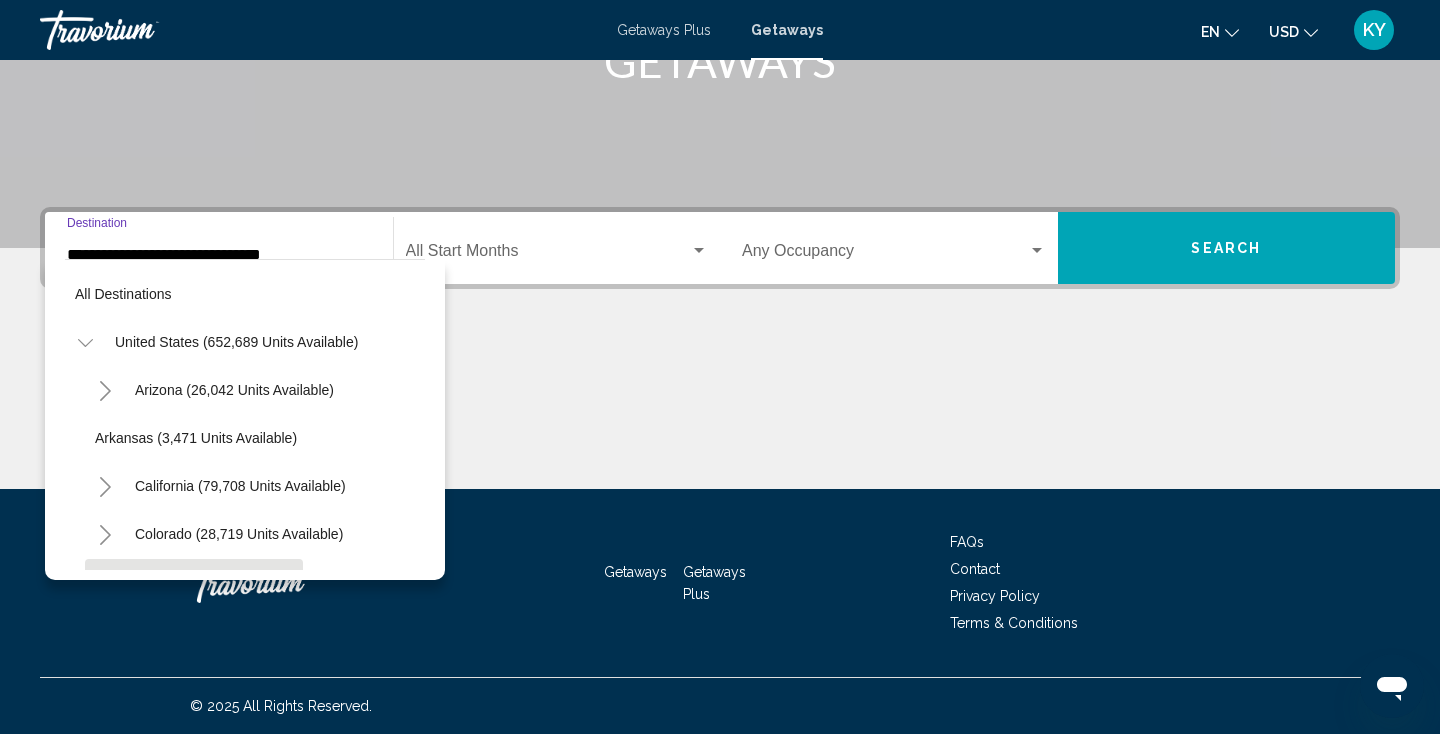 scroll, scrollTop: 167, scrollLeft: 0, axis: vertical 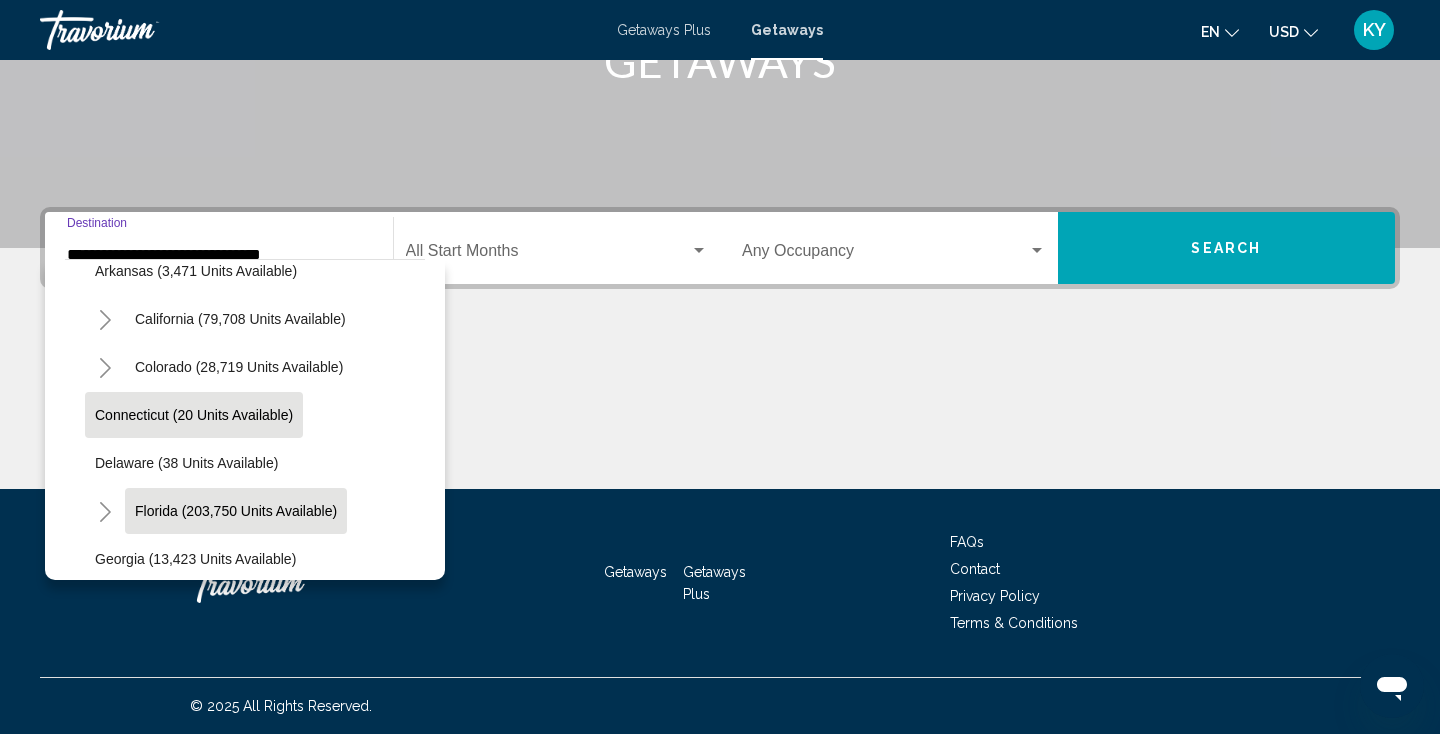 click on "Florida (203,750 units available)" 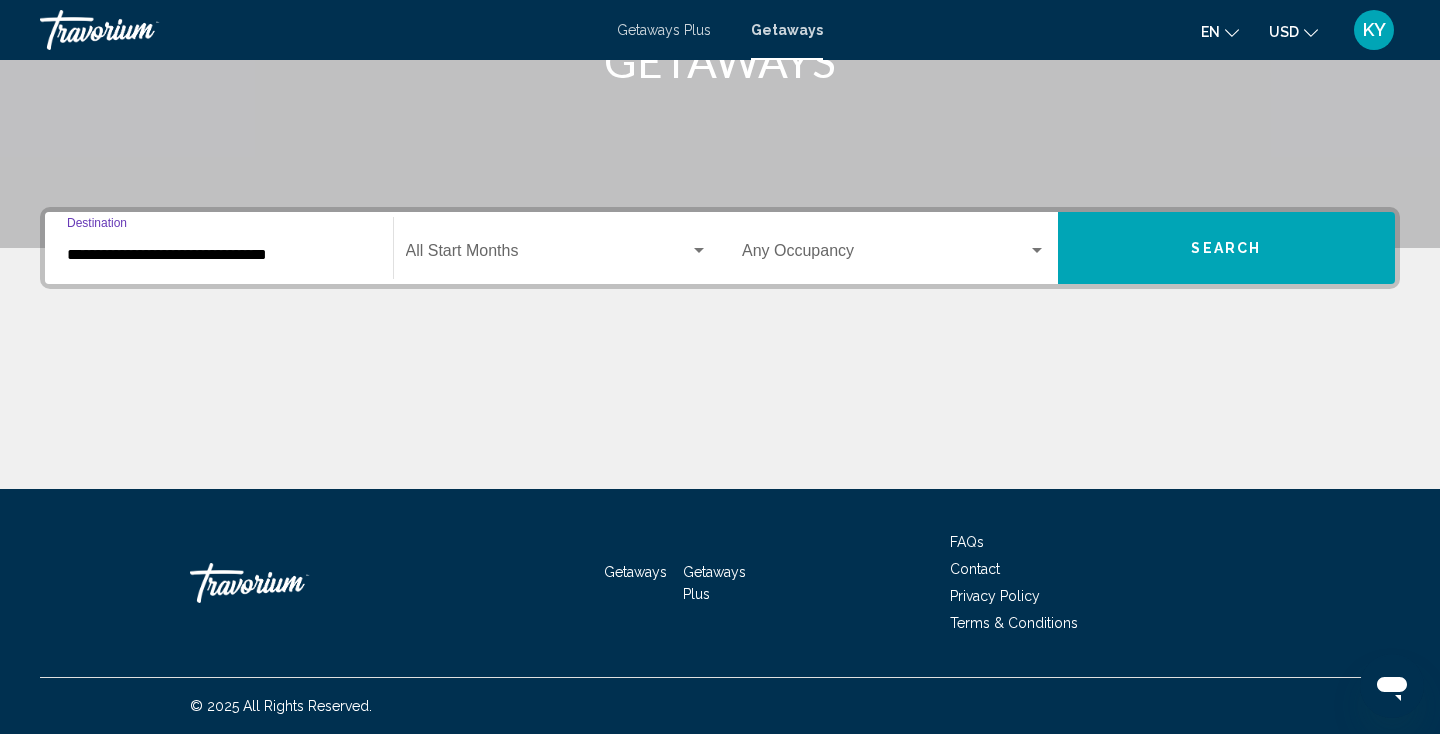 click on "**********" at bounding box center [219, 248] 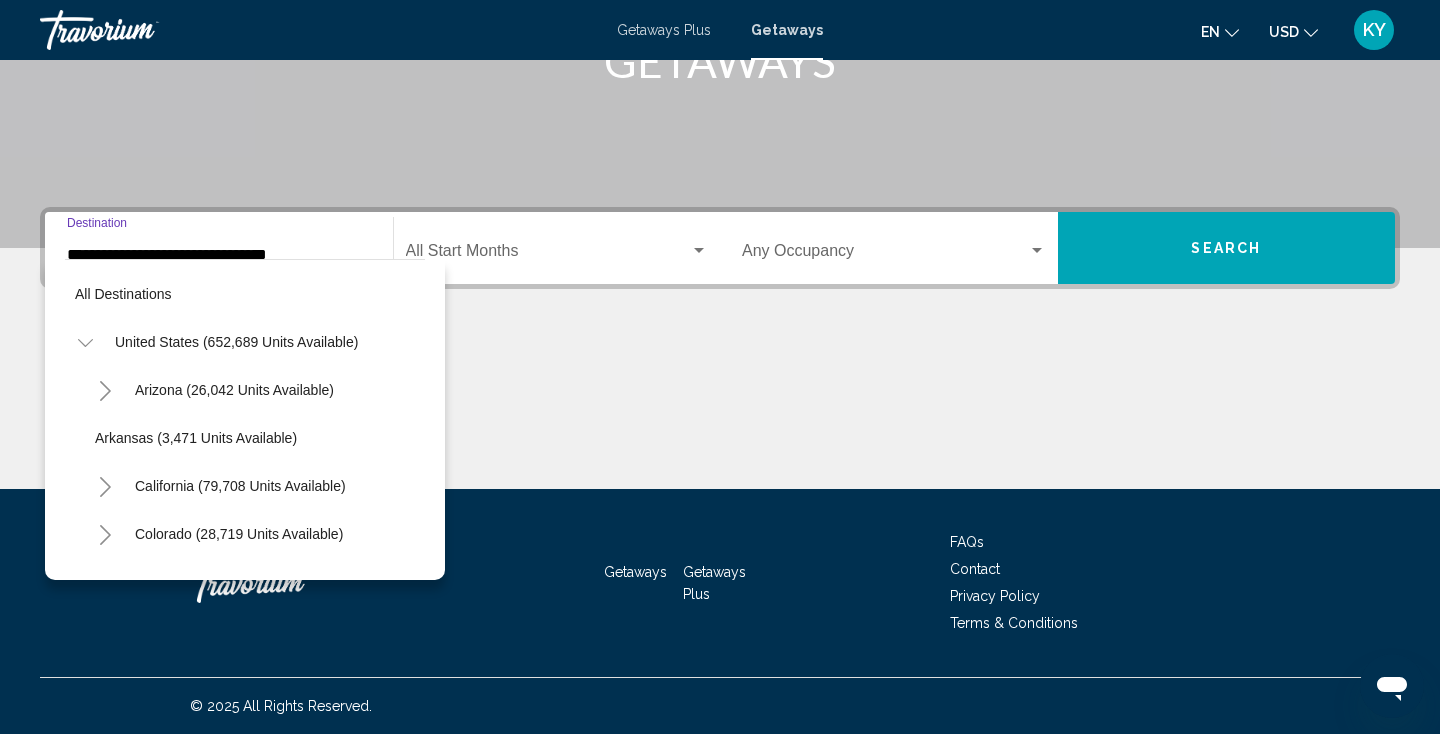 scroll, scrollTop: 263, scrollLeft: 0, axis: vertical 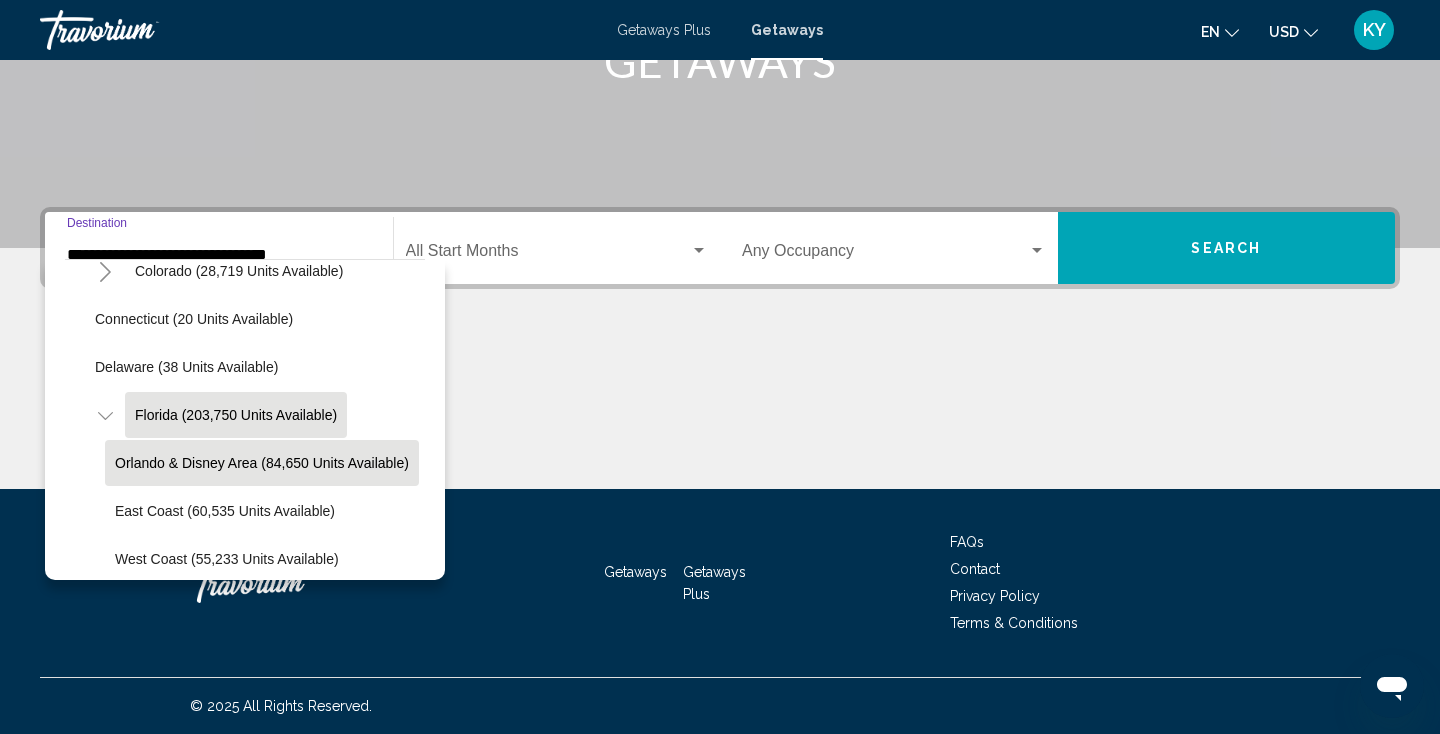 click on "Orlando & Disney Area (84,650 units available)" 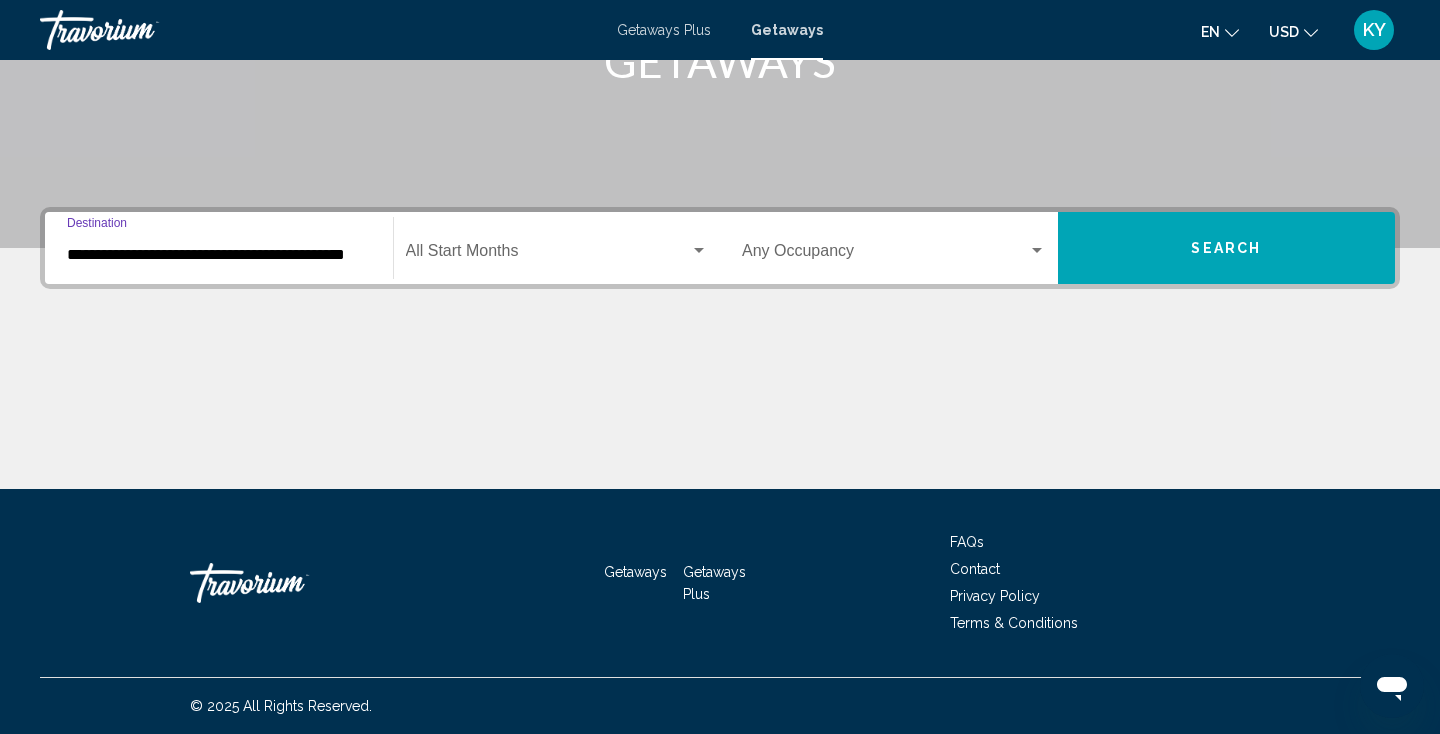 click at bounding box center (699, 251) 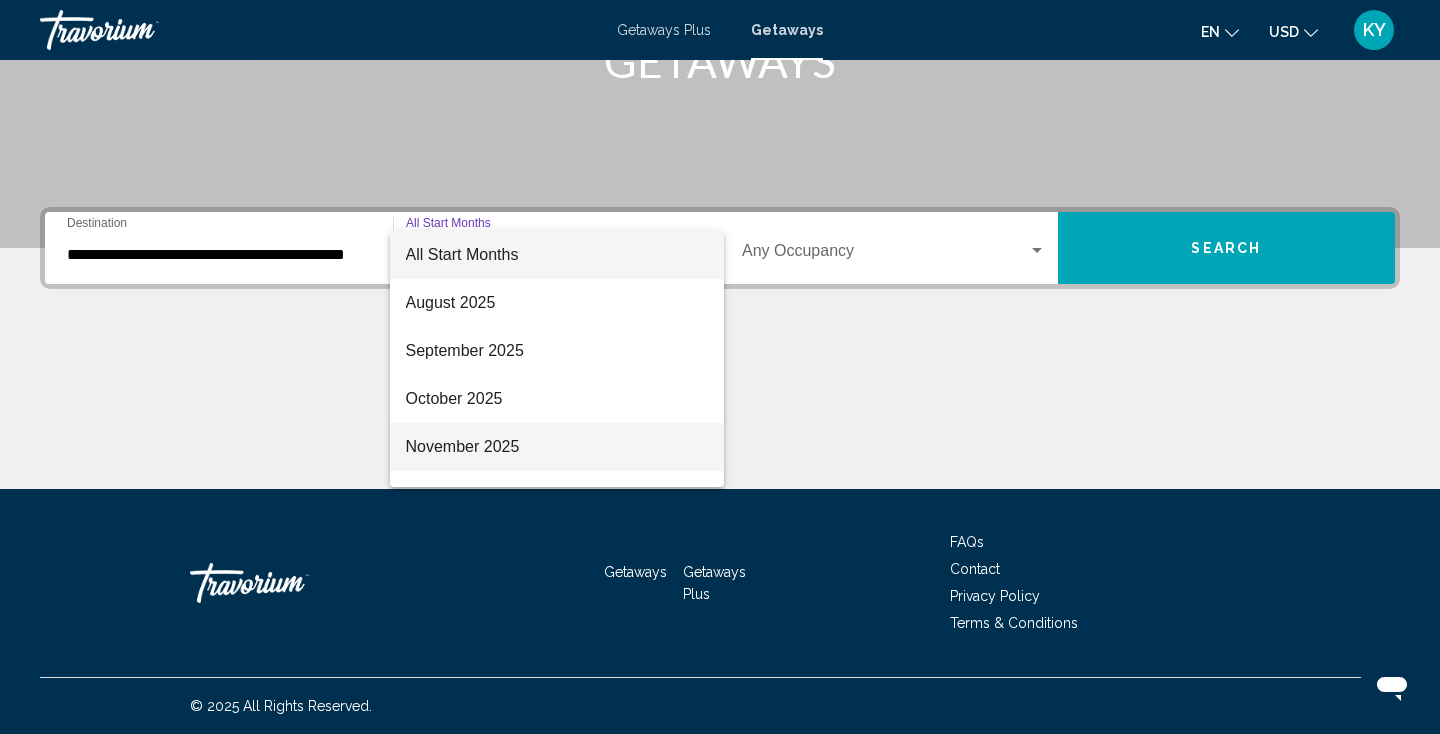 click on "November 2025" at bounding box center (557, 447) 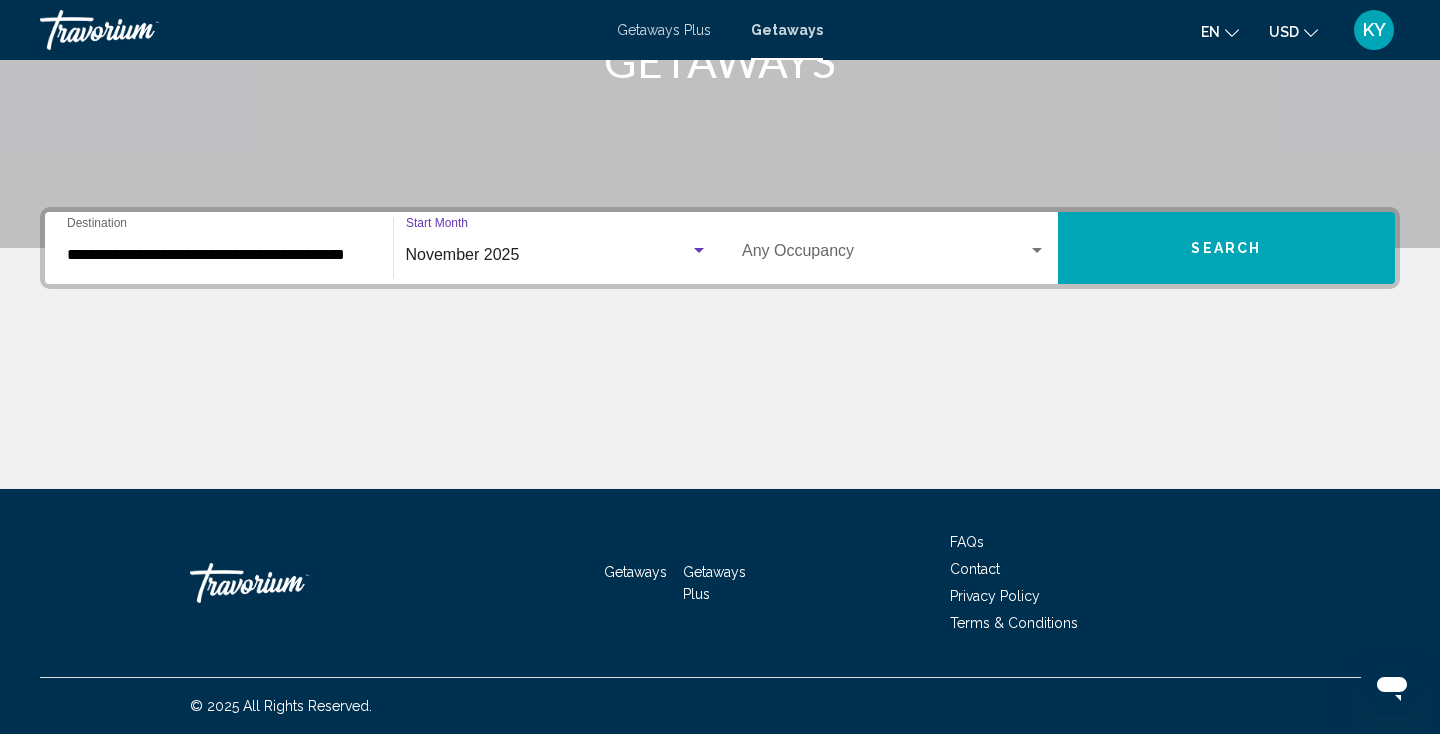 click on "Search" at bounding box center (1227, 248) 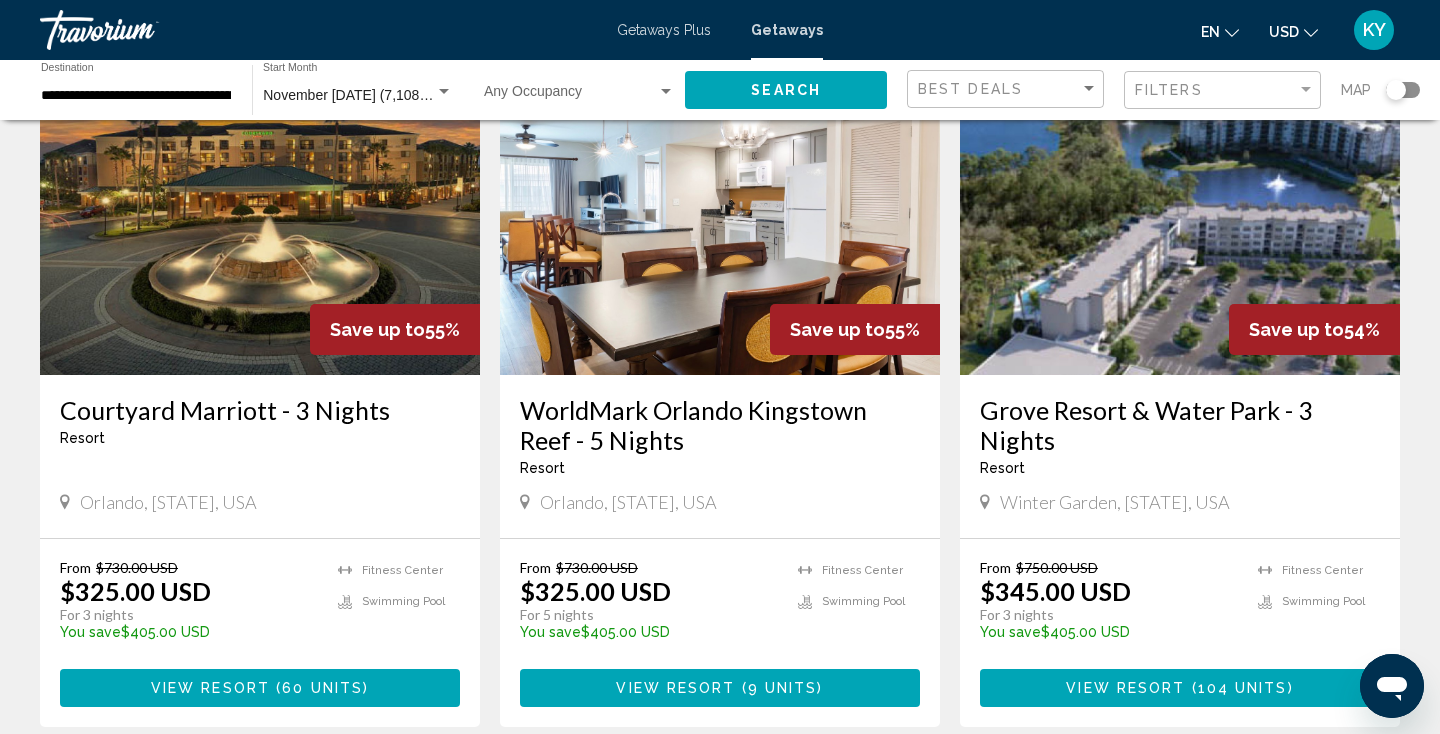 scroll, scrollTop: 880, scrollLeft: 0, axis: vertical 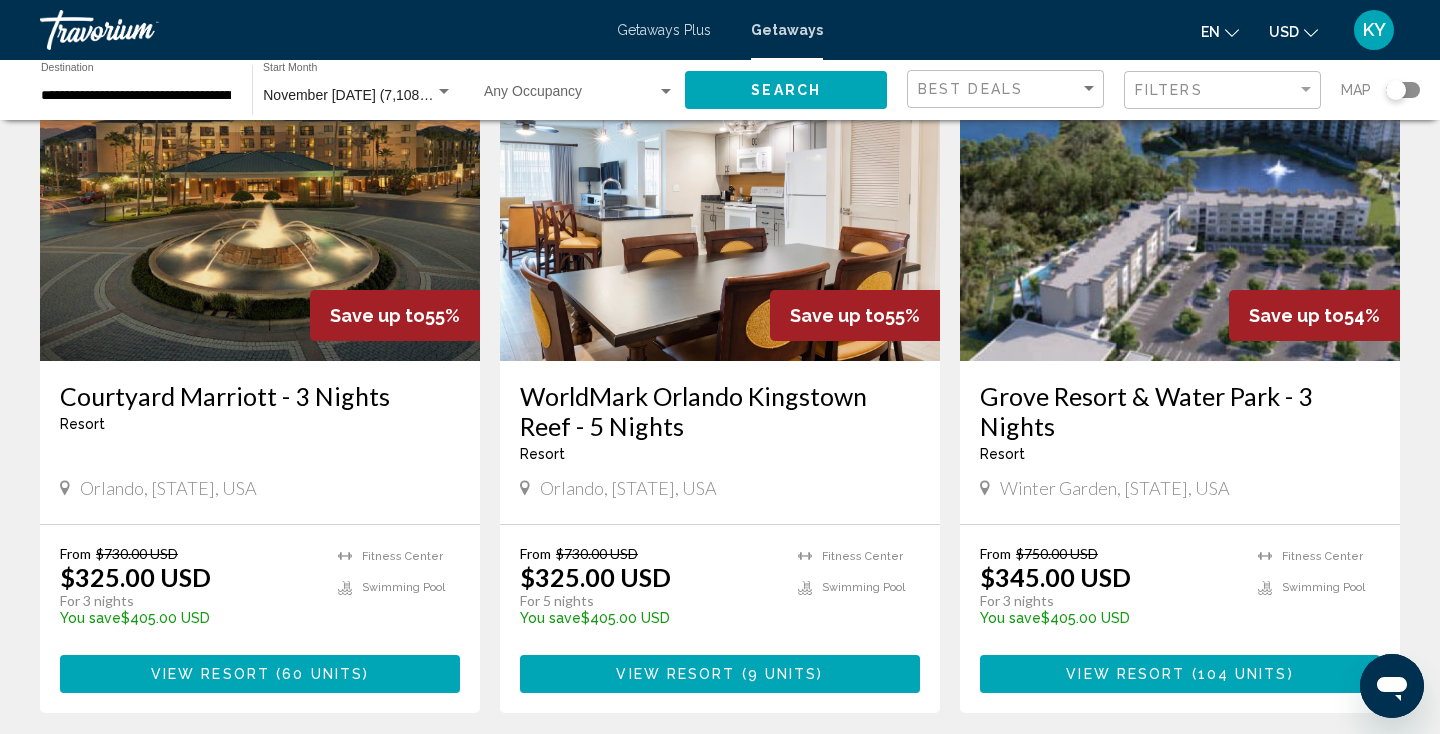 click at bounding box center [720, 201] 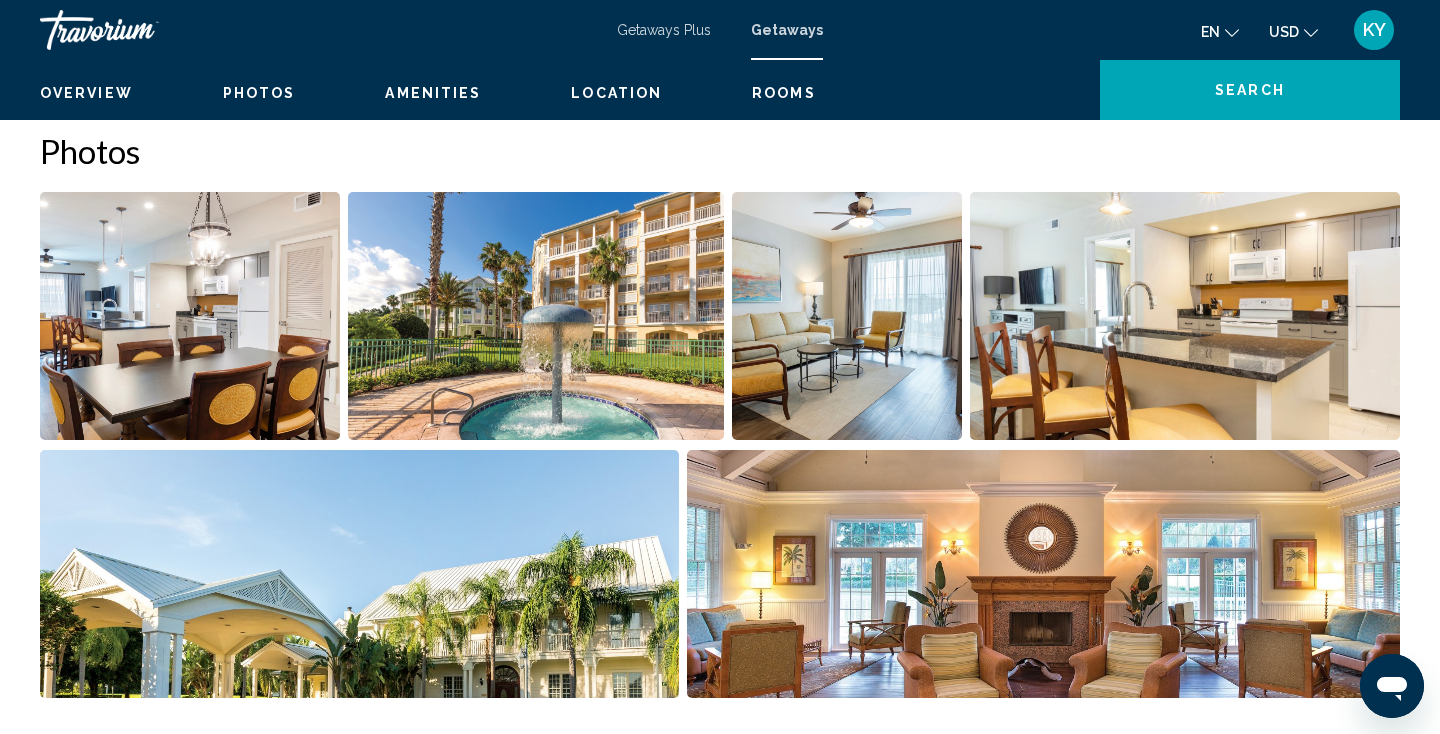 scroll, scrollTop: 0, scrollLeft: 0, axis: both 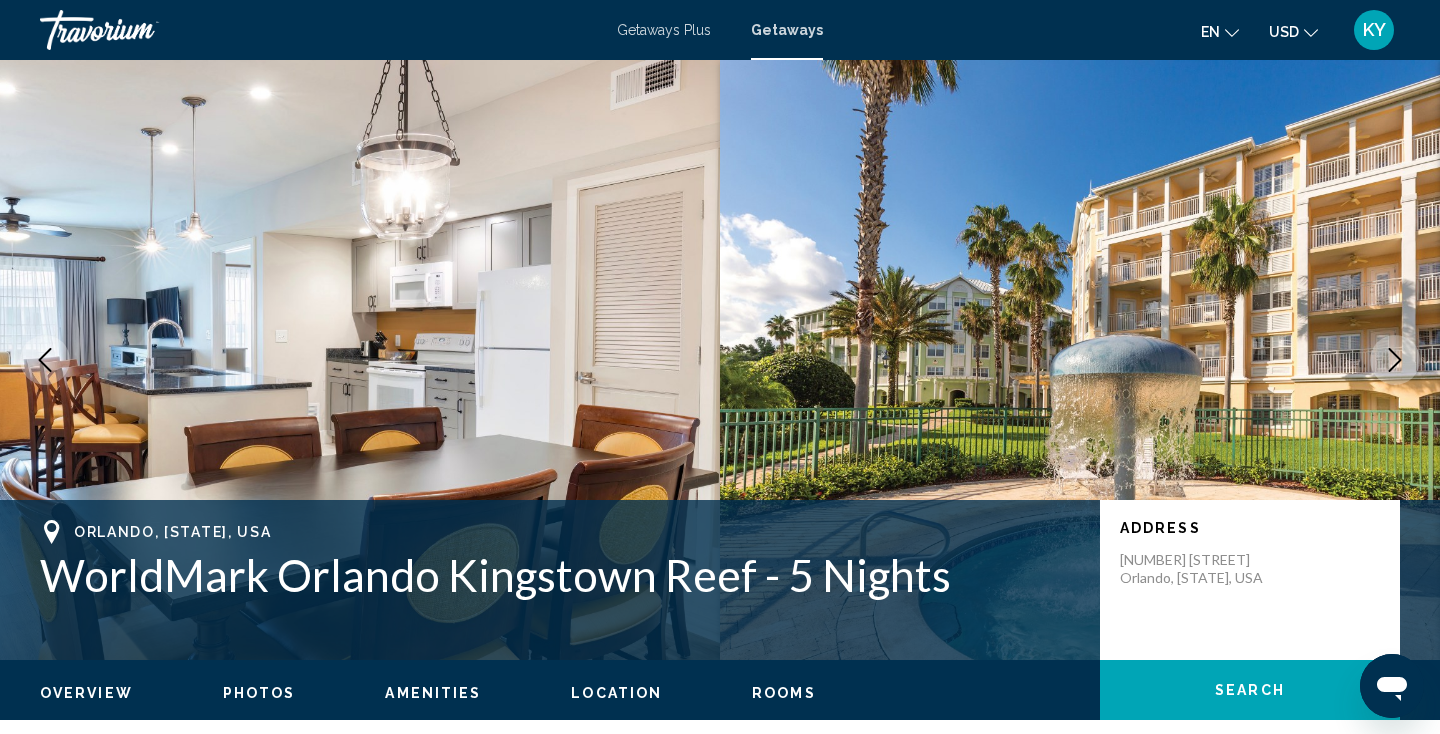 type 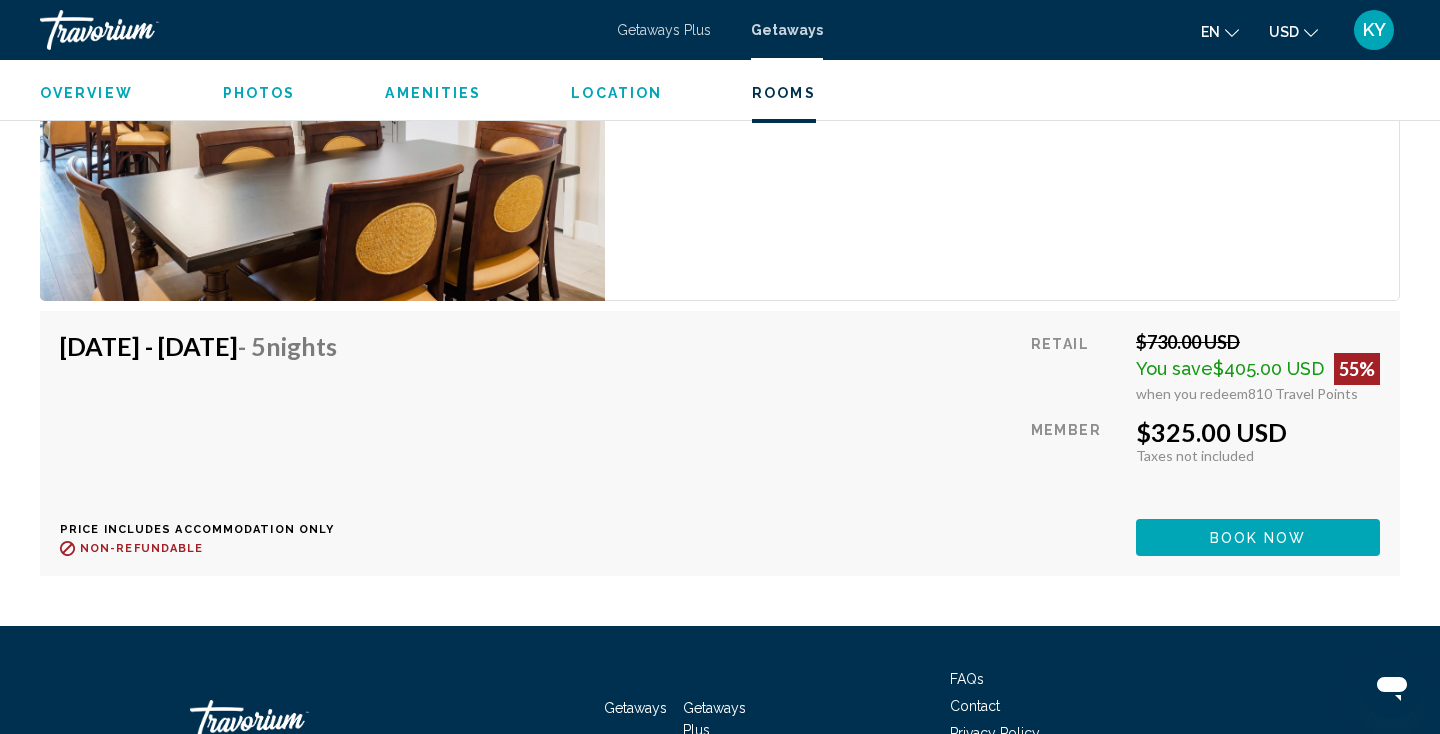 scroll, scrollTop: 6330, scrollLeft: 0, axis: vertical 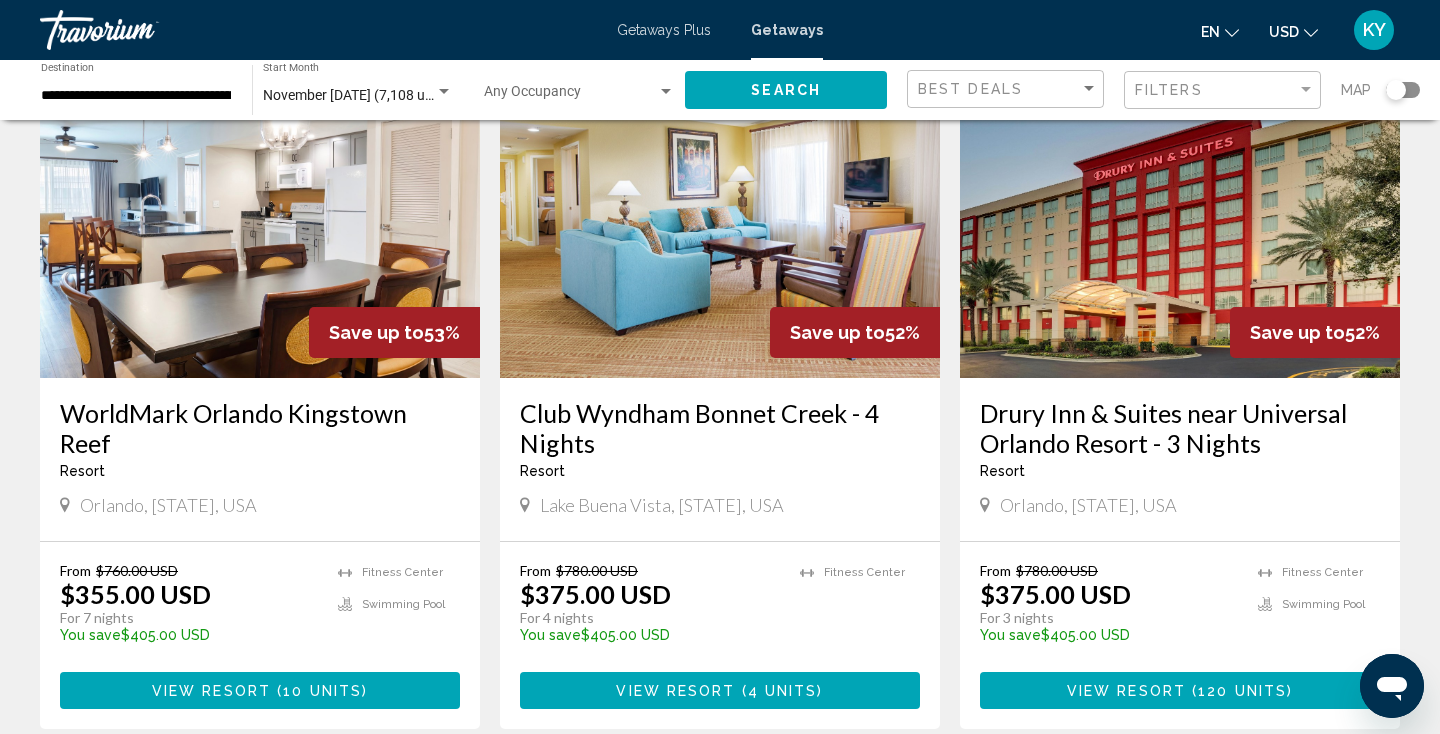 click at bounding box center (444, 92) 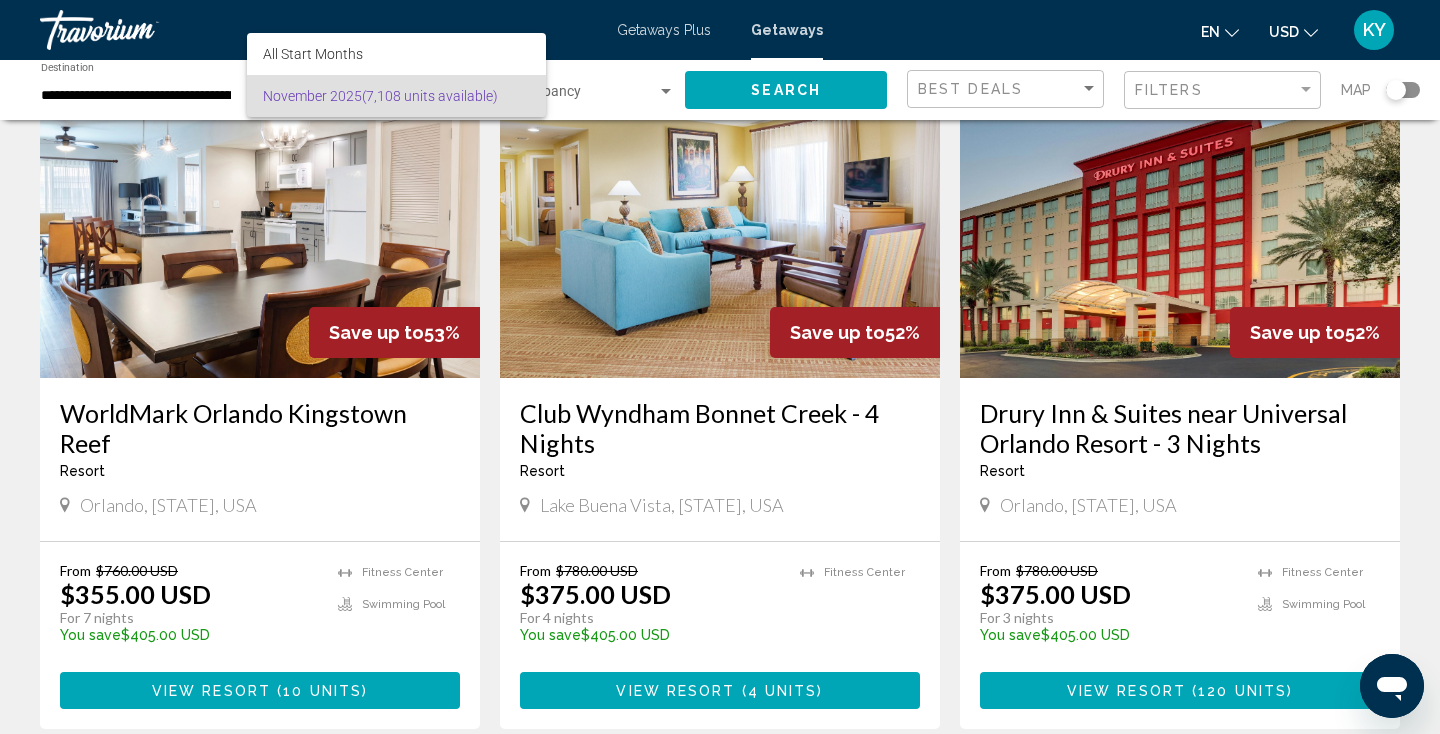 click on "November [DATE]  (7,108 units available)" at bounding box center (396, 96) 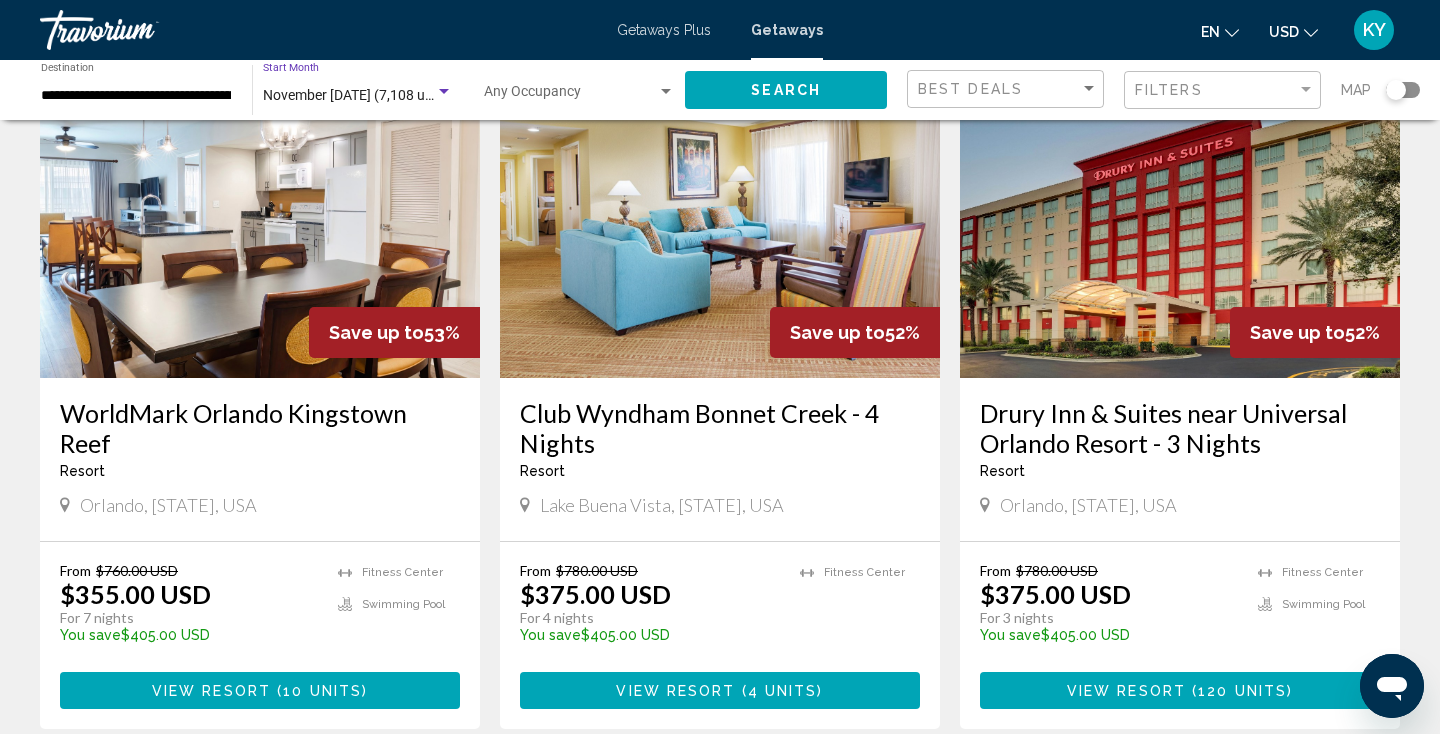 click at bounding box center (444, 92) 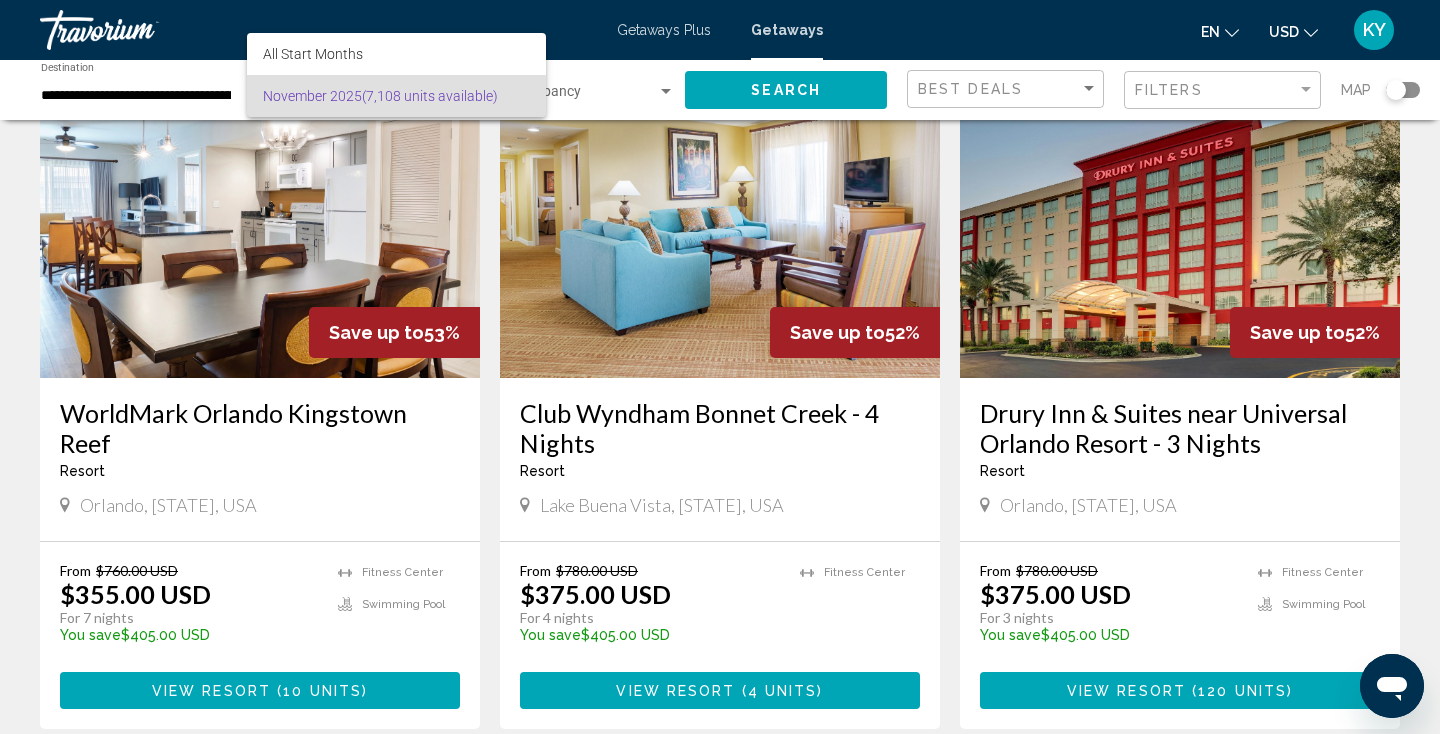 click at bounding box center [720, 367] 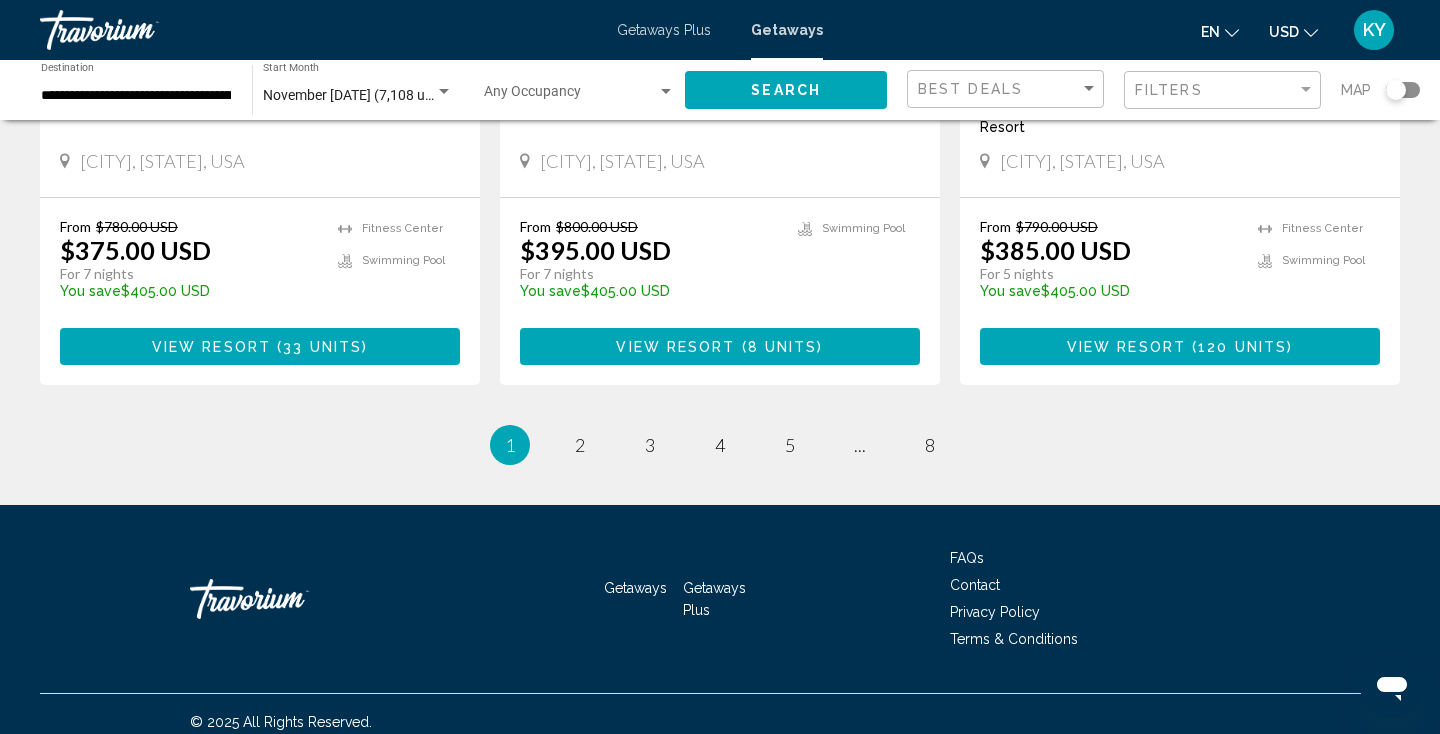 scroll, scrollTop: 2627, scrollLeft: 0, axis: vertical 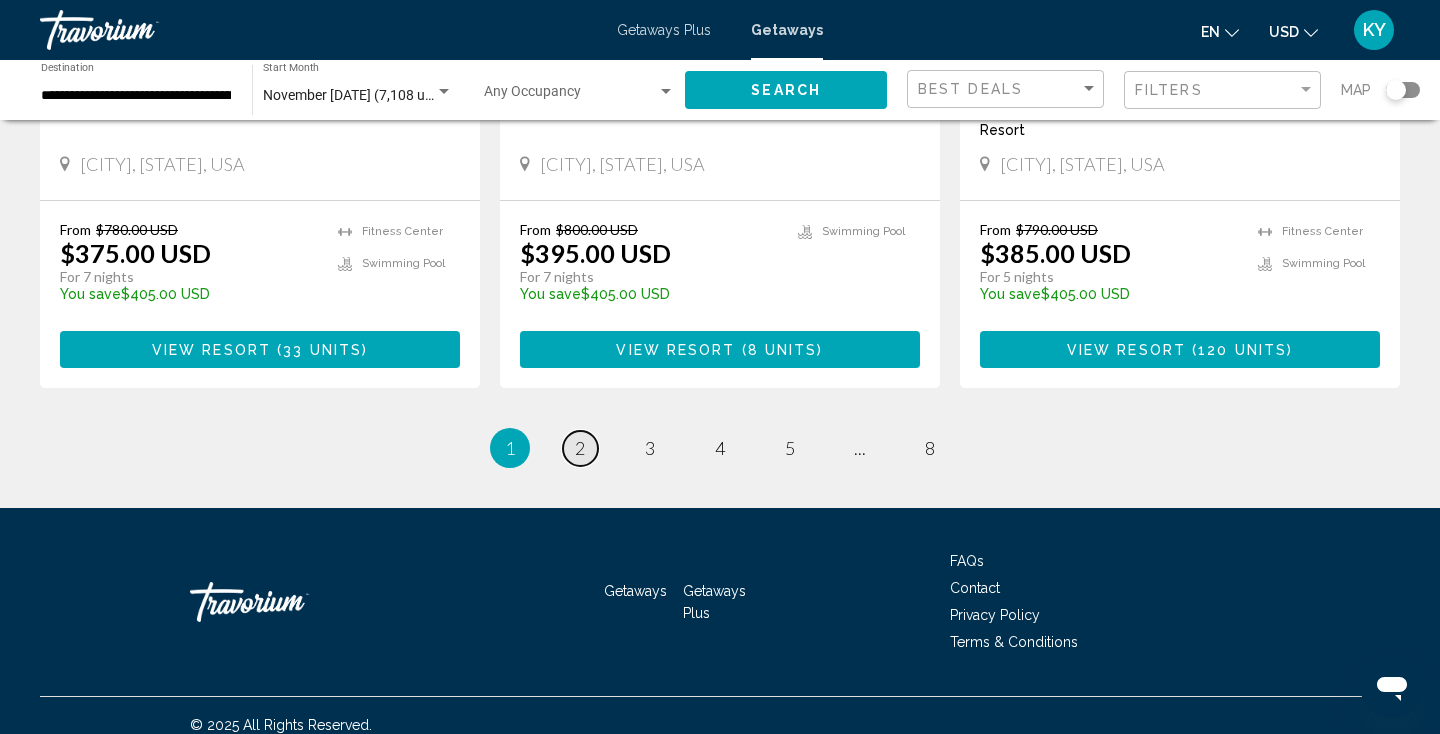click on "page  2" at bounding box center (580, 448) 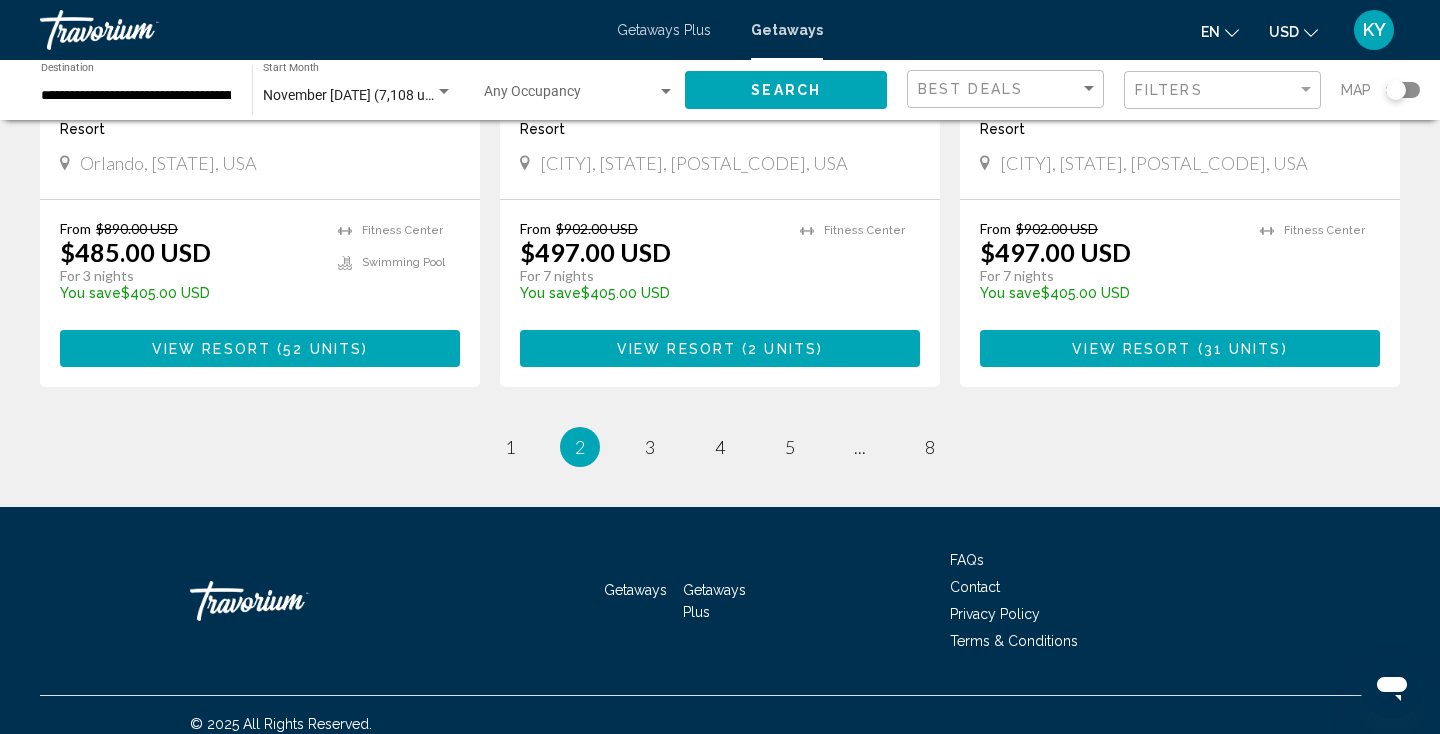 scroll, scrollTop: 2627, scrollLeft: 0, axis: vertical 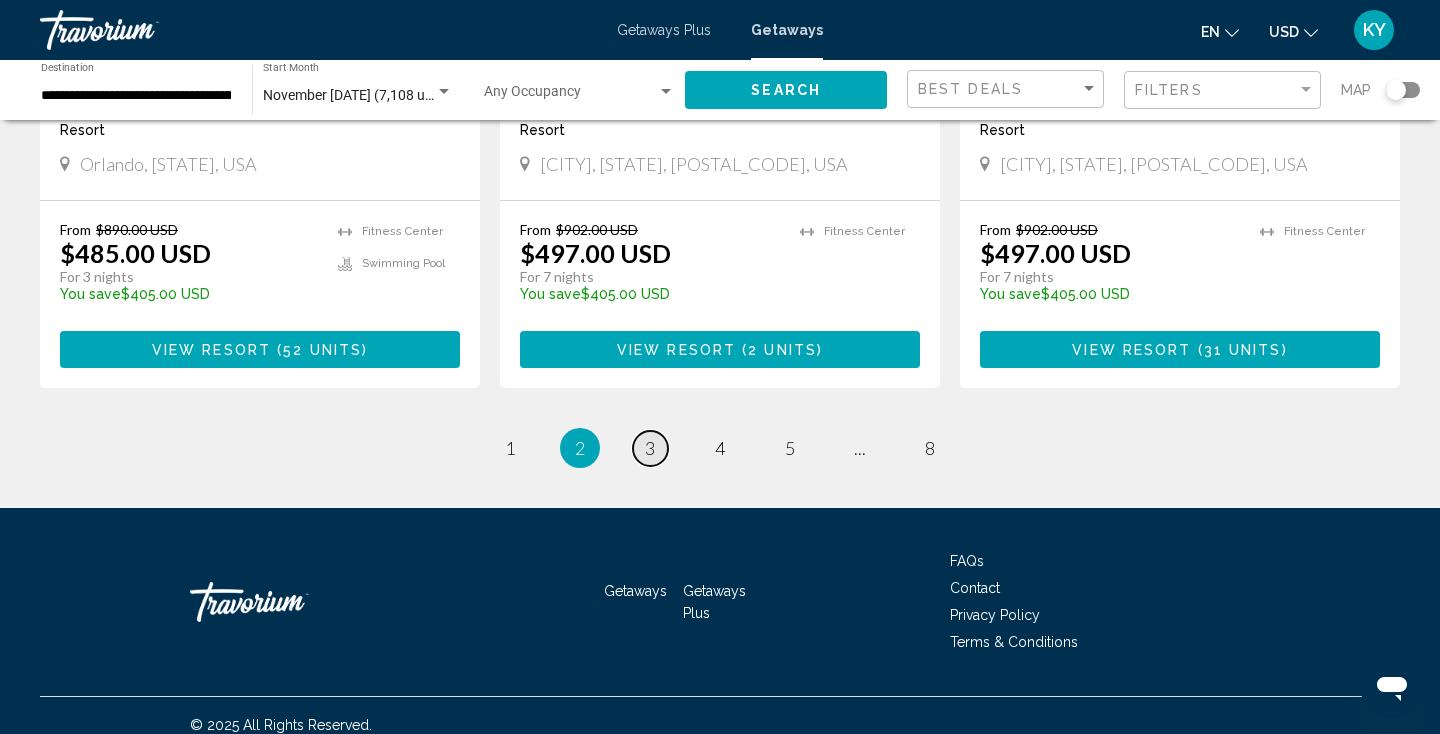 click on "3" at bounding box center [650, 448] 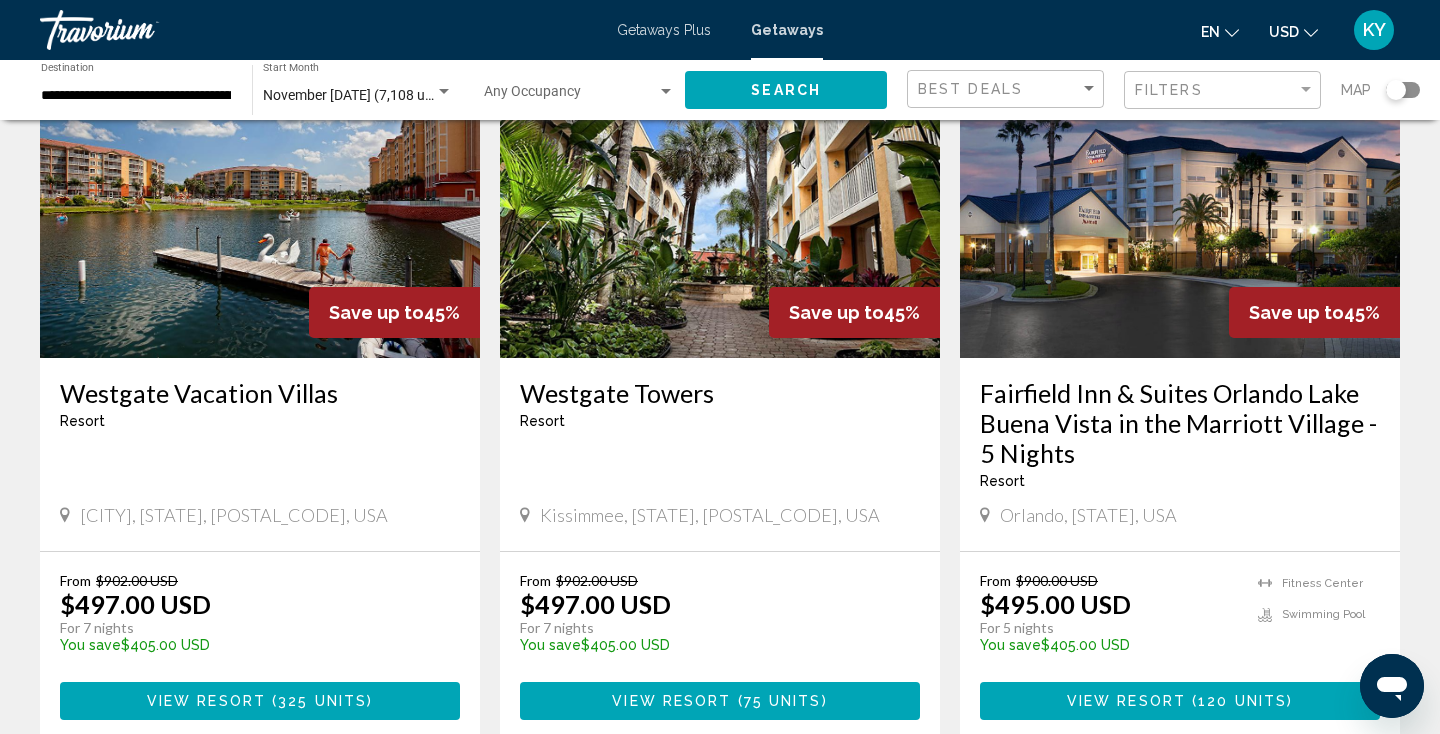 scroll, scrollTop: 898, scrollLeft: 0, axis: vertical 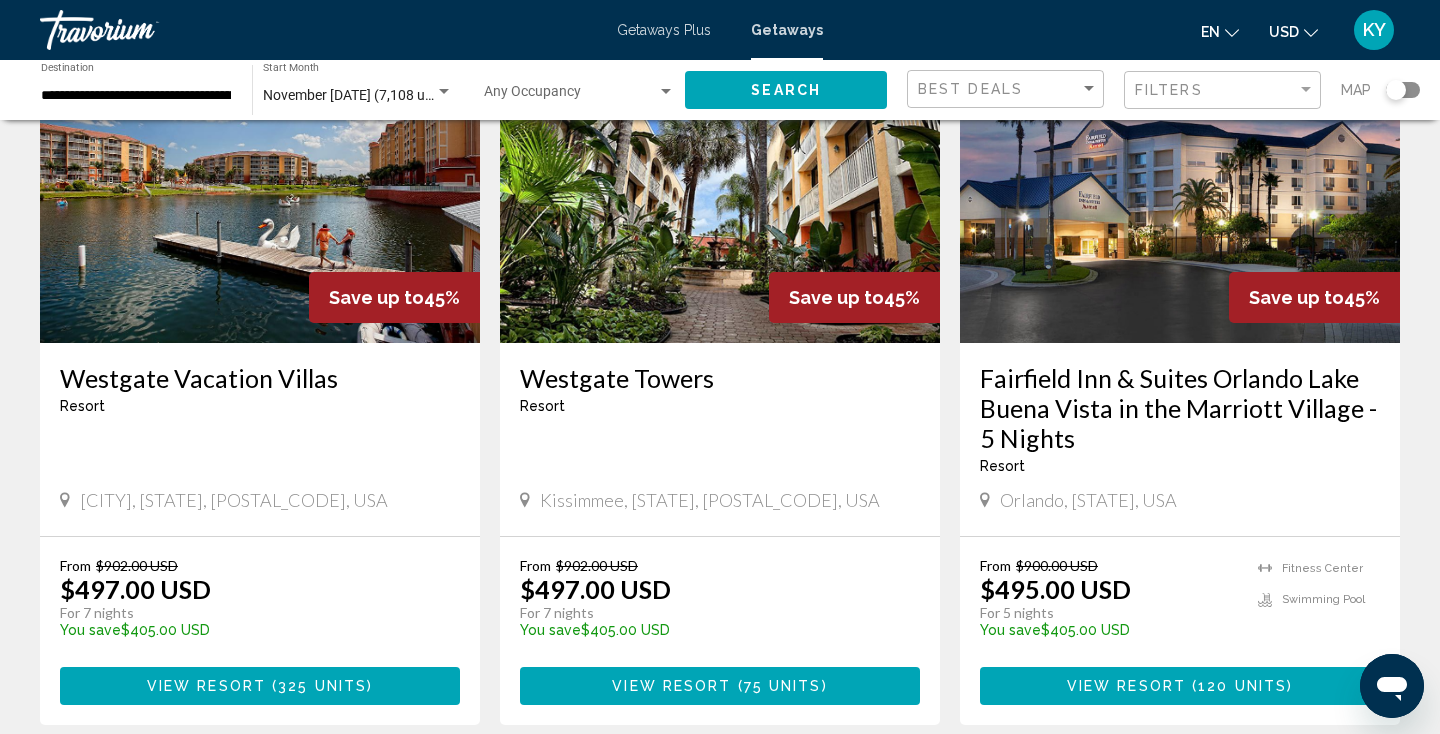 click at bounding box center (1180, 183) 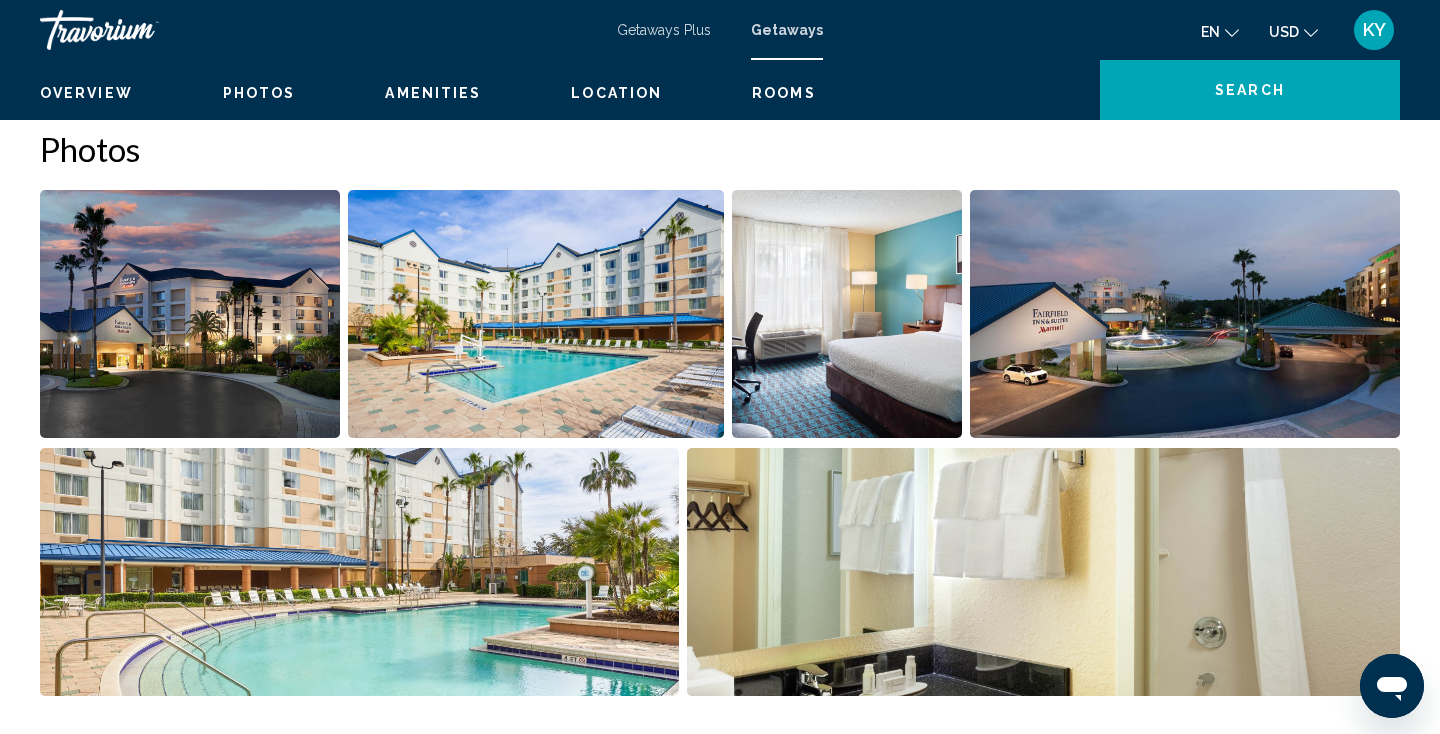 scroll, scrollTop: 0, scrollLeft: 0, axis: both 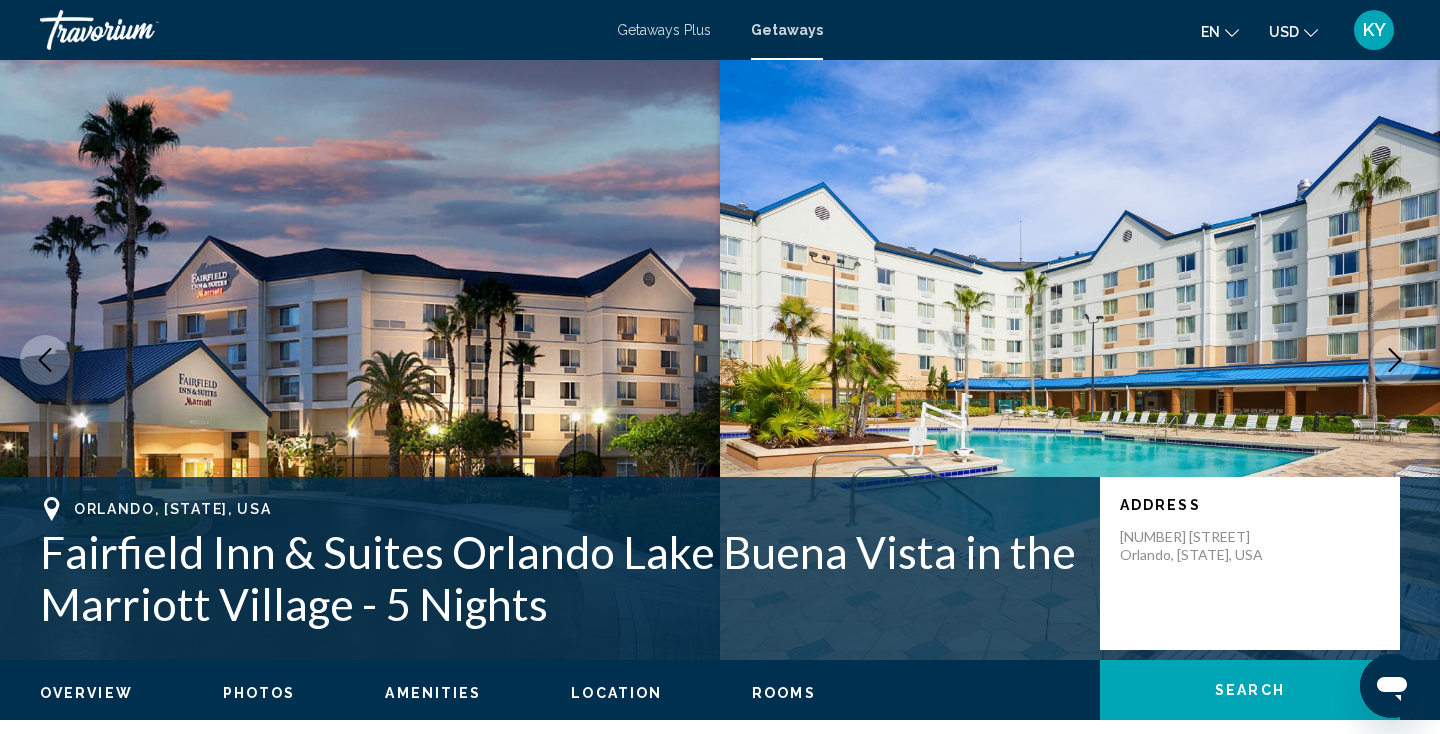 type 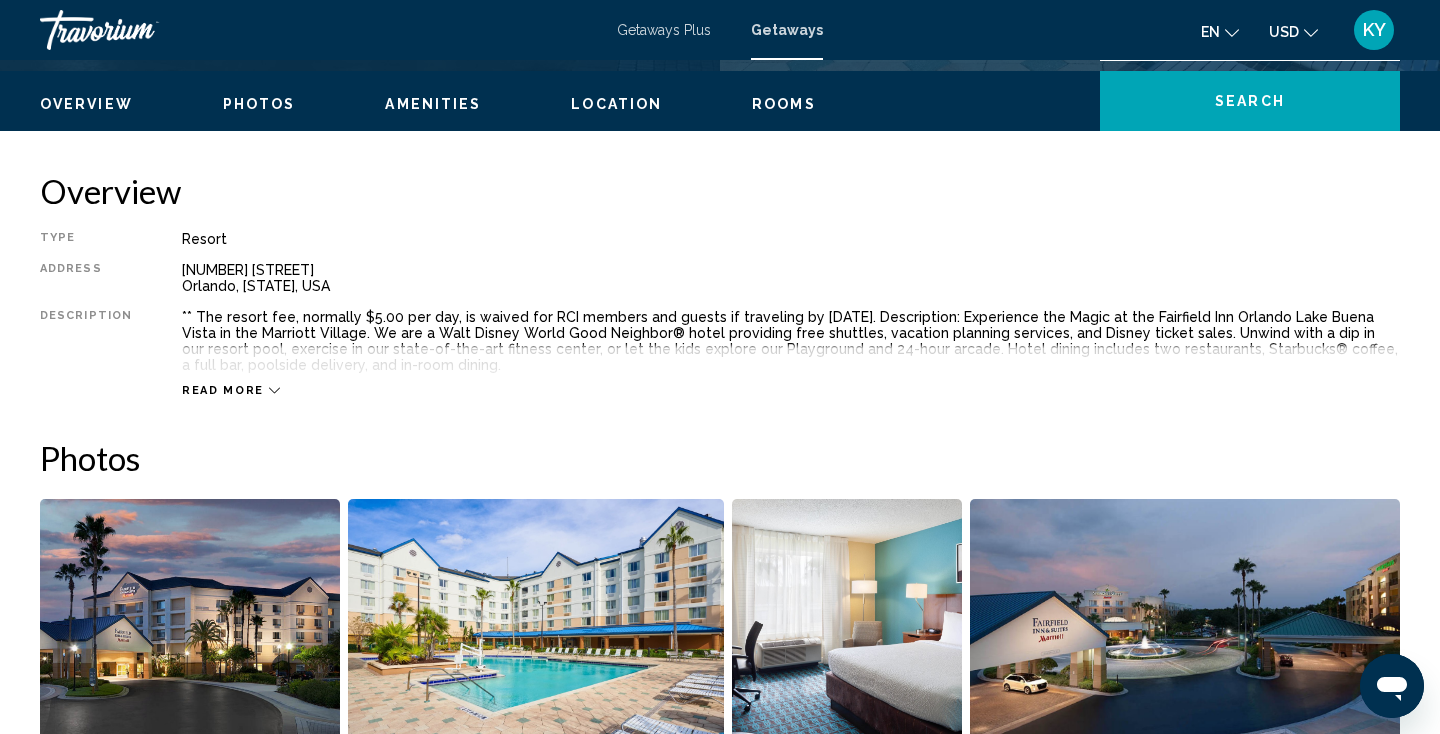 scroll, scrollTop: 590, scrollLeft: 0, axis: vertical 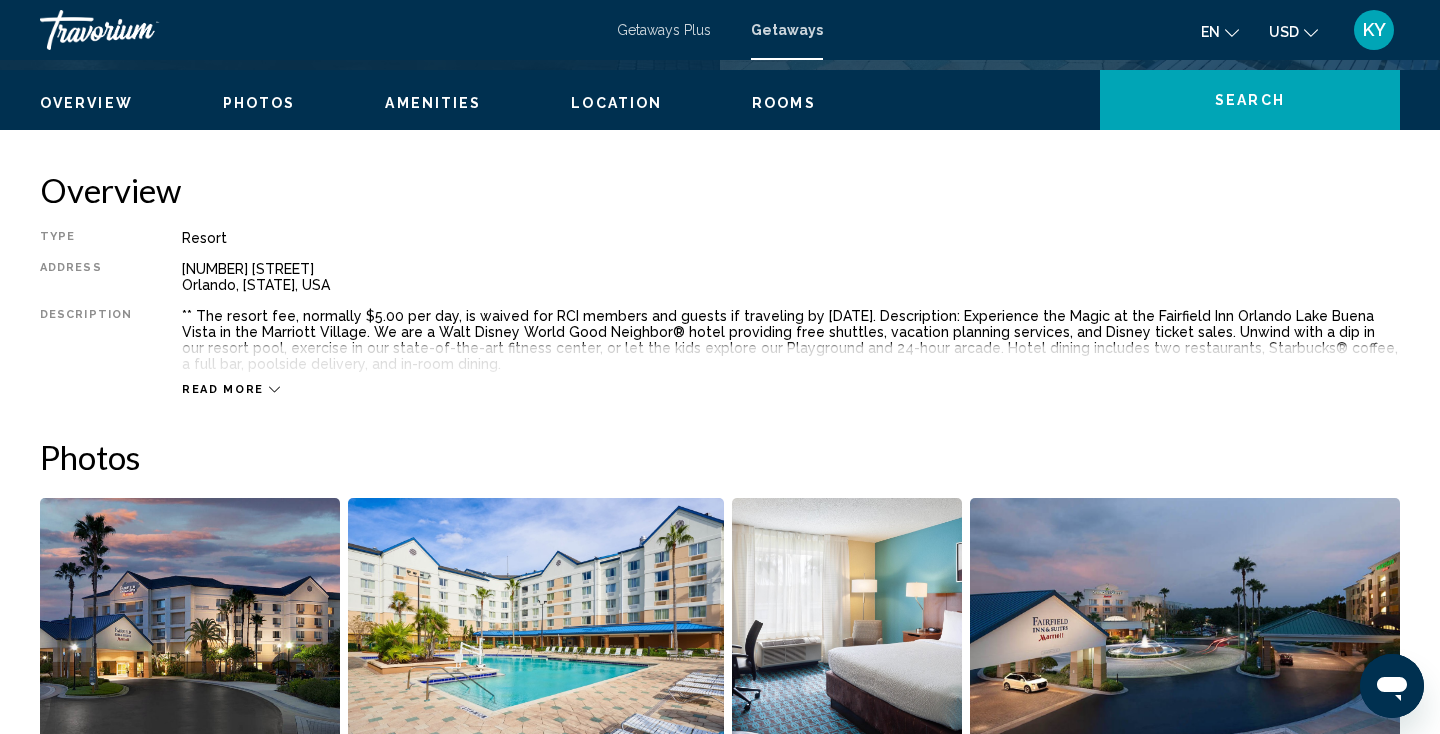 click on "Read more" at bounding box center [223, 389] 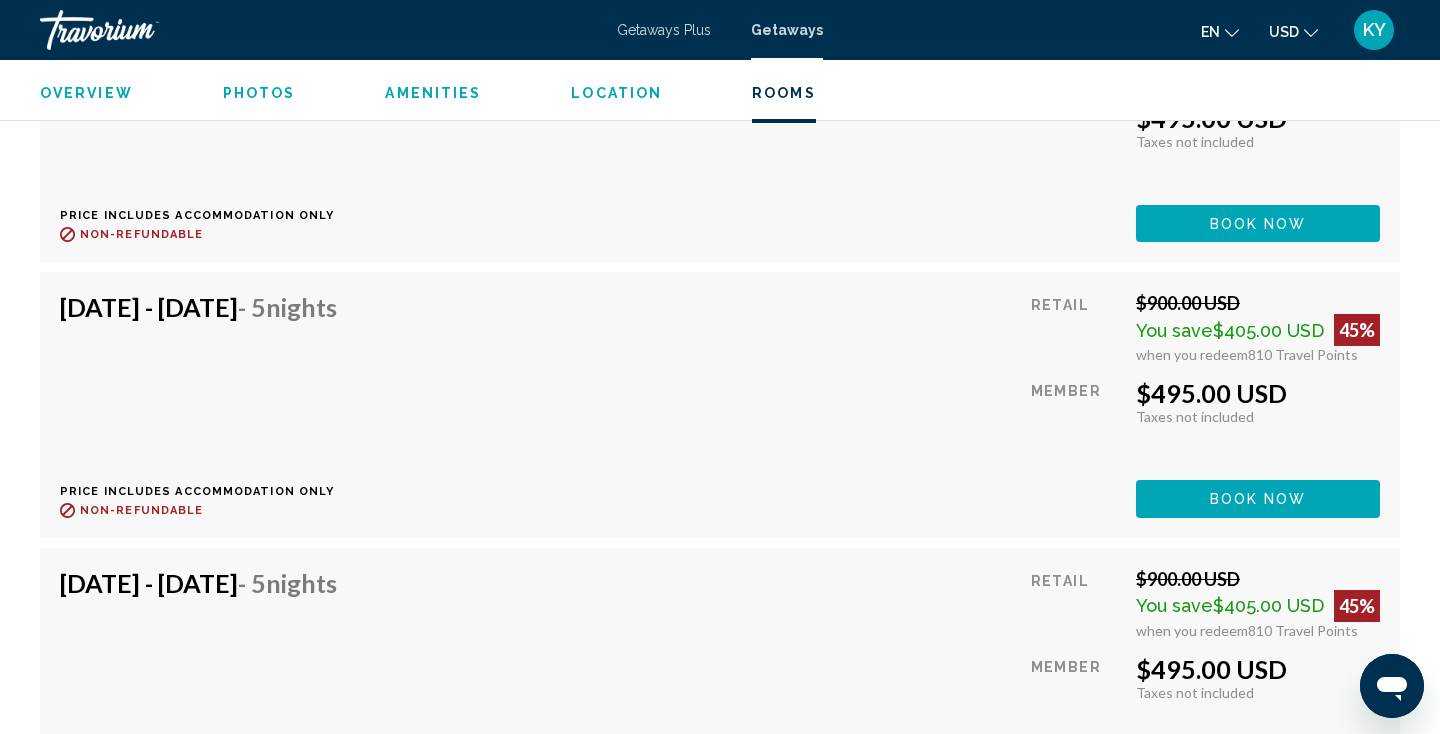 scroll, scrollTop: 7394, scrollLeft: 0, axis: vertical 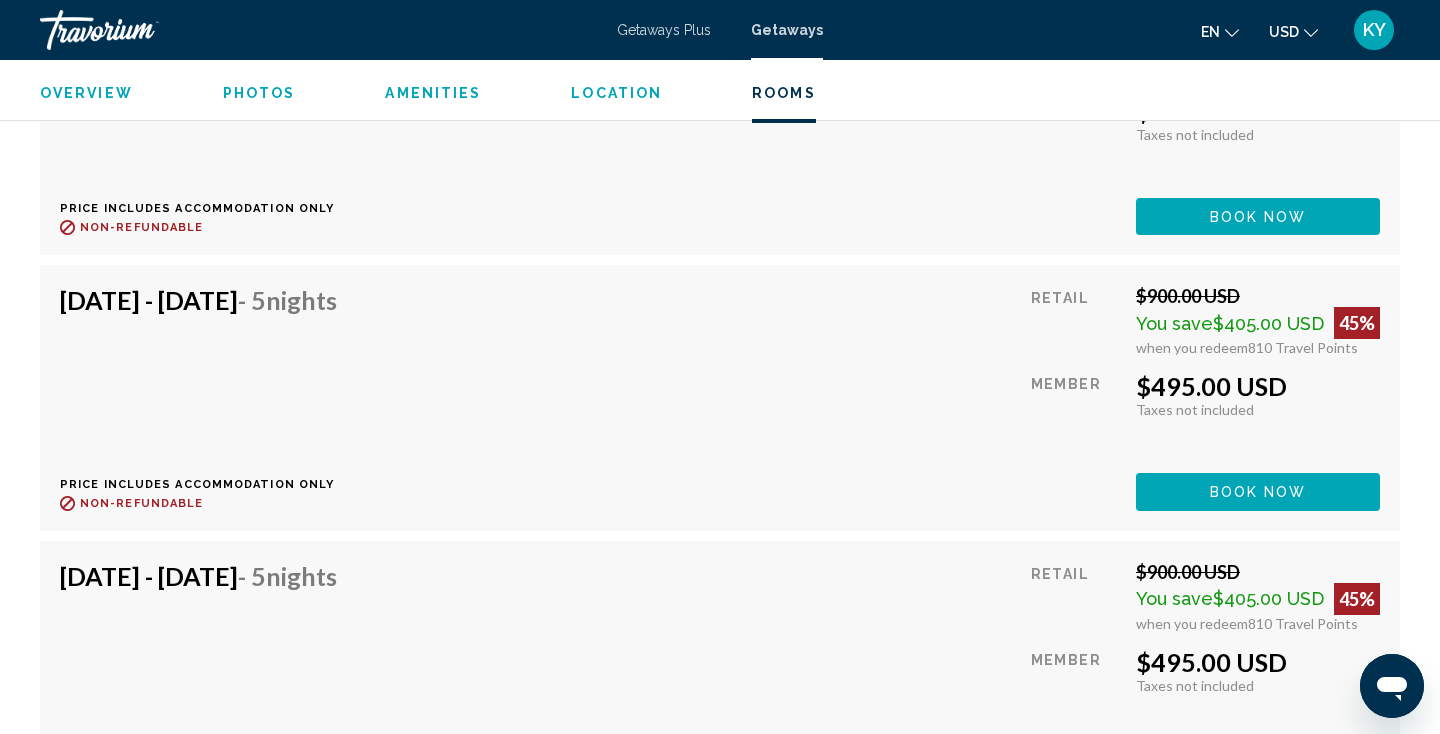 click on "[DATE] - [DATE]  - 5  Nights" at bounding box center [198, 300] 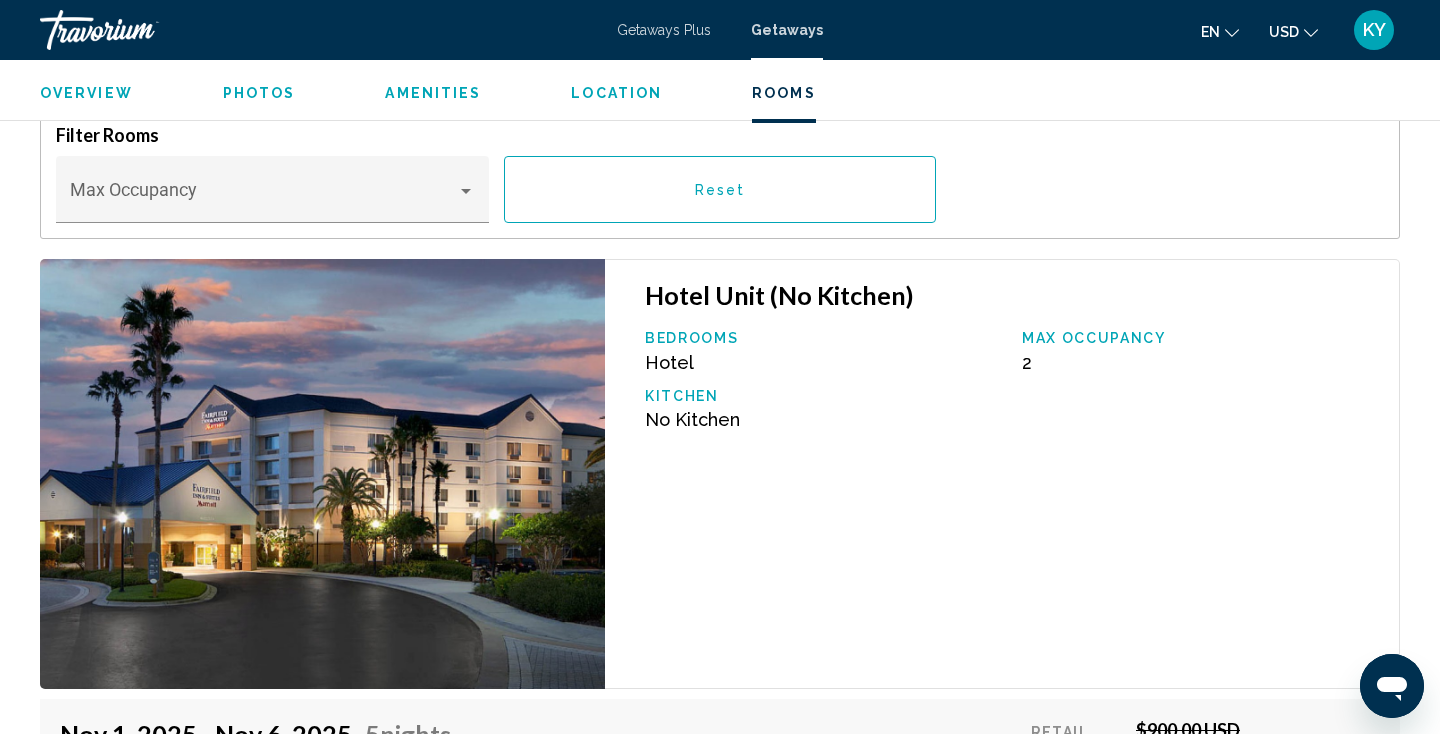 scroll, scrollTop: 2853, scrollLeft: 0, axis: vertical 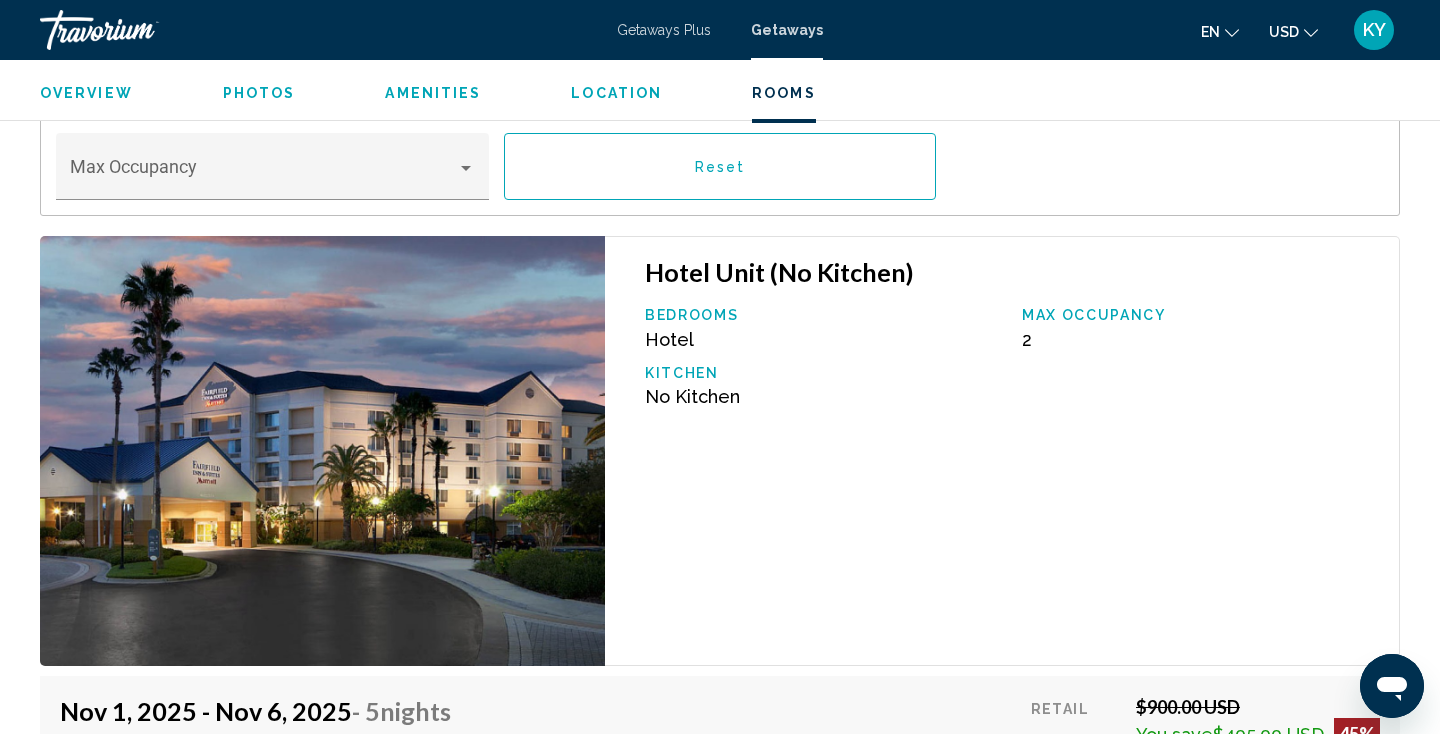 click on "Hotel Unit (No Kitchen) Bedrooms Hotel Max Occupancy 2 Kitchen No Kitchen" at bounding box center (1002, 451) 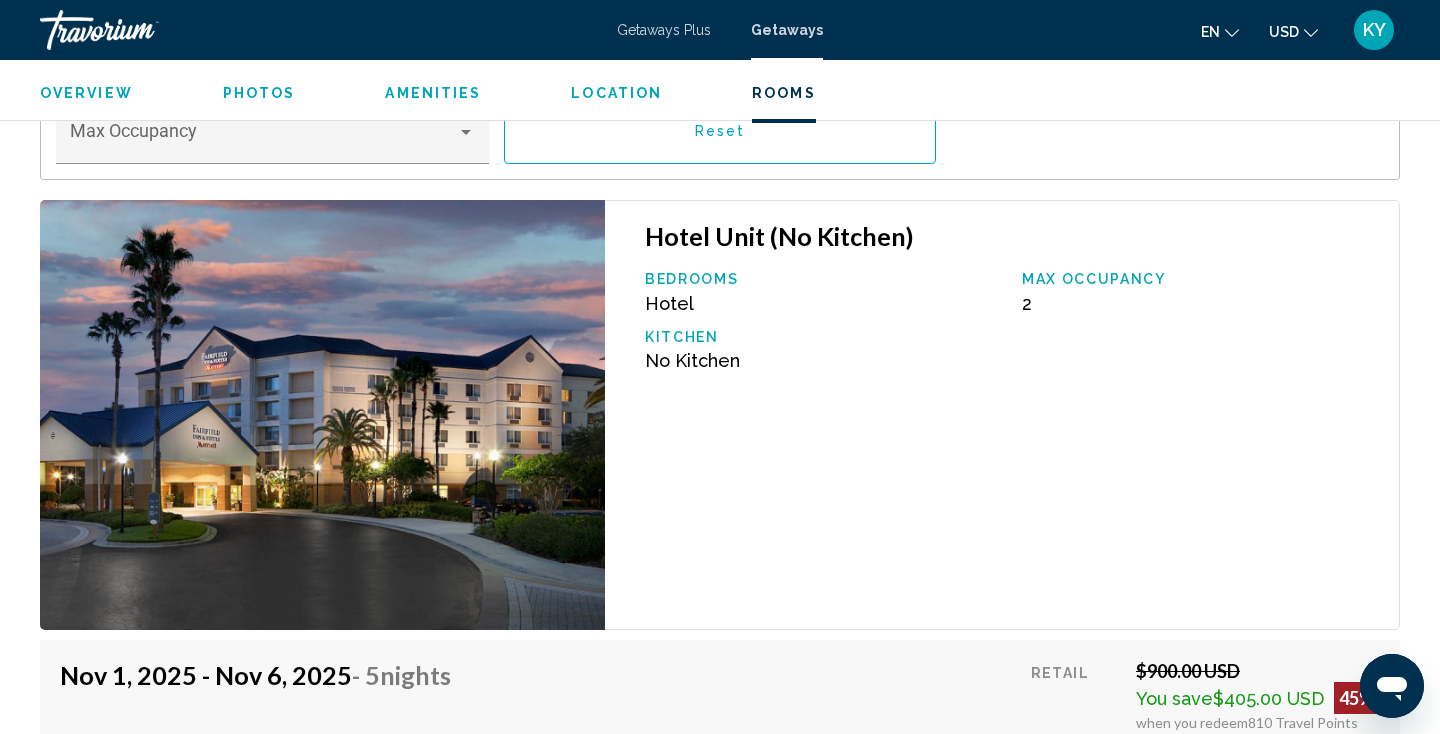 scroll, scrollTop: 2886, scrollLeft: 0, axis: vertical 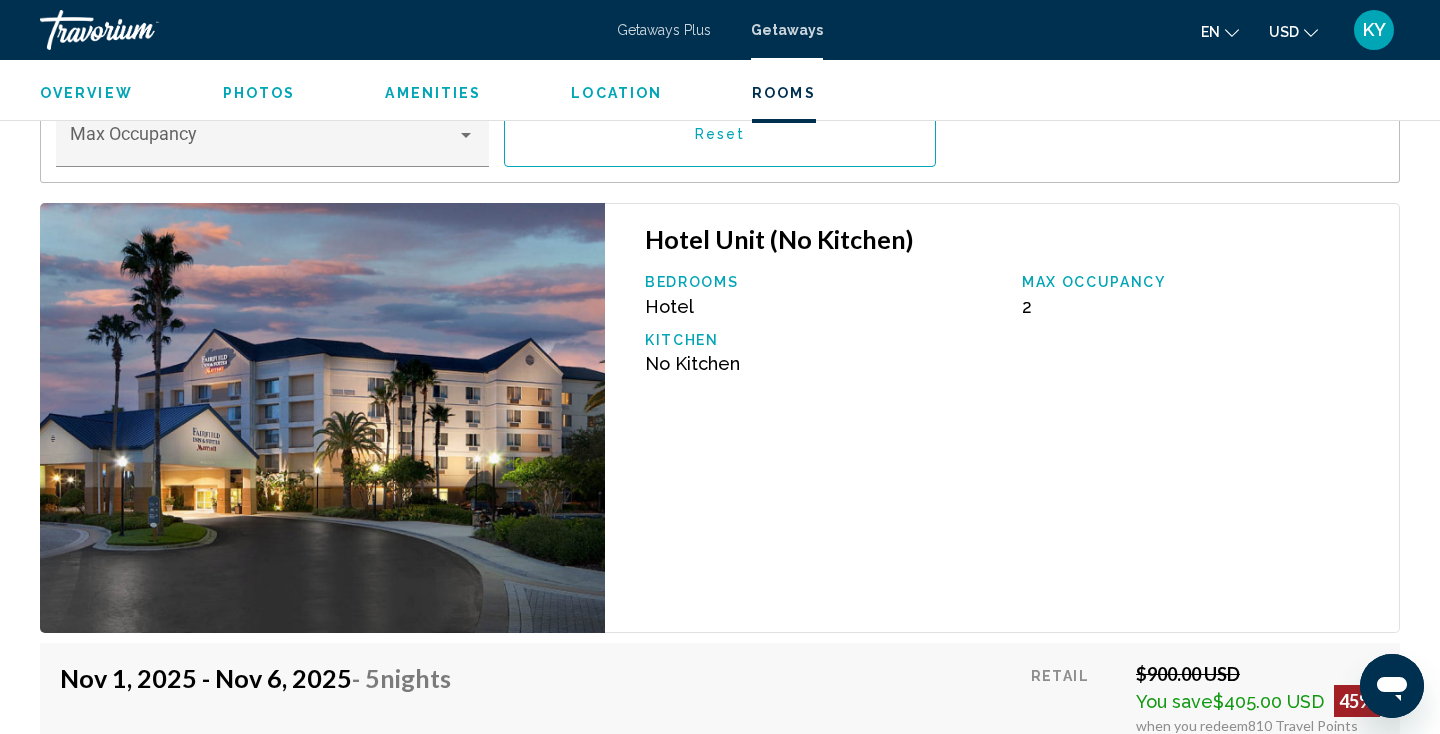 click on "Max Occupancy" at bounding box center [1200, 282] 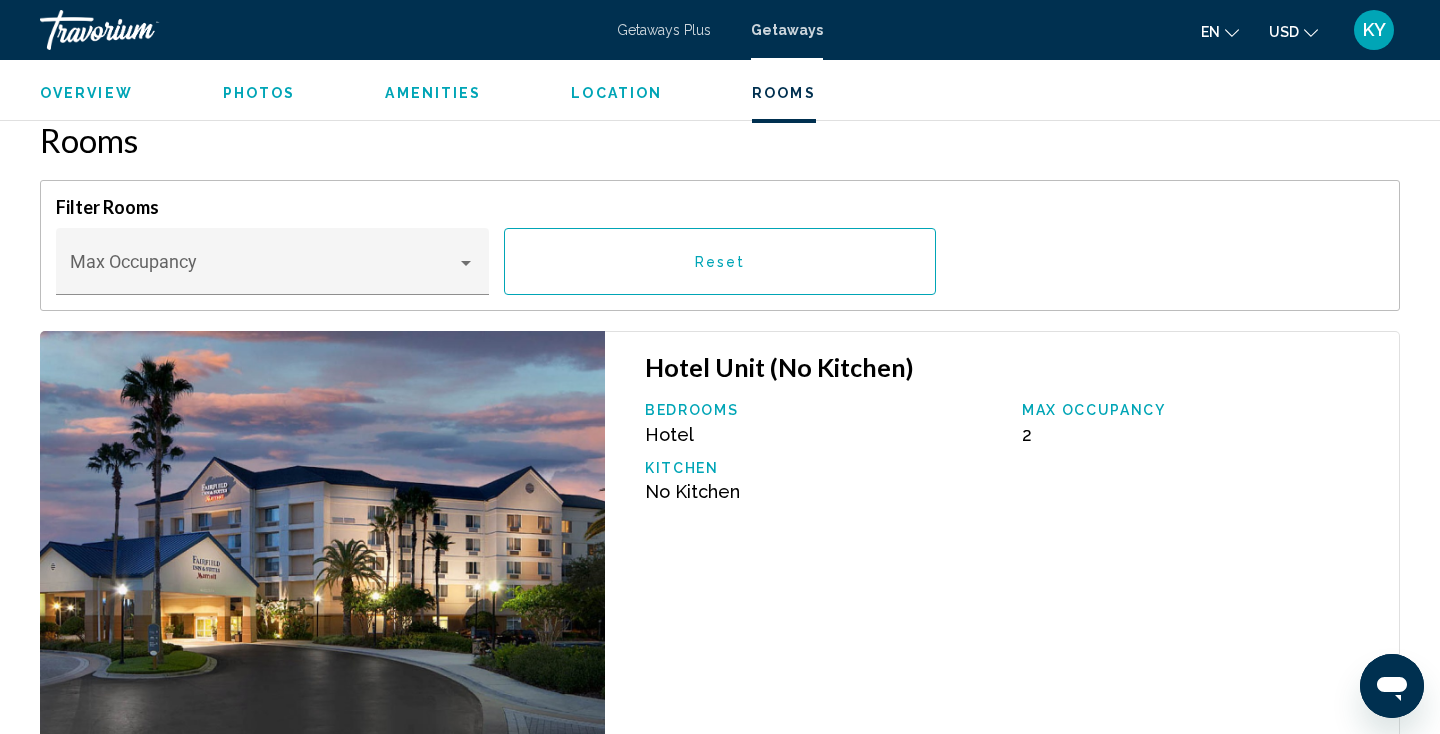 click on "Rooms" at bounding box center [784, 93] 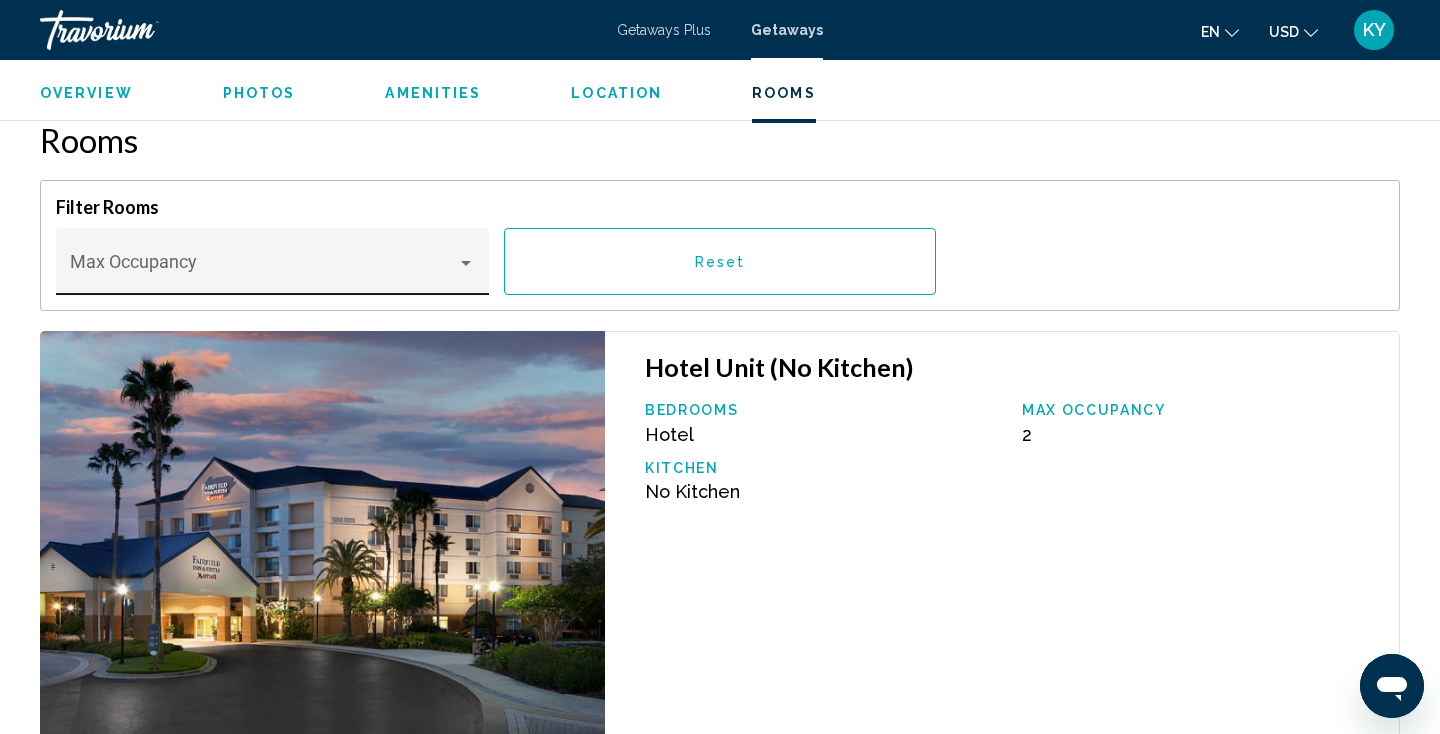 click on "Max Occupancy" at bounding box center (273, 268) 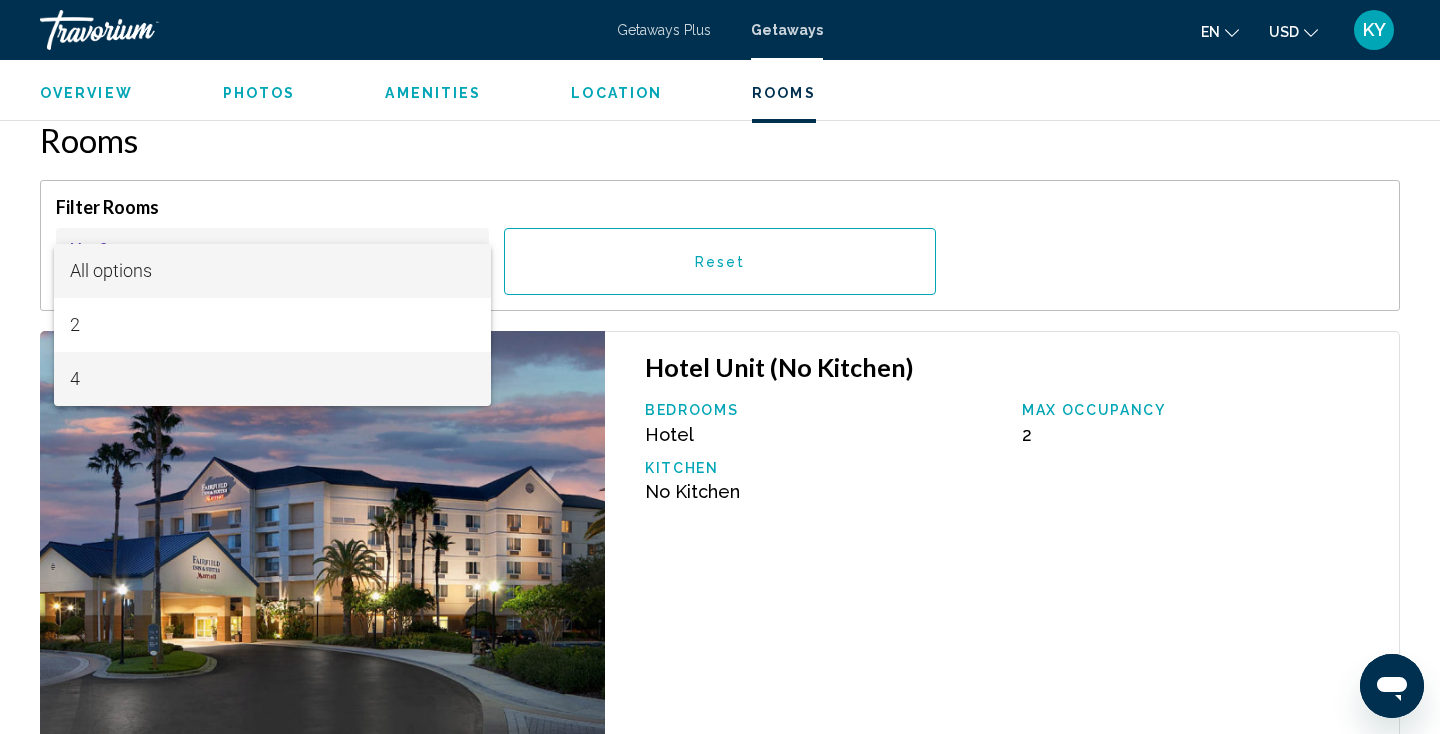 click on "4" at bounding box center (273, 379) 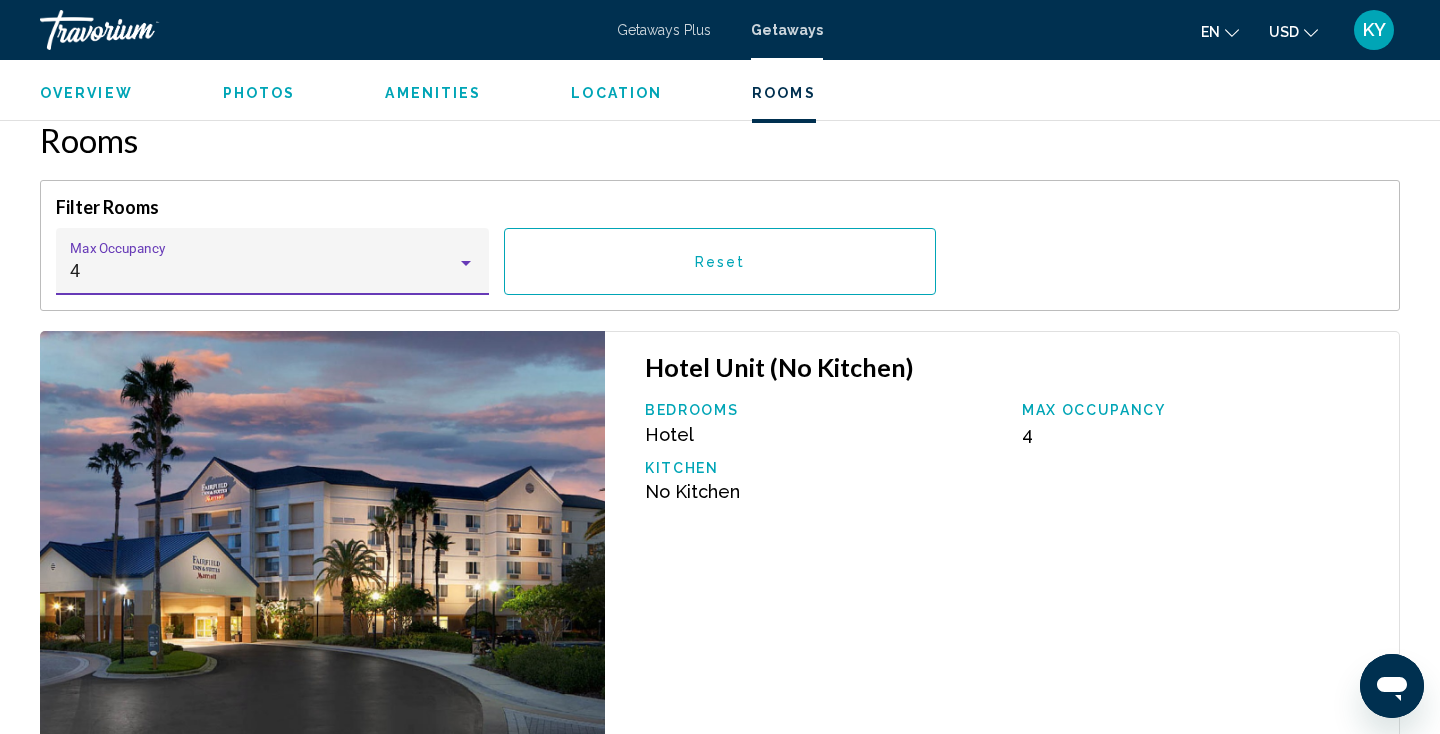 click on "Reset" at bounding box center (720, 261) 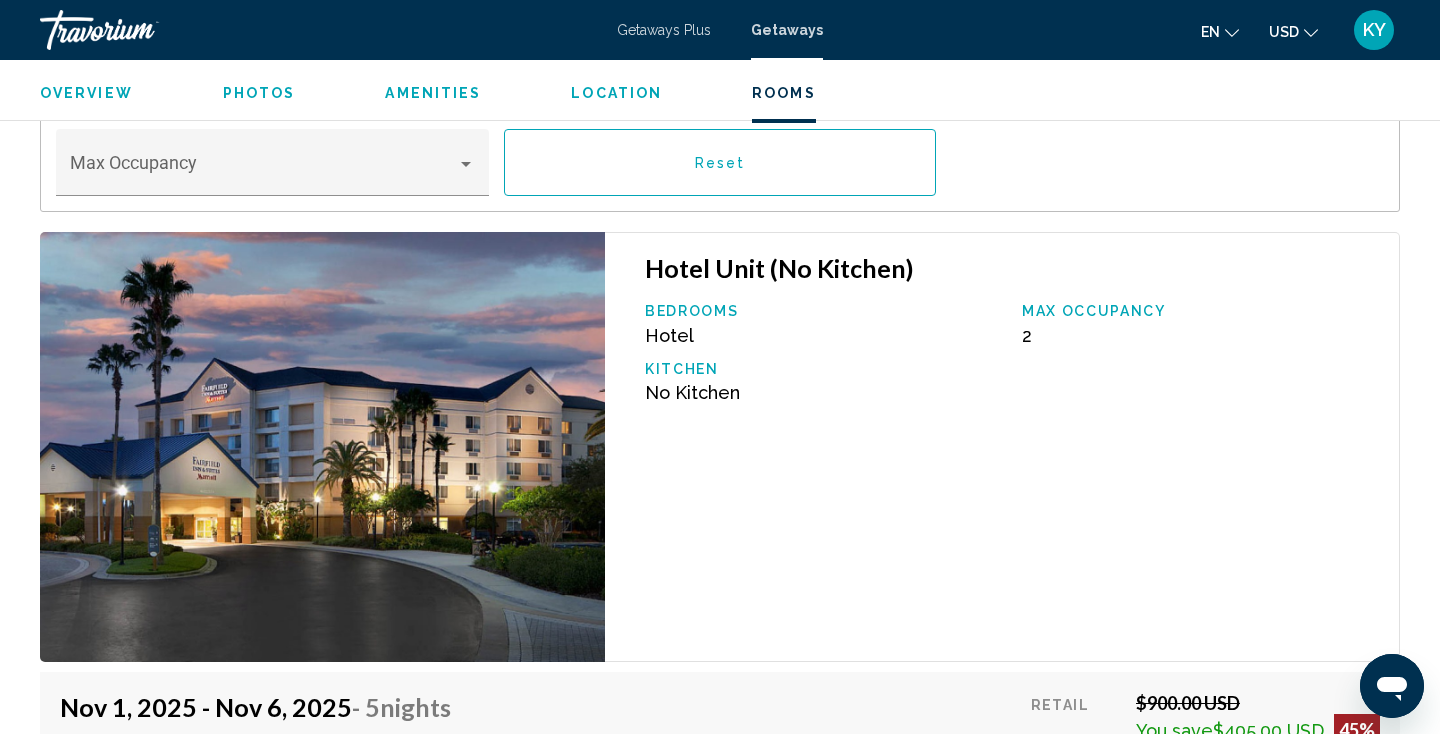 scroll, scrollTop: 2867, scrollLeft: 0, axis: vertical 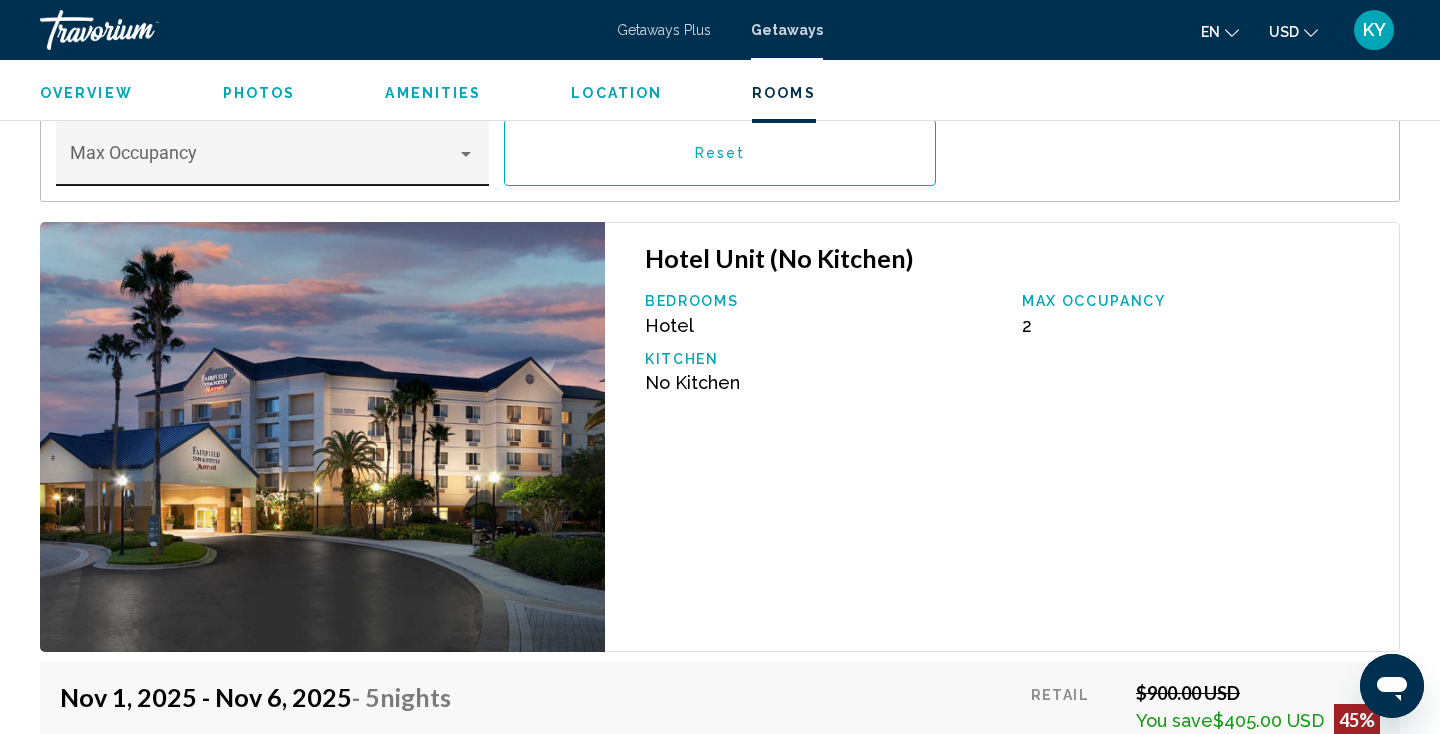 click on "Max Occupancy" at bounding box center [273, 159] 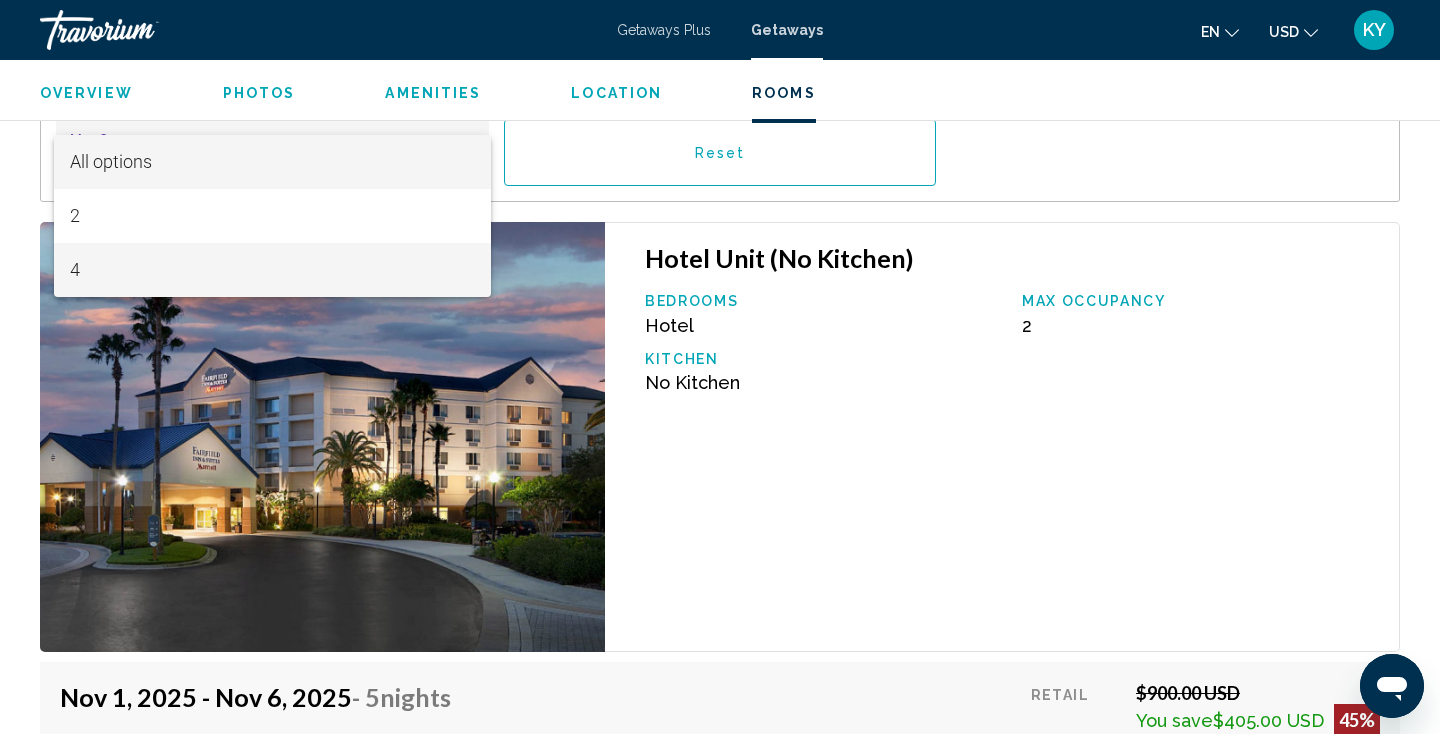 click on "4" at bounding box center (273, 270) 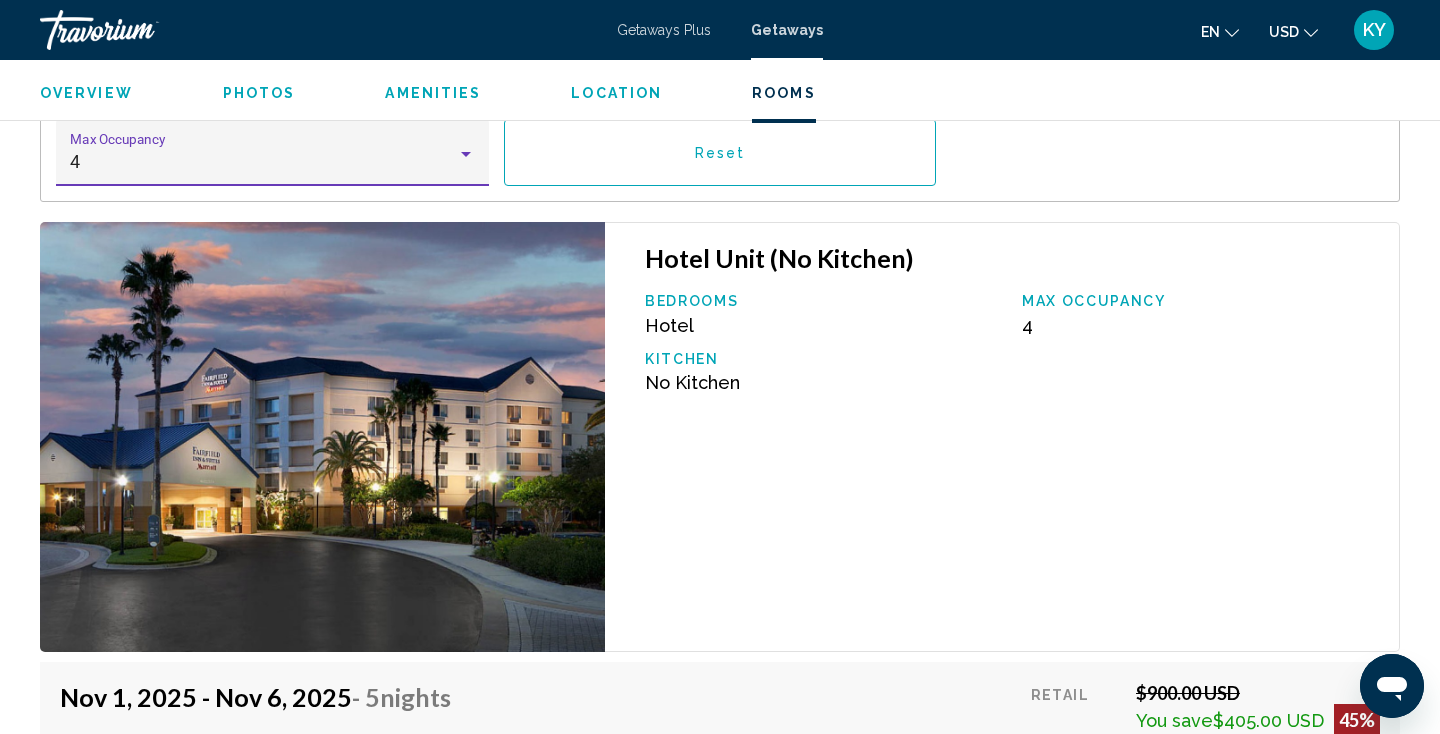 click on "Hotel Unit (No Kitchen) Bedrooms Hotel Max Occupancy 4 Kitchen No Kitchen" at bounding box center [1002, 437] 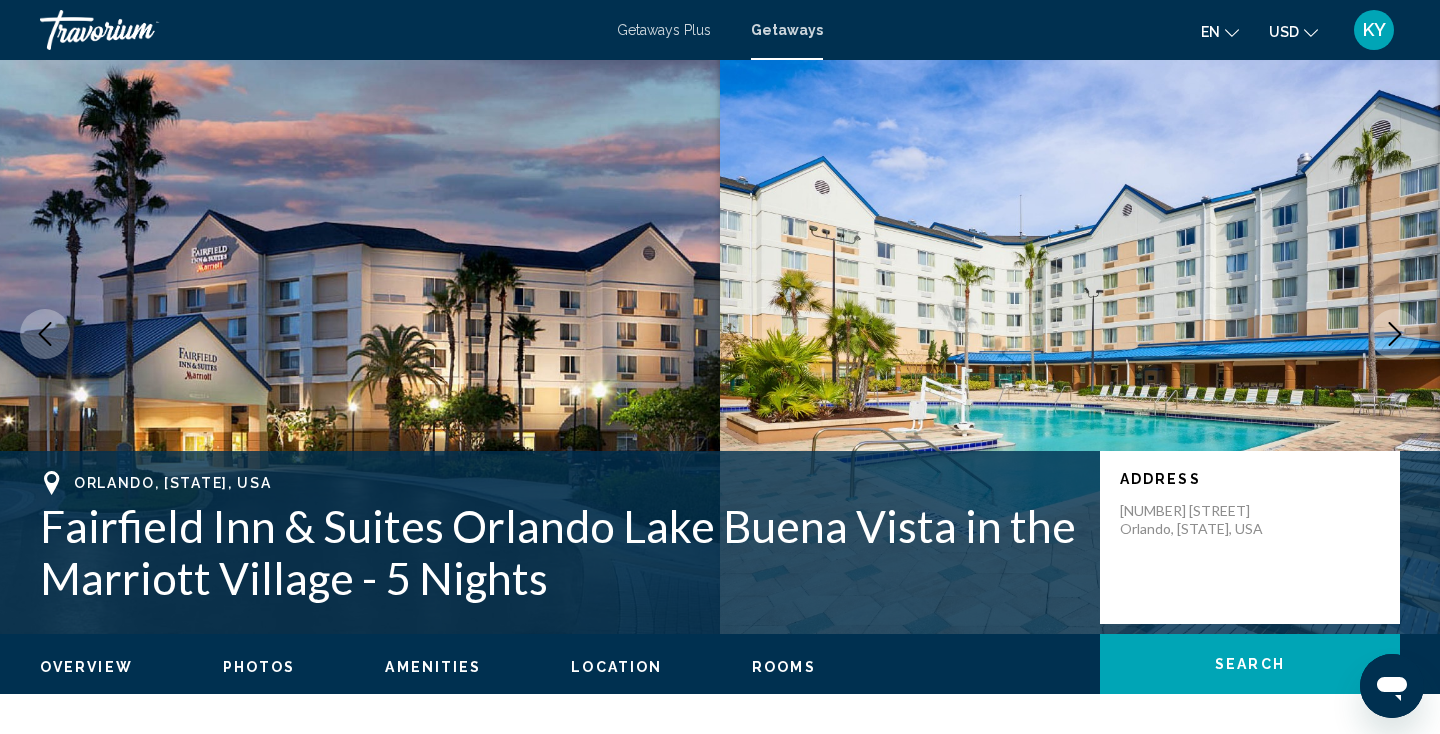 scroll, scrollTop: 19, scrollLeft: 0, axis: vertical 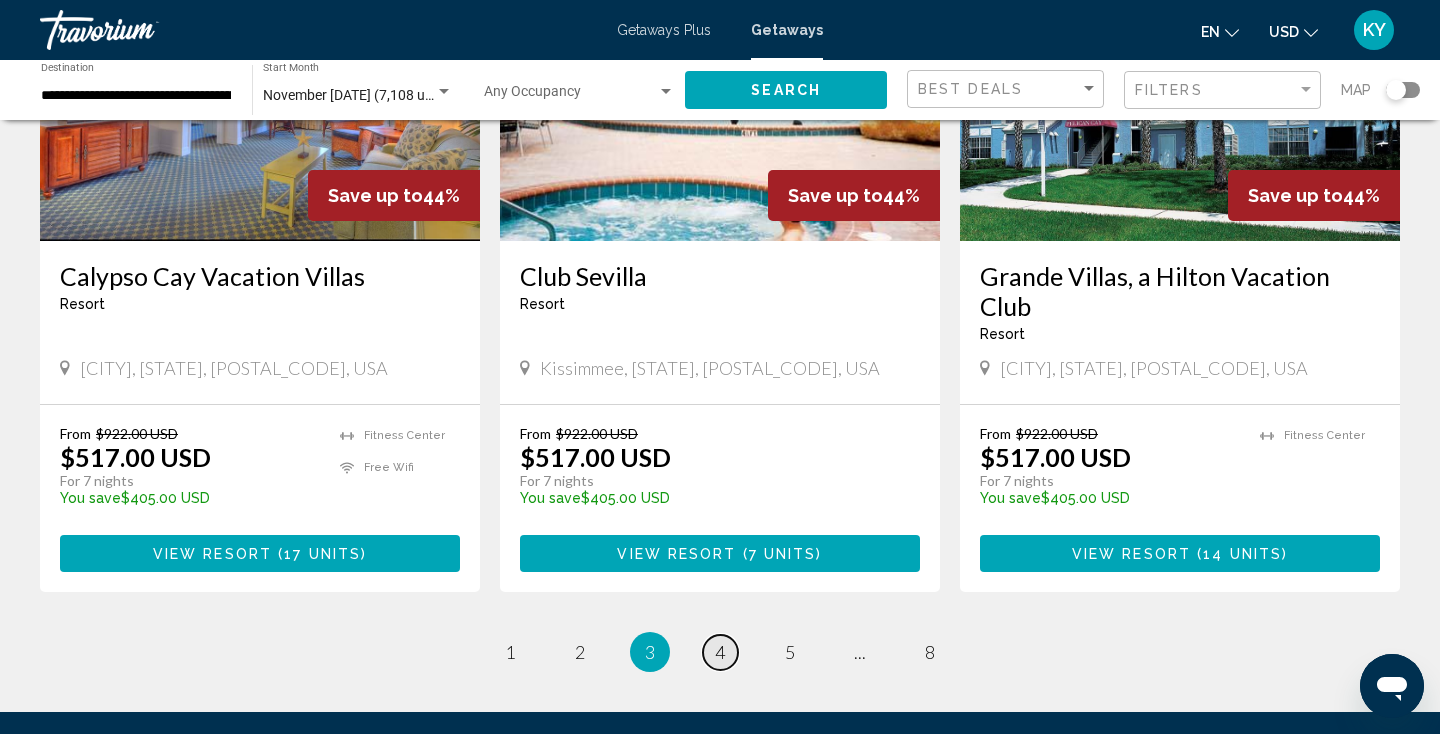 click on "page  4" at bounding box center (720, 652) 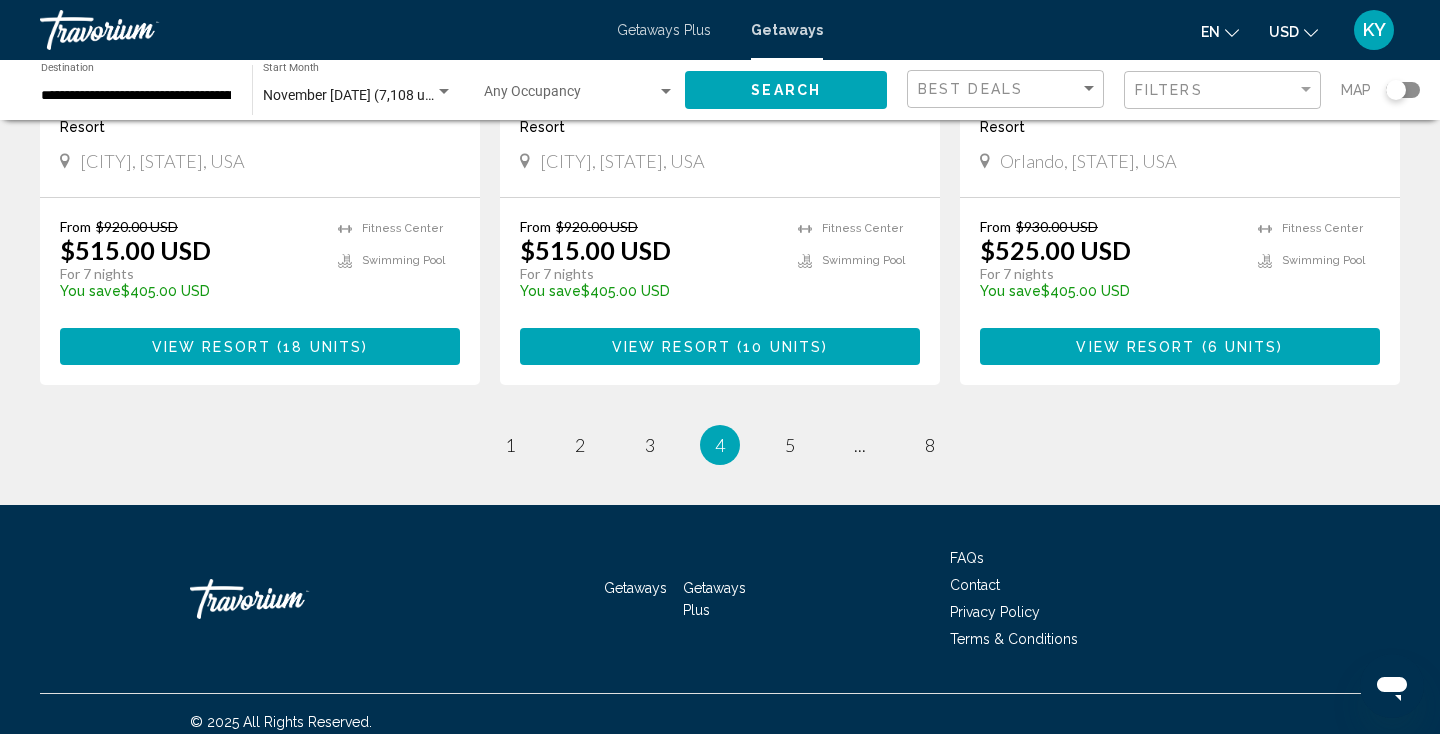 scroll, scrollTop: 2537, scrollLeft: 0, axis: vertical 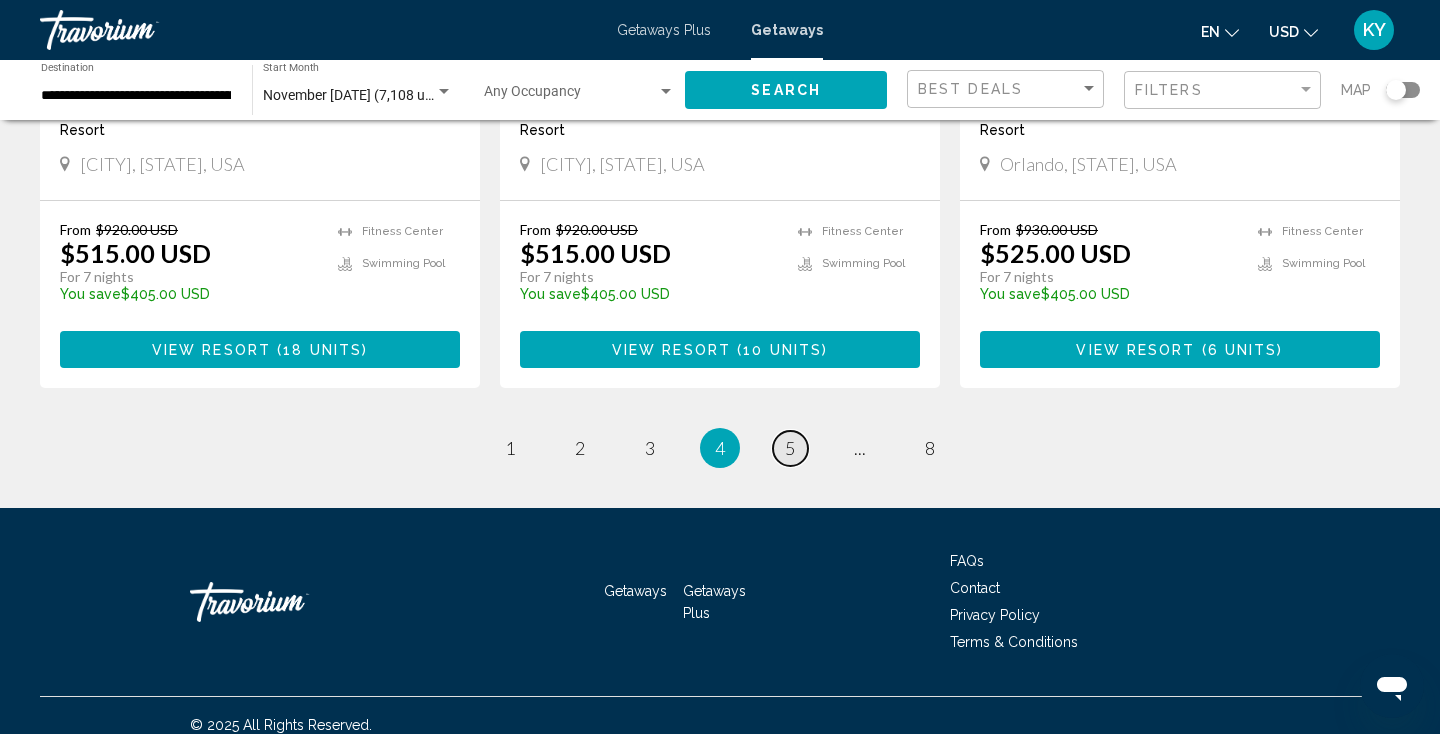 click on "5" at bounding box center (790, 448) 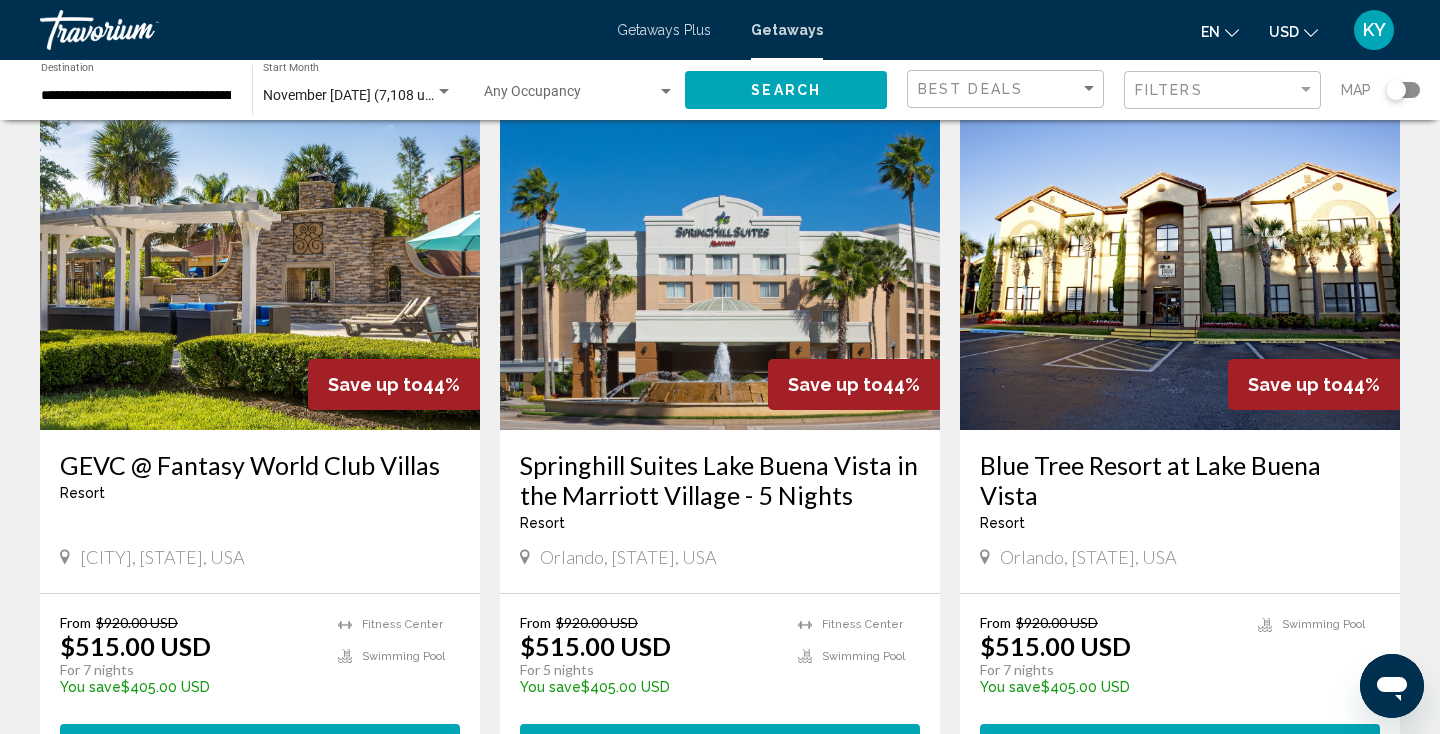 scroll, scrollTop: 172, scrollLeft: 0, axis: vertical 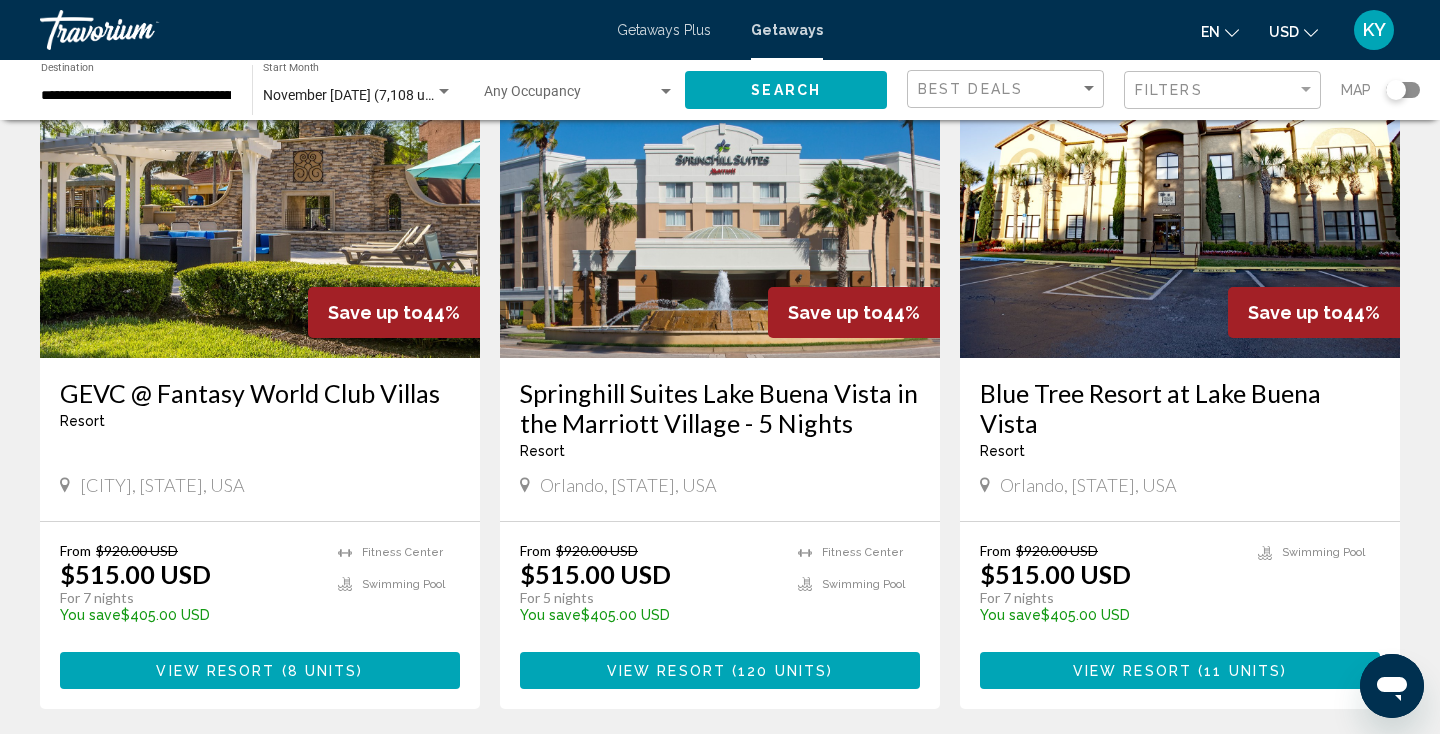 click at bounding box center (720, 198) 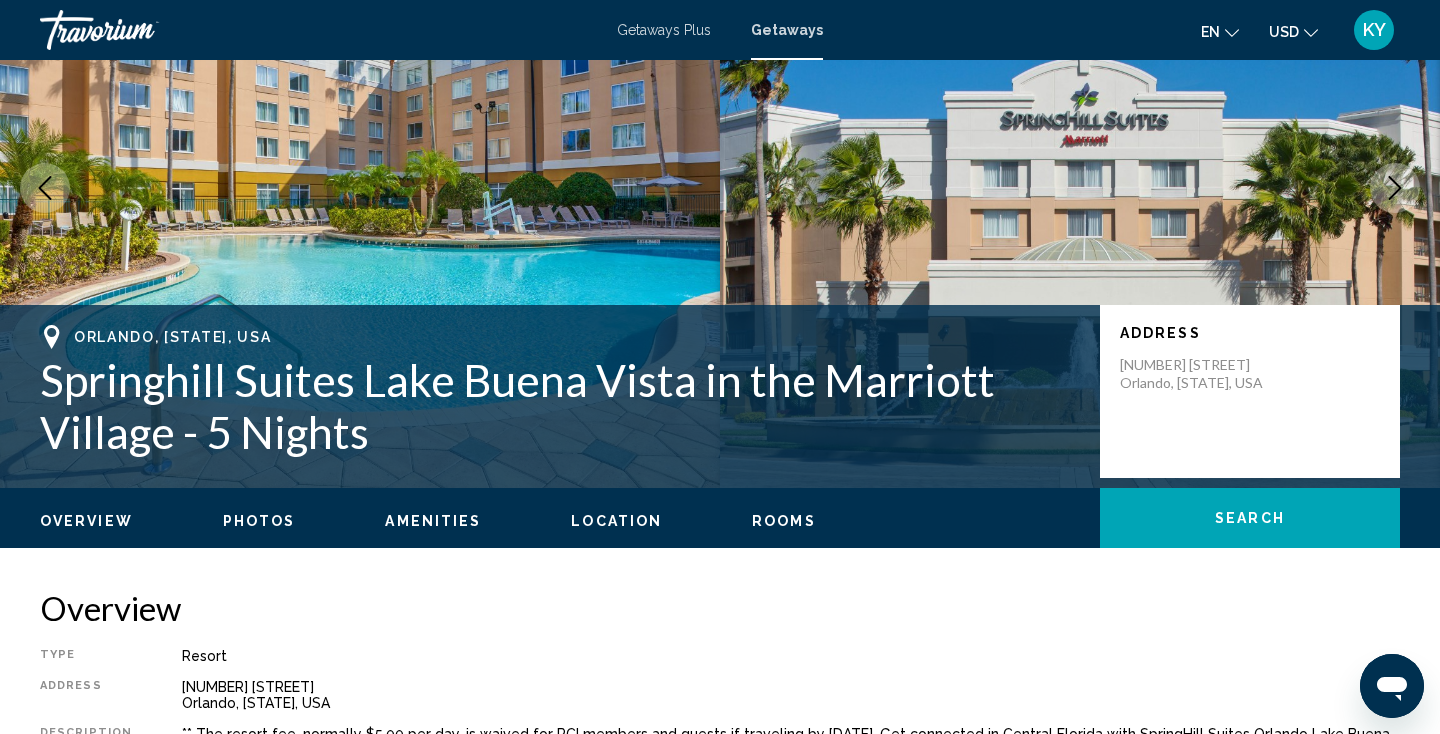 scroll, scrollTop: 0, scrollLeft: 0, axis: both 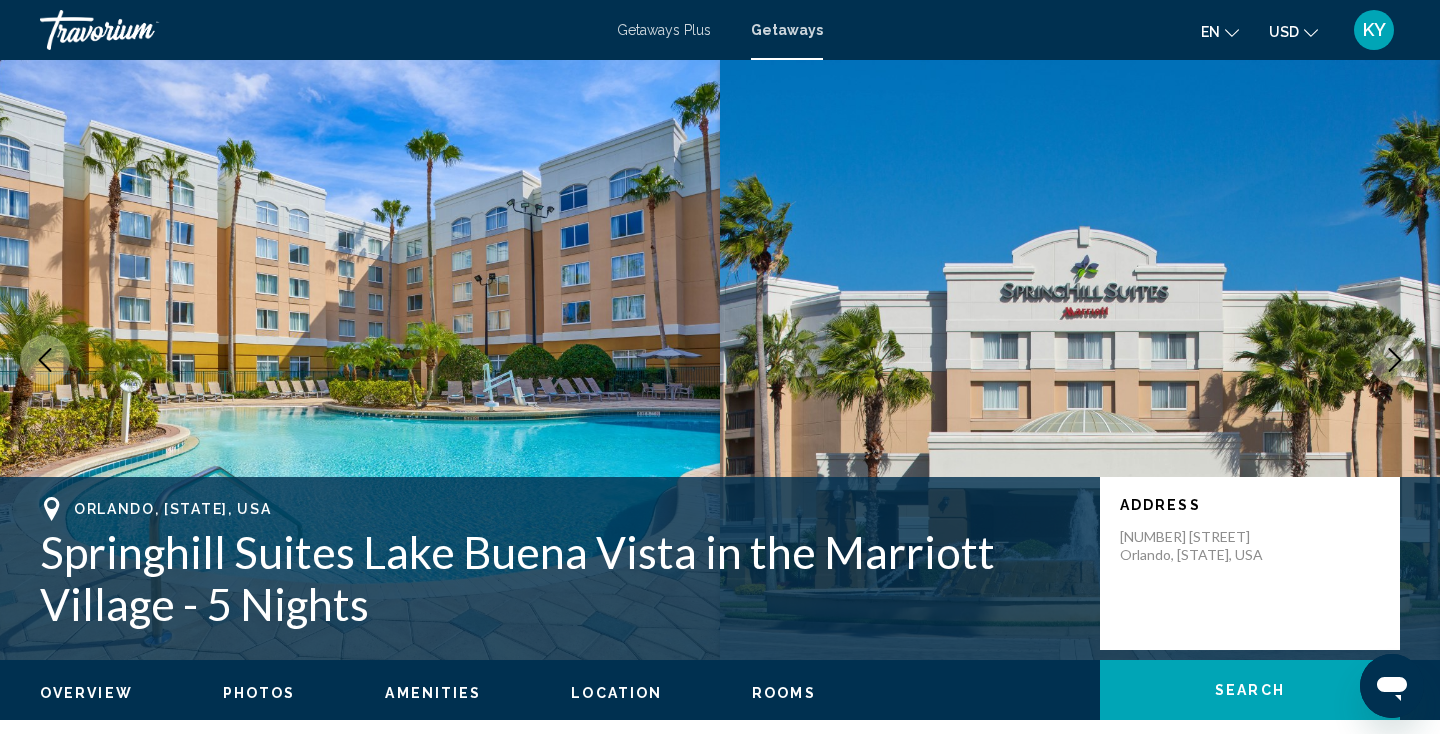 type 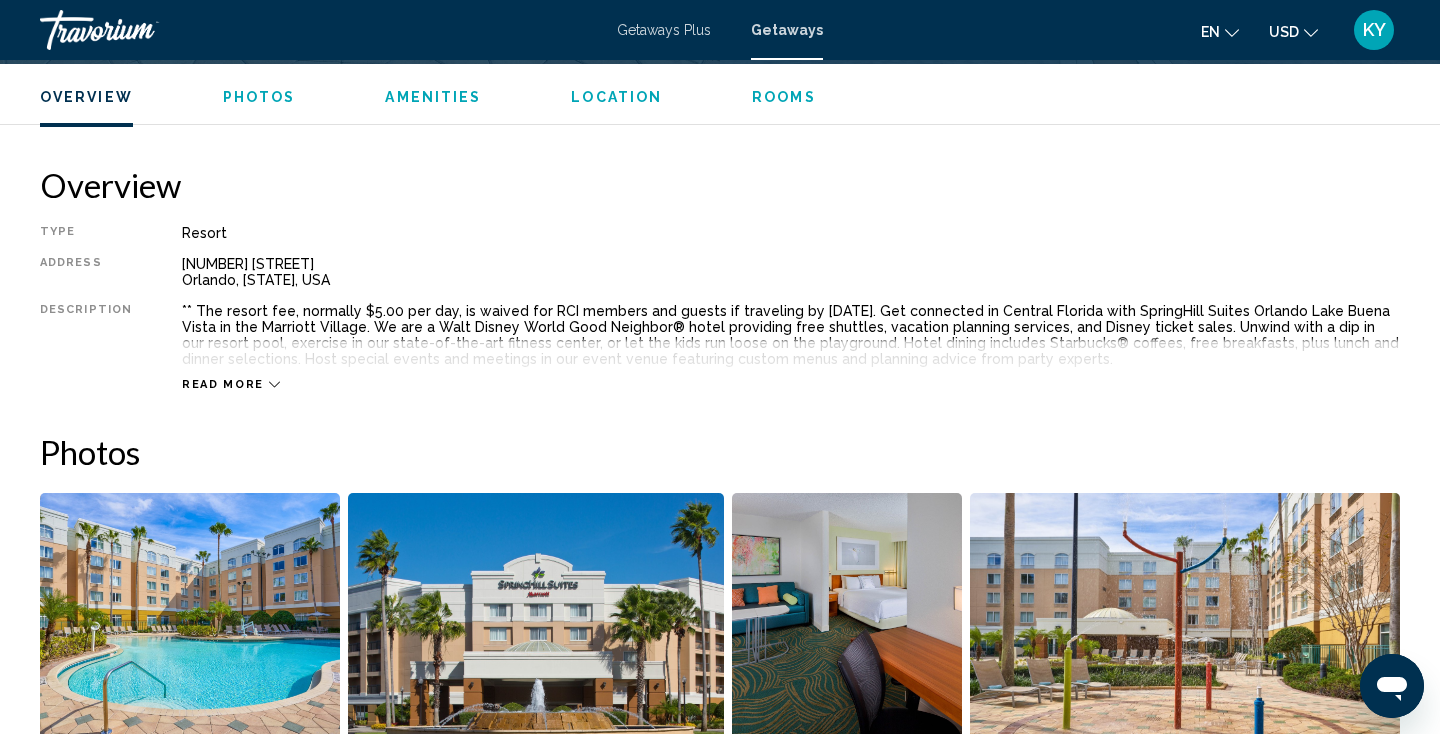 scroll, scrollTop: 612, scrollLeft: 0, axis: vertical 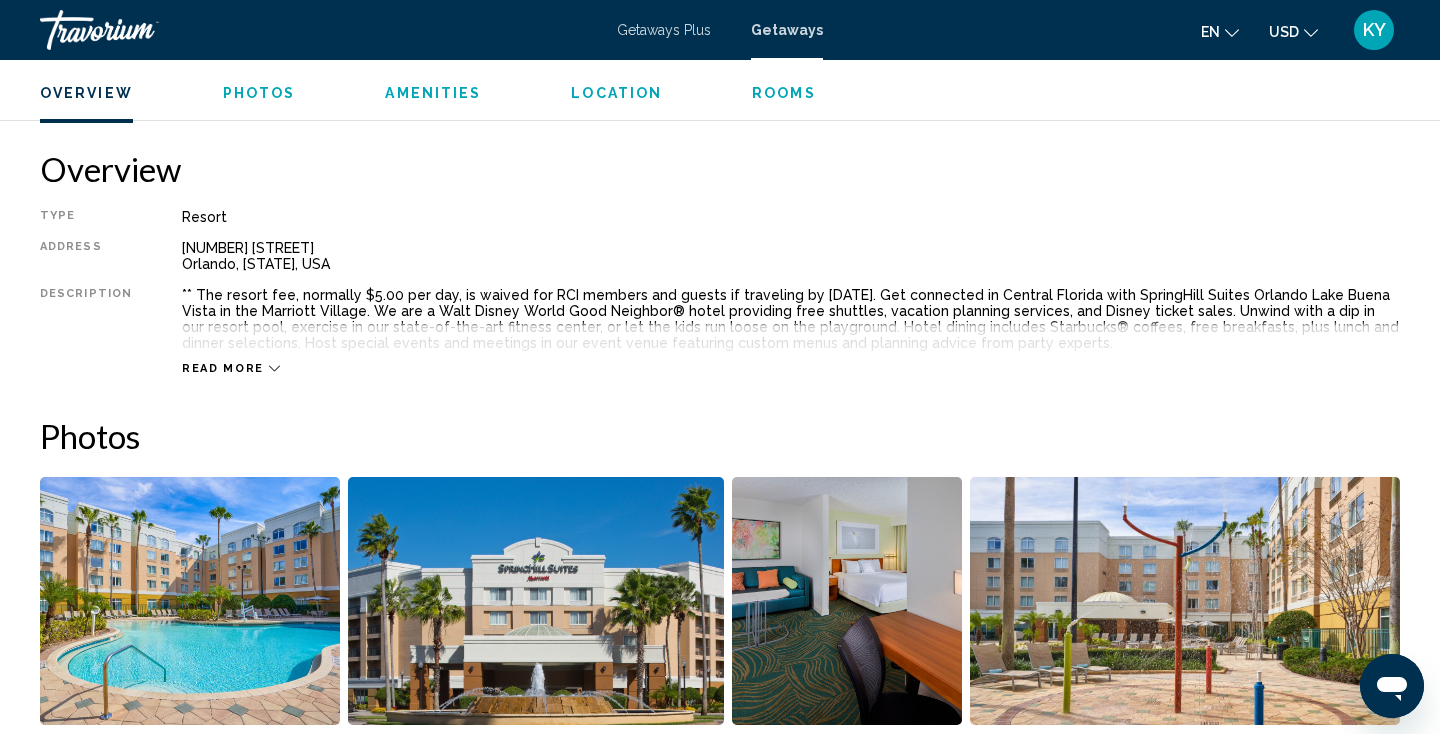 click on "Read more" at bounding box center (231, 368) 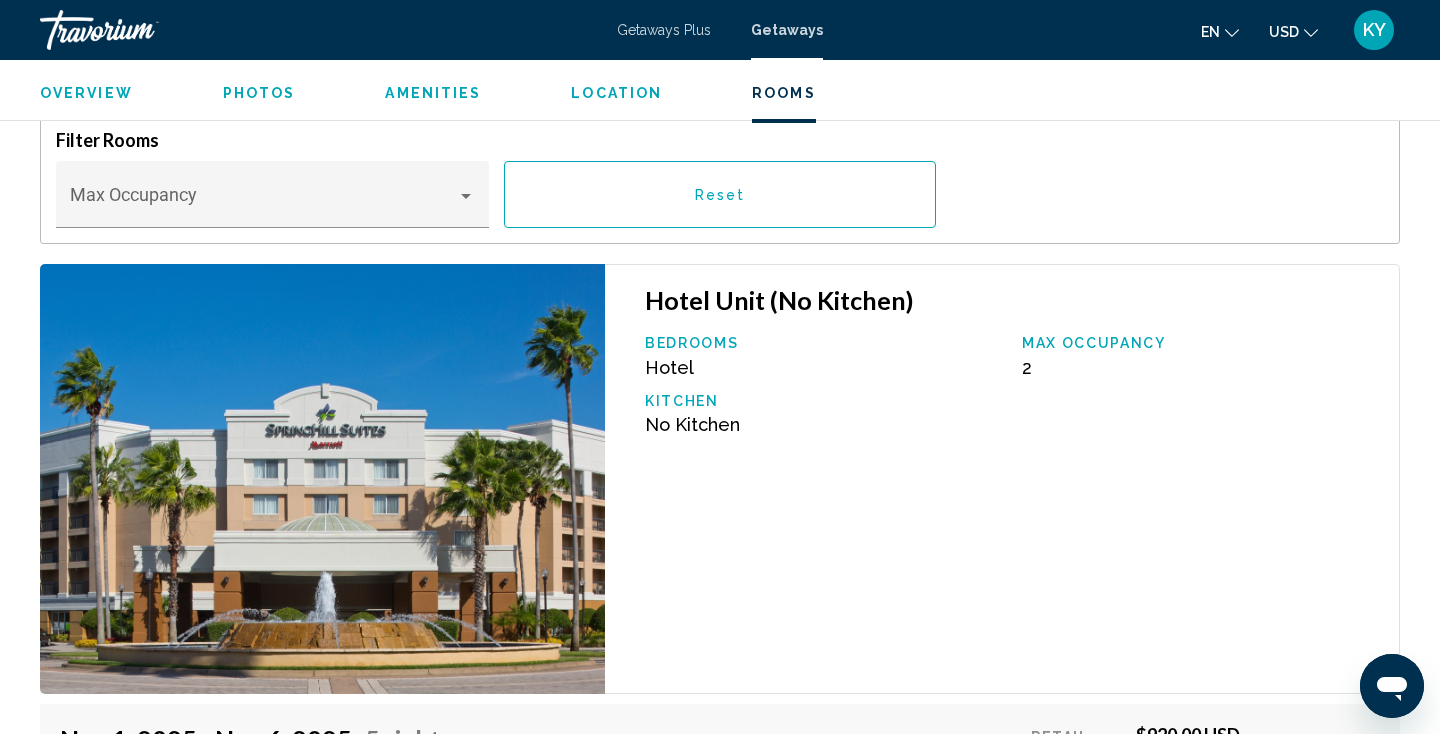 scroll, scrollTop: 2832, scrollLeft: 0, axis: vertical 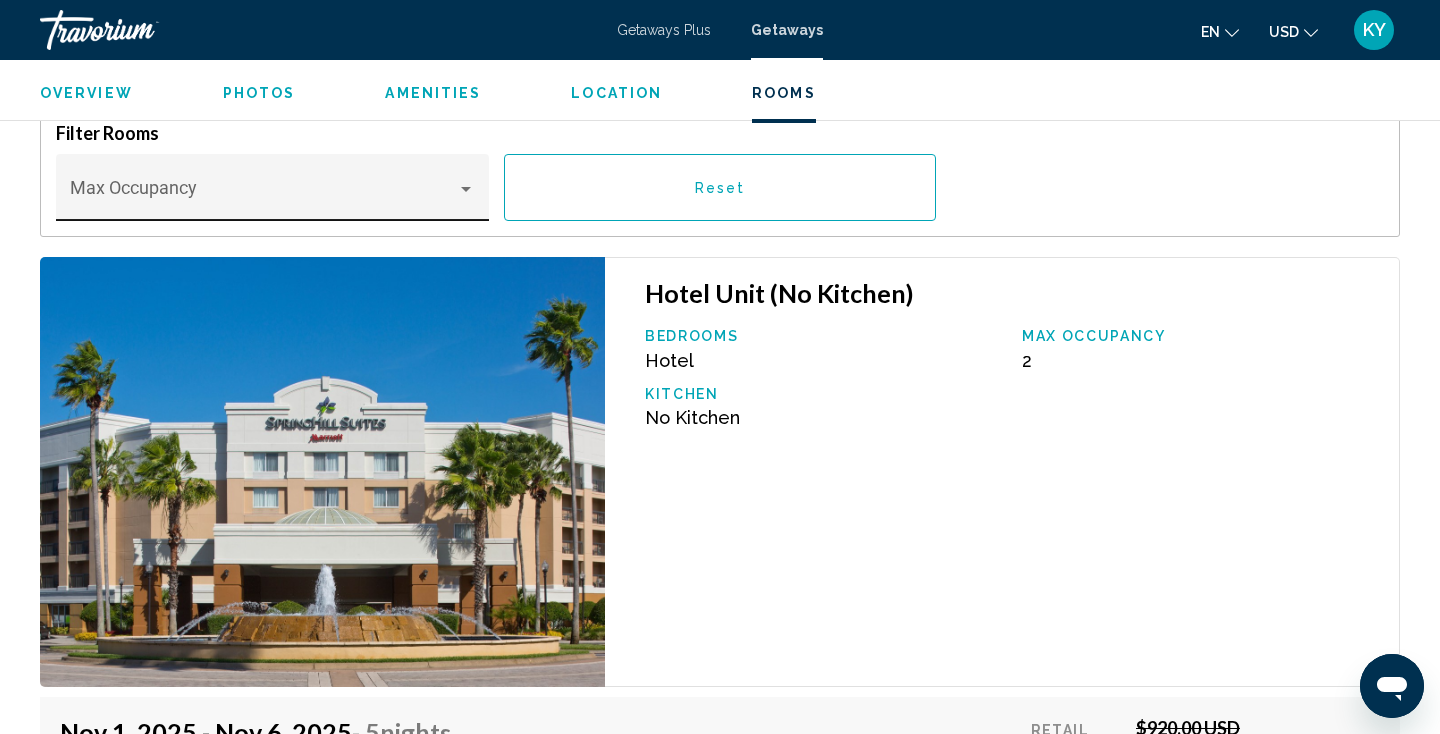 click on "Max Occupancy" at bounding box center (272, 187) 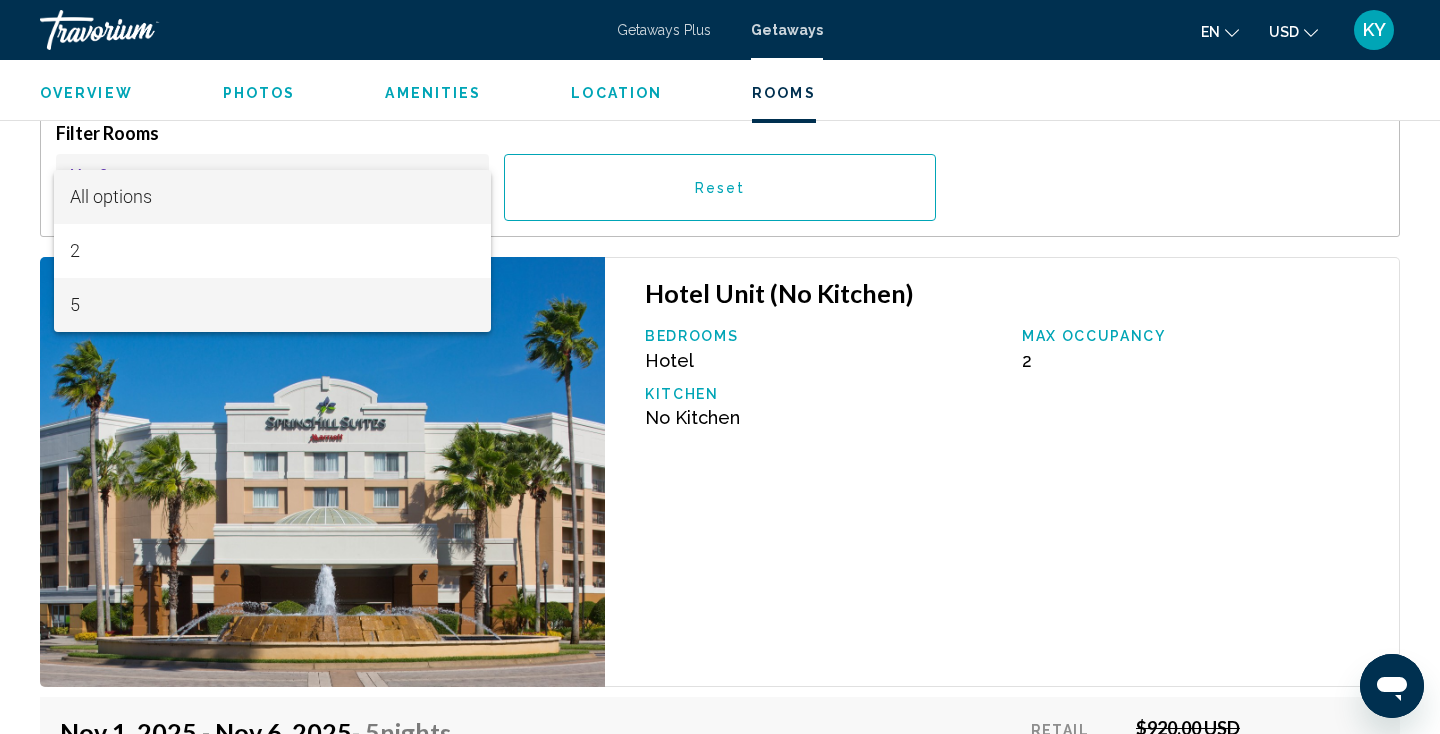click on "5" at bounding box center [273, 305] 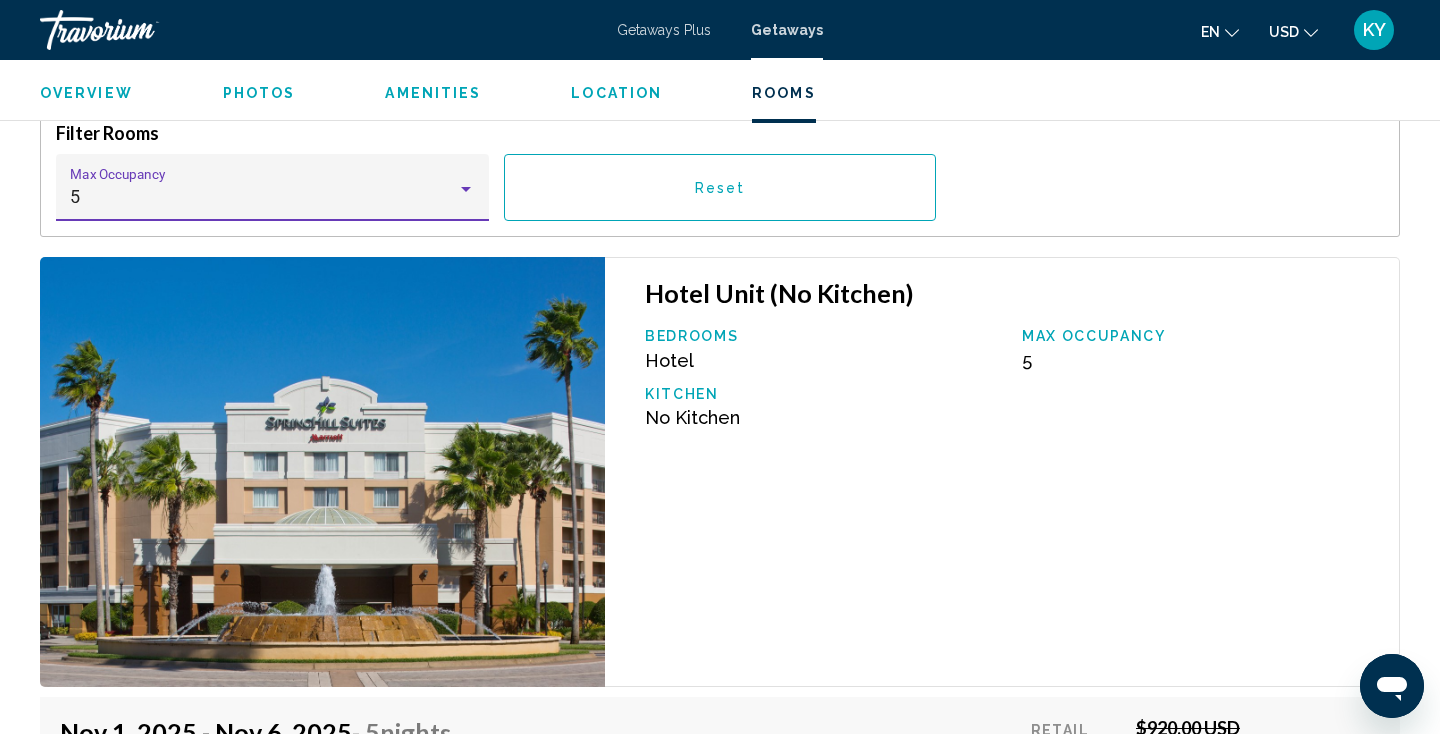 click on "Hotel Unit (No Kitchen) Bedrooms Hotel Max Occupancy 5 Kitchen No Kitchen" at bounding box center [1002, 472] 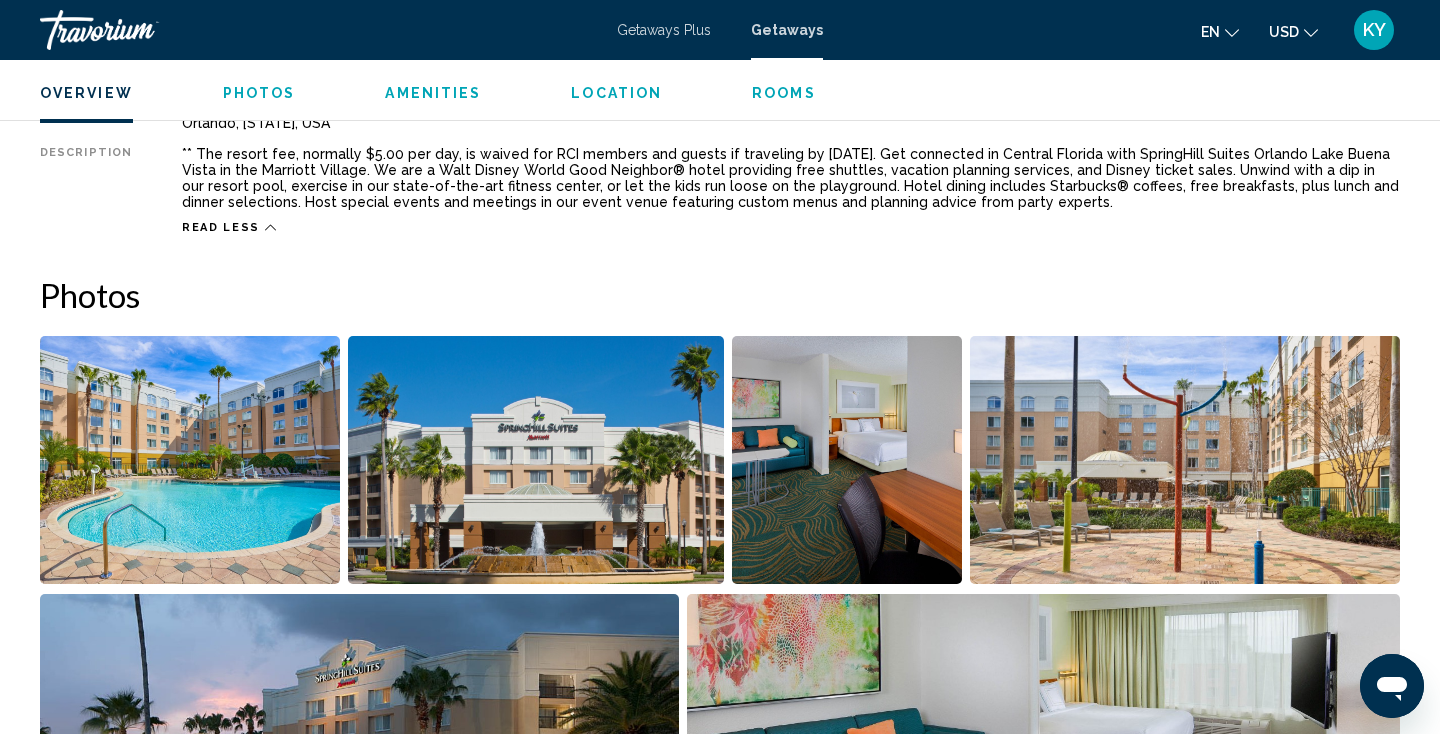 scroll, scrollTop: 761, scrollLeft: 0, axis: vertical 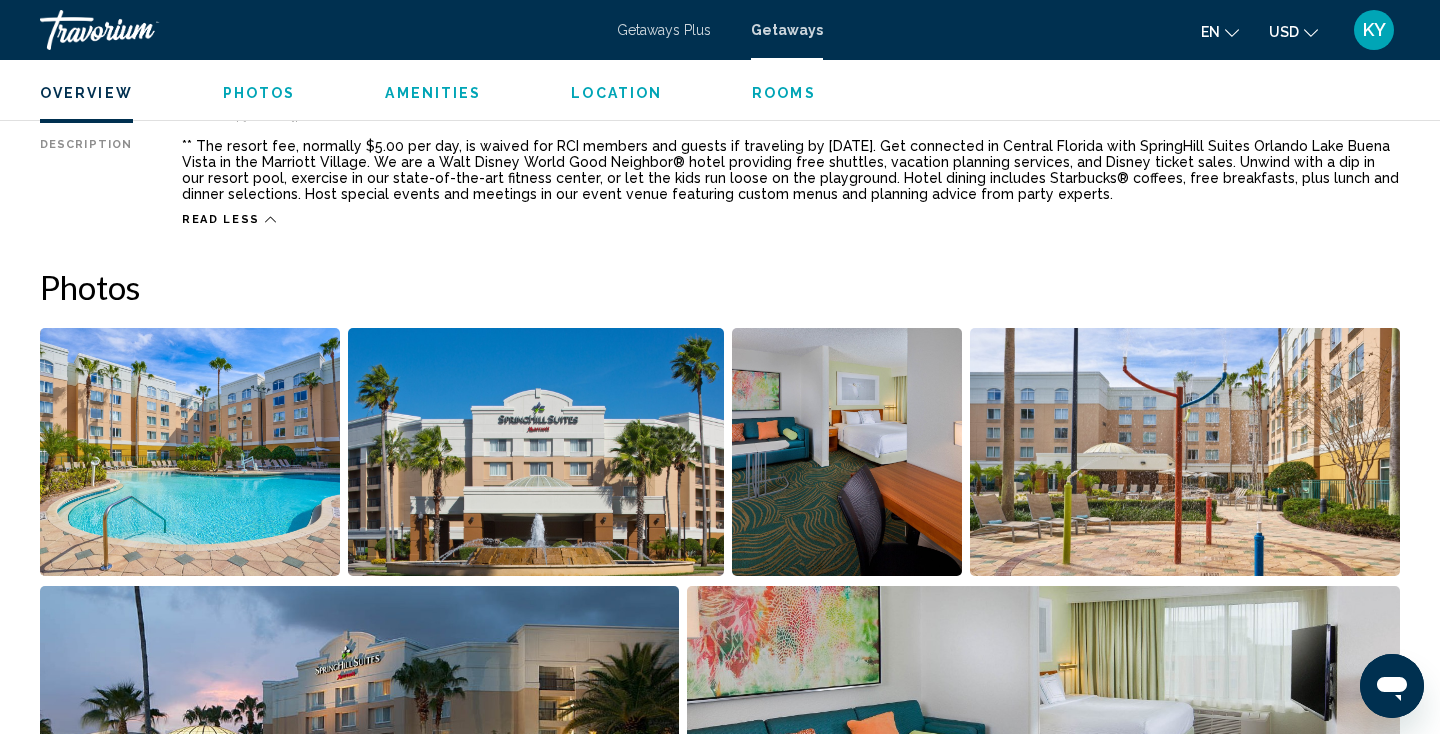click at bounding box center [190, 452] 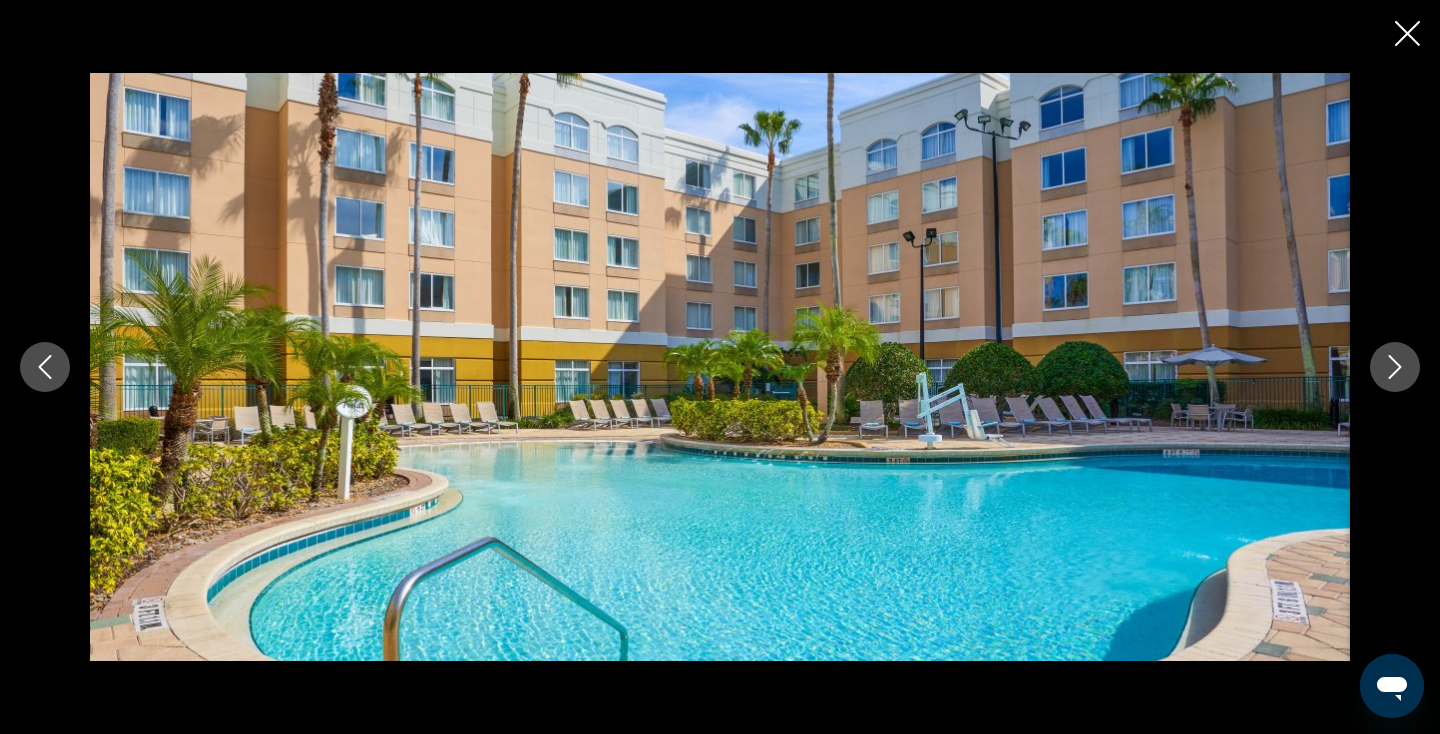 type 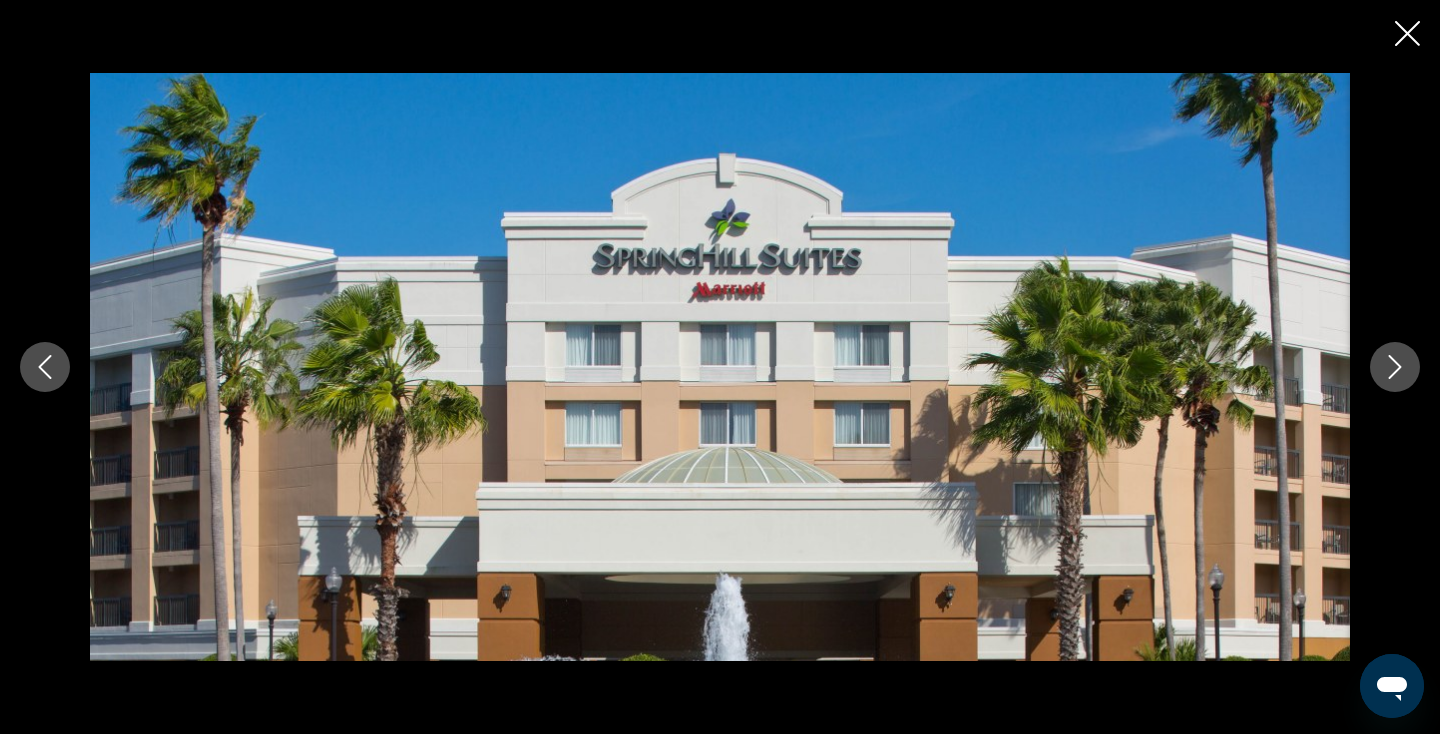 click at bounding box center [1395, 367] 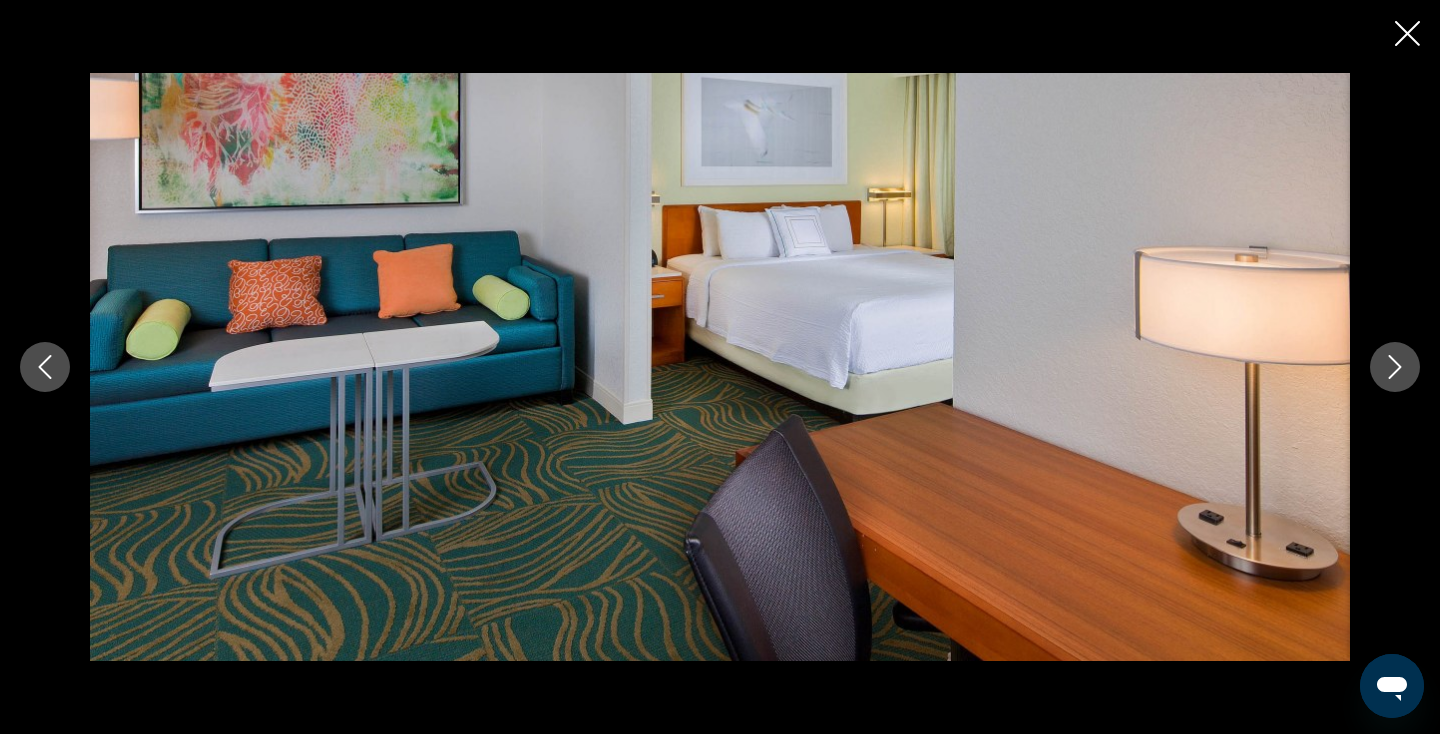 click at bounding box center (1395, 367) 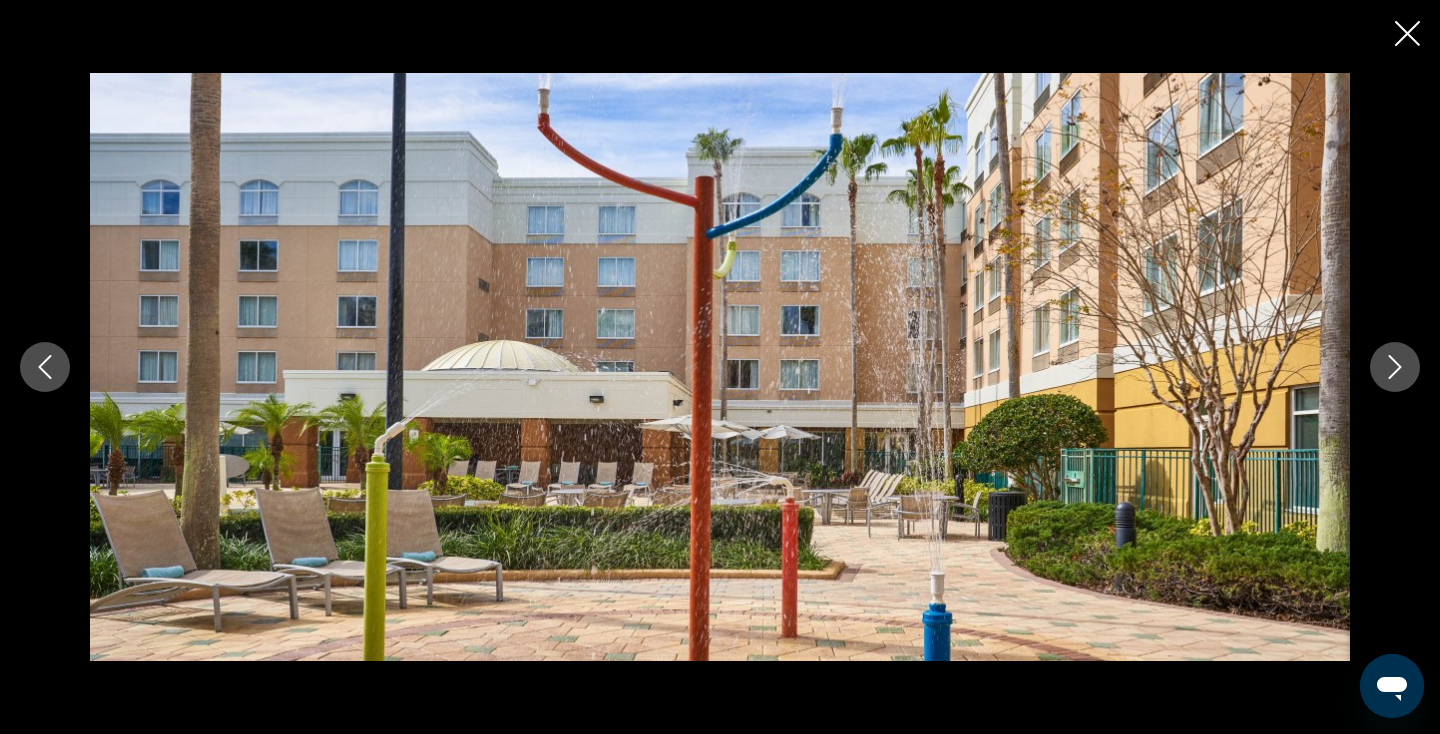 click at bounding box center (1395, 367) 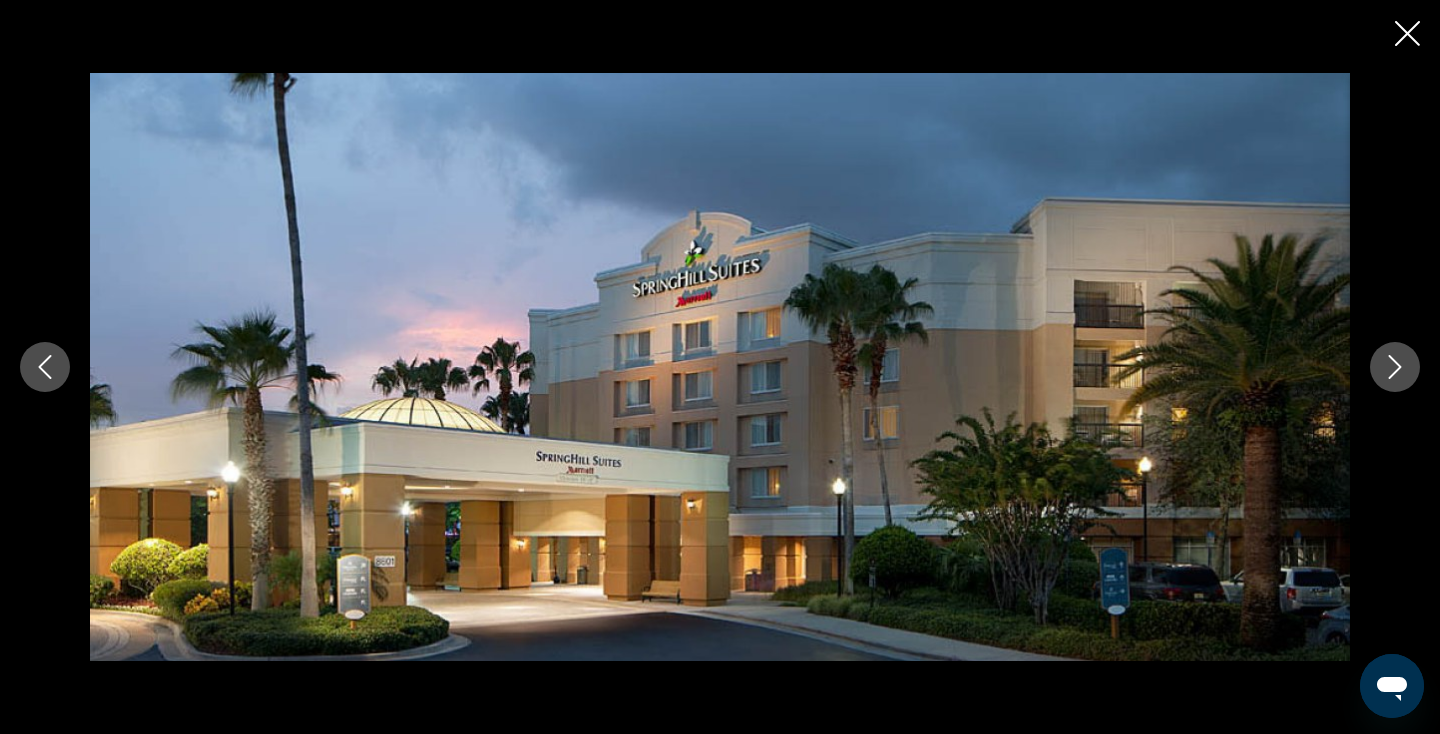 click at bounding box center [1395, 367] 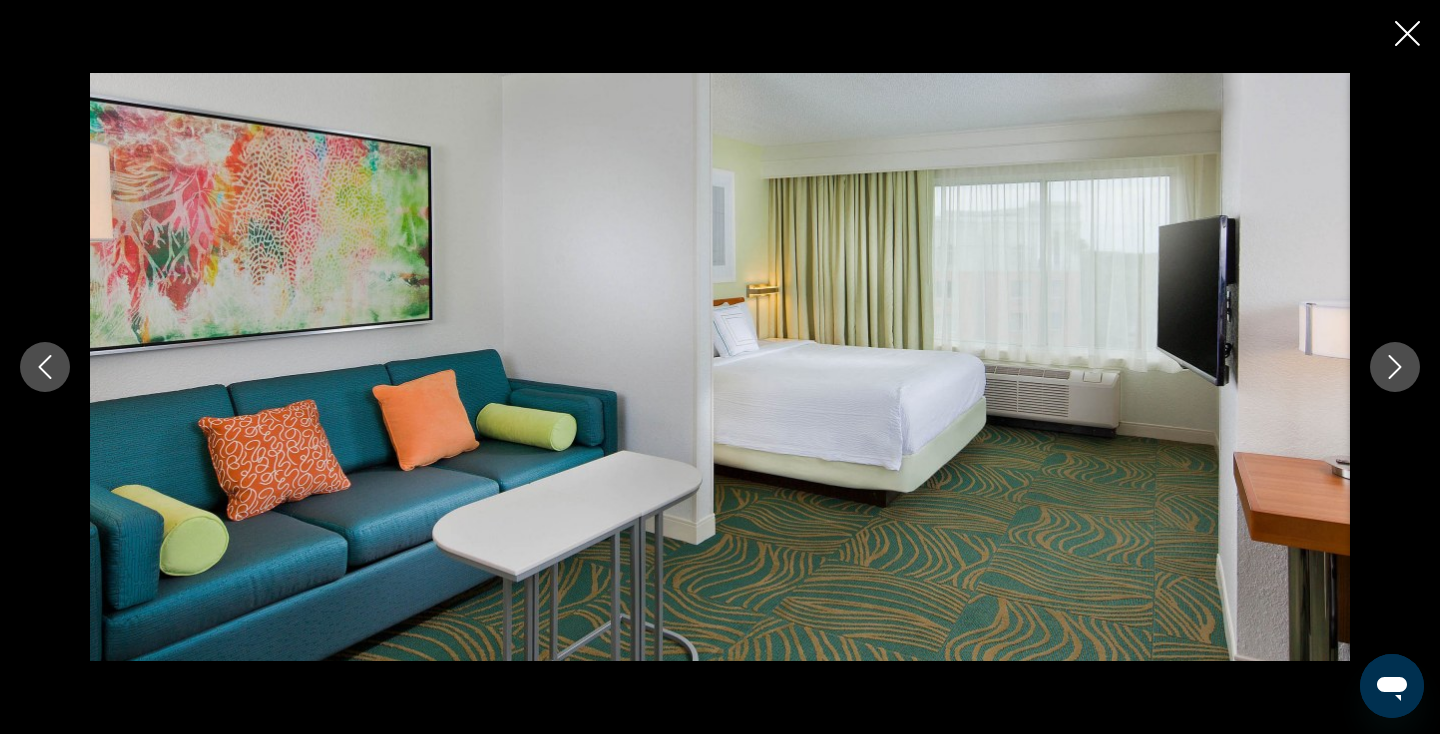 click at bounding box center [1395, 367] 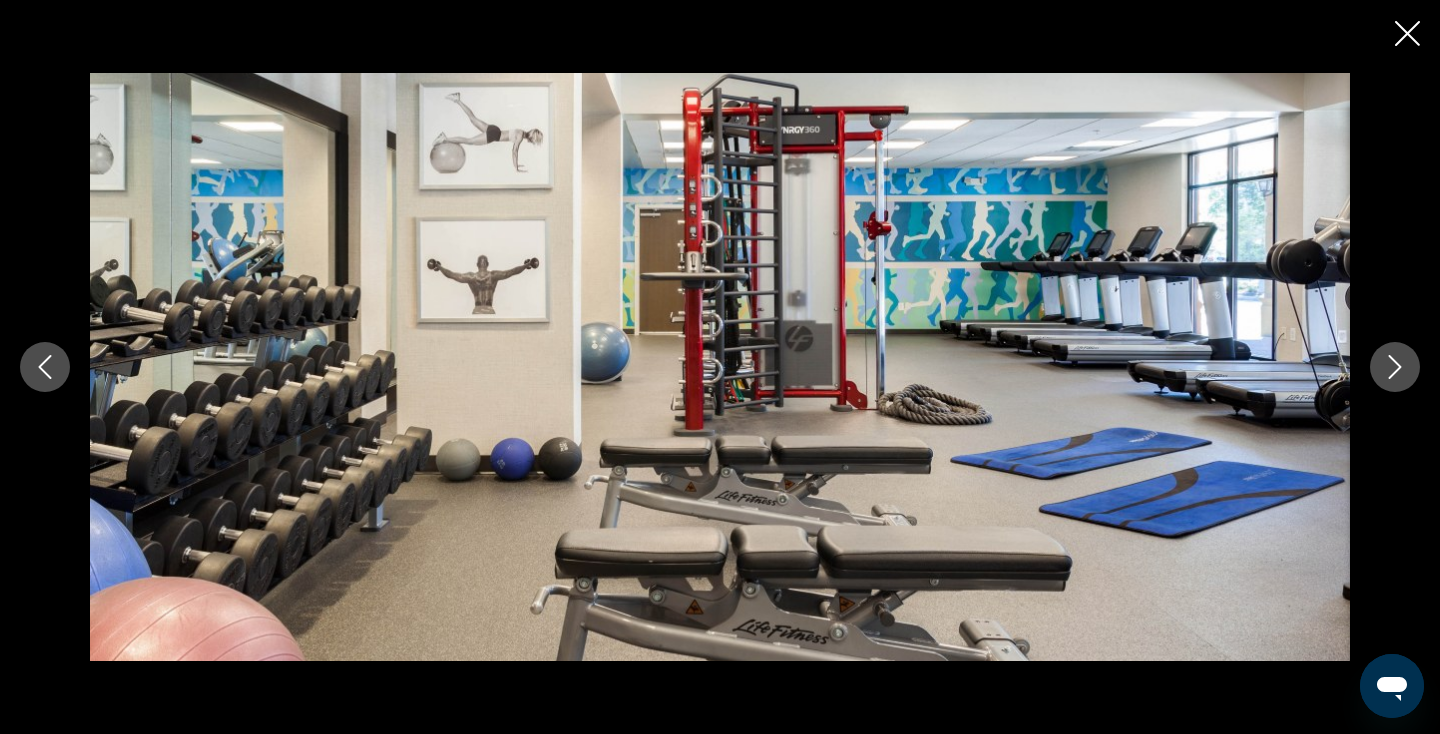 click at bounding box center (1395, 367) 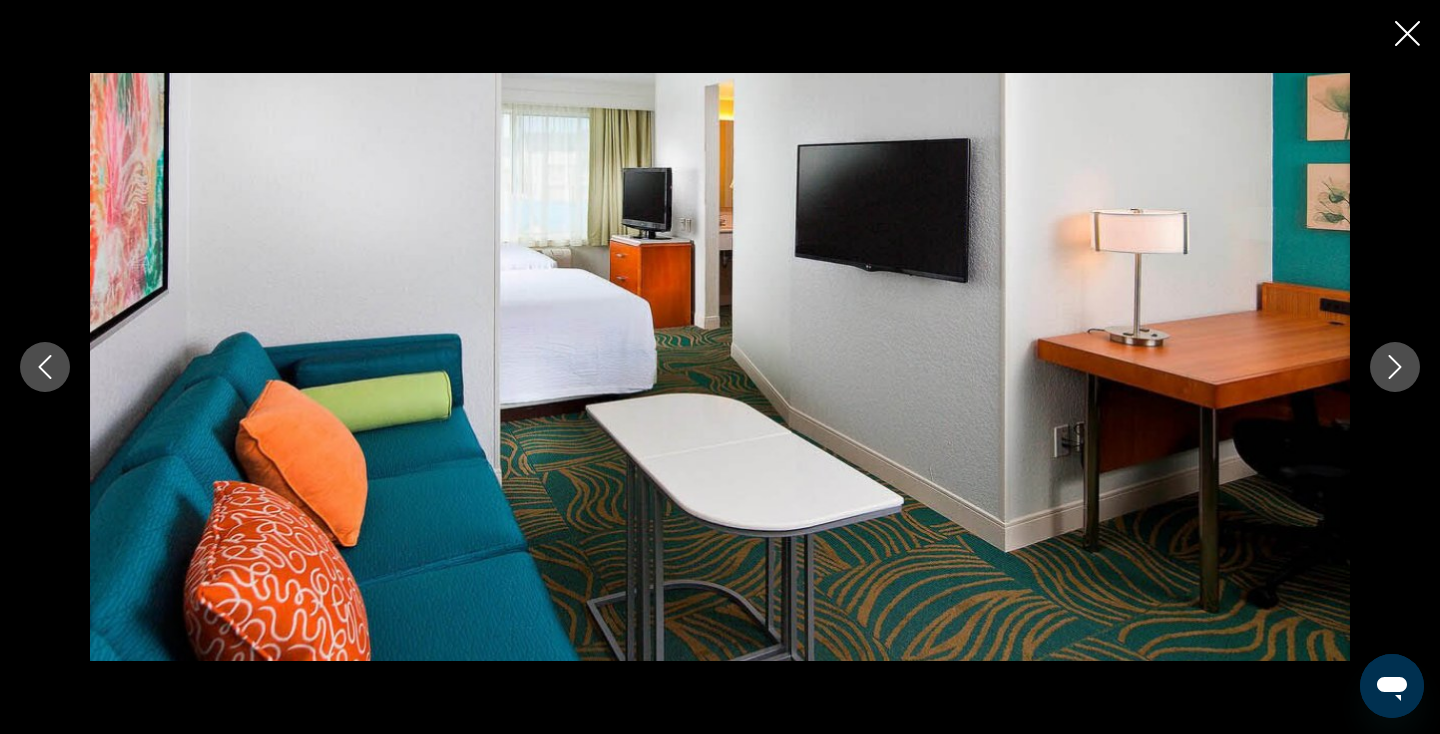 click at bounding box center (1395, 367) 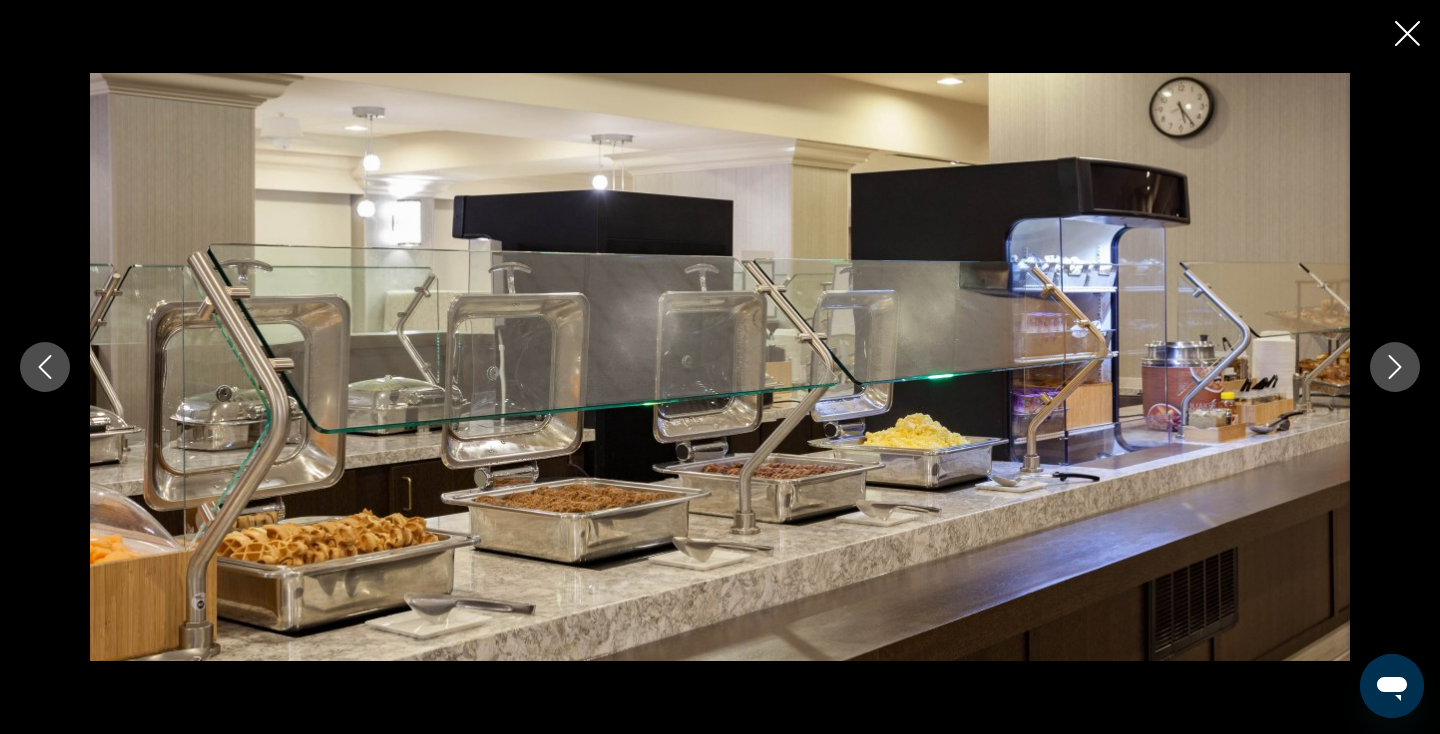 click at bounding box center (1395, 367) 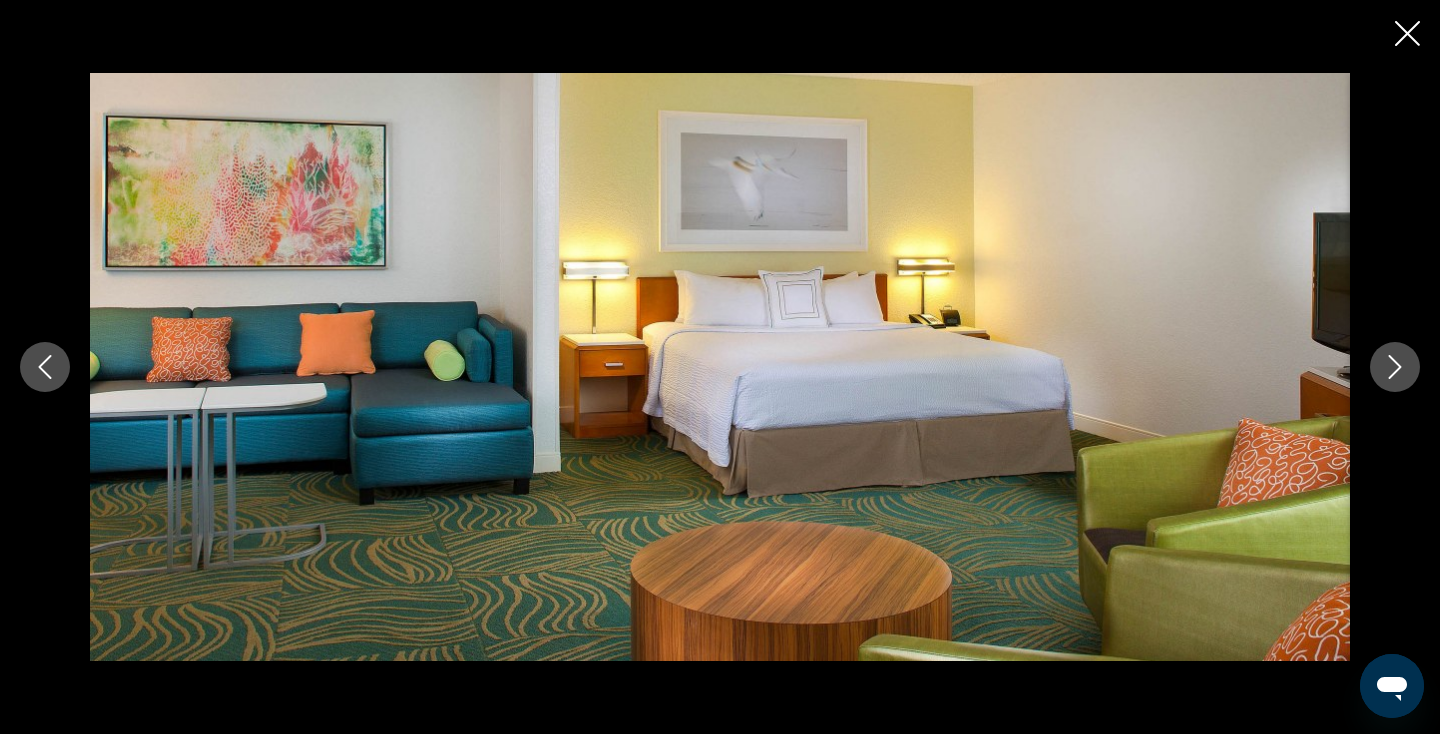 click at bounding box center [1395, 367] 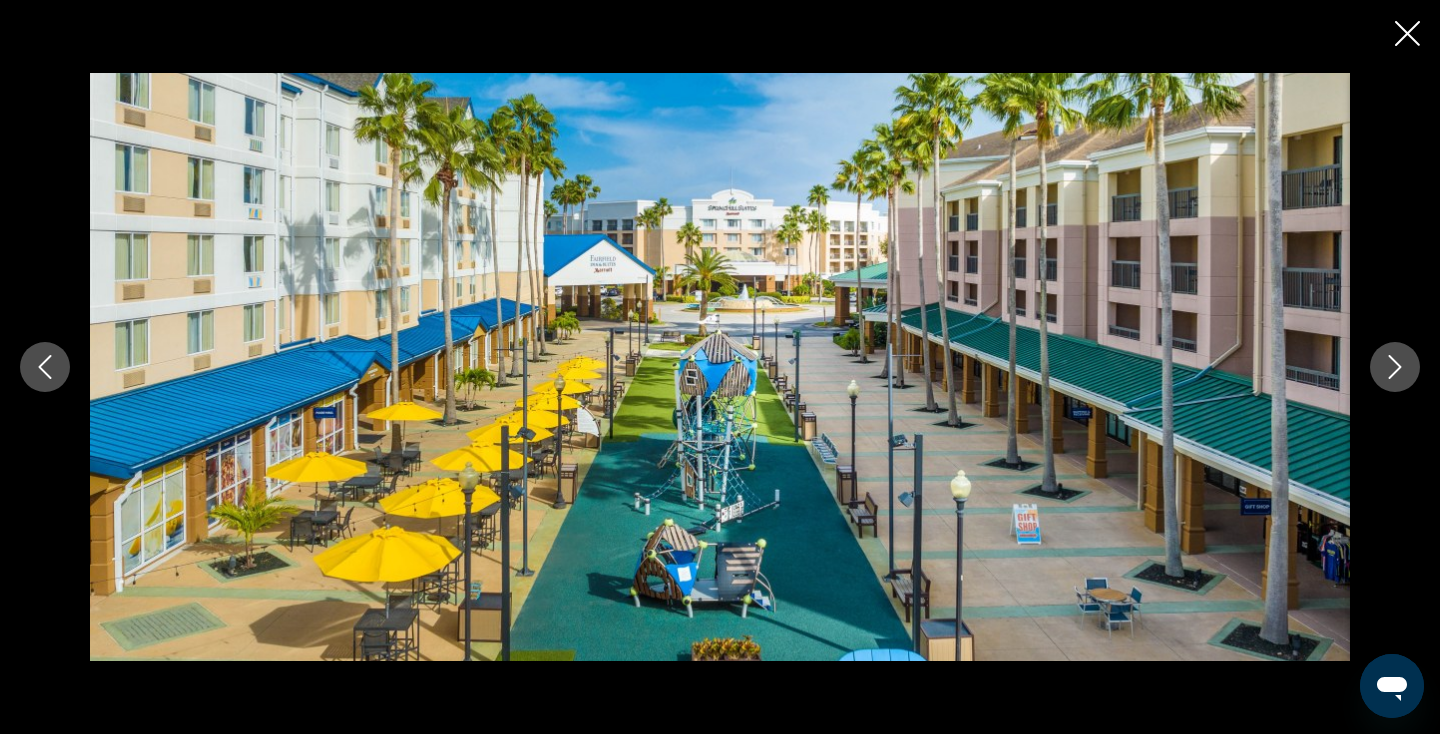 click at bounding box center [1395, 367] 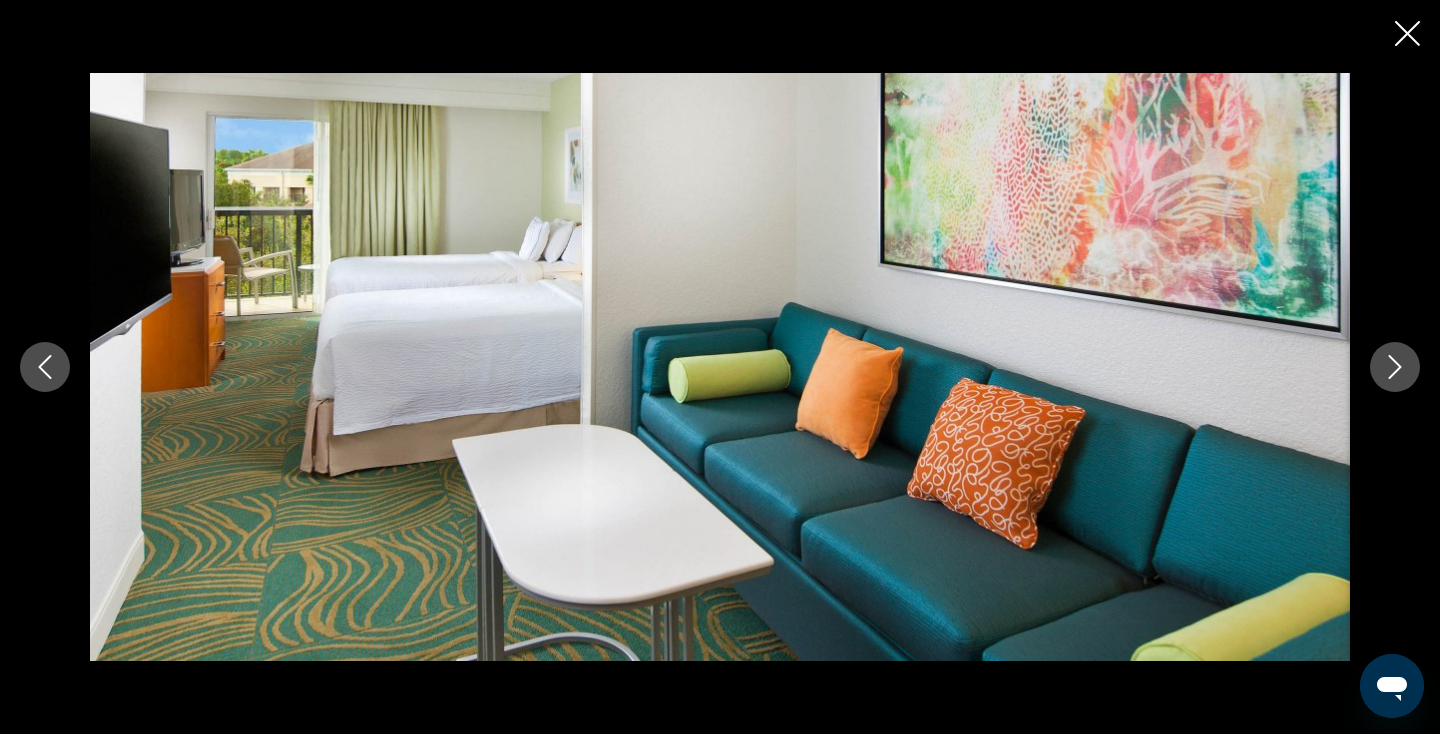 click at bounding box center (1395, 367) 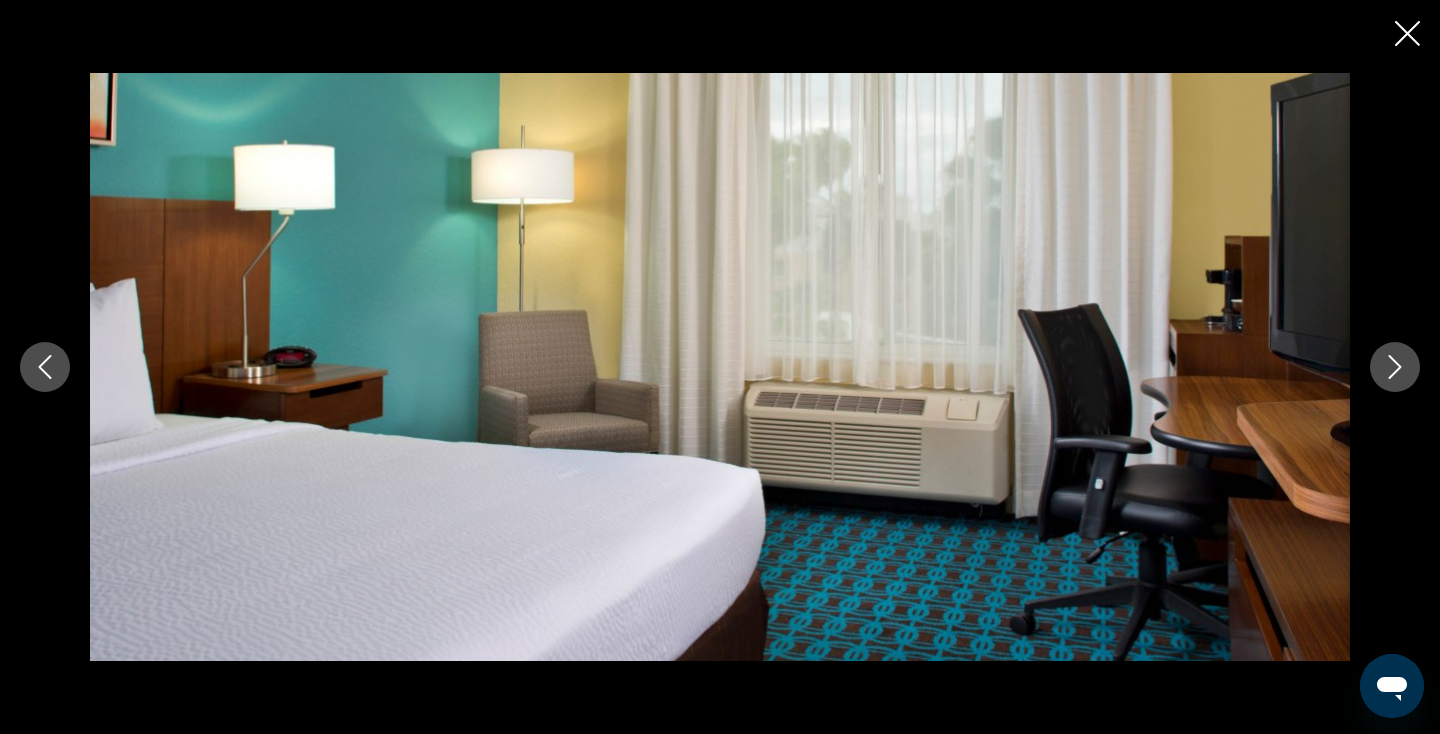 click 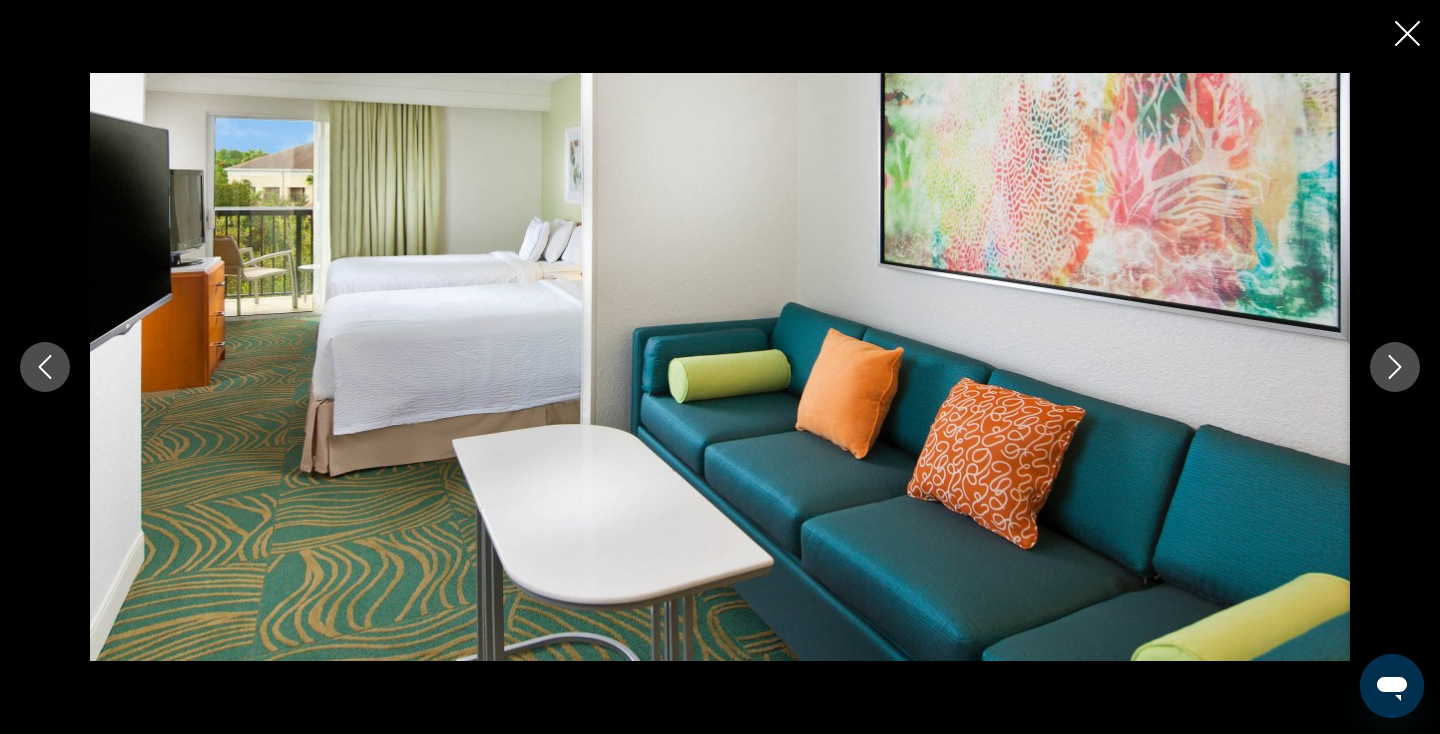 click 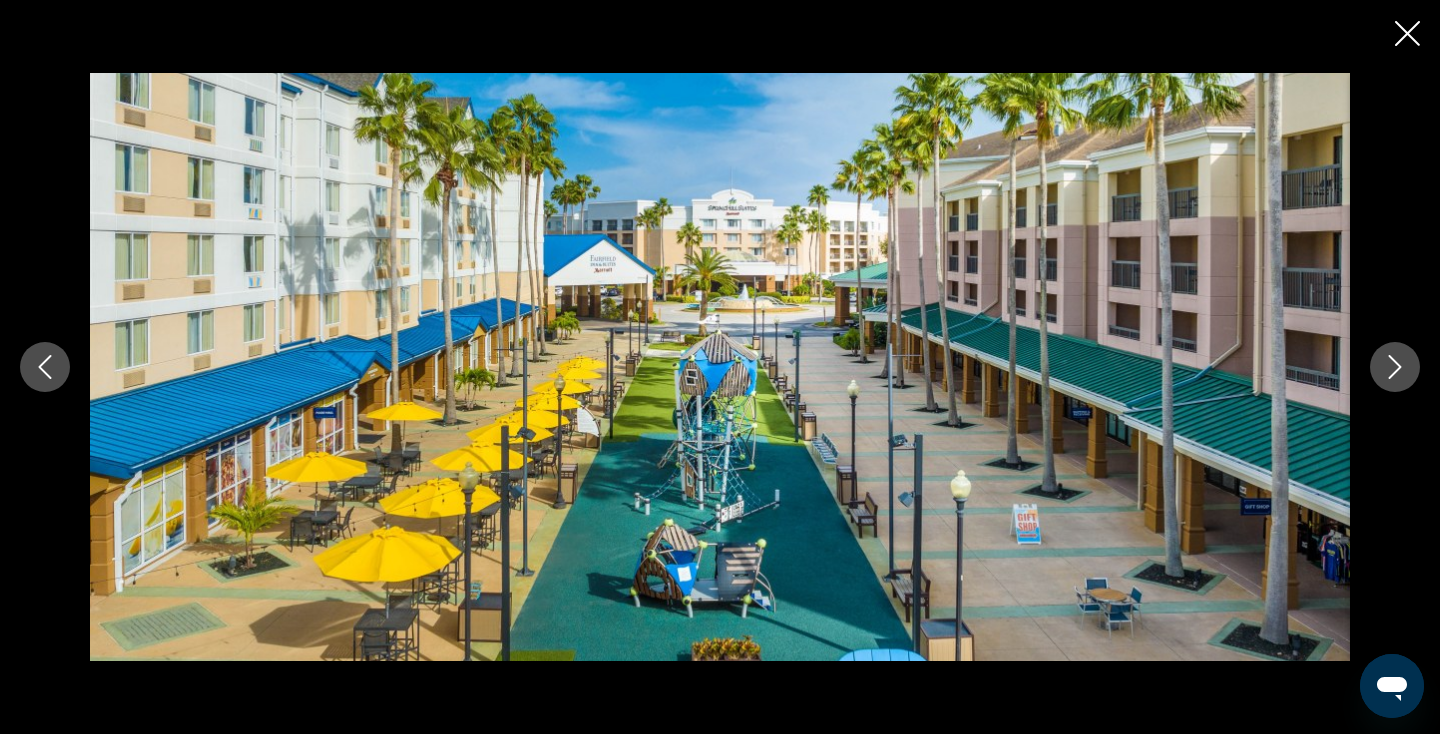 click at bounding box center (720, 367) 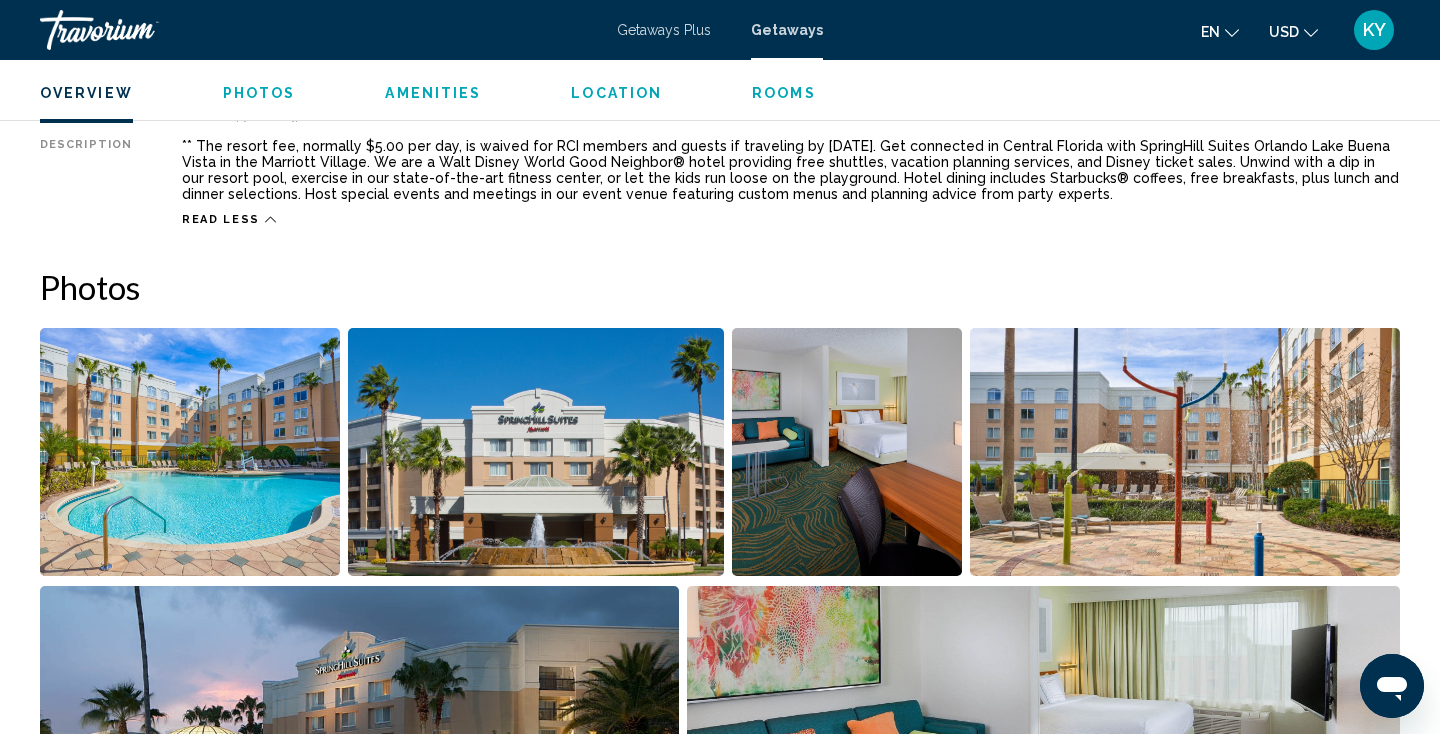 click on "KY" at bounding box center [1374, 30] 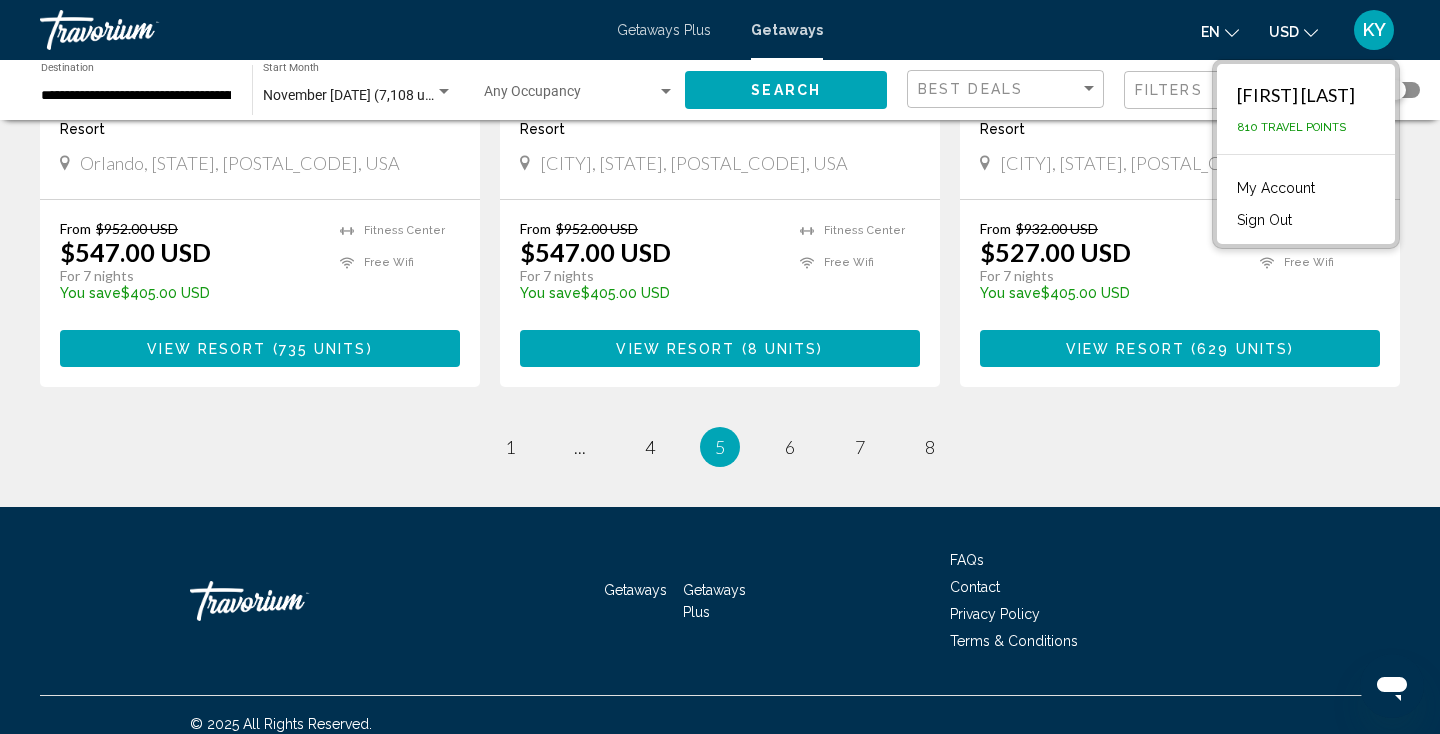 scroll, scrollTop: 2567, scrollLeft: 0, axis: vertical 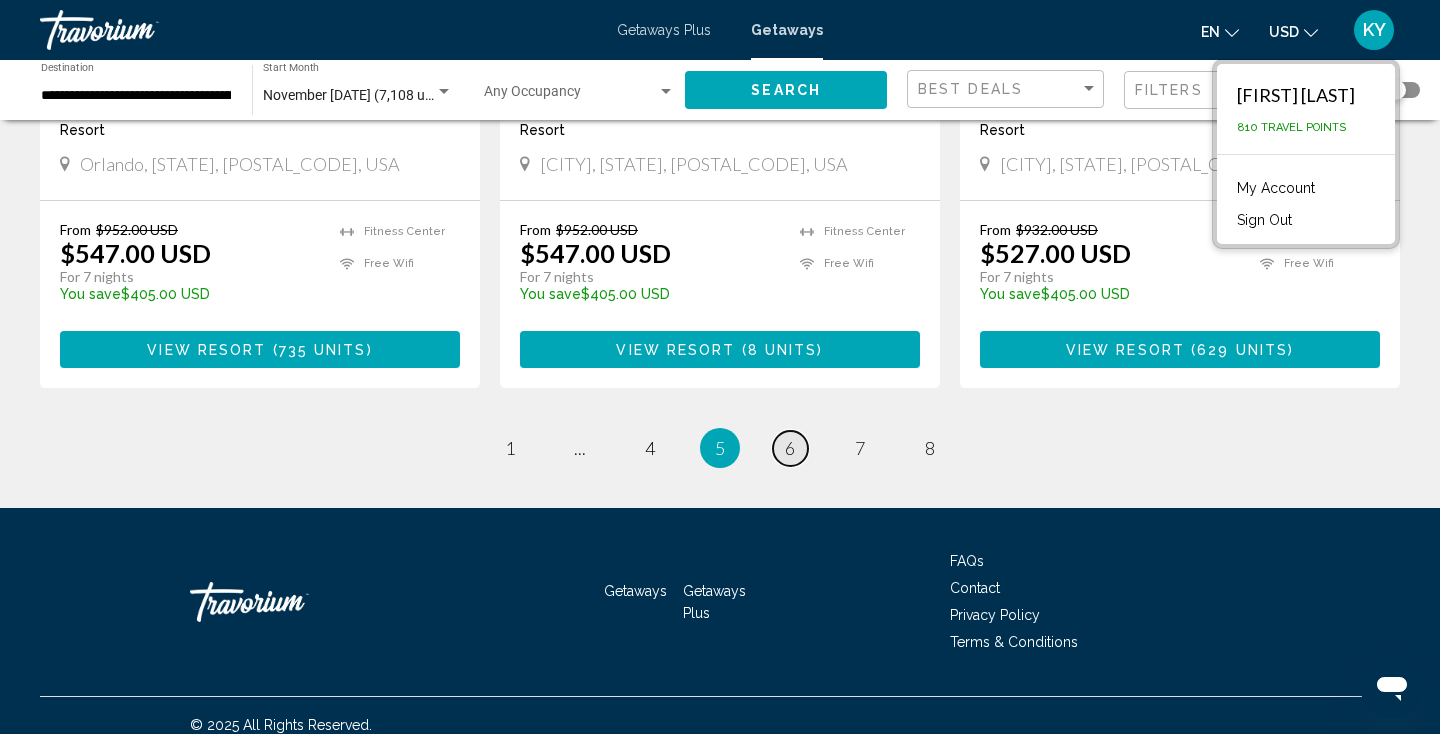 click on "page  6" at bounding box center [790, 448] 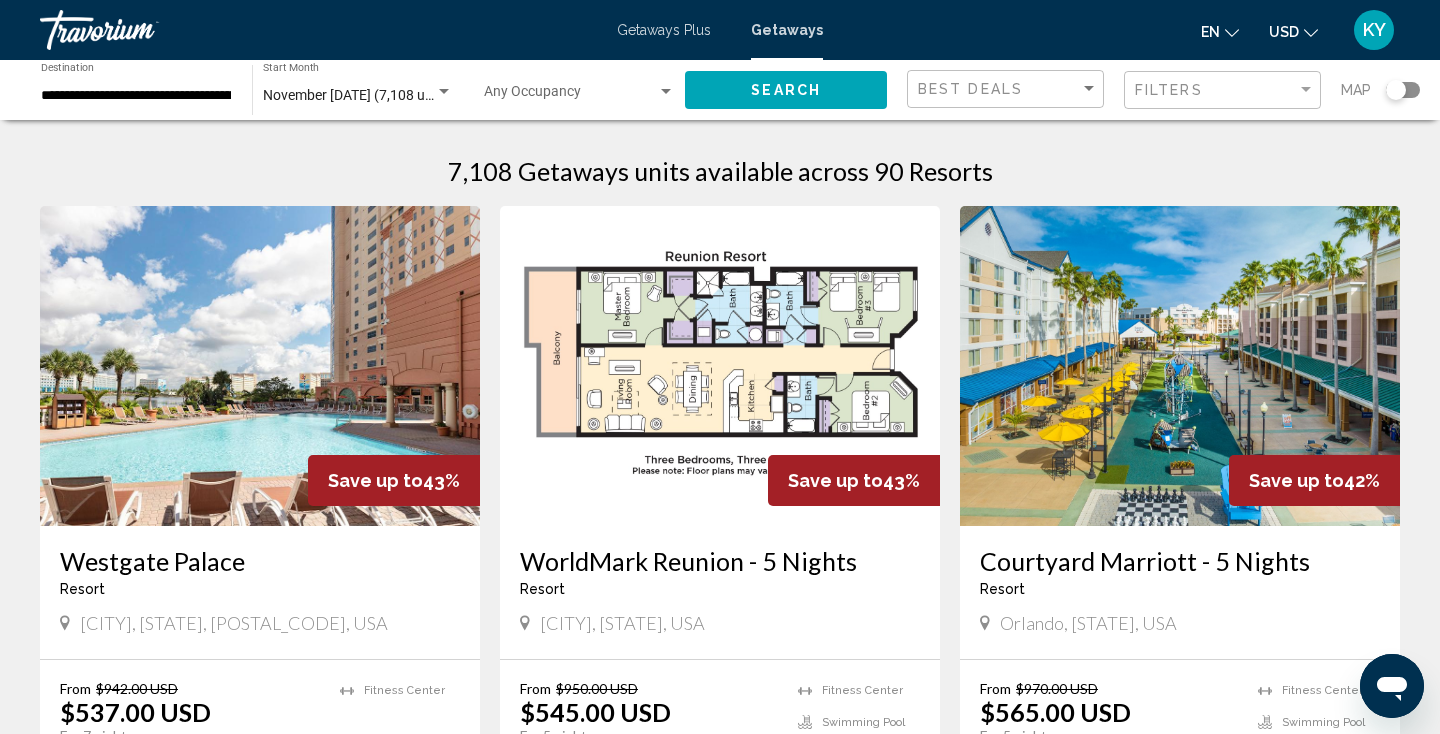 scroll, scrollTop: 0, scrollLeft: 0, axis: both 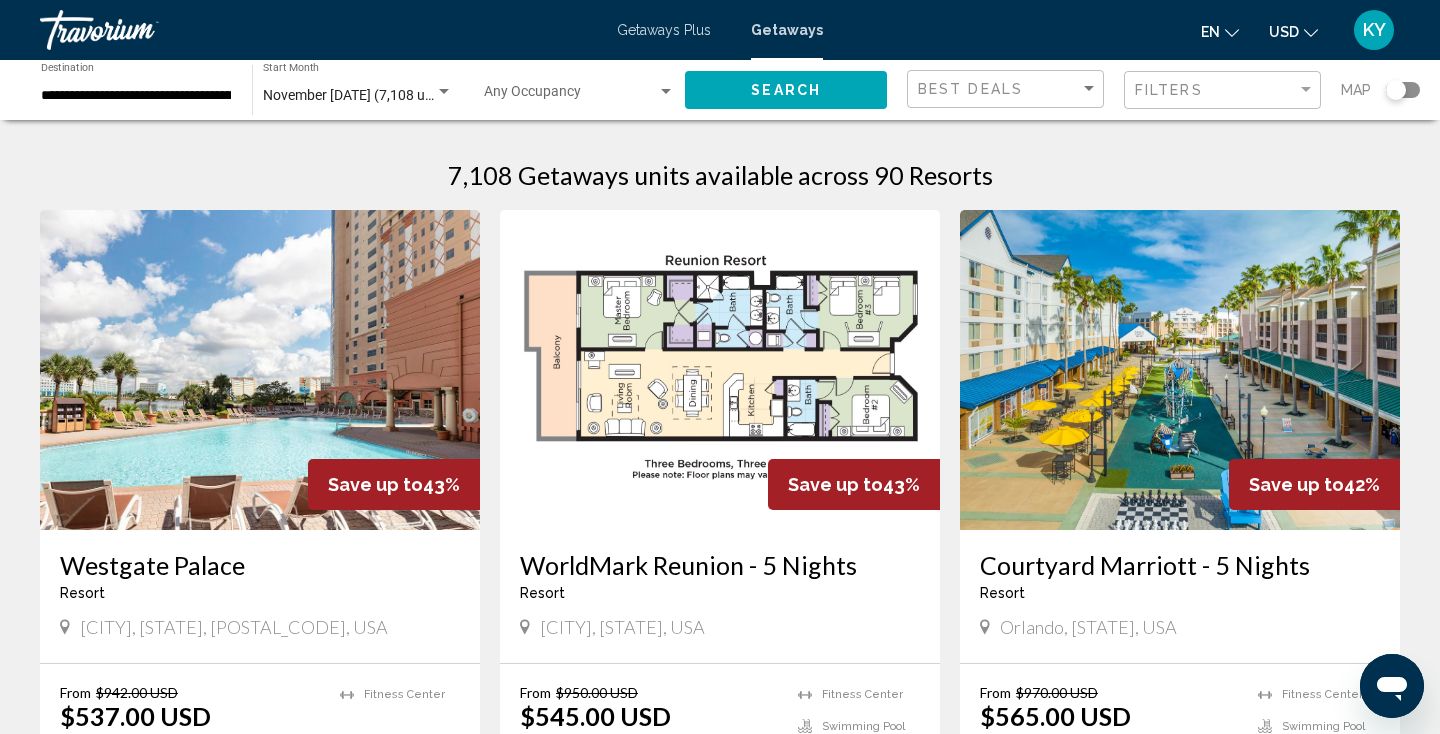 click at bounding box center [720, 370] 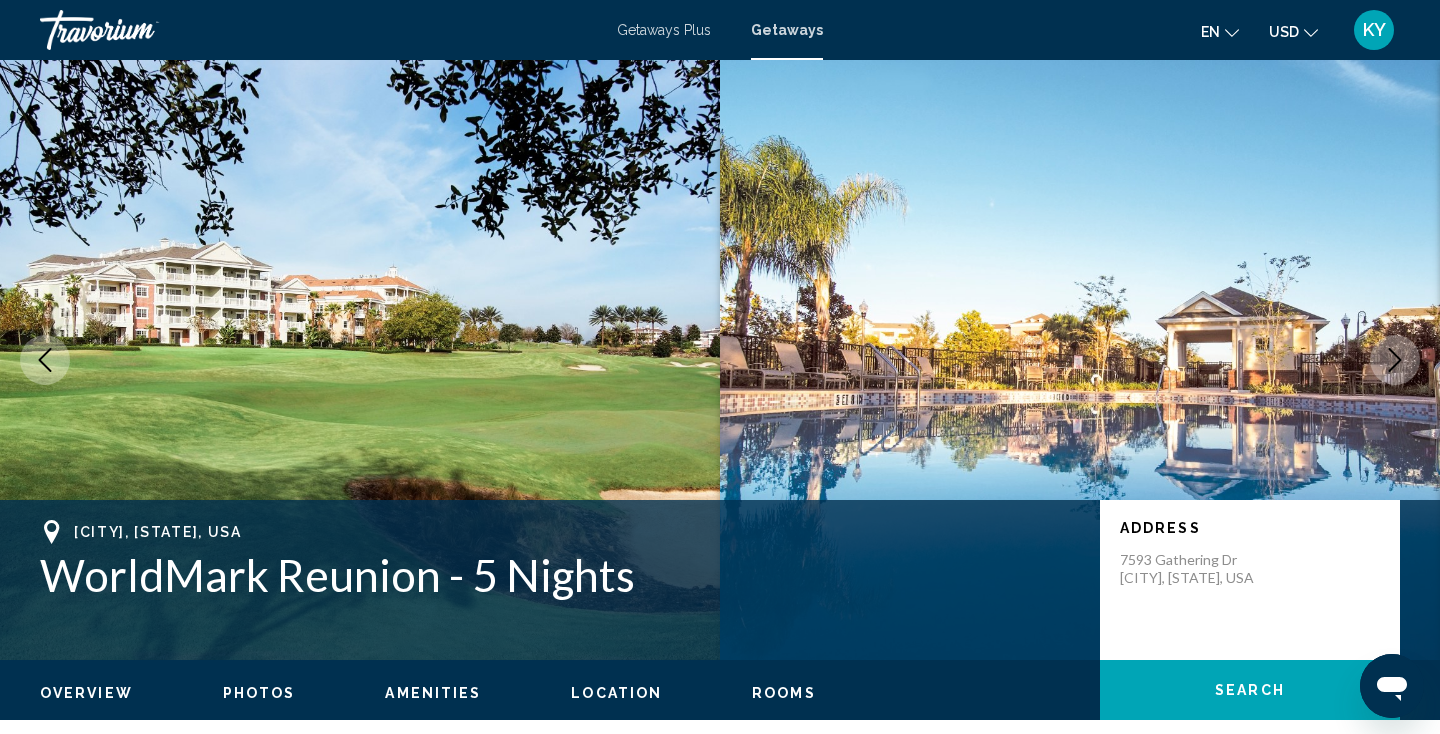 type 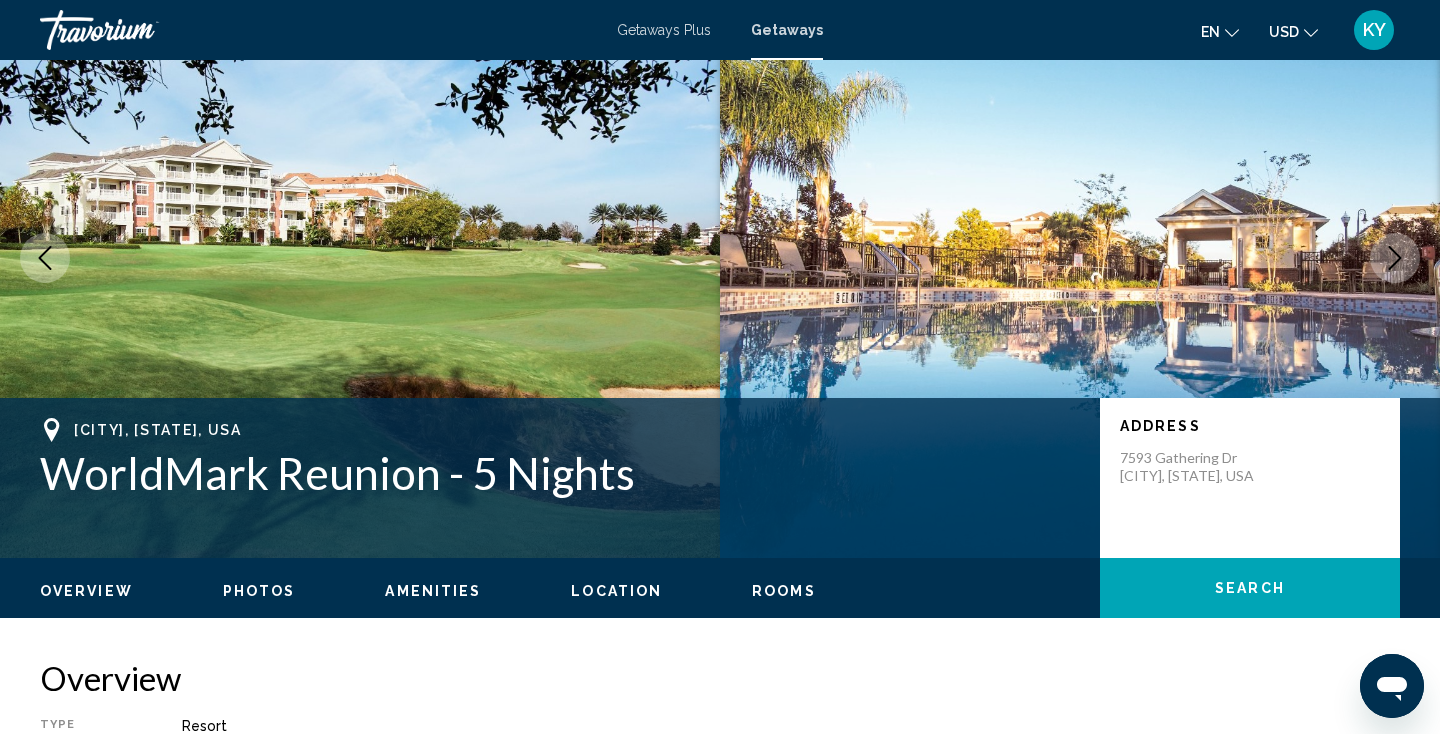 scroll, scrollTop: 95, scrollLeft: 0, axis: vertical 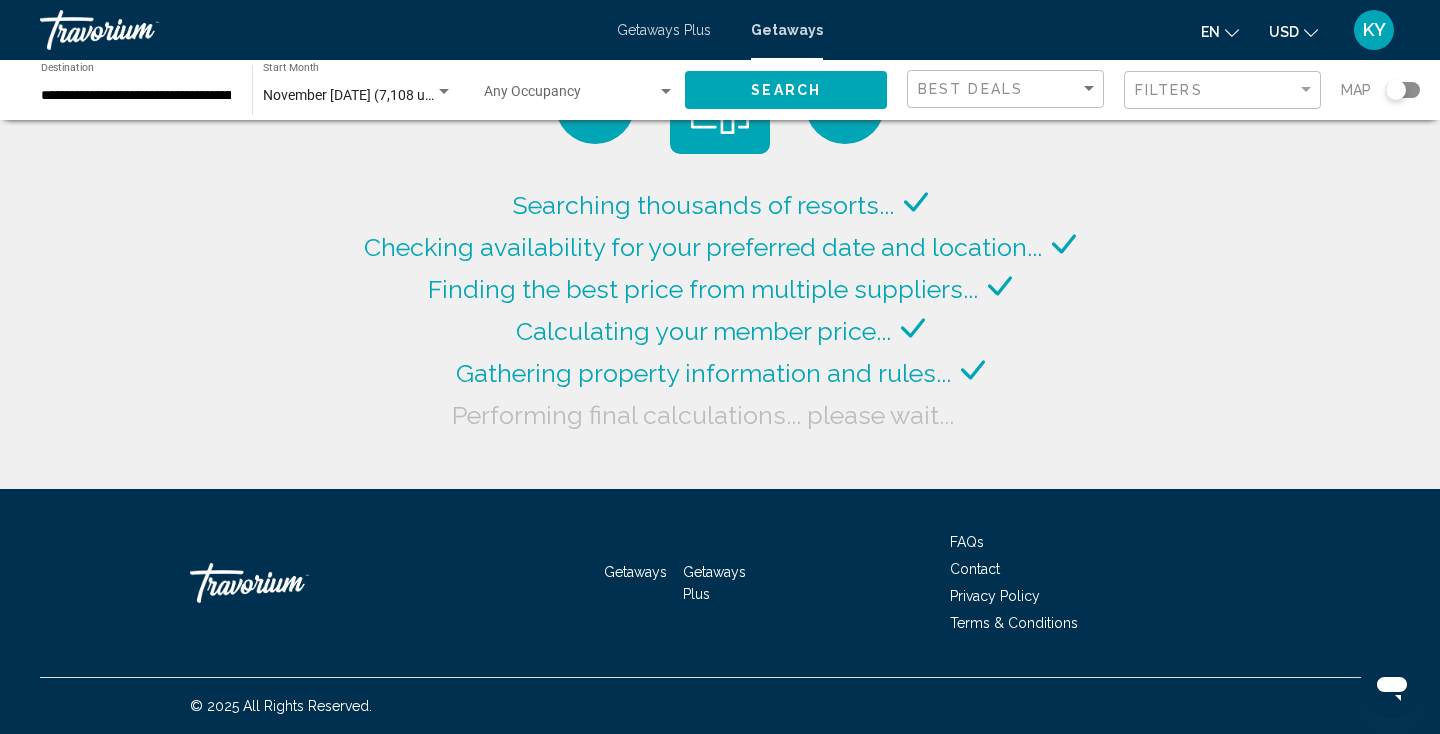 click at bounding box center (666, 92) 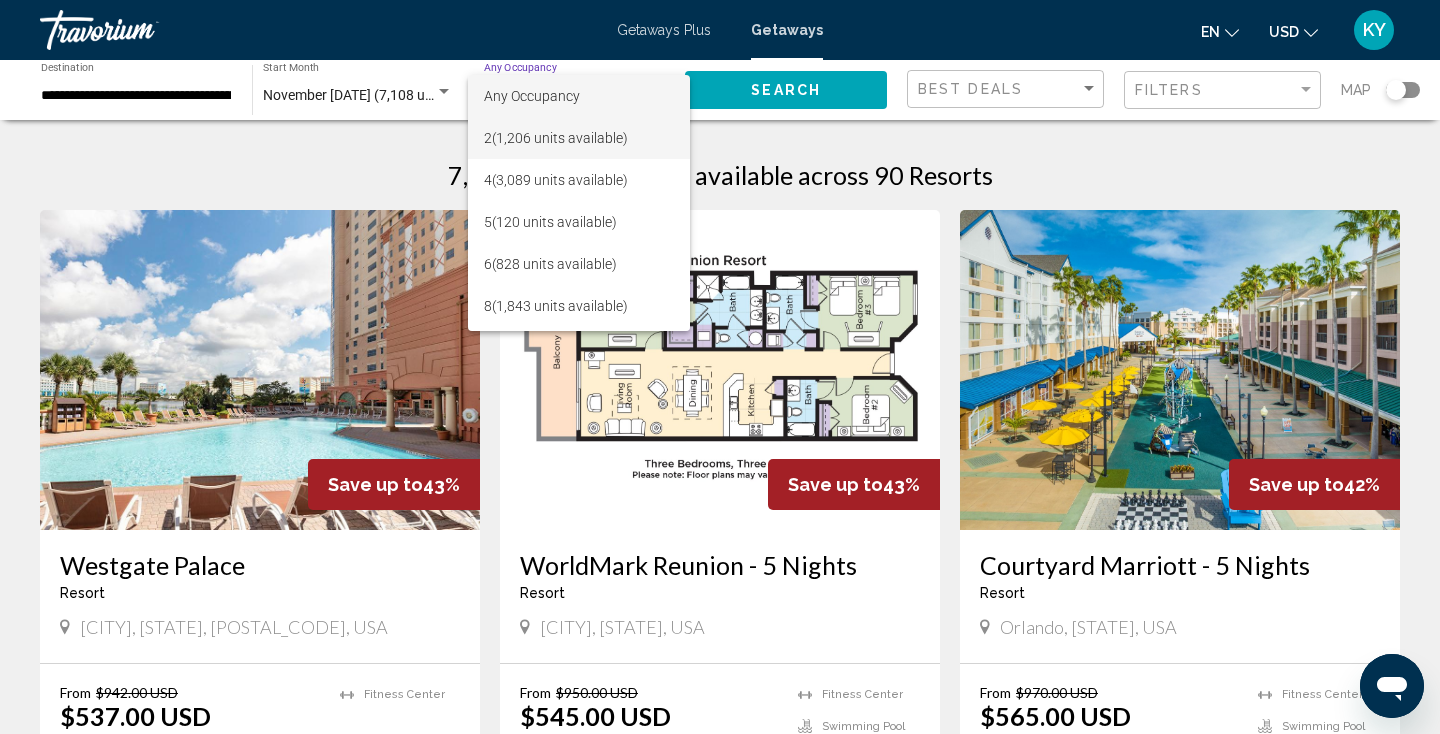 click on "2  (1,206 units available)" at bounding box center (579, 138) 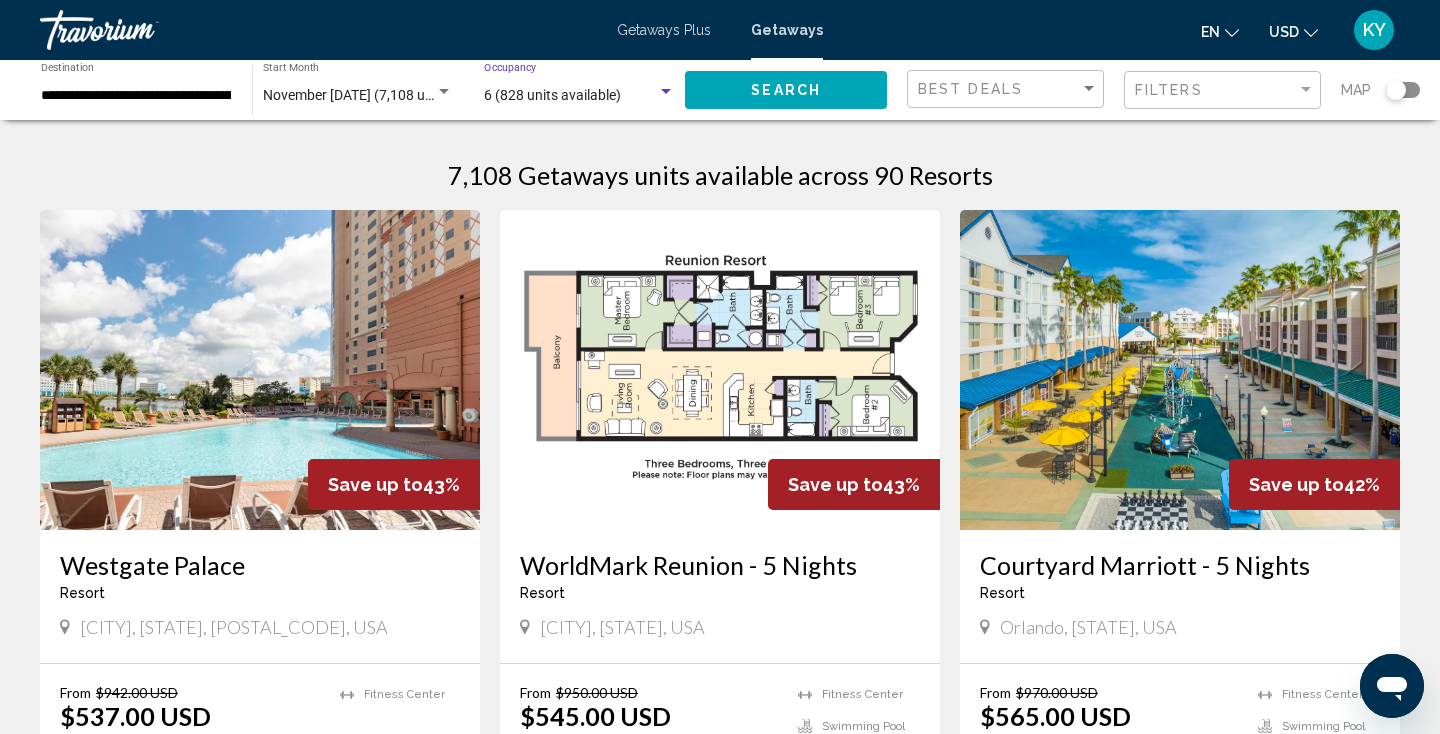 click on "Search" 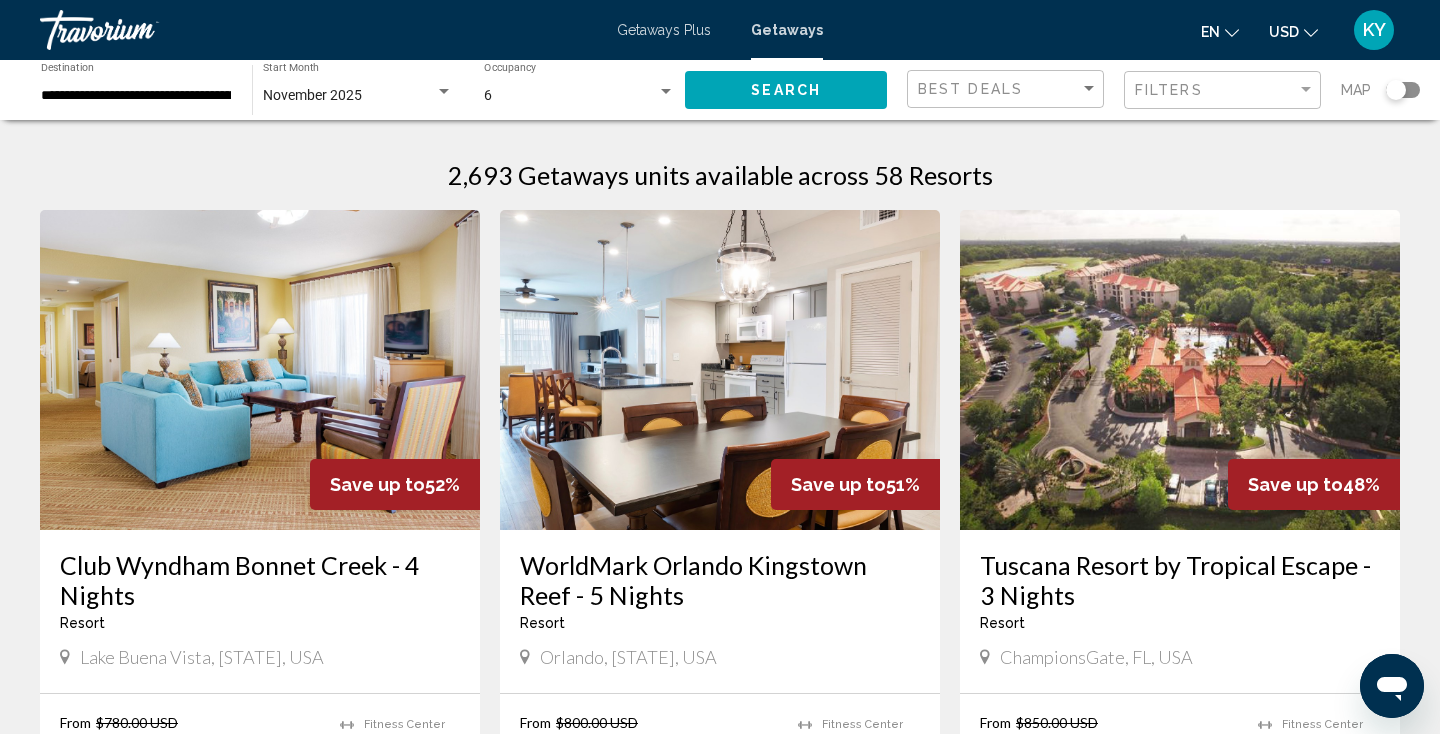 click on "**********" at bounding box center [720, 1552] 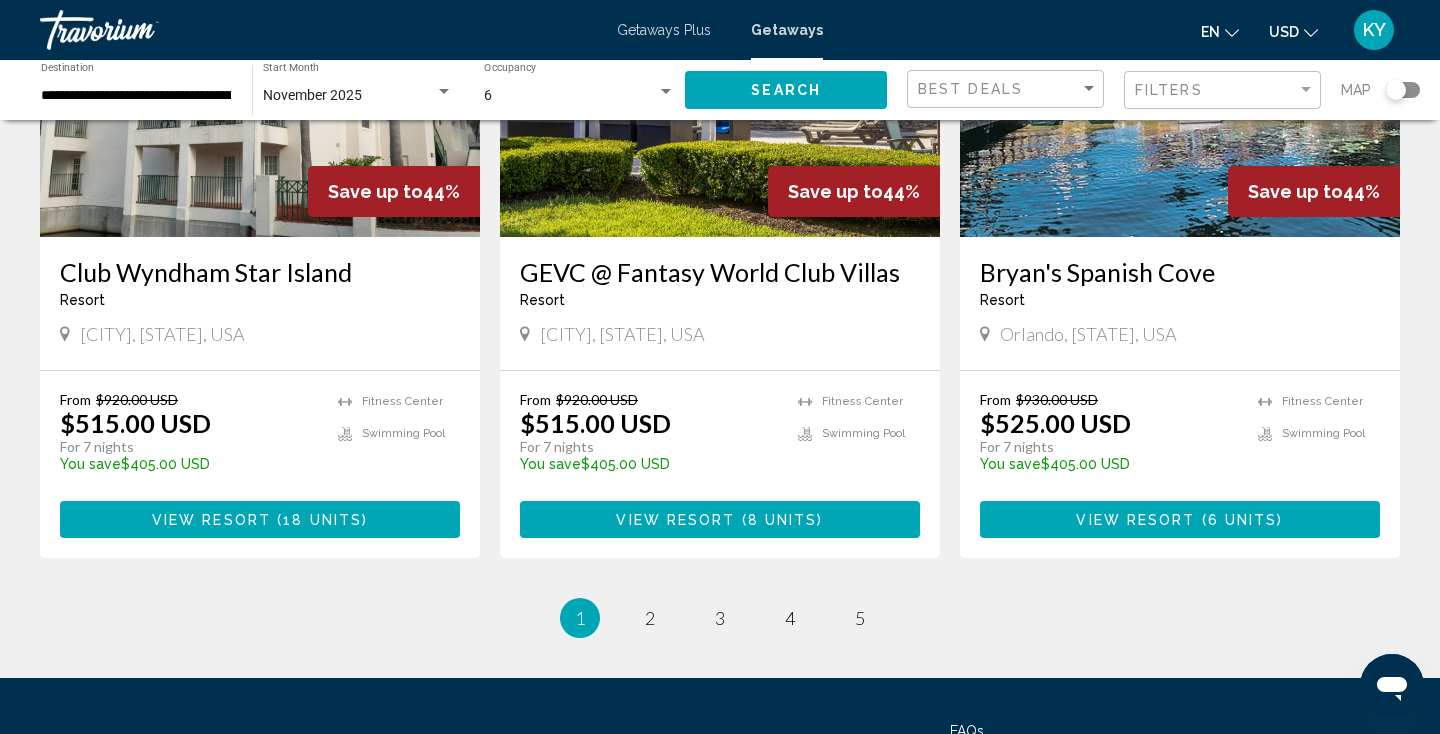 scroll, scrollTop: 2440, scrollLeft: 0, axis: vertical 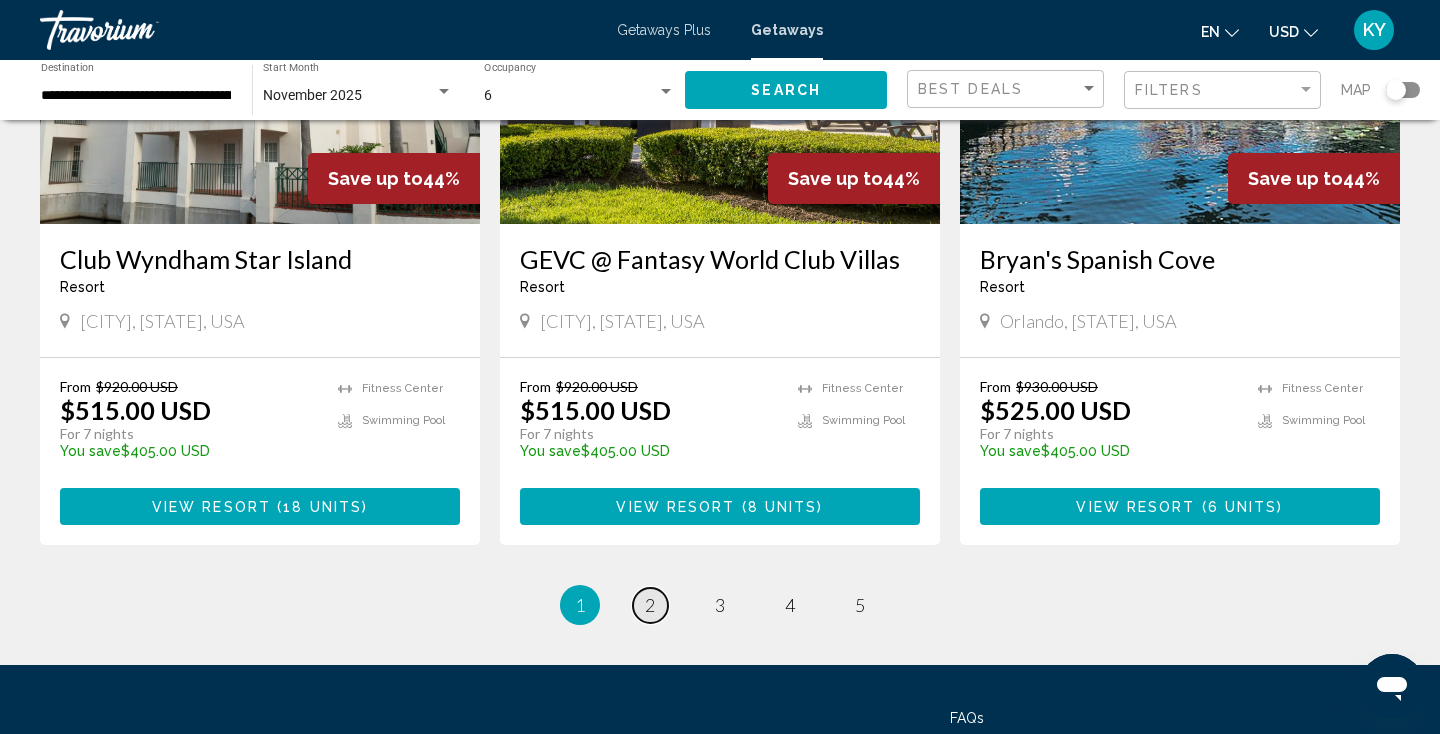 click on "2" at bounding box center [650, 605] 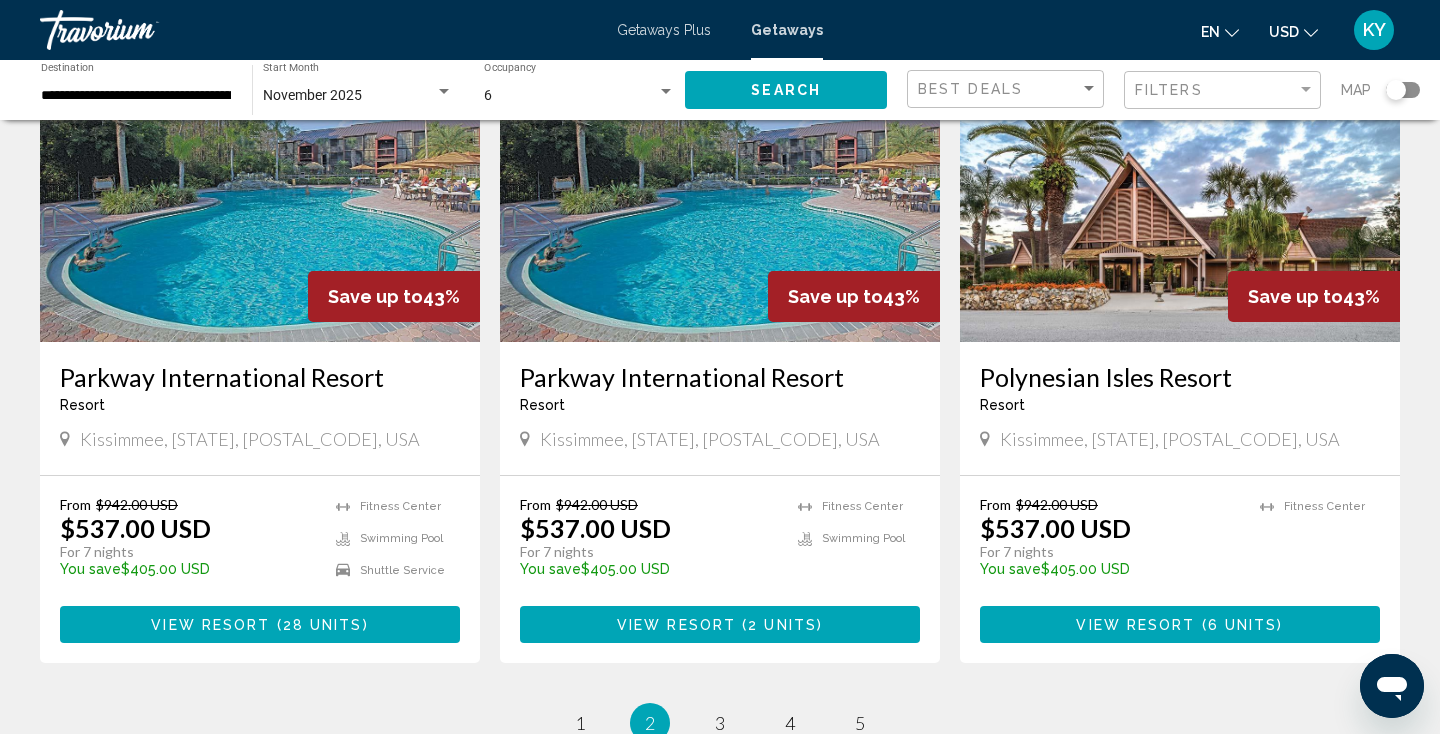 scroll, scrollTop: 2326, scrollLeft: 0, axis: vertical 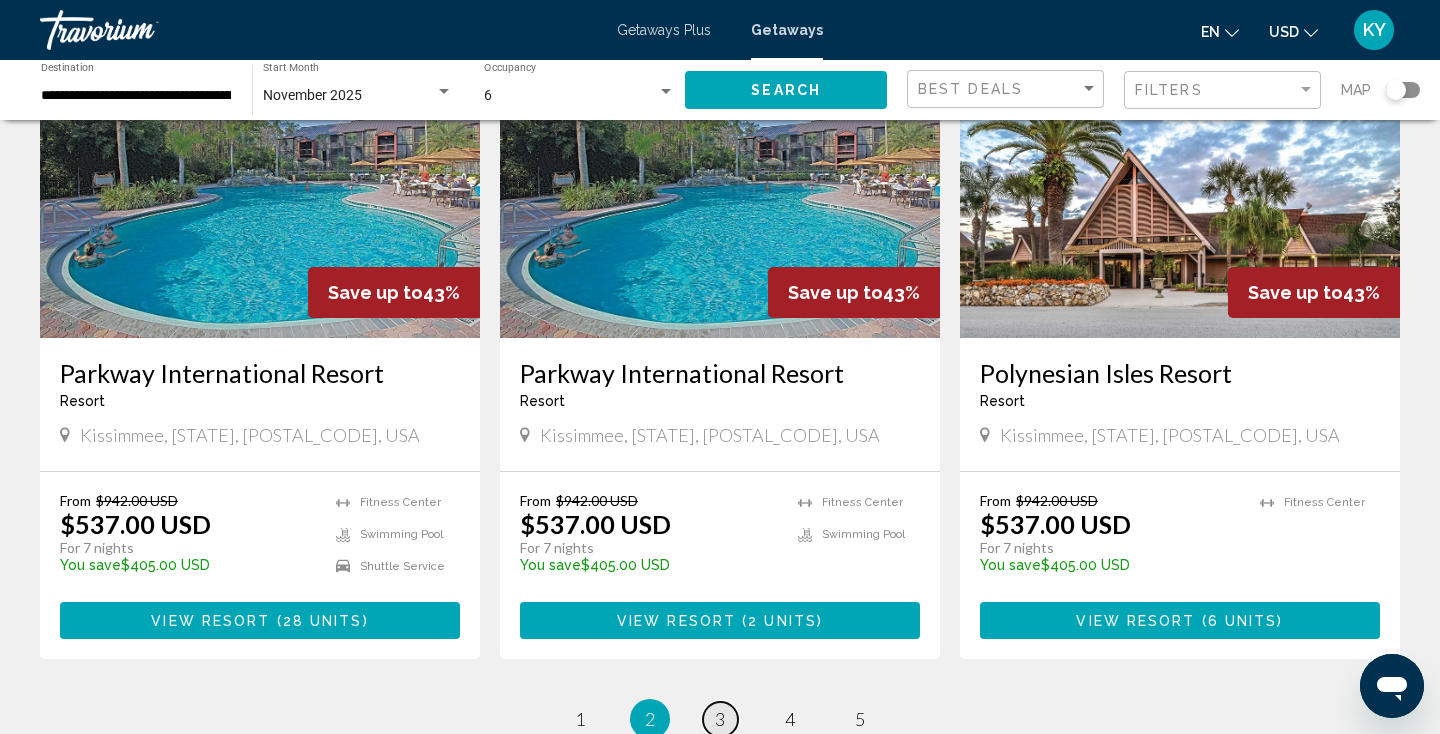 click on "page  3" at bounding box center [720, 719] 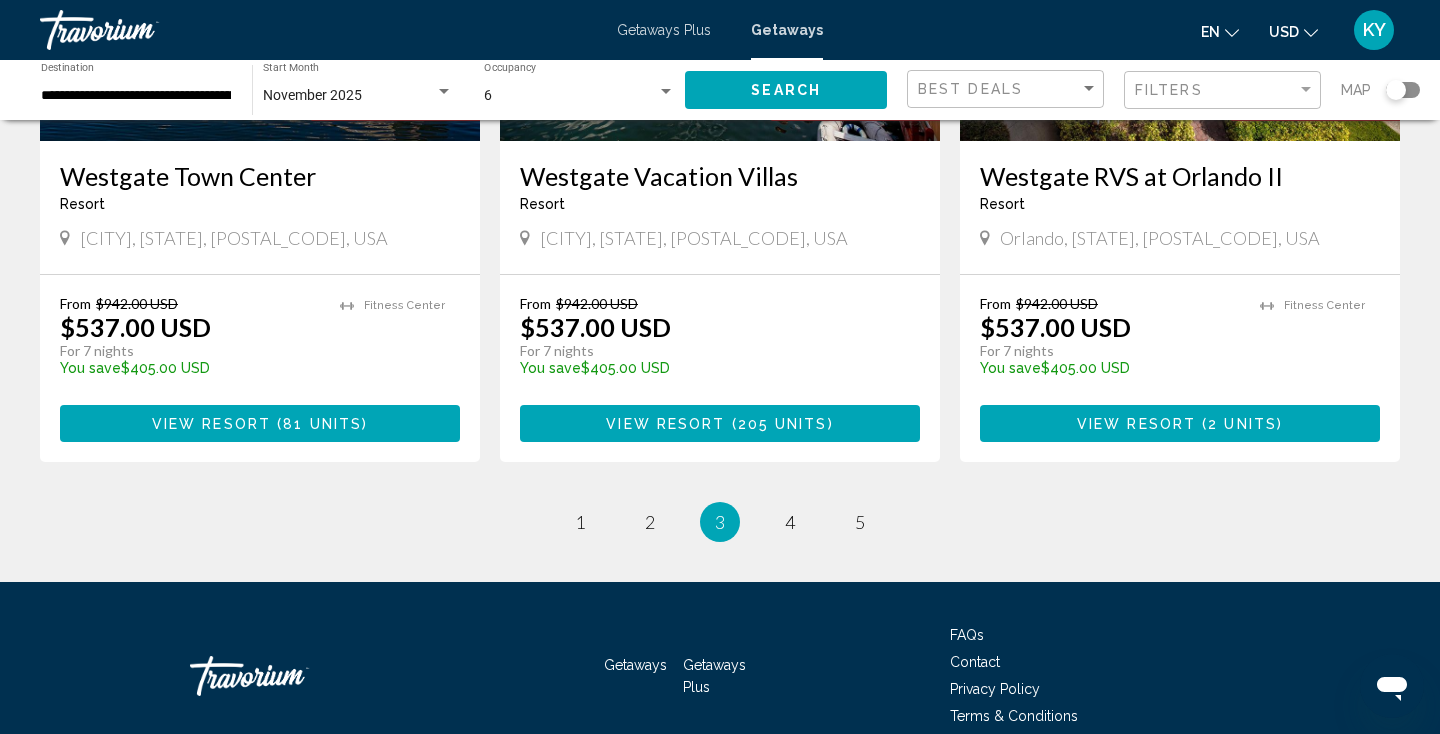scroll, scrollTop: 2449, scrollLeft: 0, axis: vertical 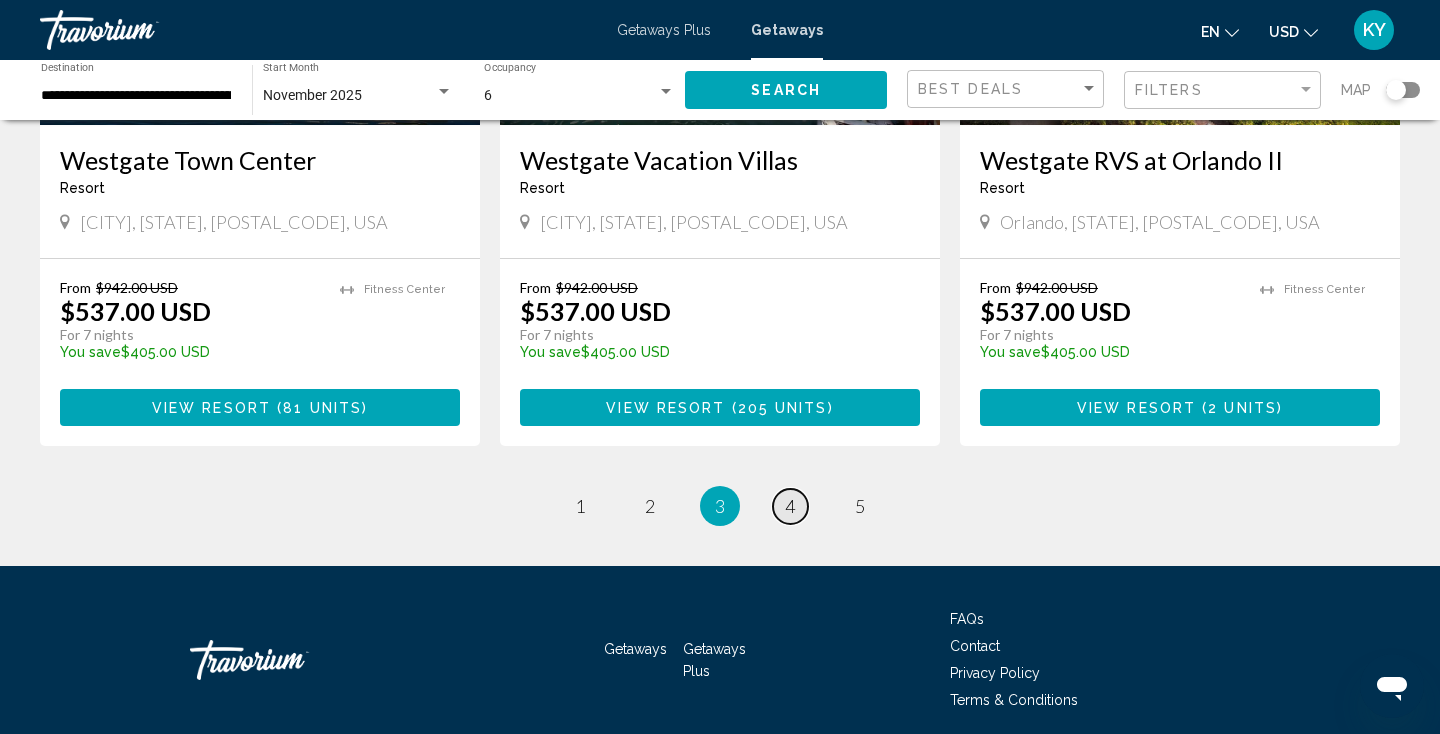 click on "page  4" at bounding box center (790, 506) 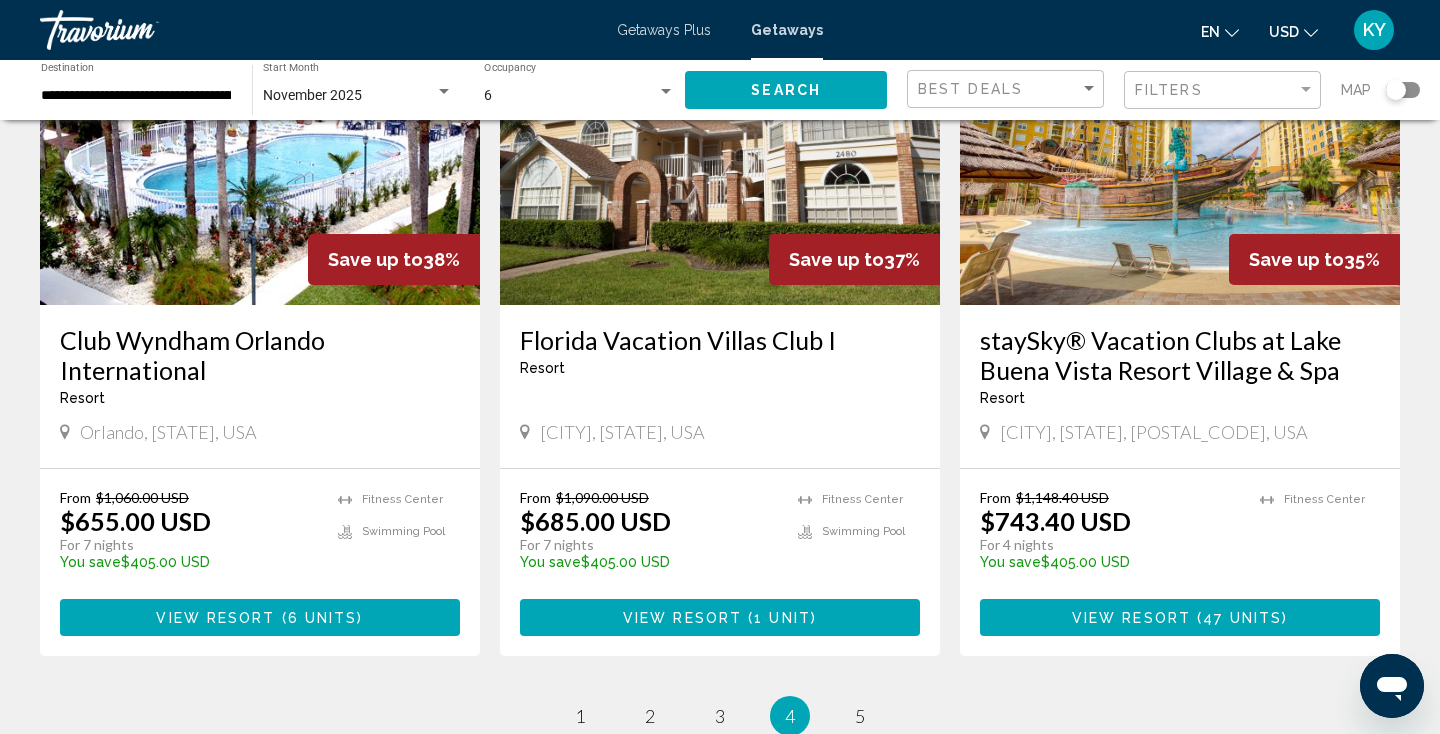 scroll, scrollTop: 2335, scrollLeft: 0, axis: vertical 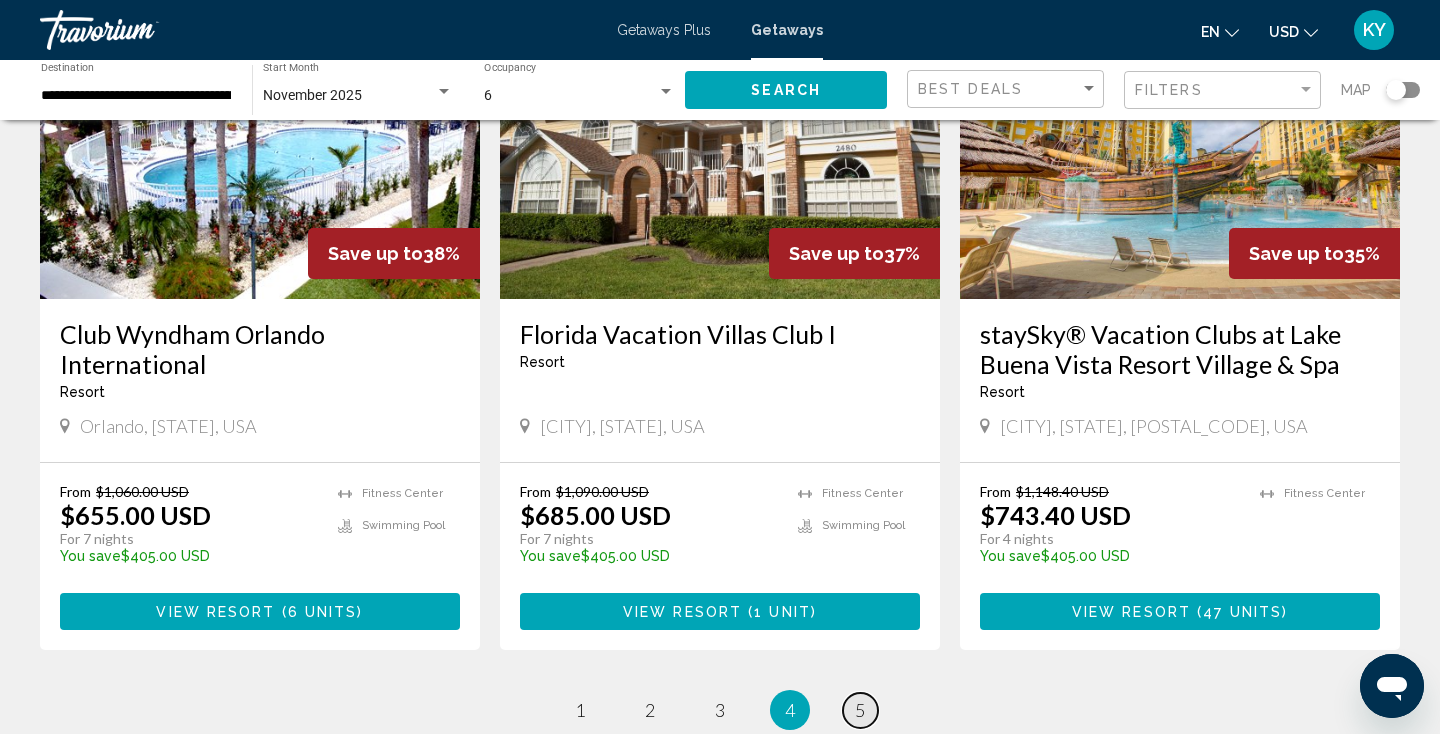click on "5" at bounding box center (860, 710) 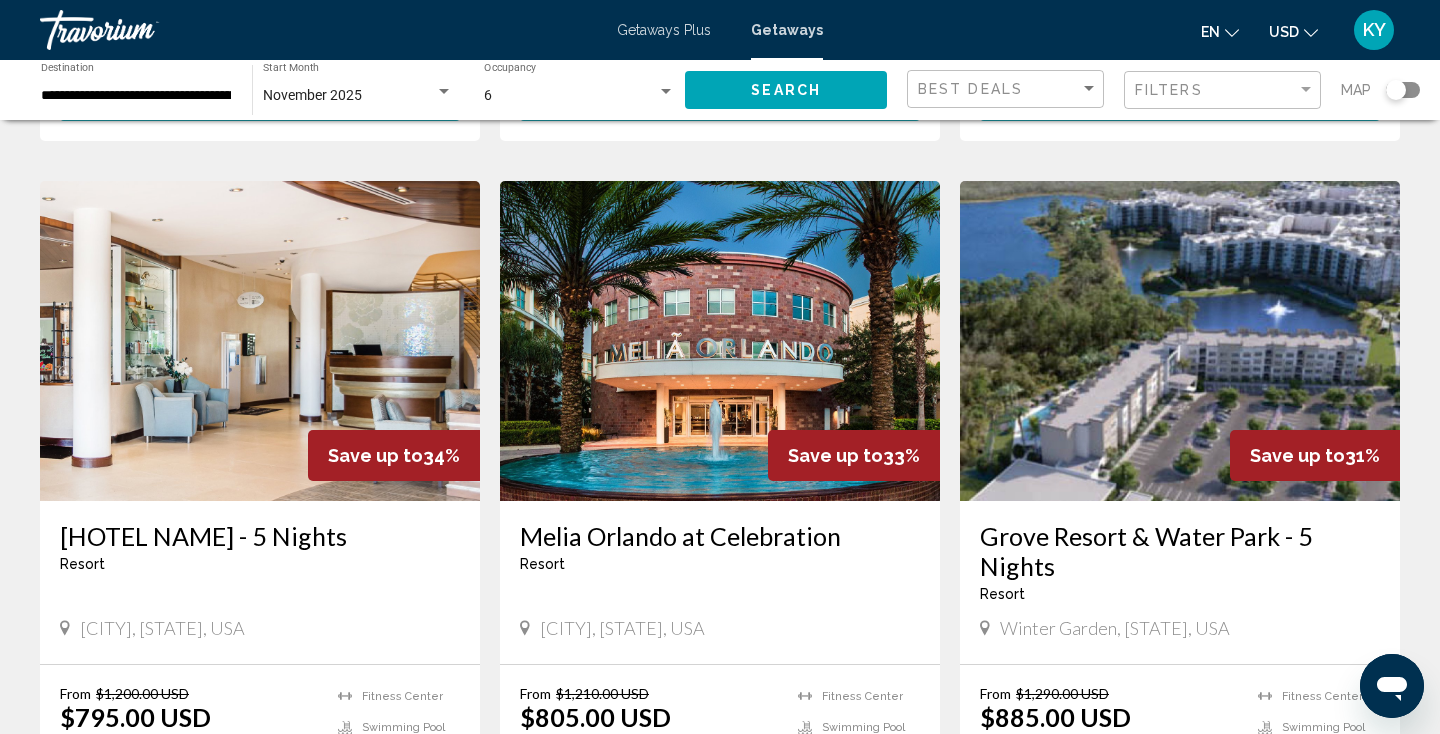 scroll, scrollTop: 728, scrollLeft: 0, axis: vertical 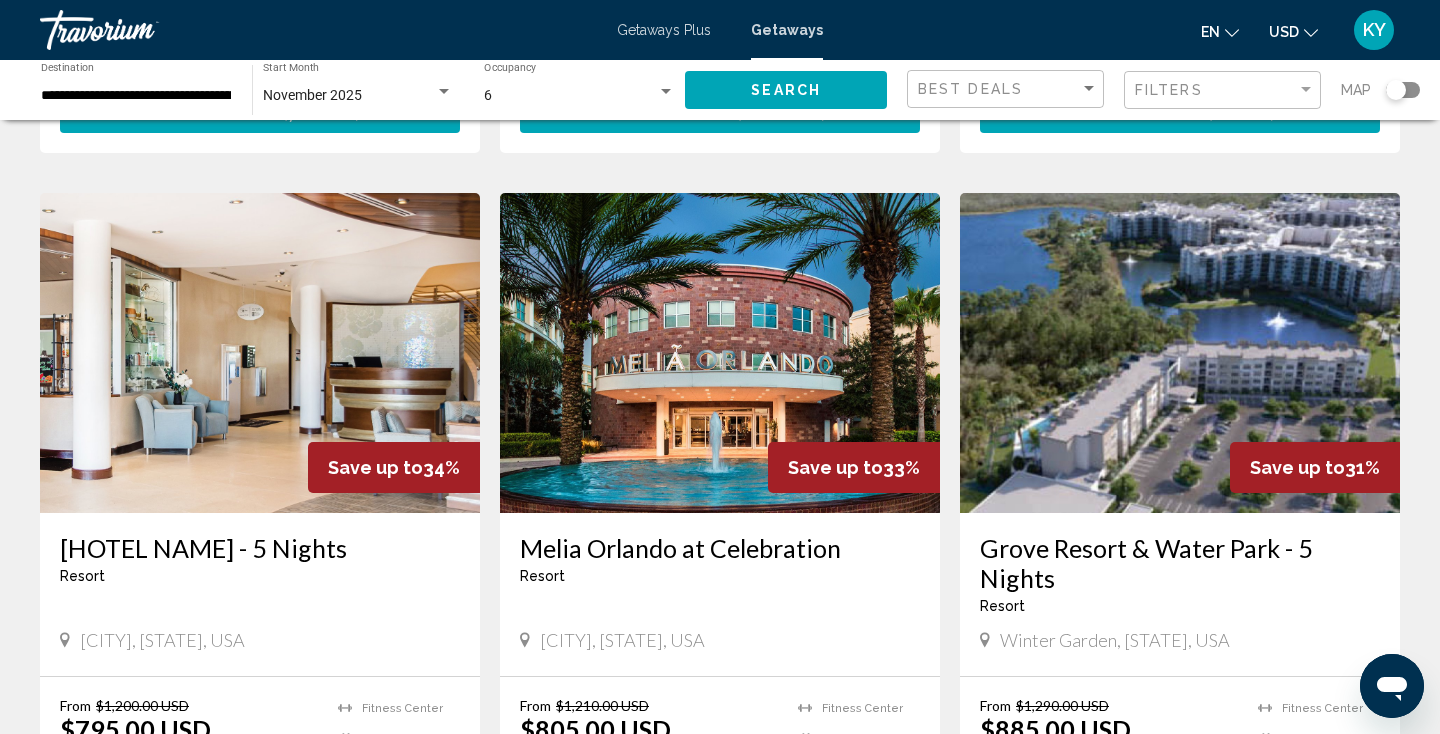 click at bounding box center (260, 353) 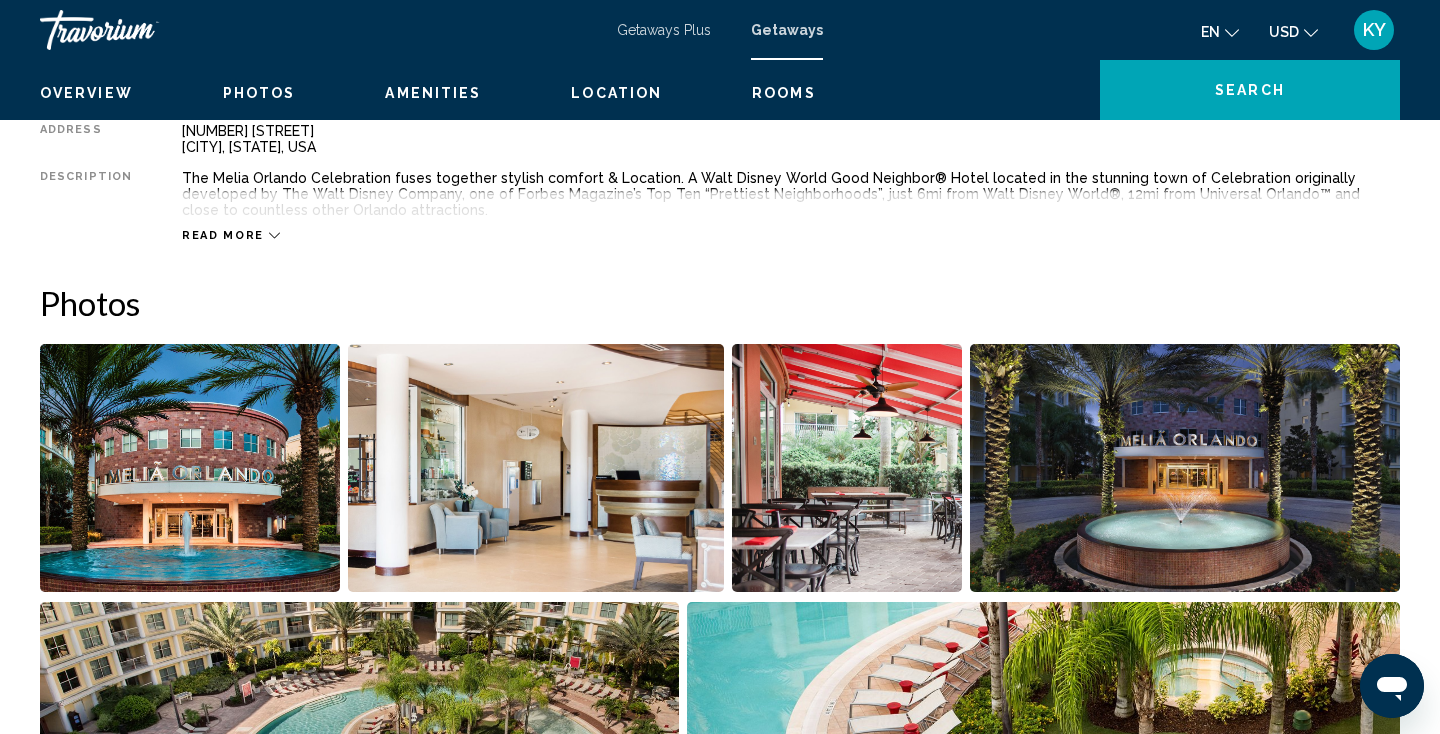 scroll, scrollTop: 0, scrollLeft: 0, axis: both 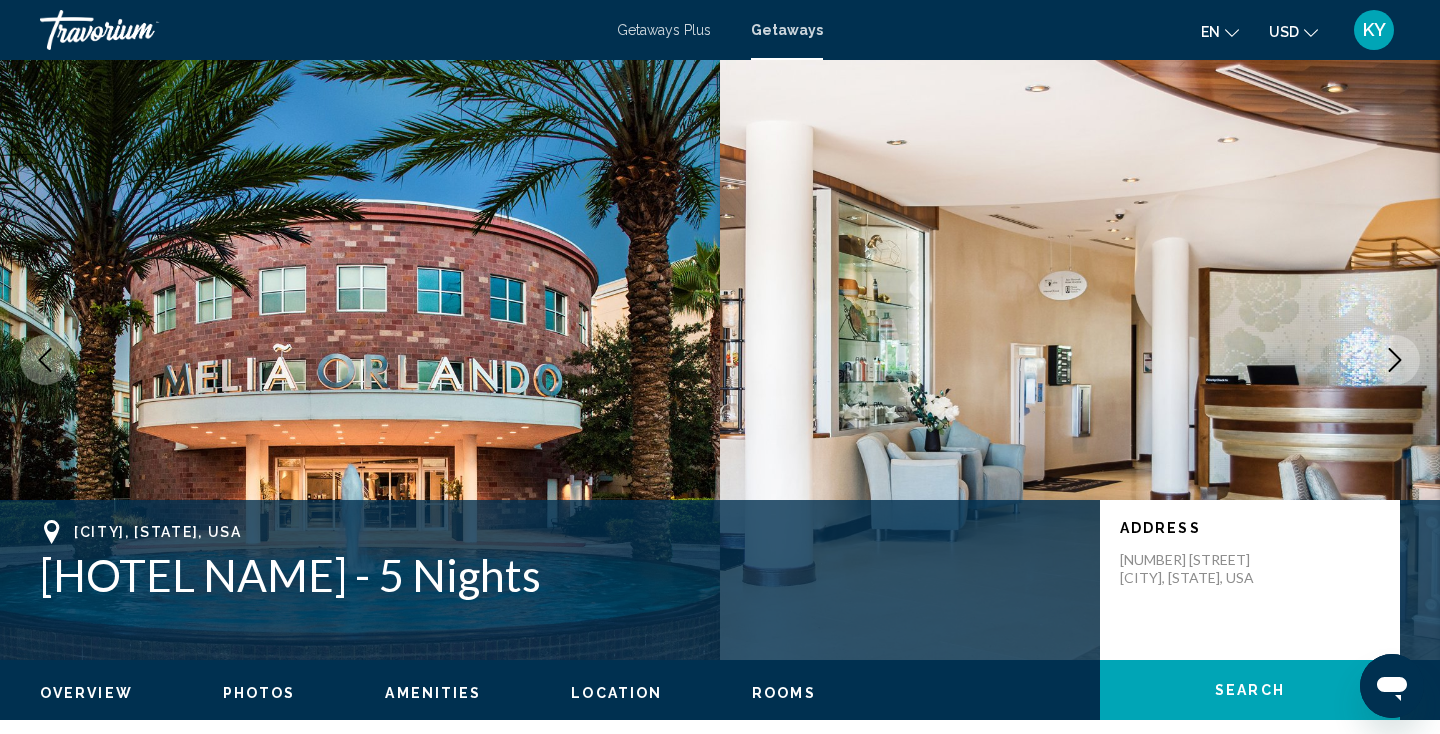 type 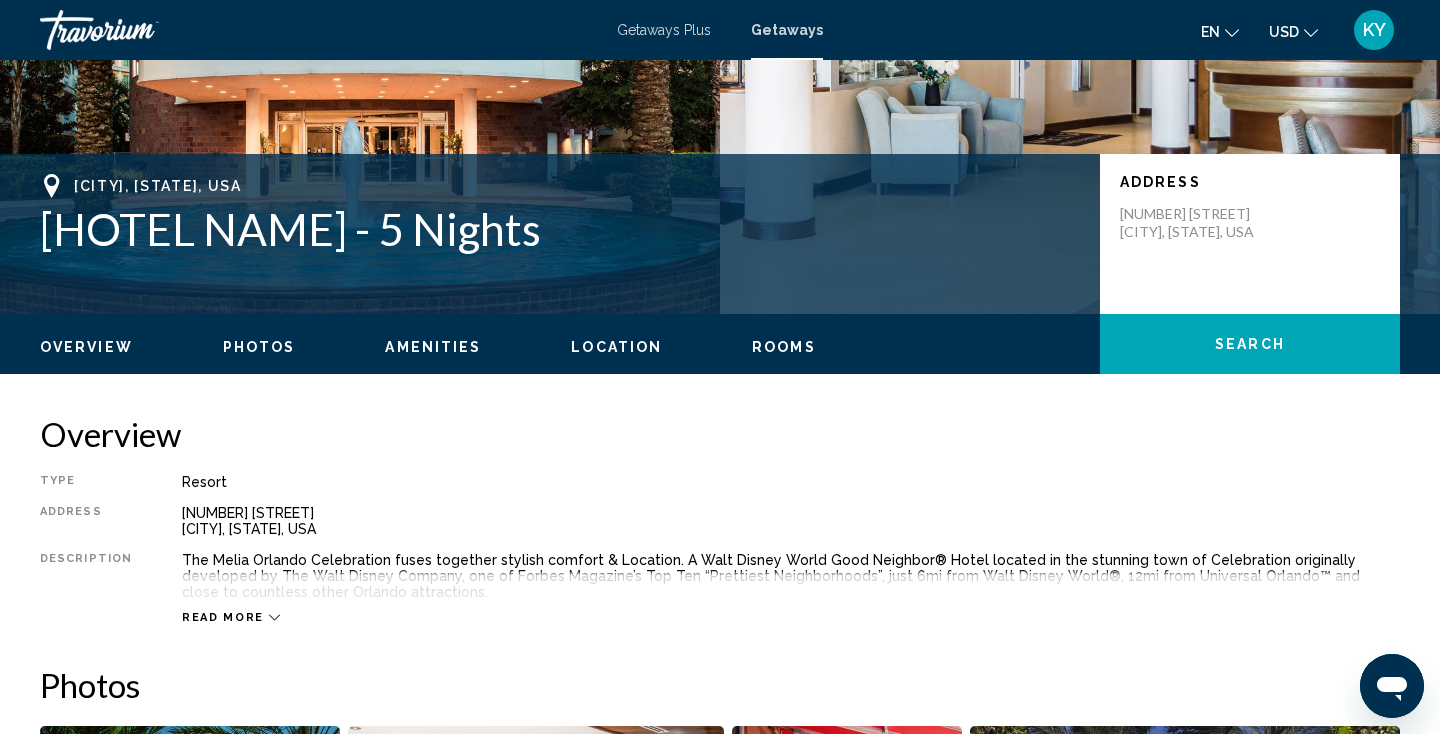 scroll, scrollTop: 350, scrollLeft: 0, axis: vertical 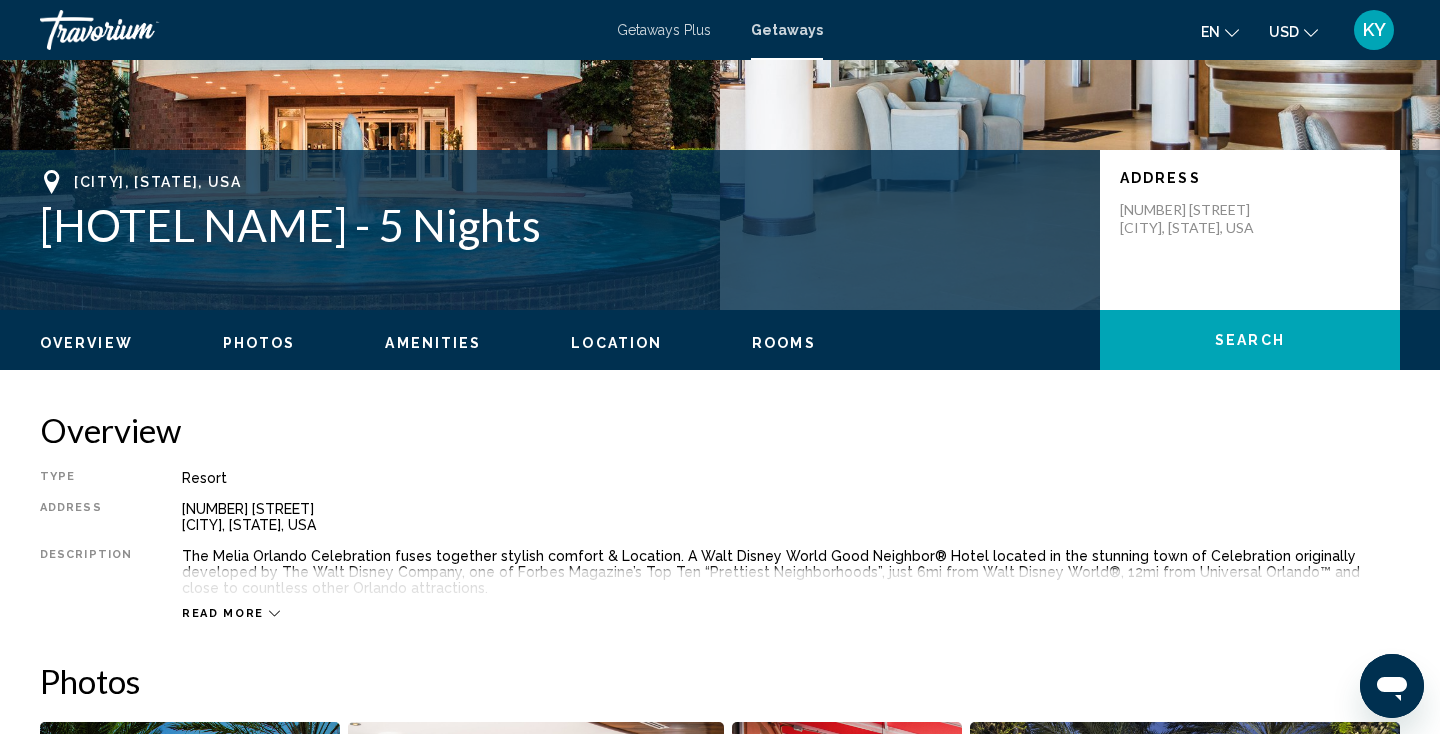 click on "Read more" at bounding box center [223, 613] 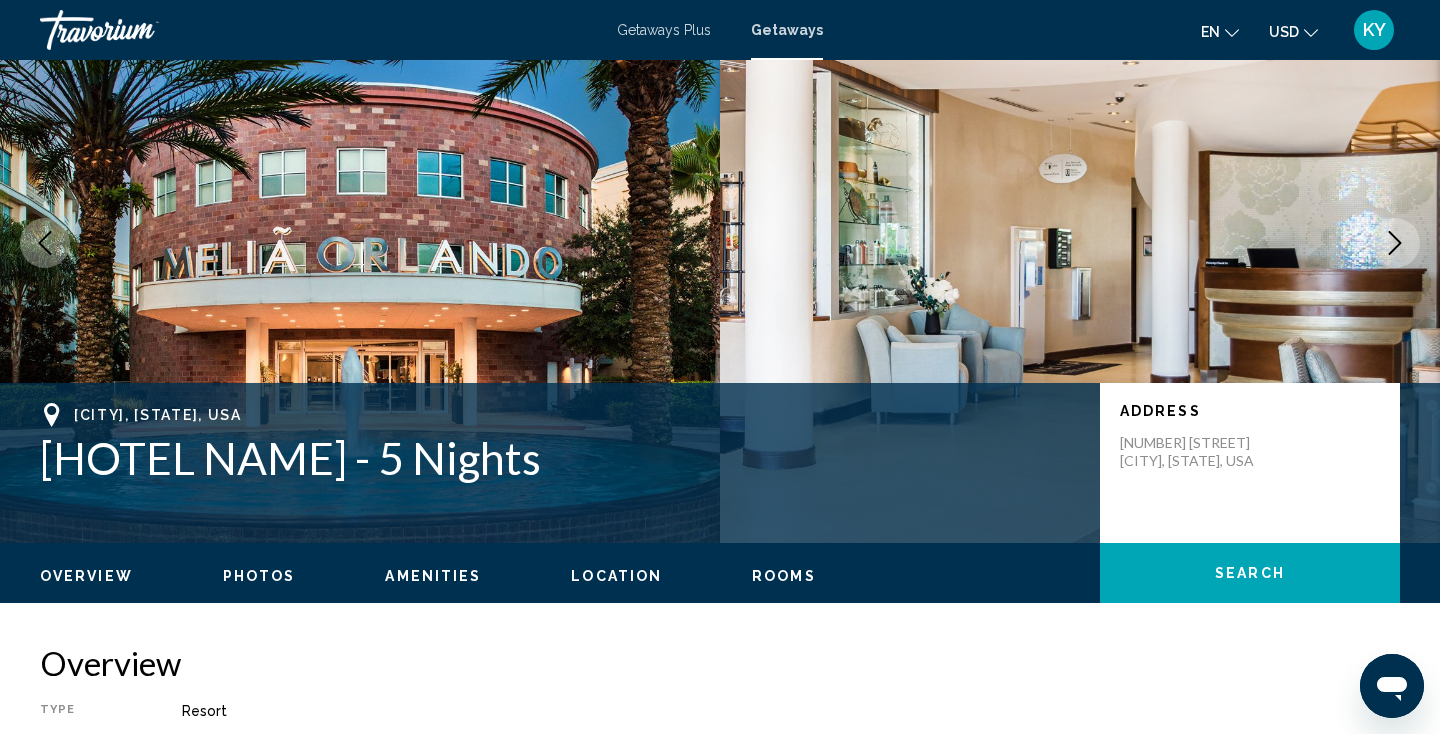 scroll, scrollTop: 118, scrollLeft: 0, axis: vertical 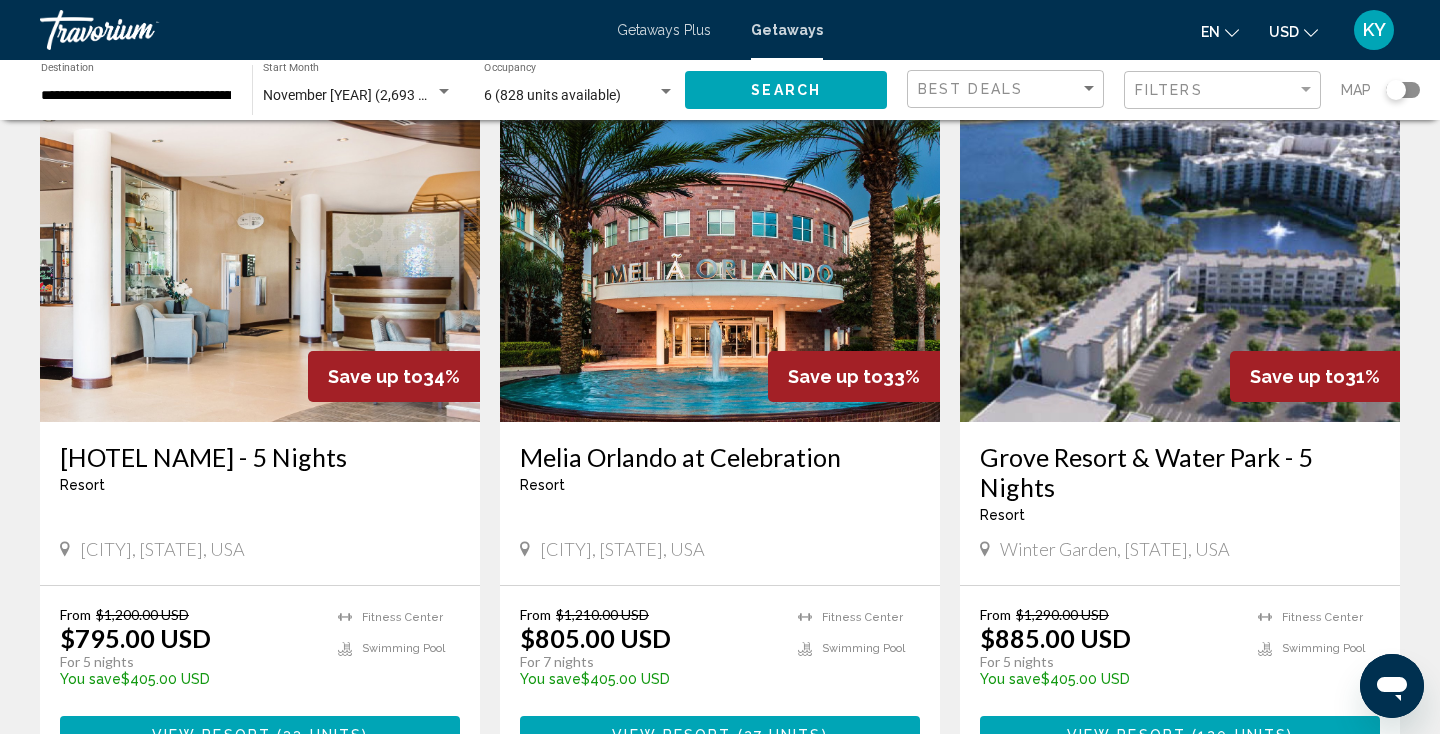 click at bounding box center (260, 262) 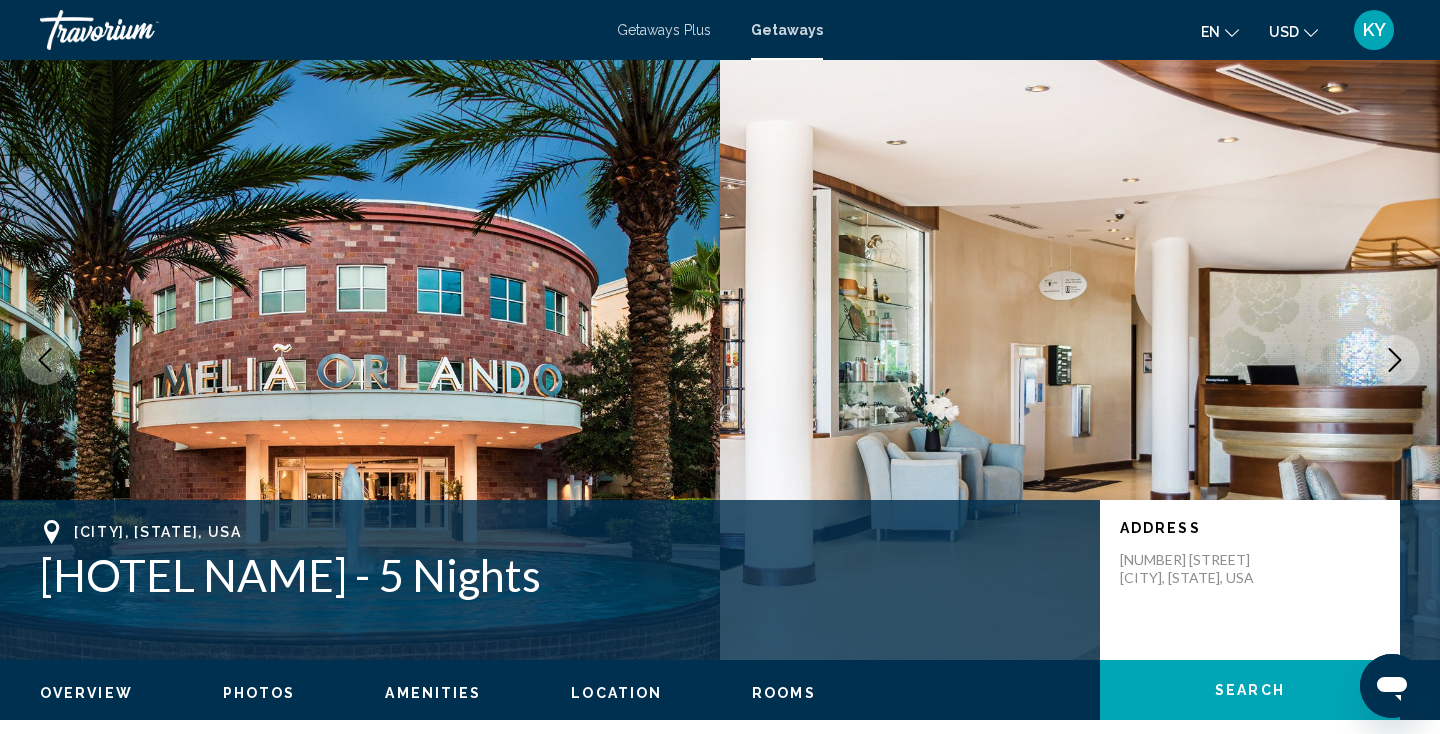 click on "Getaways Plus  Getaways en
English Español Français Italiano Português русский USD
USD ($) MXN (Mex$) CAD (Can$) GBP (£) EUR (€) AUD (A$) NZD (NZ$) CNY (CN¥) KY Login" at bounding box center (720, 30) 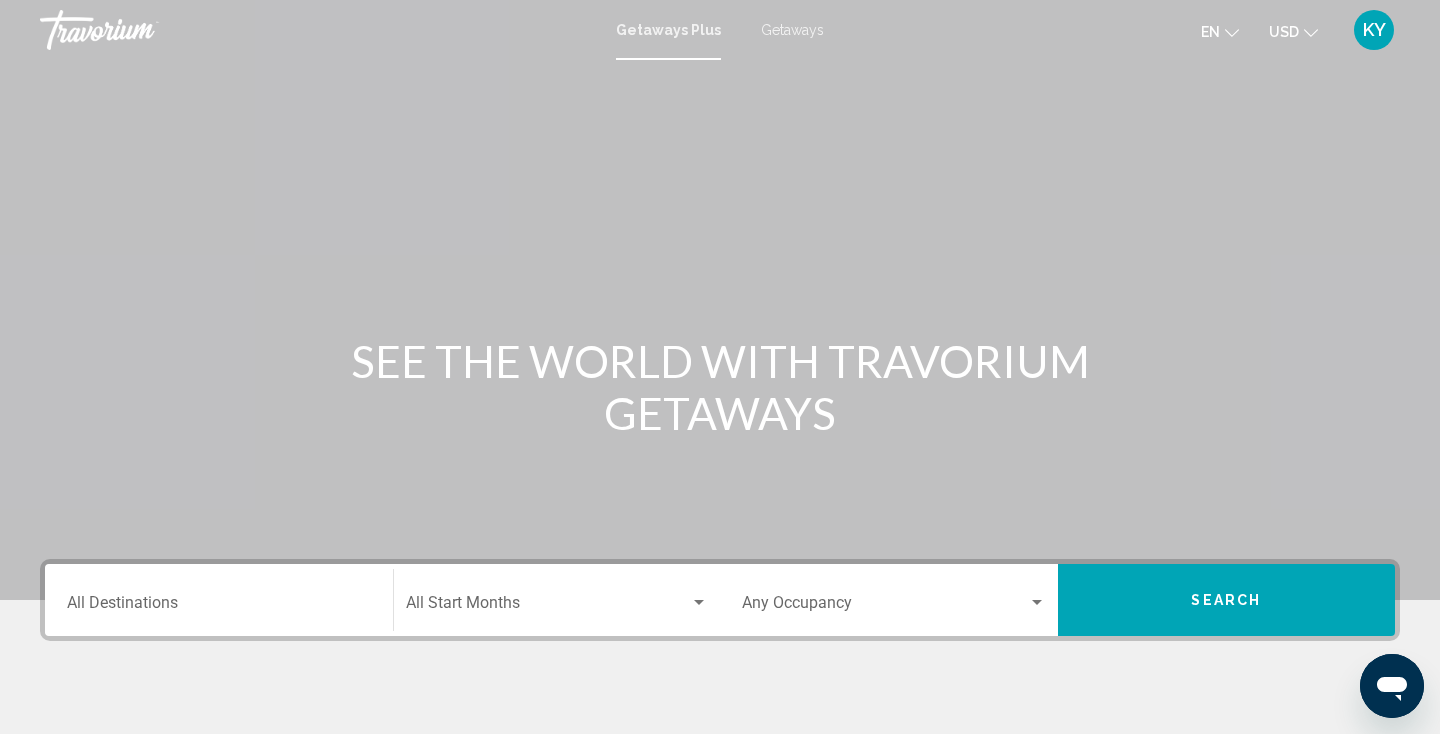 click on "Destination All Destinations" at bounding box center (219, 600) 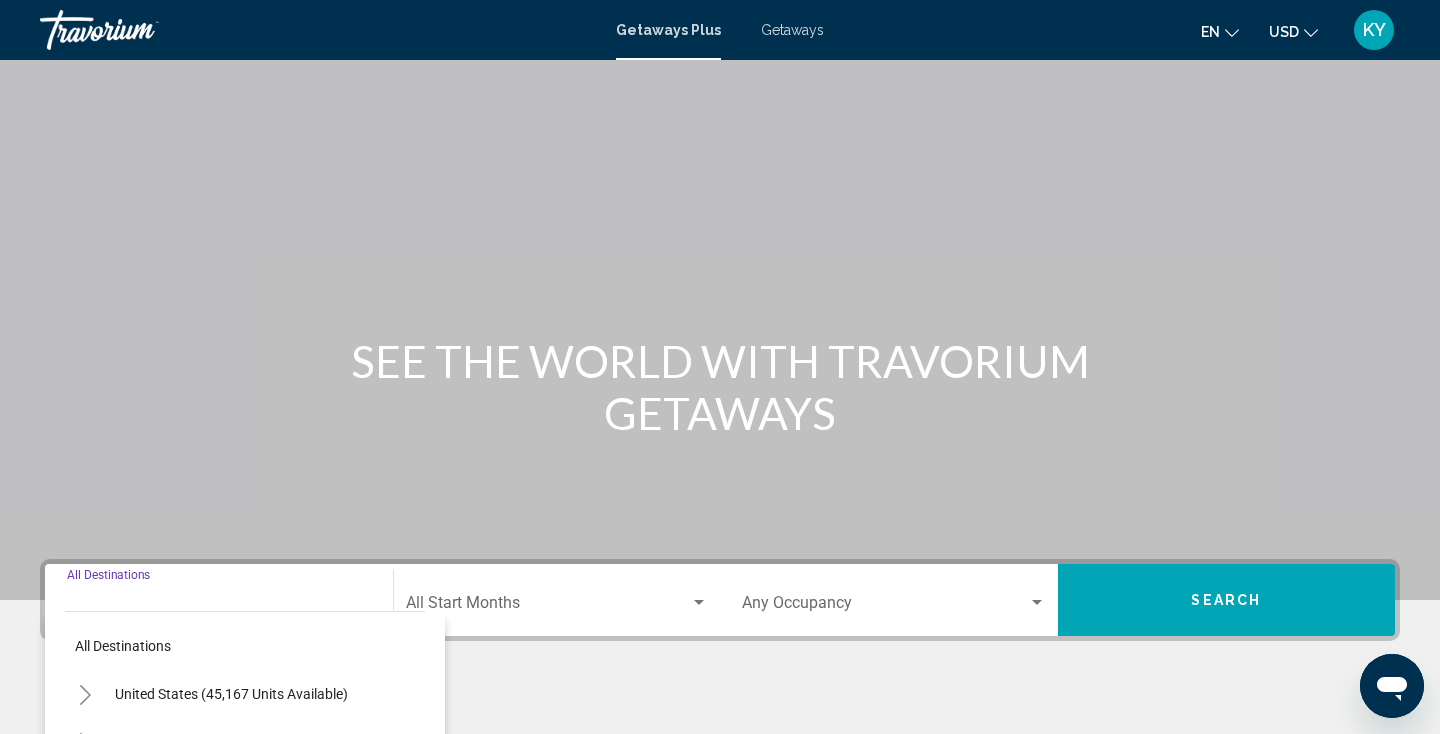 scroll, scrollTop: 352, scrollLeft: 0, axis: vertical 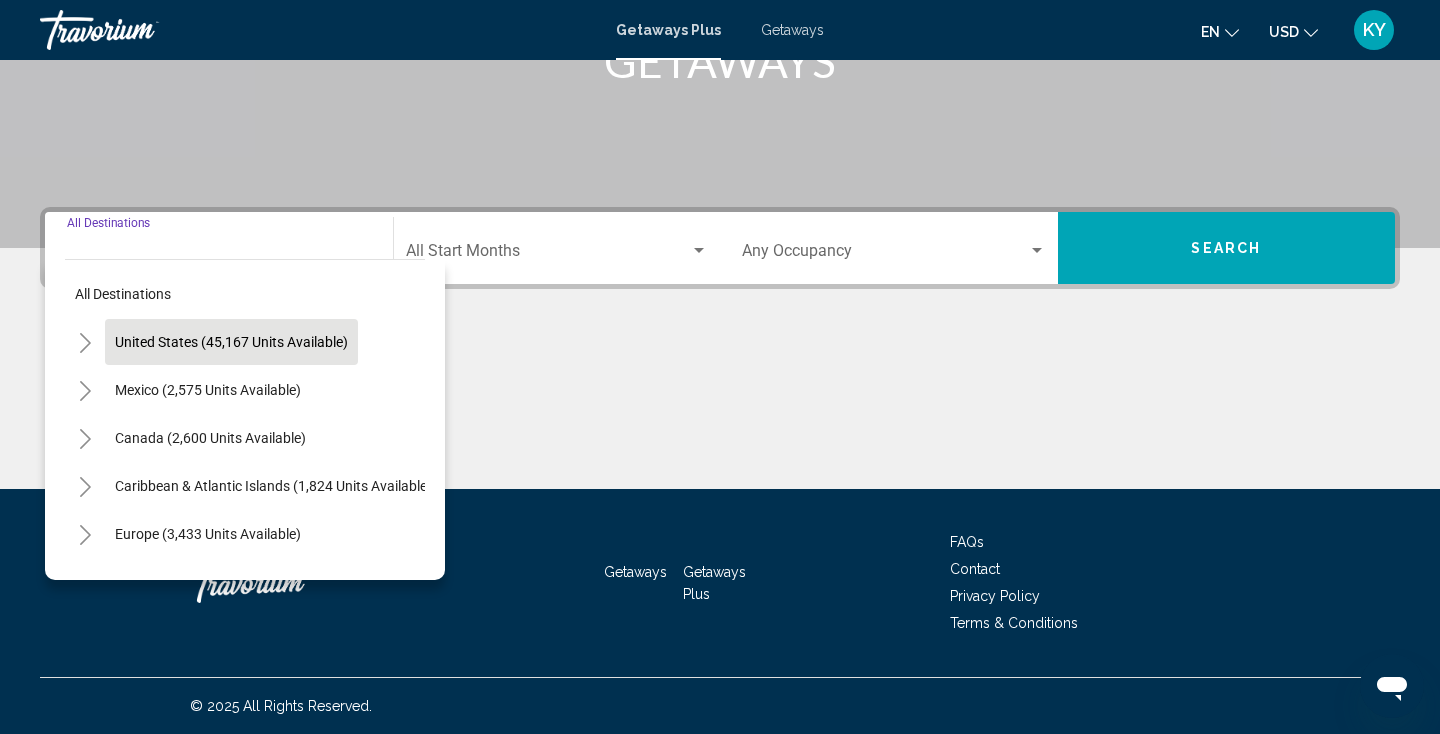 click on "United States (45,167 units available)" at bounding box center [208, 390] 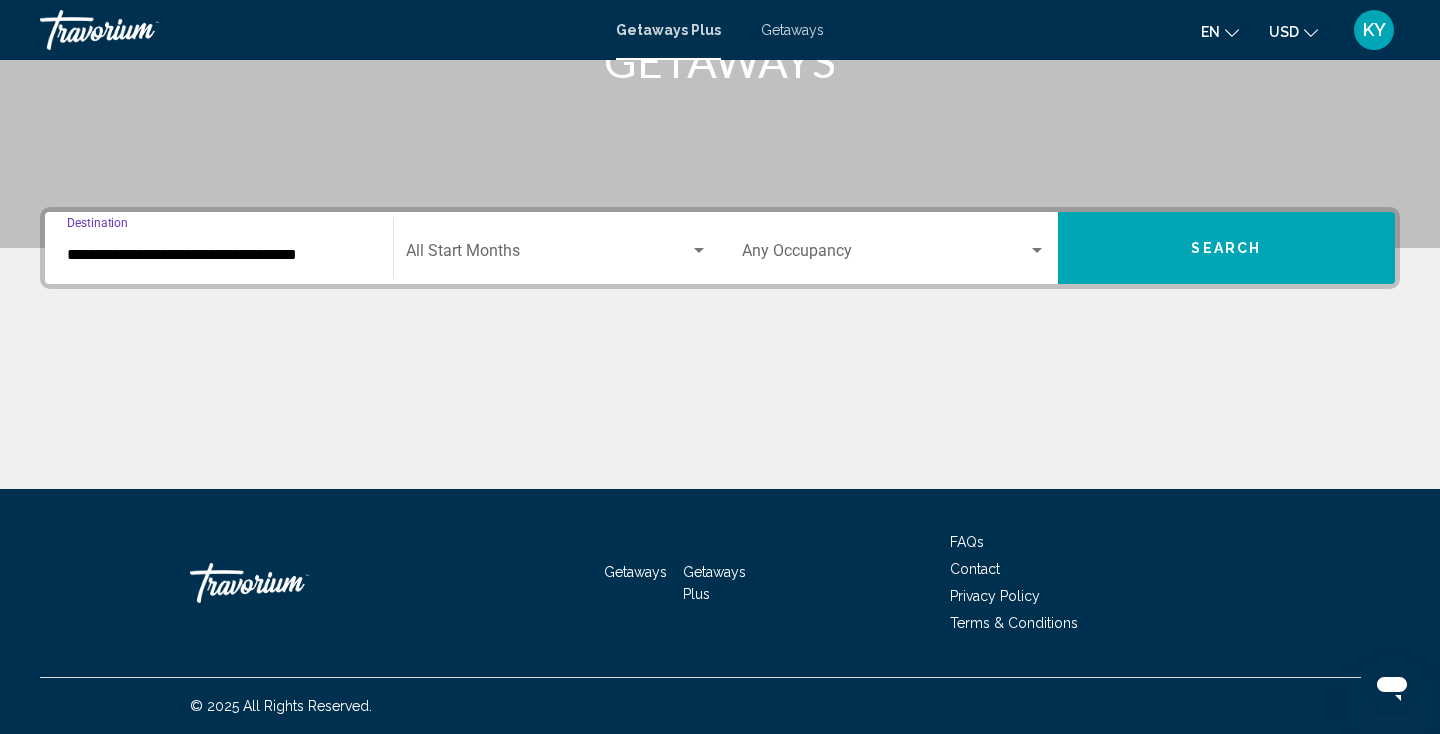 click on "**********" at bounding box center [219, 248] 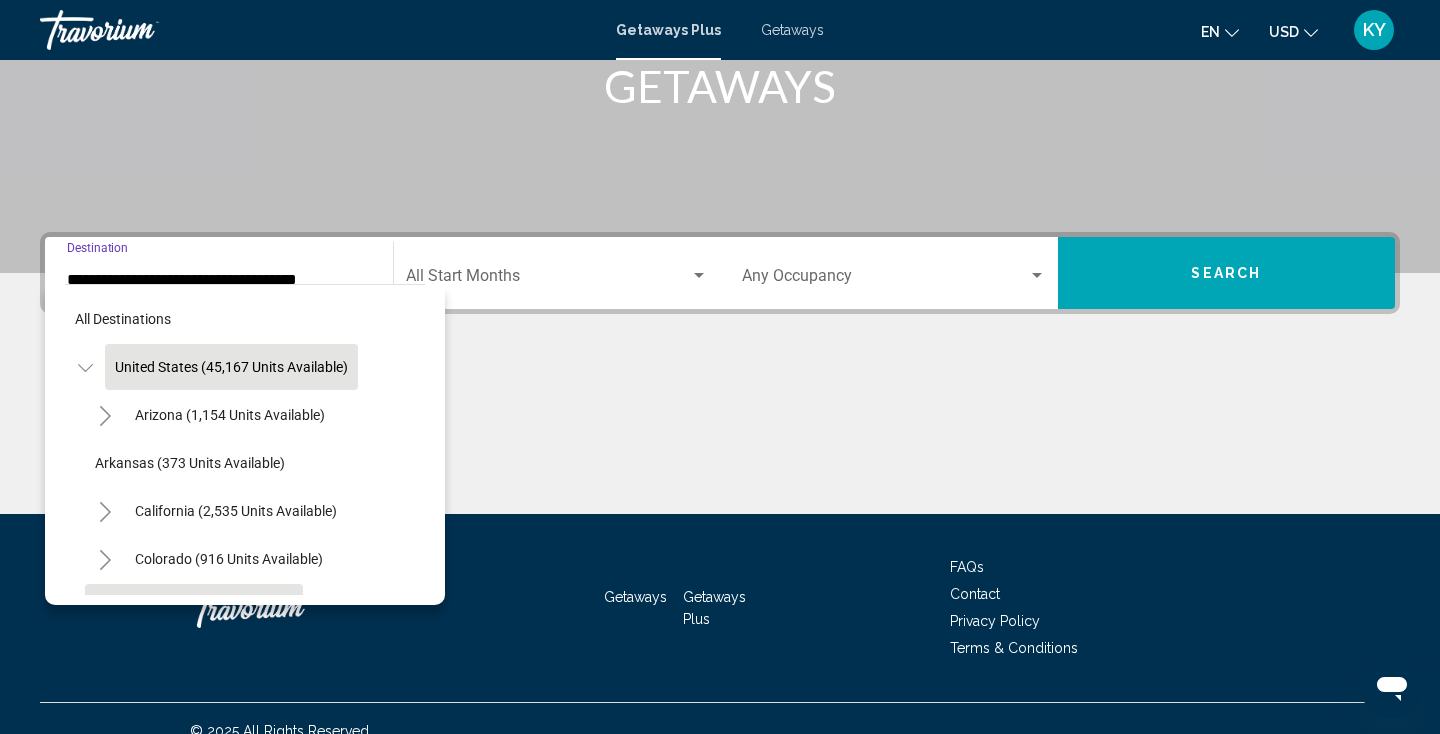 click on "Connecticut (61 units available)" 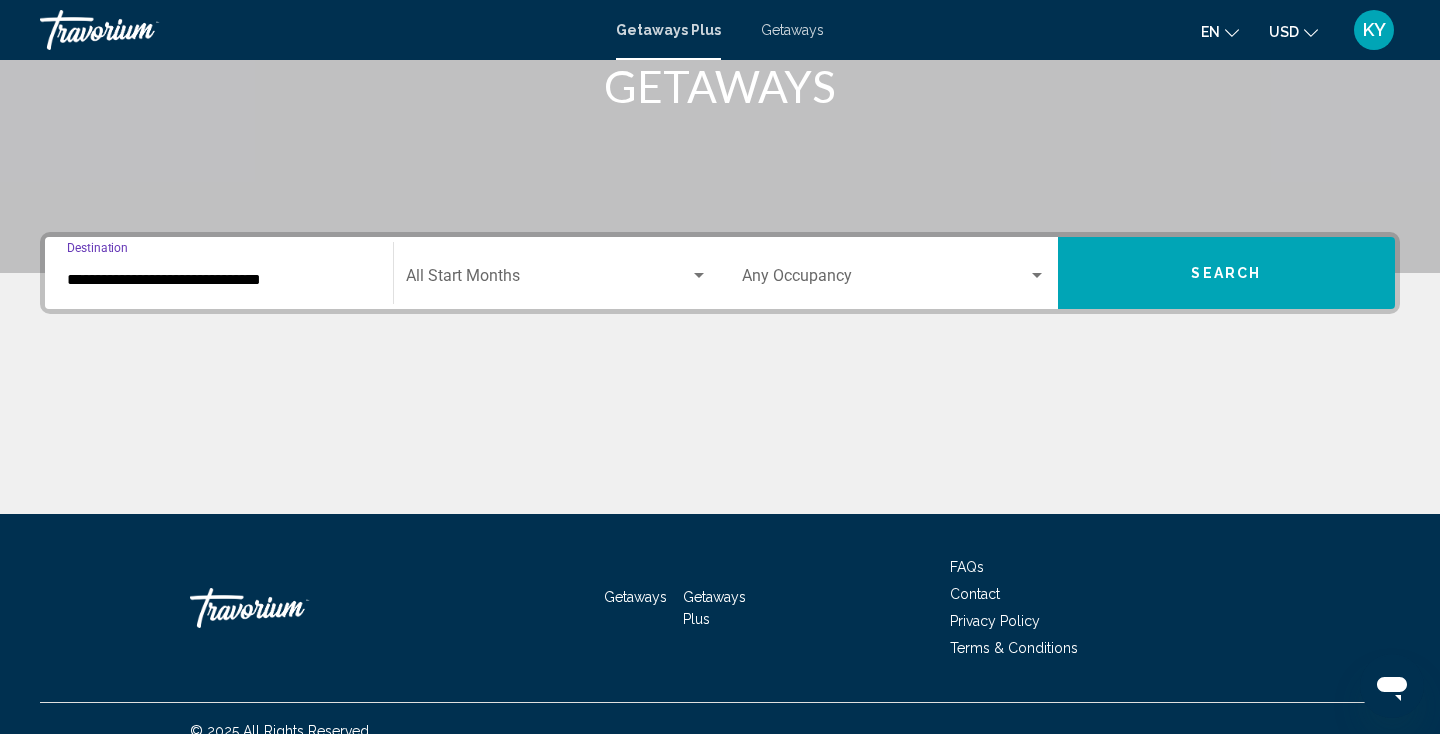 scroll, scrollTop: 352, scrollLeft: 0, axis: vertical 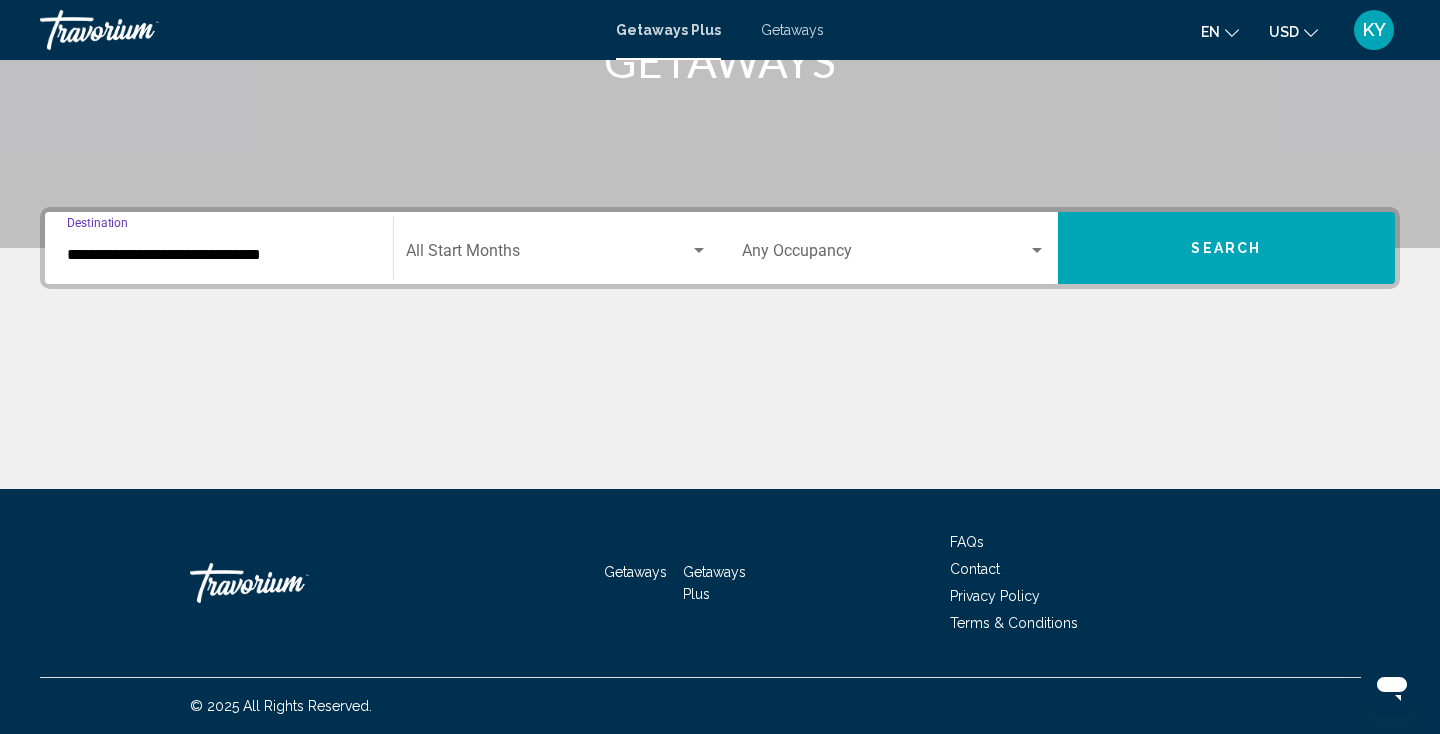 click on "**********" at bounding box center (219, 255) 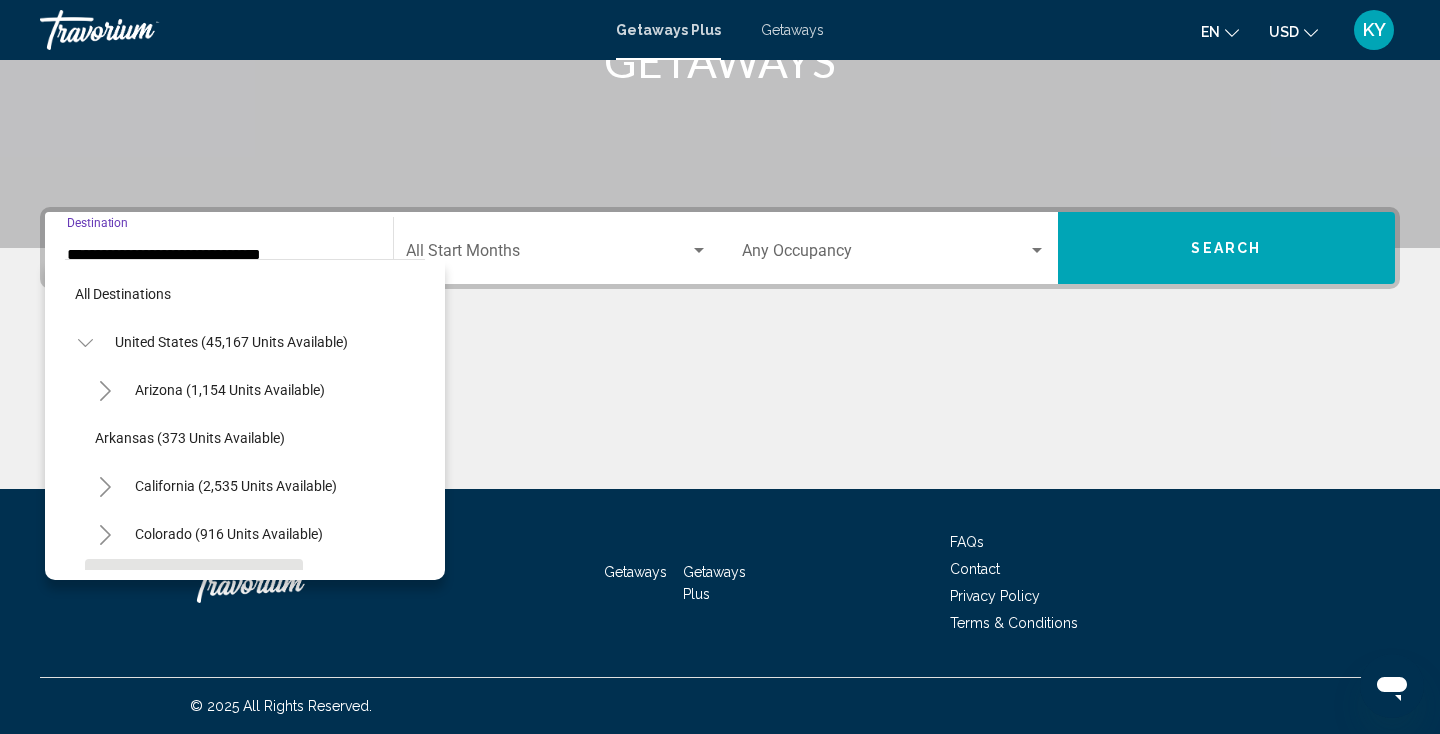 scroll, scrollTop: 167, scrollLeft: 0, axis: vertical 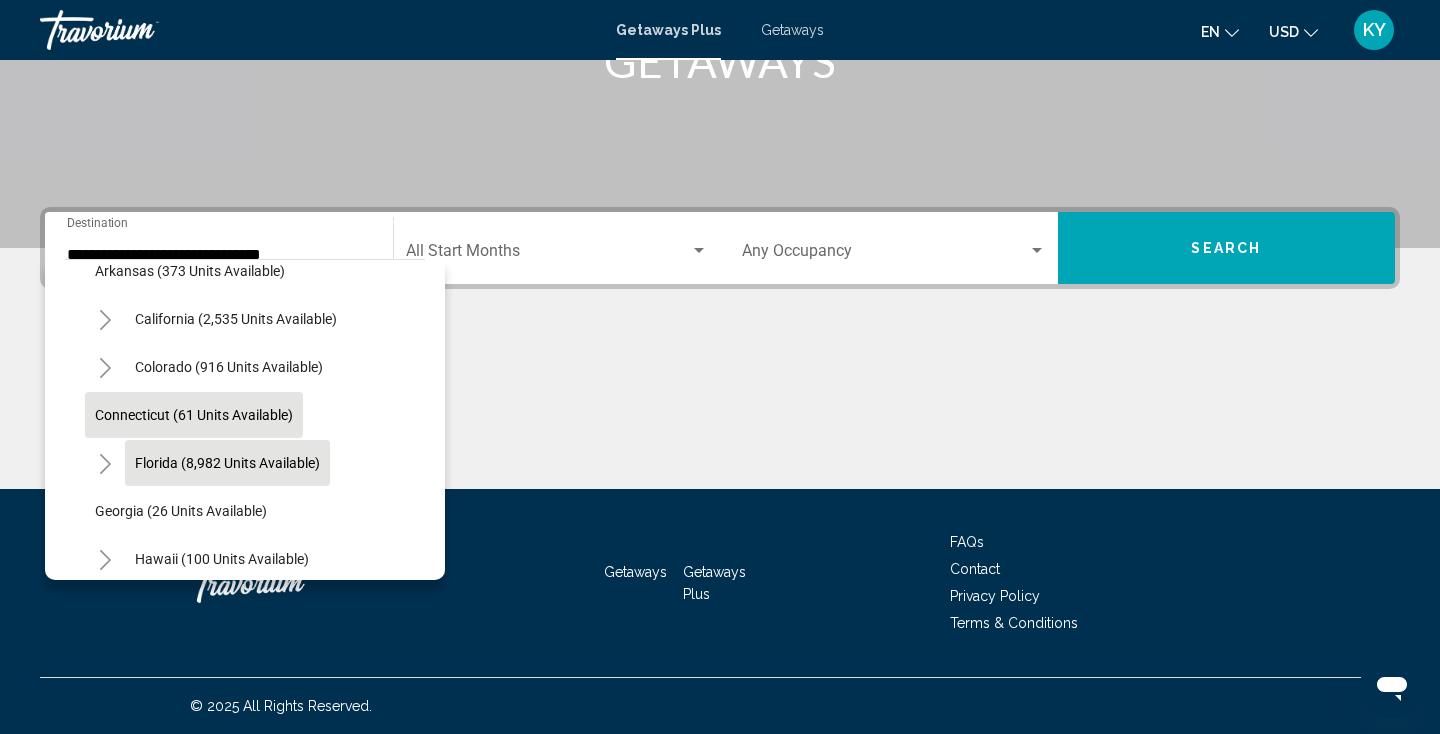 click on "Florida (8,982 units available)" 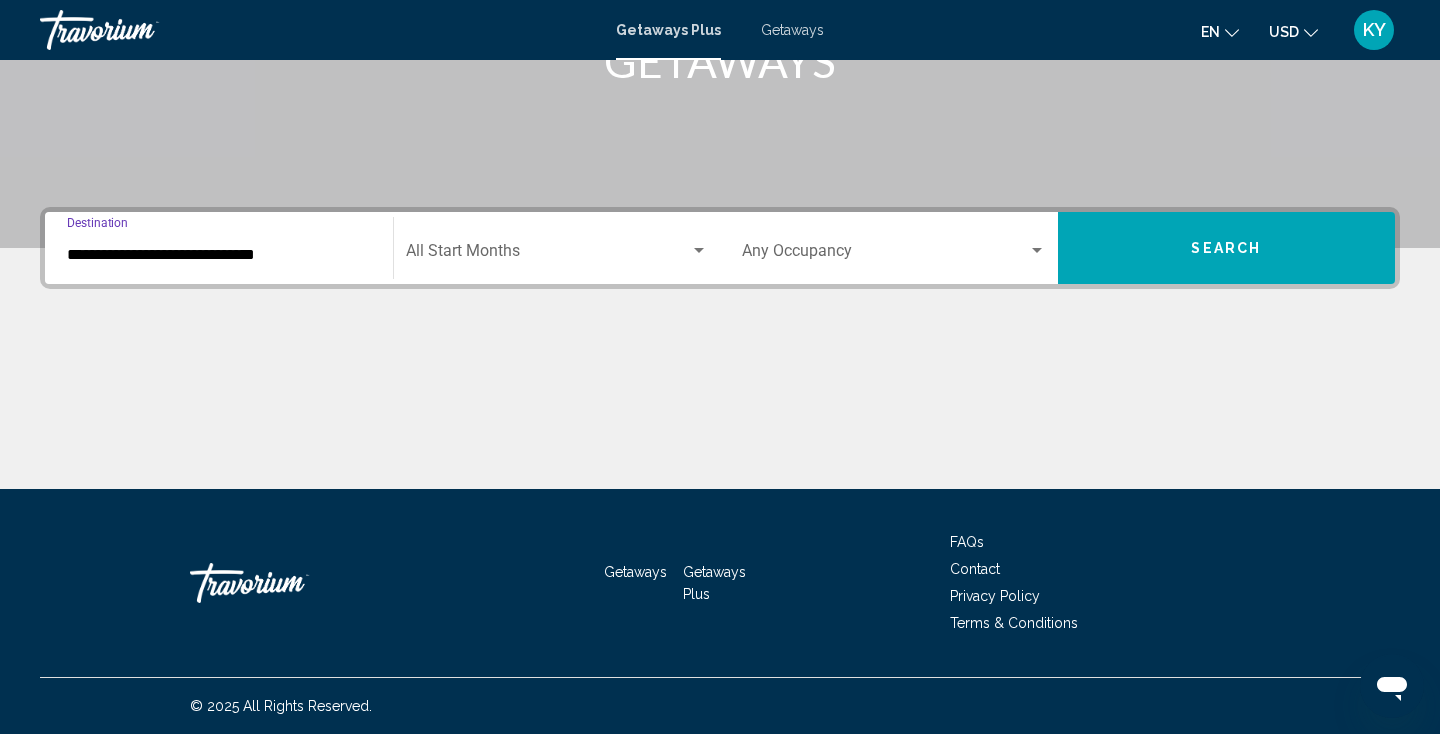 click on "**********" at bounding box center [219, 255] 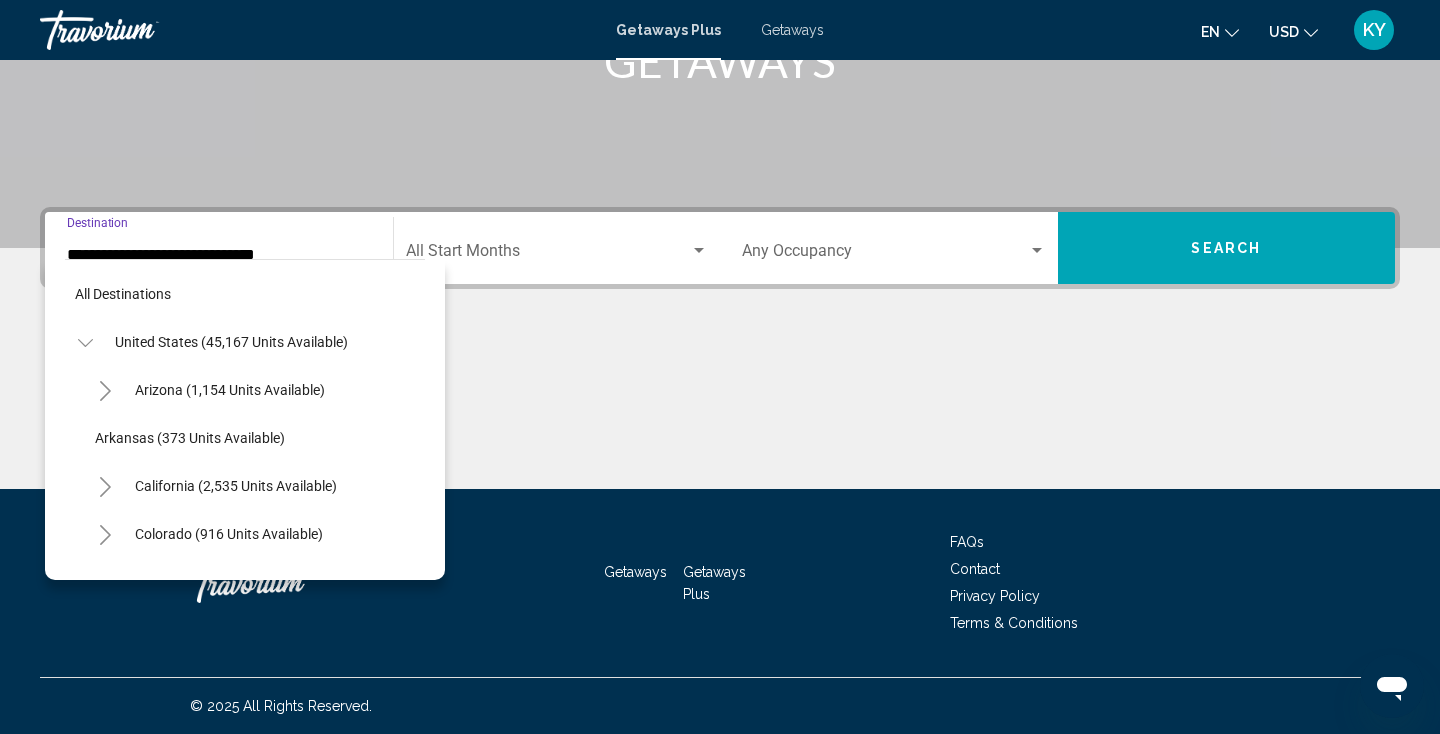 scroll, scrollTop: 215, scrollLeft: 0, axis: vertical 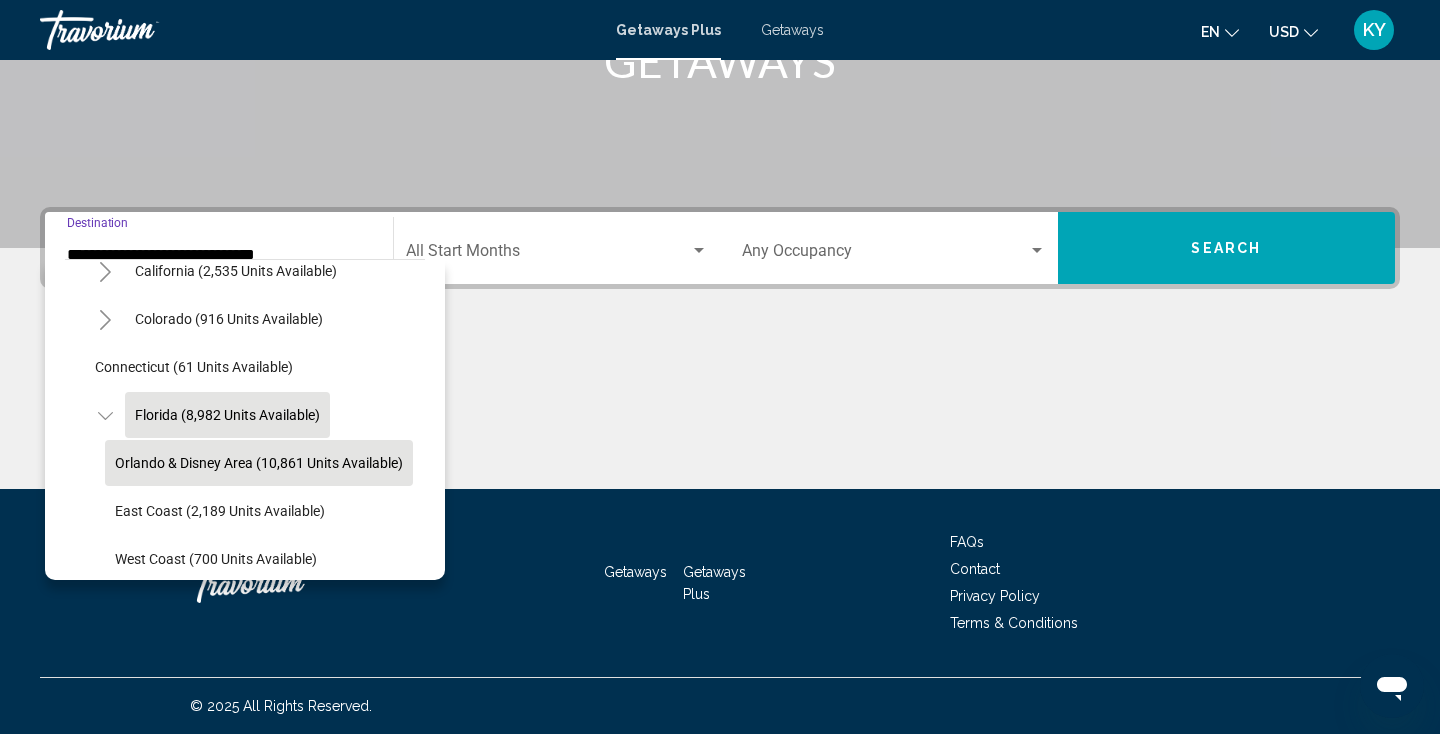 click on "Orlando & Disney Area (10,861 units available)" 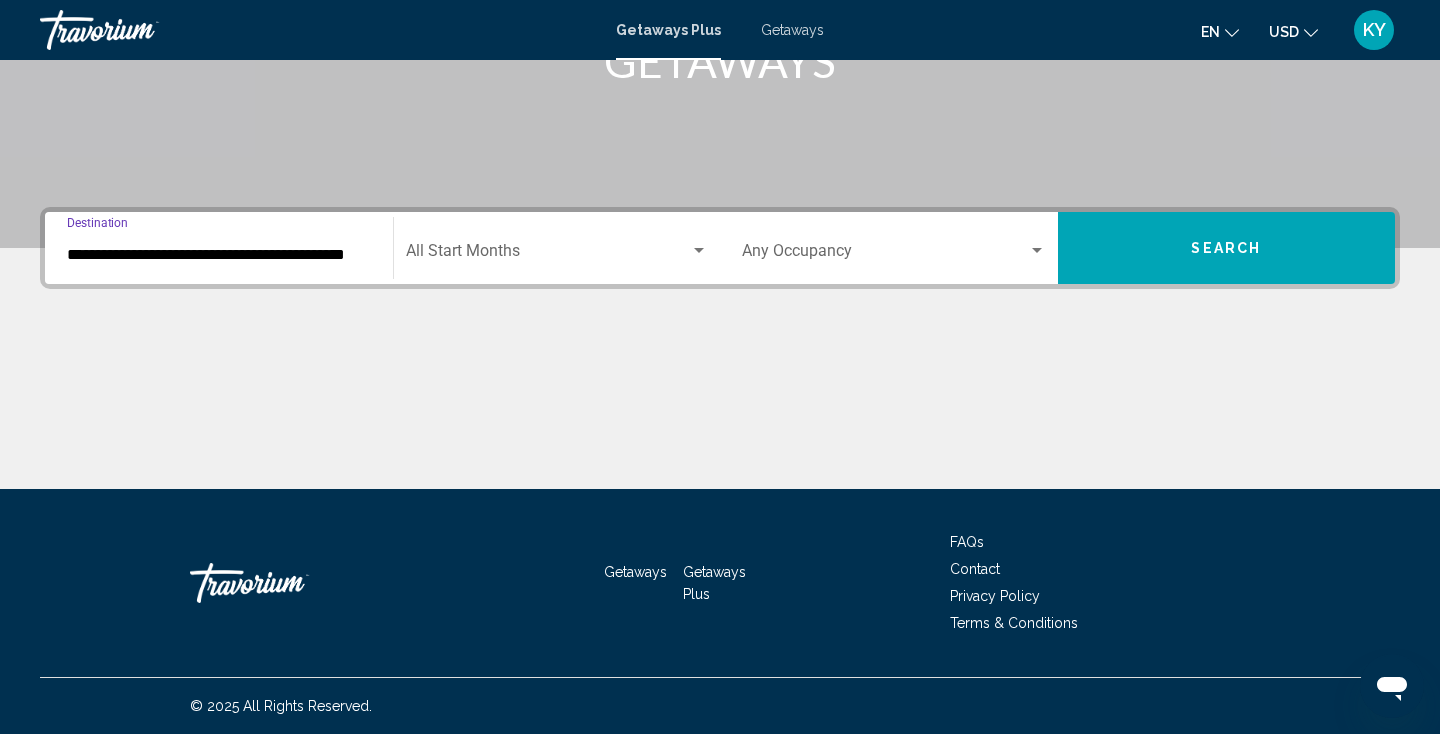 click on "Start Month All Start Months" 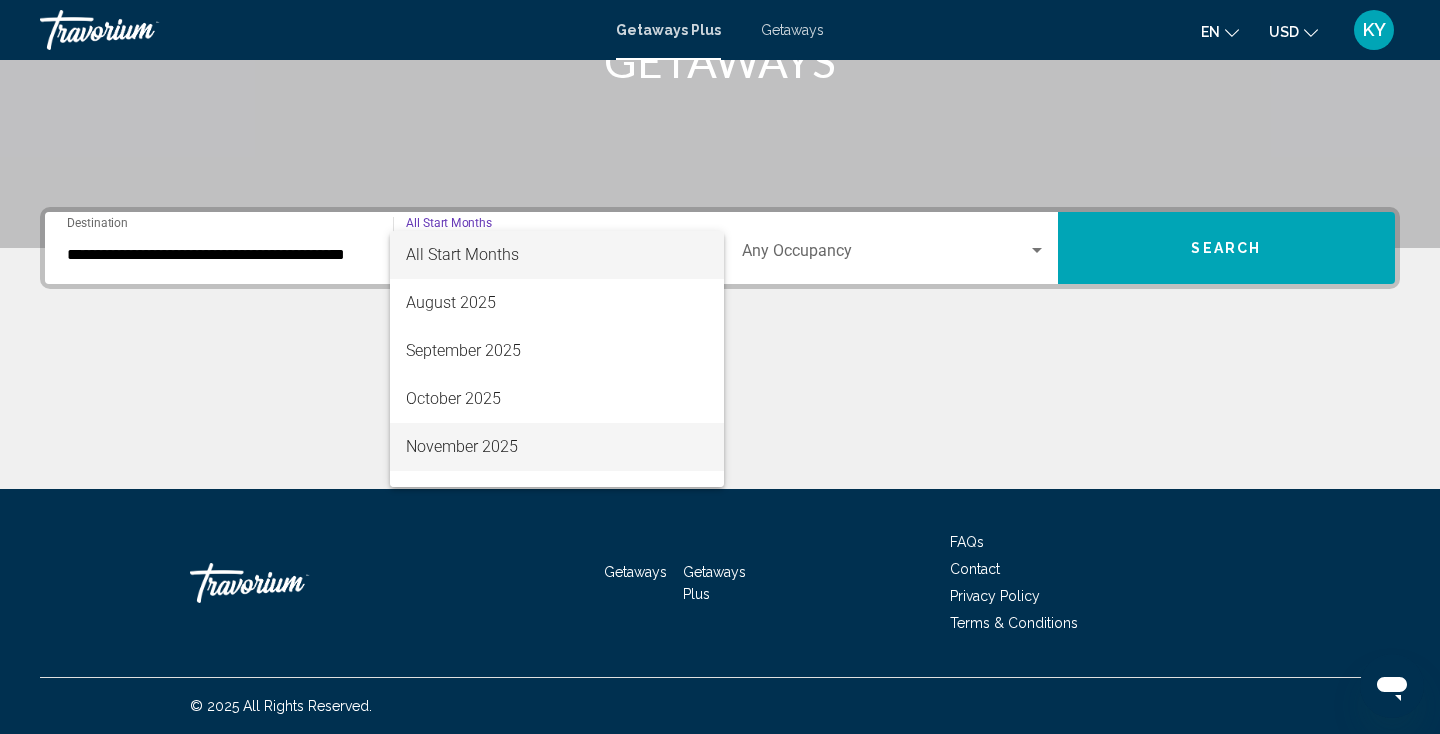 click on "November 2025" at bounding box center (557, 447) 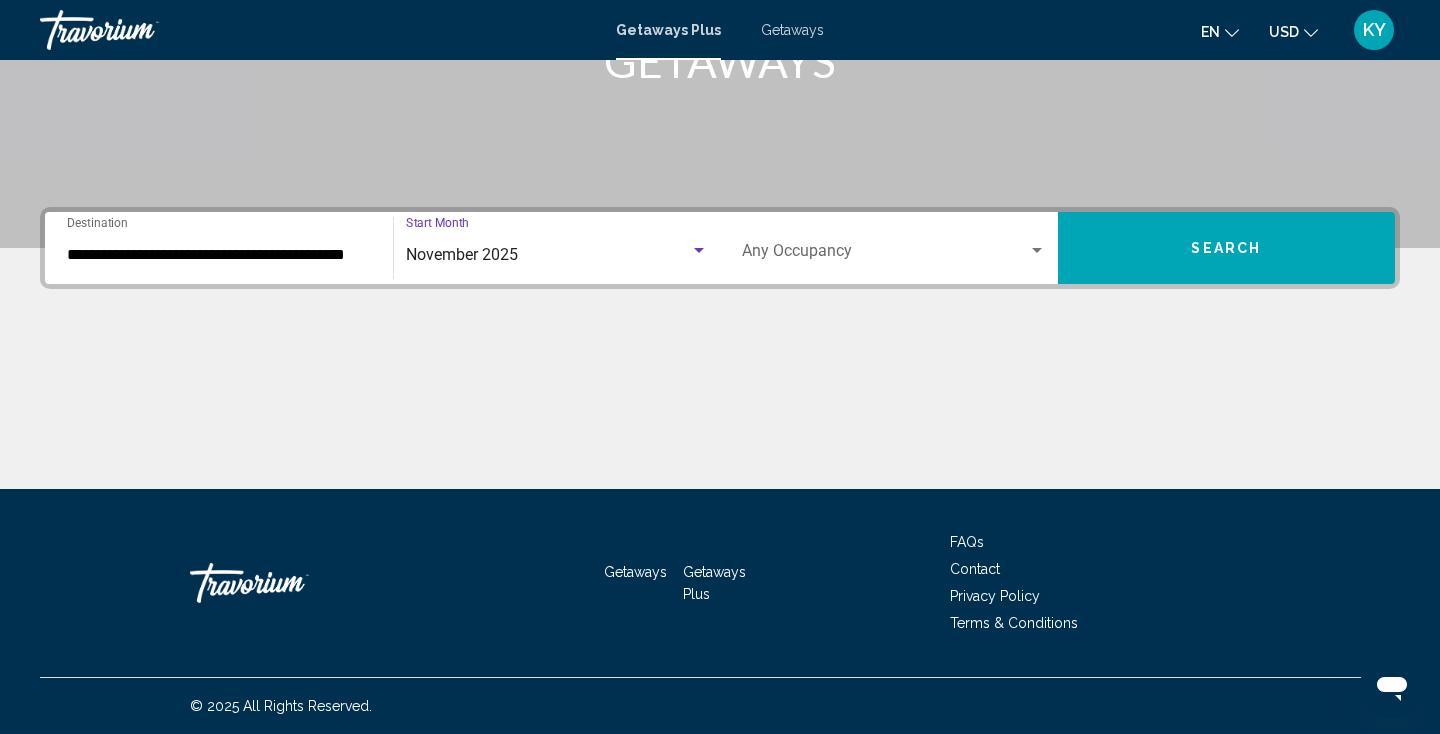click on "Occupancy Any Occupancy" at bounding box center [894, 248] 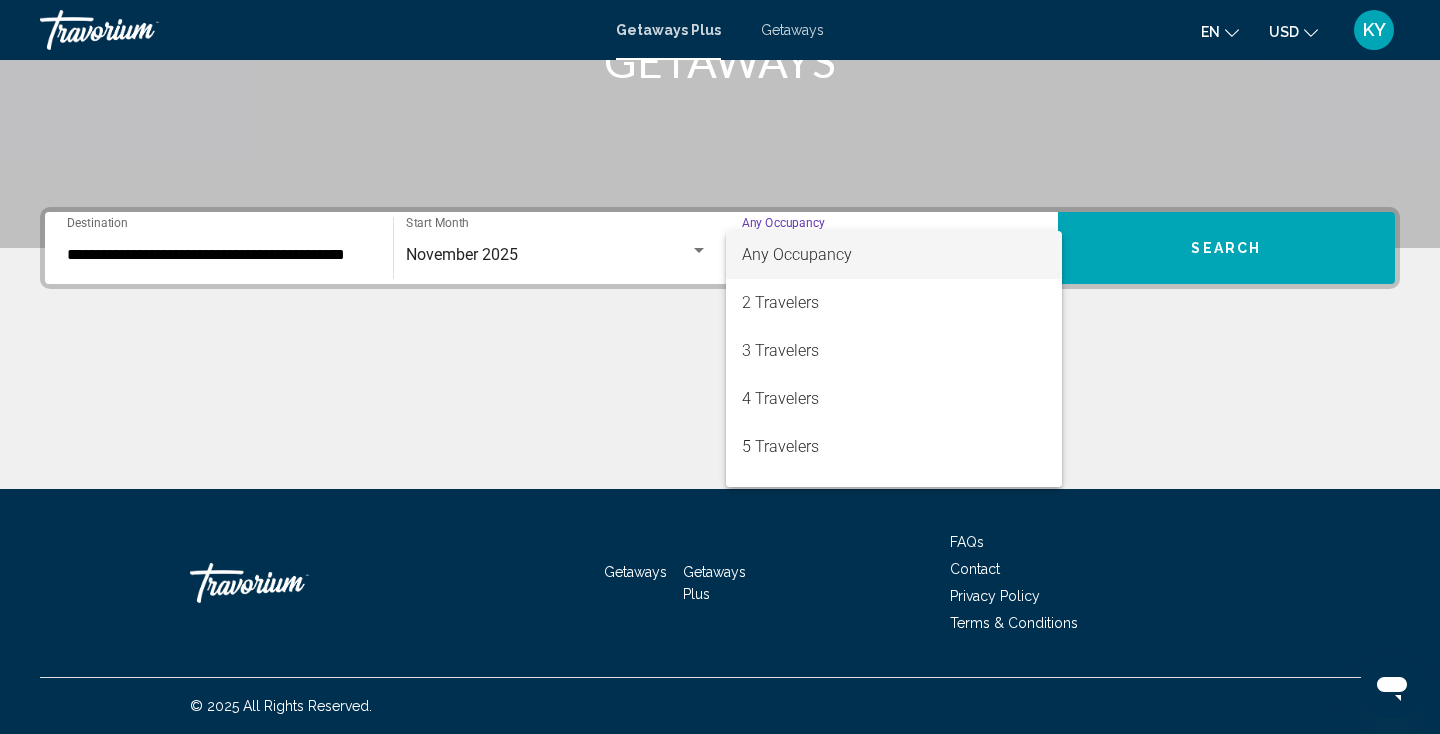 click at bounding box center (720, 367) 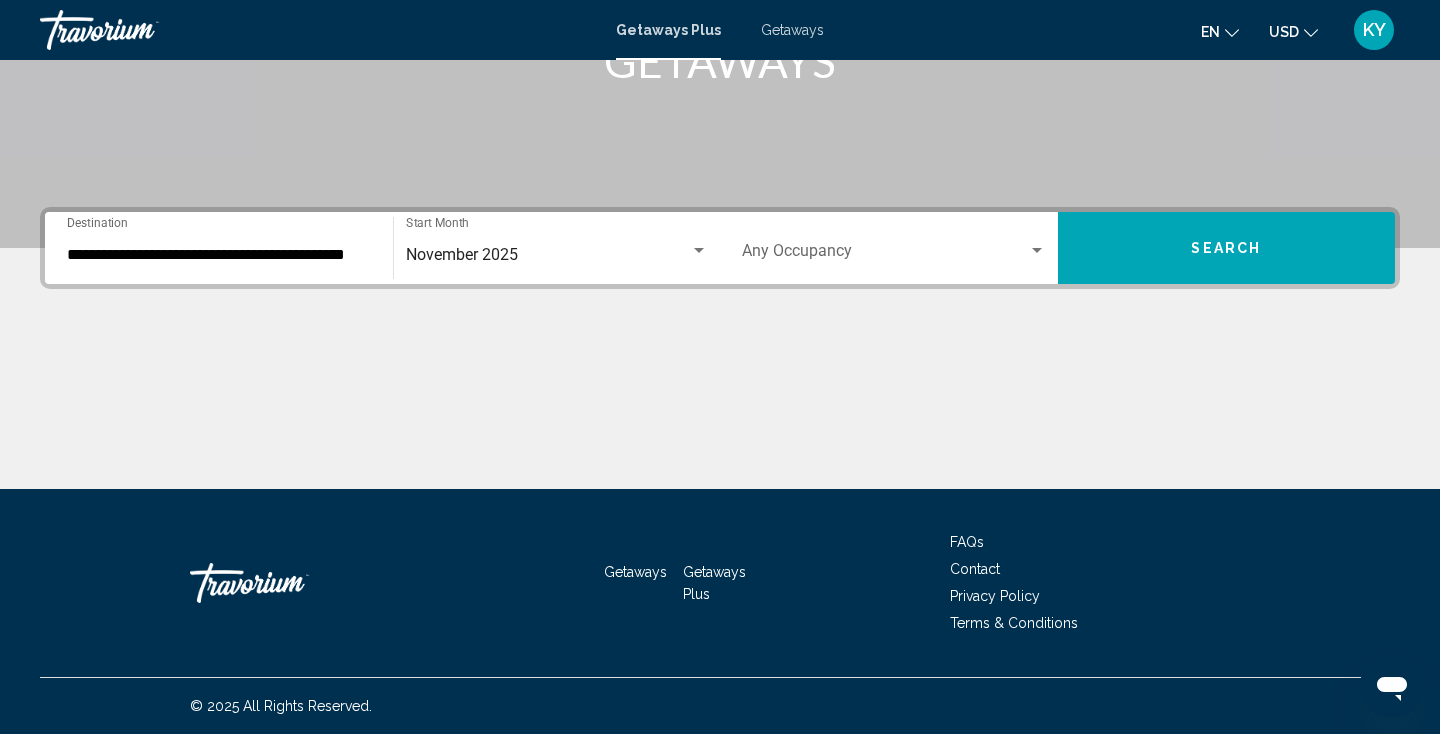 click on "Search" at bounding box center (1226, 249) 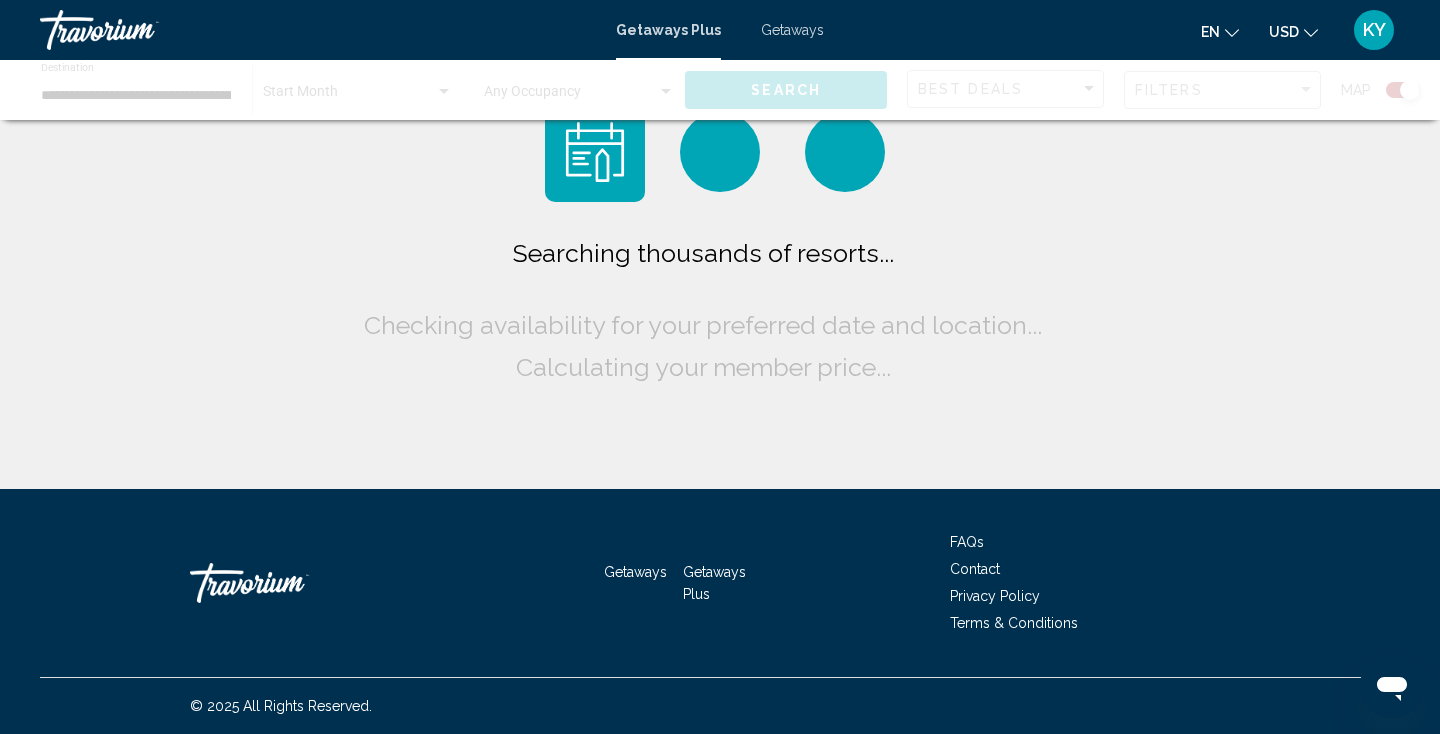 scroll, scrollTop: 0, scrollLeft: 0, axis: both 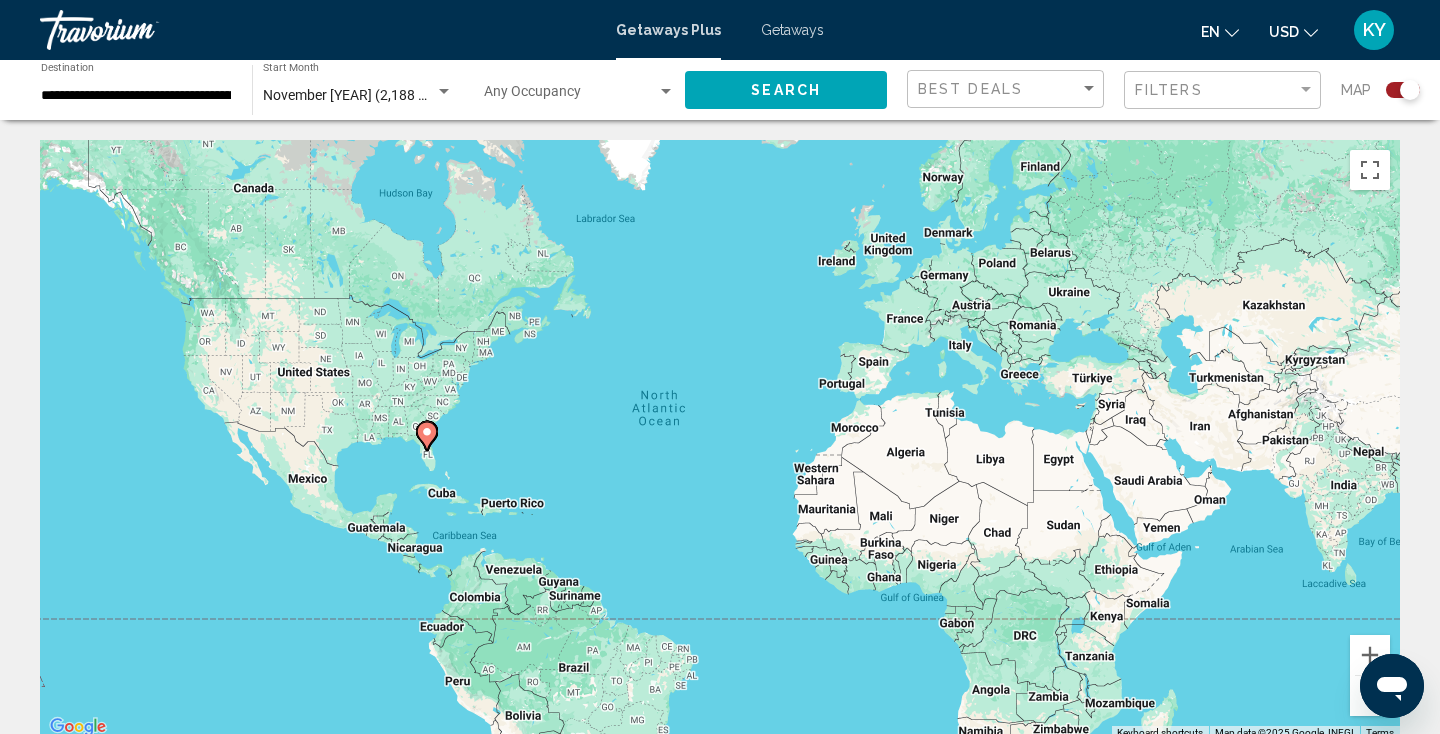 click on "Search" 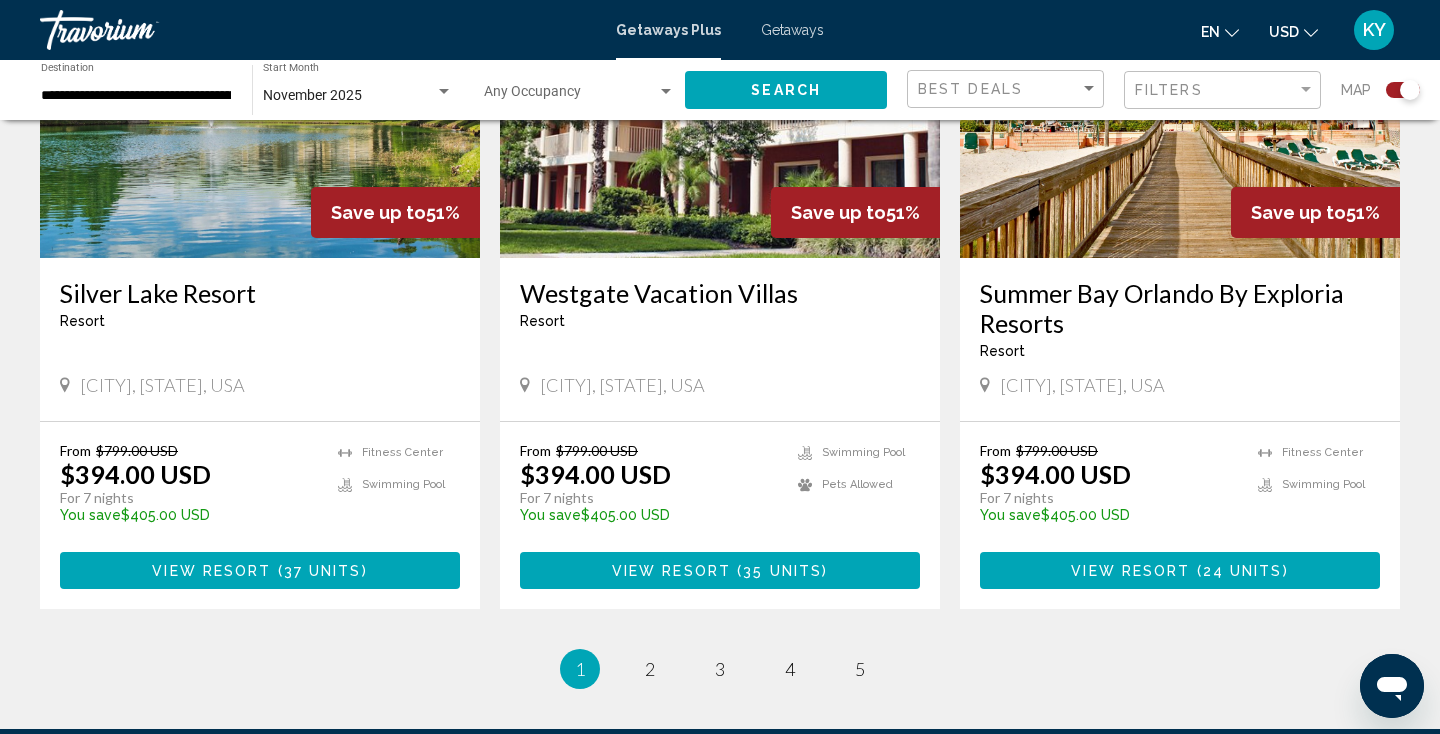 scroll, scrollTop: 3028, scrollLeft: 0, axis: vertical 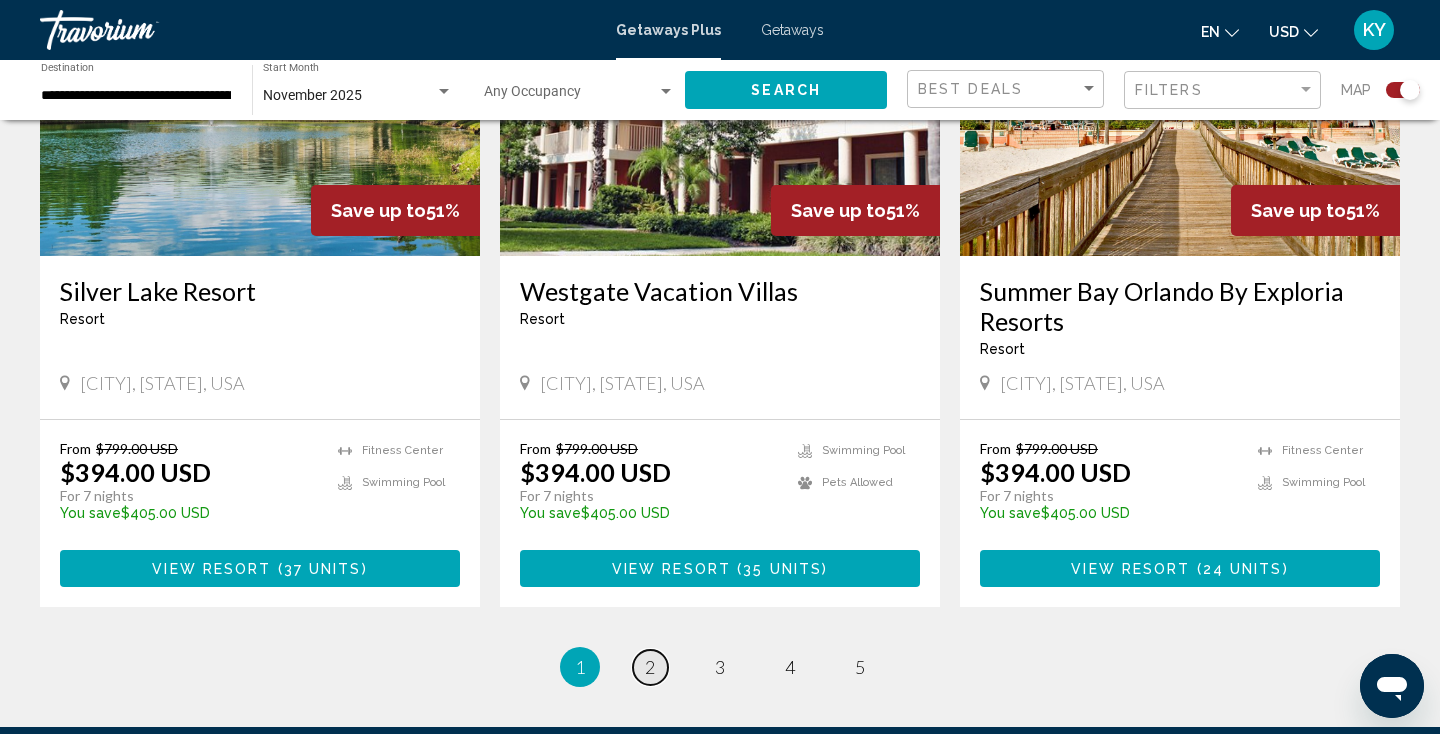 click on "2" at bounding box center [650, 667] 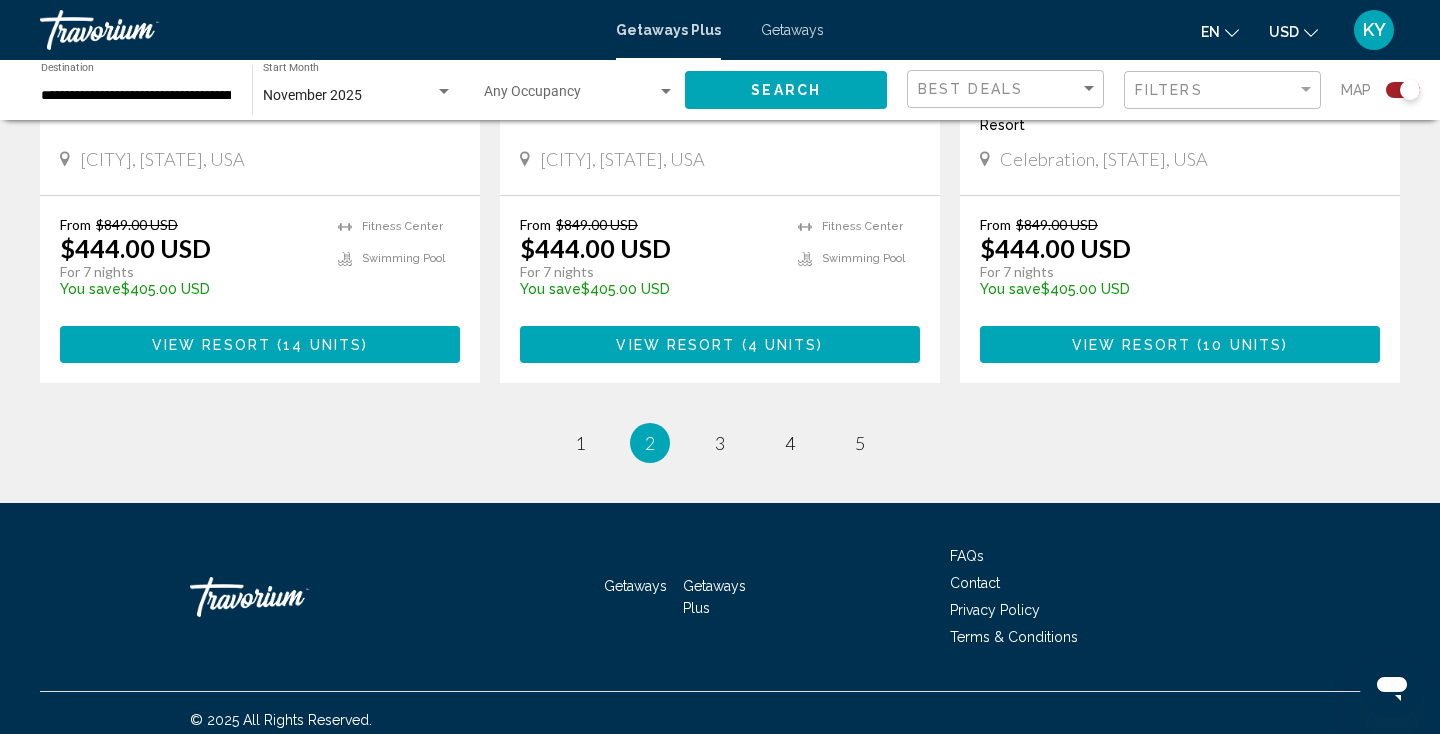 scroll, scrollTop: 3247, scrollLeft: 0, axis: vertical 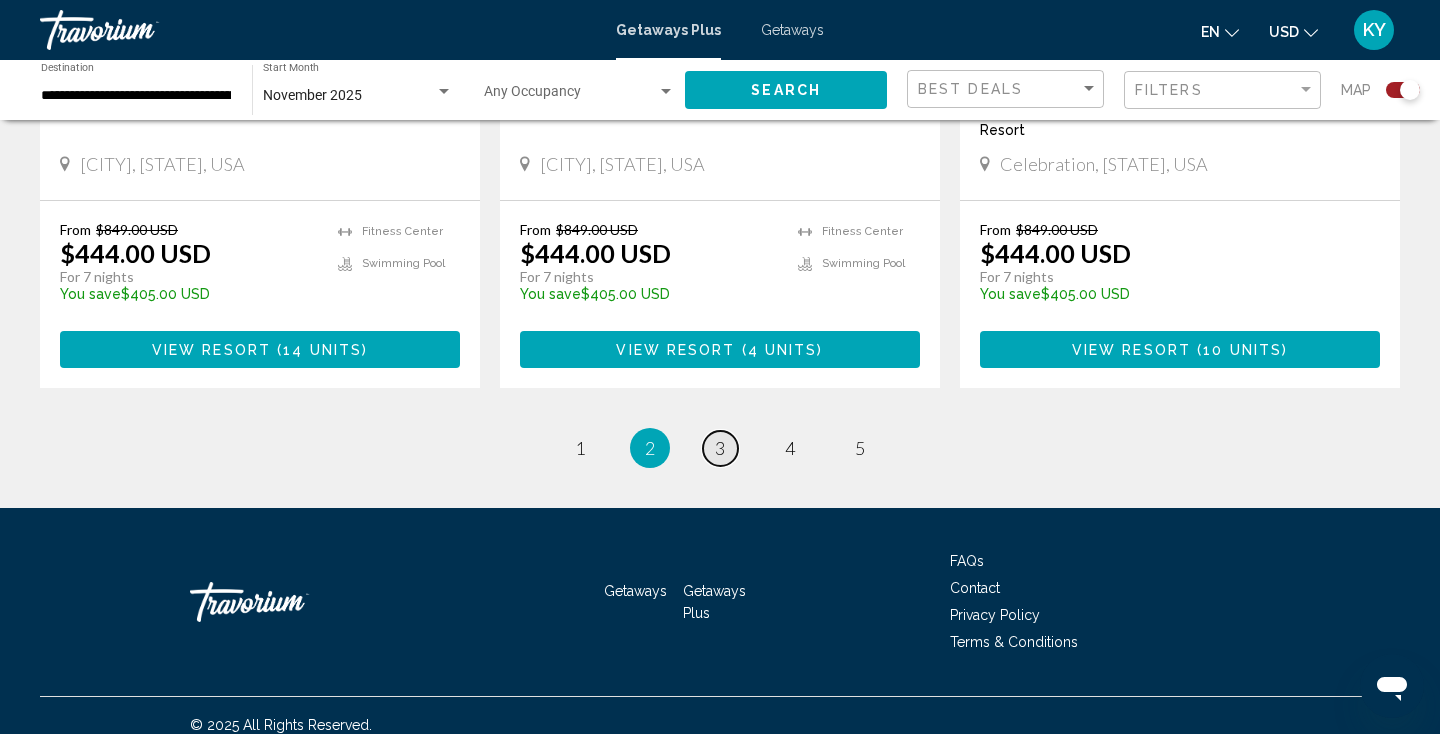 click on "3" at bounding box center [720, 448] 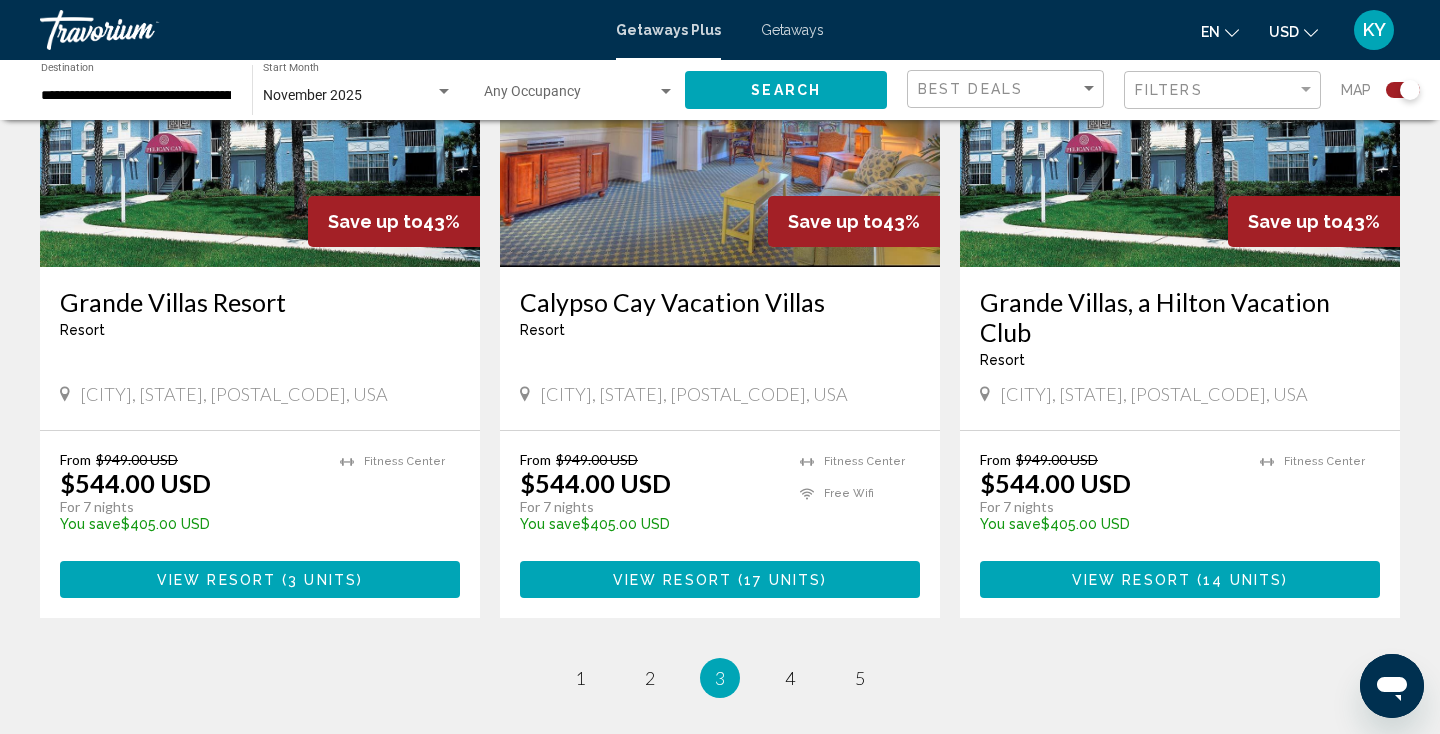 scroll, scrollTop: 3078, scrollLeft: 0, axis: vertical 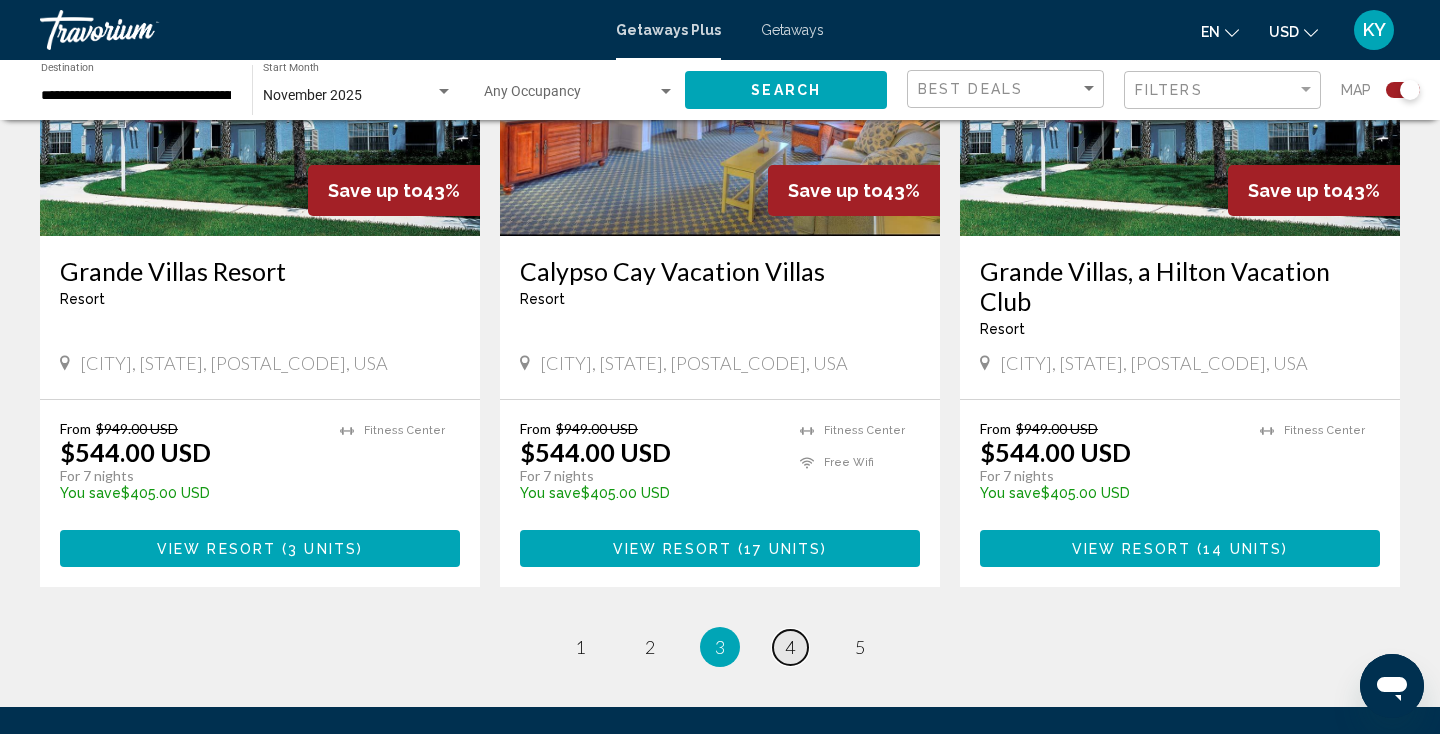 click on "page  4" at bounding box center (790, 647) 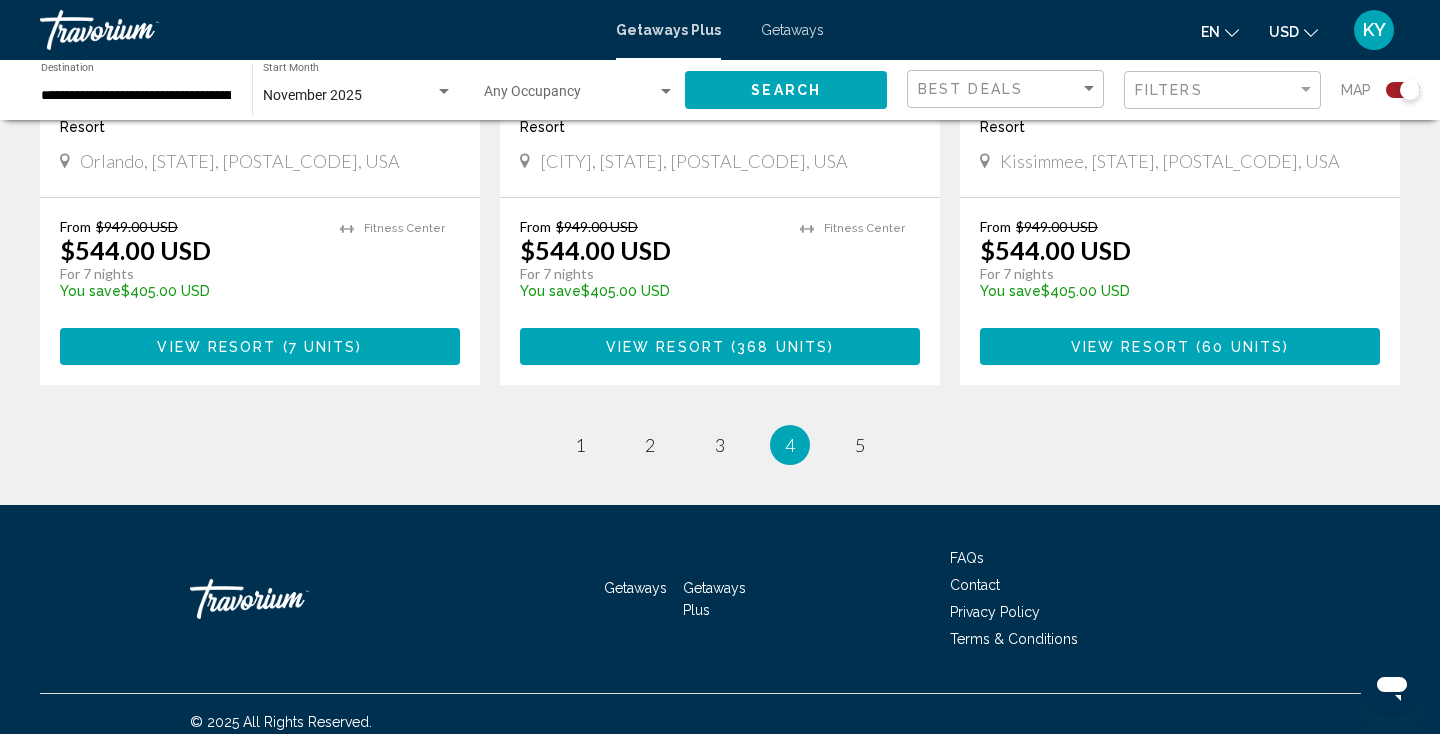 scroll, scrollTop: 3187, scrollLeft: 0, axis: vertical 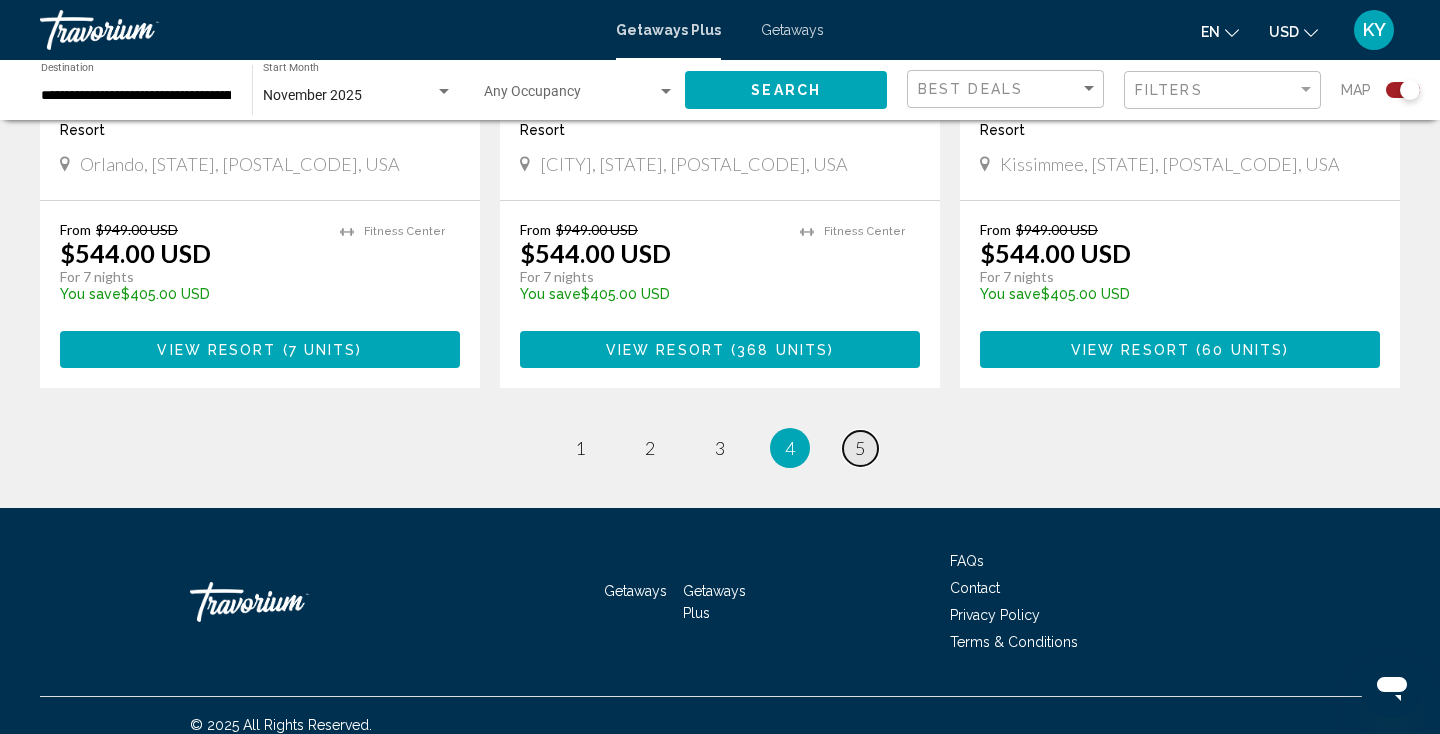 click on "page  5" at bounding box center [860, 448] 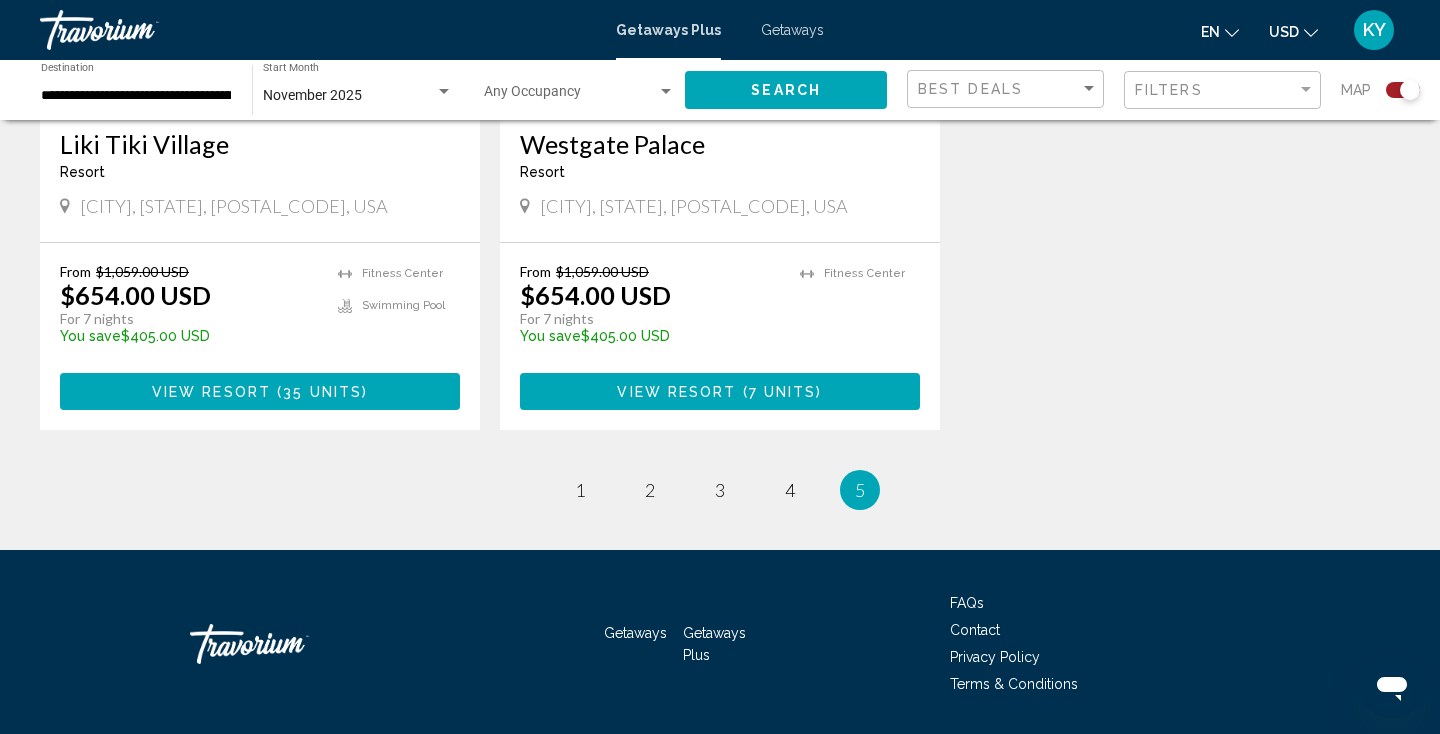 scroll, scrollTop: 3167, scrollLeft: 0, axis: vertical 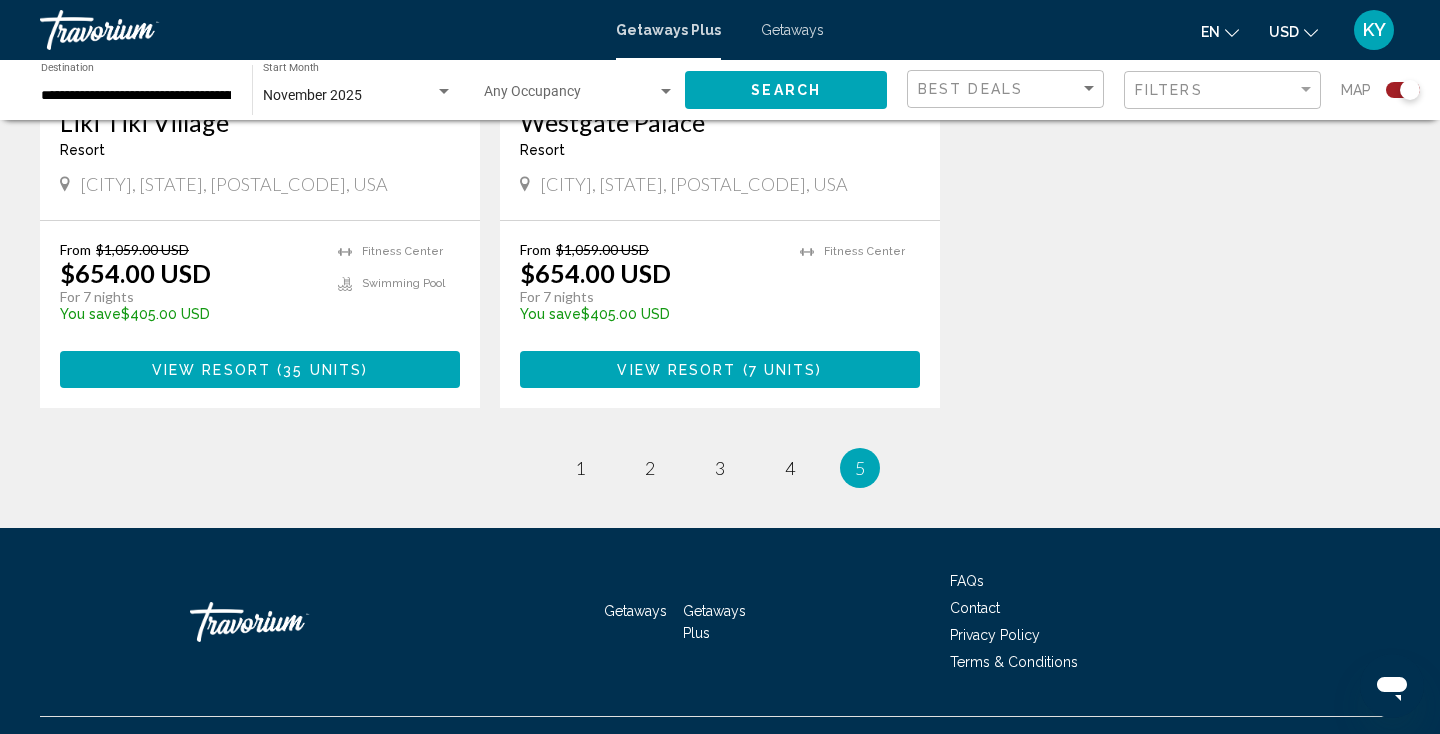 click on "You're on page  5" at bounding box center (860, 468) 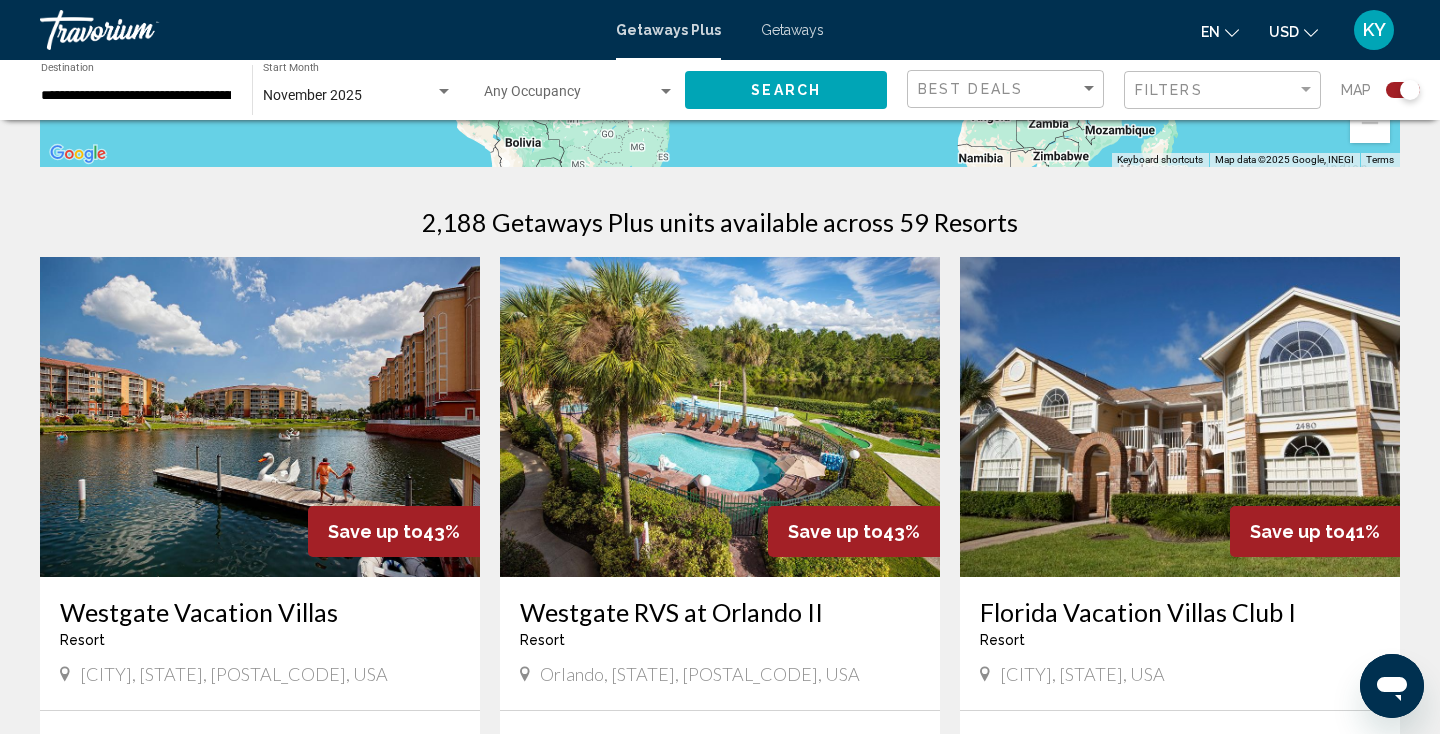 scroll, scrollTop: 567, scrollLeft: 0, axis: vertical 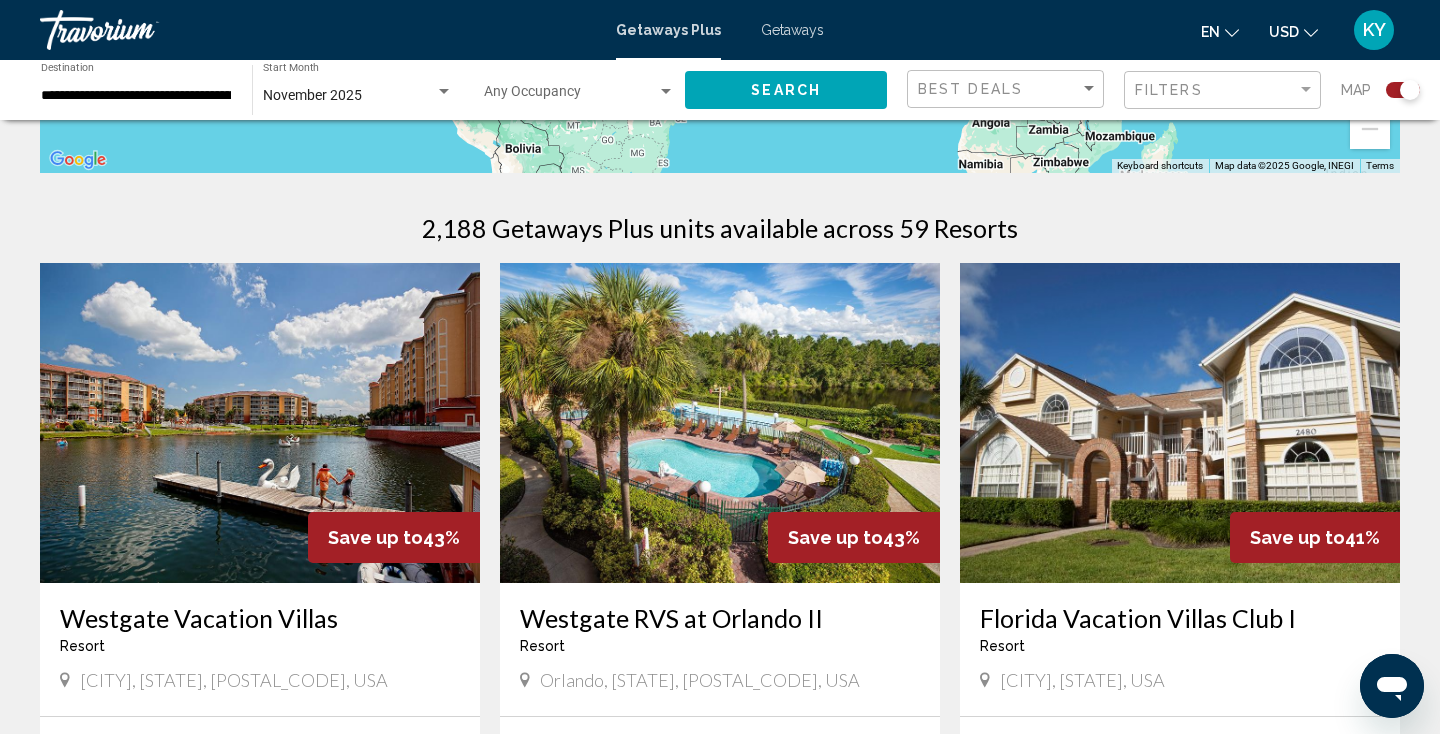 click on "Getaways" at bounding box center (792, 30) 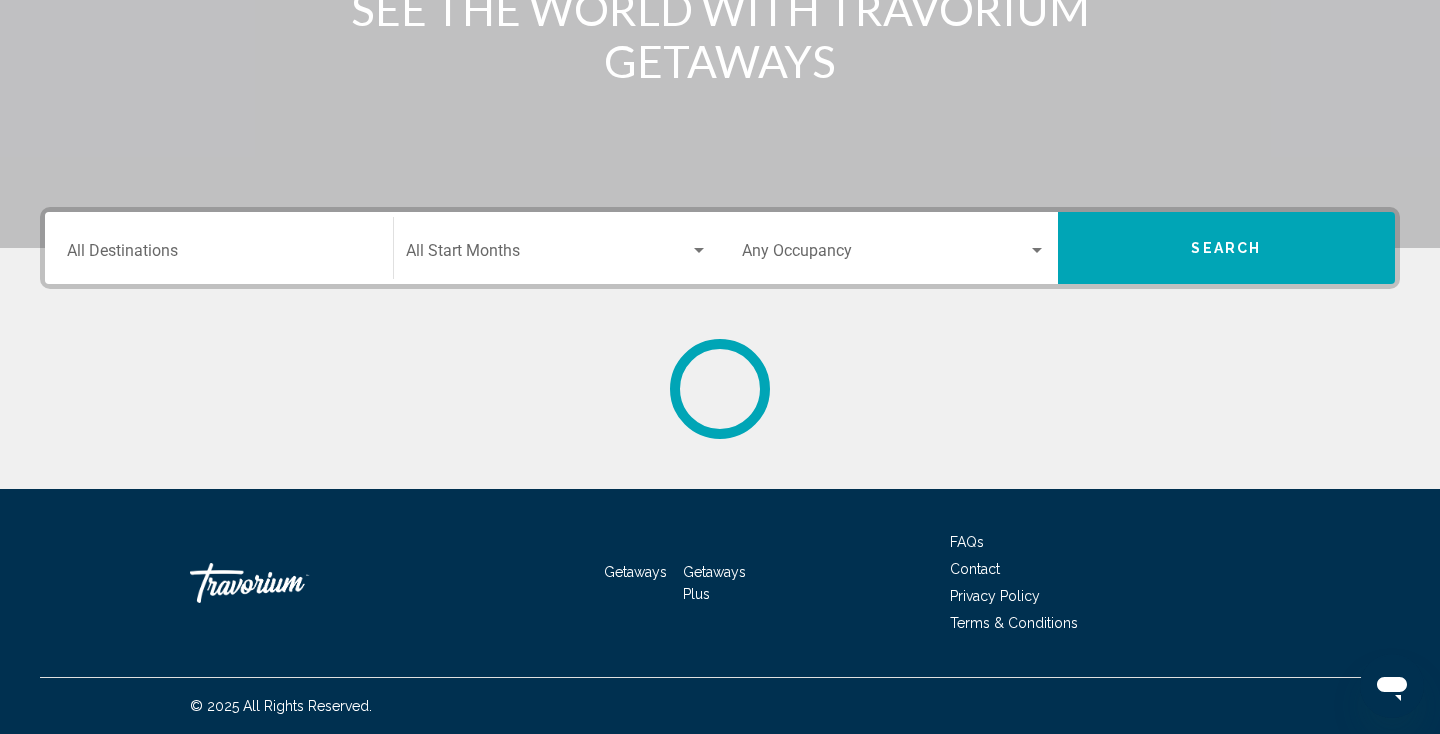 scroll, scrollTop: 0, scrollLeft: 0, axis: both 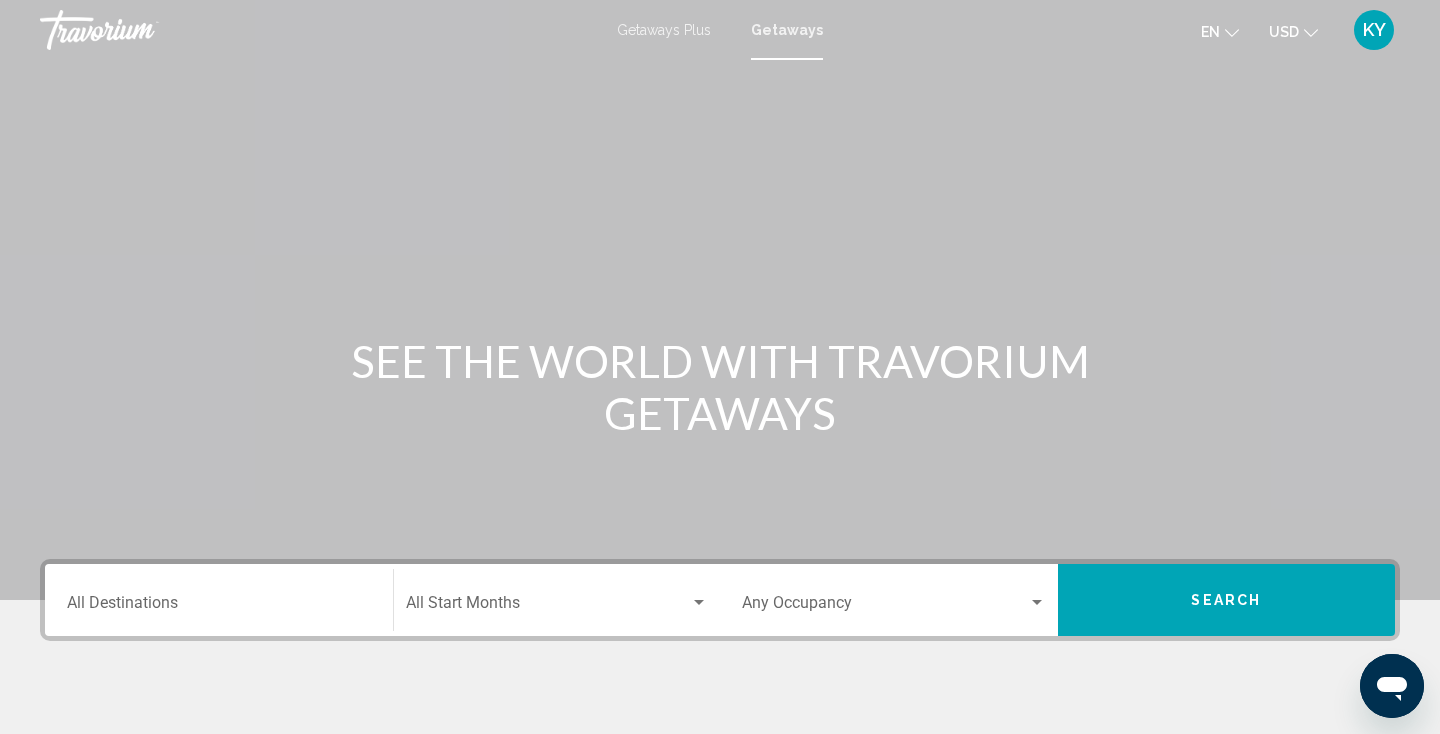 click on "Destination All Destinations" at bounding box center (219, 600) 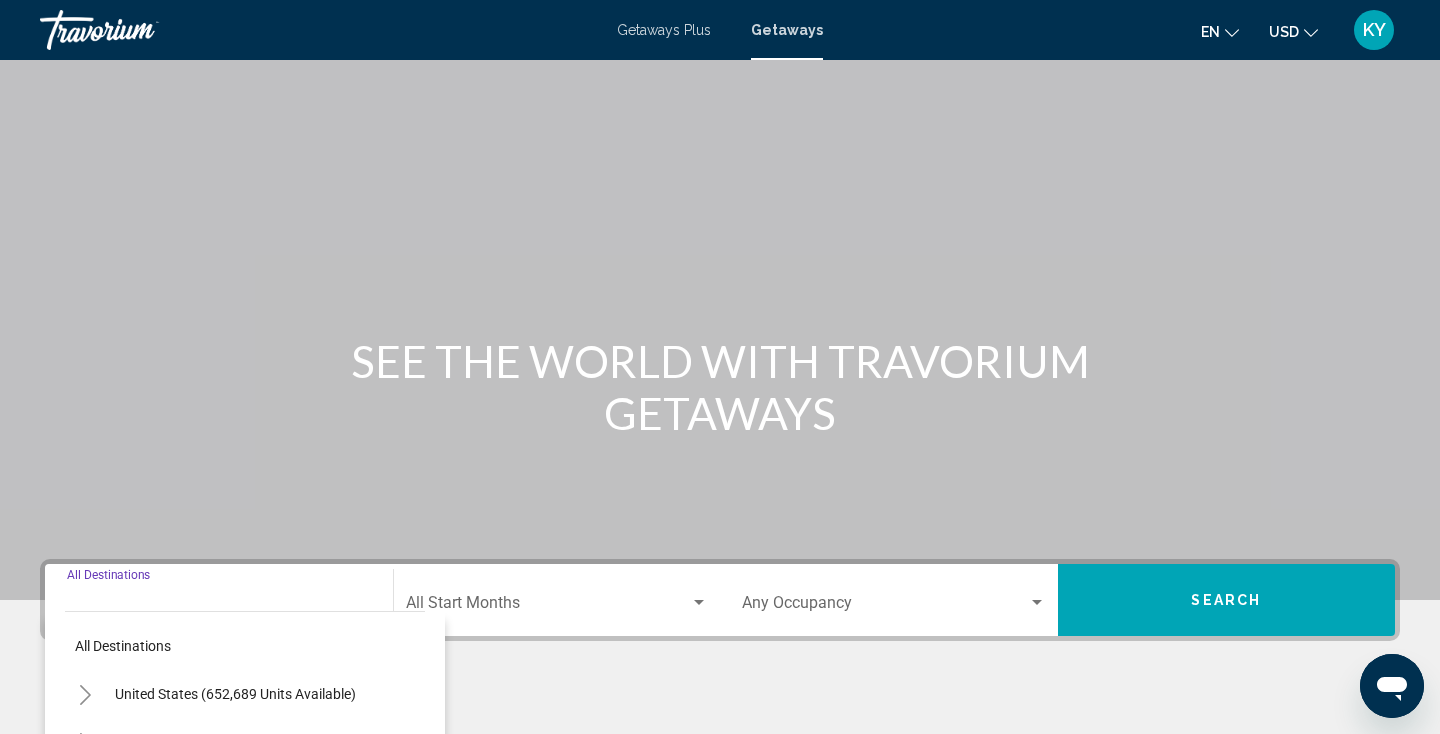 scroll, scrollTop: 352, scrollLeft: 0, axis: vertical 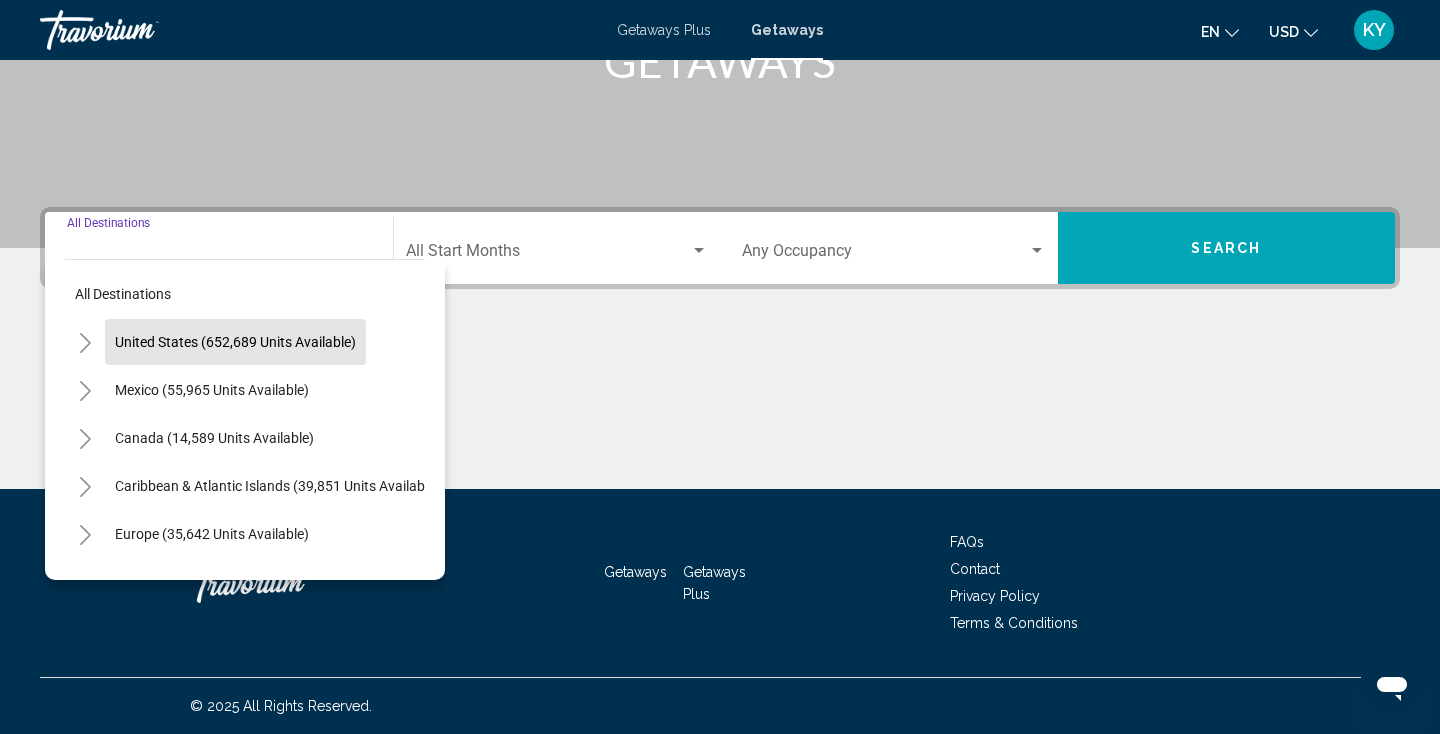 click on "United States (652,689 units available)" at bounding box center (212, 390) 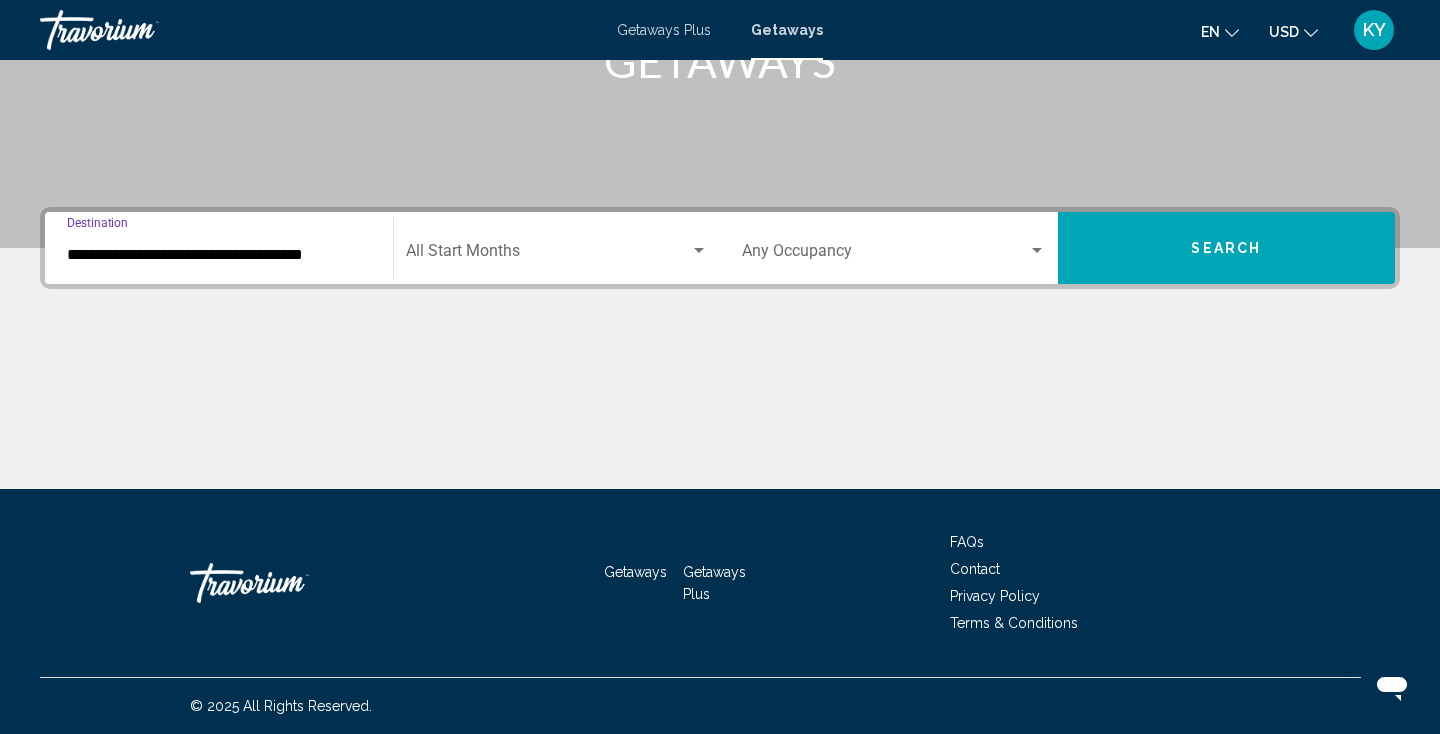 click on "**********" at bounding box center [219, 255] 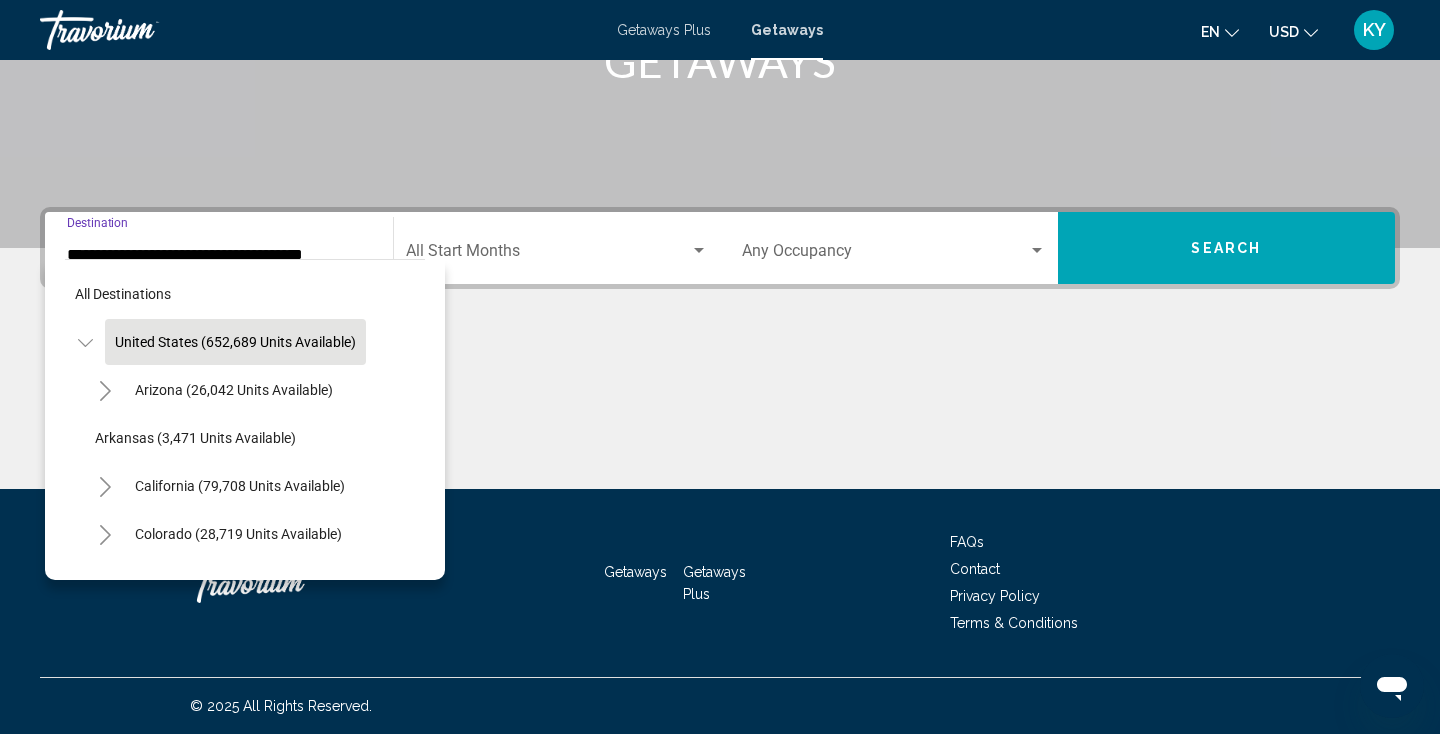 scroll, scrollTop: 327, scrollLeft: 0, axis: vertical 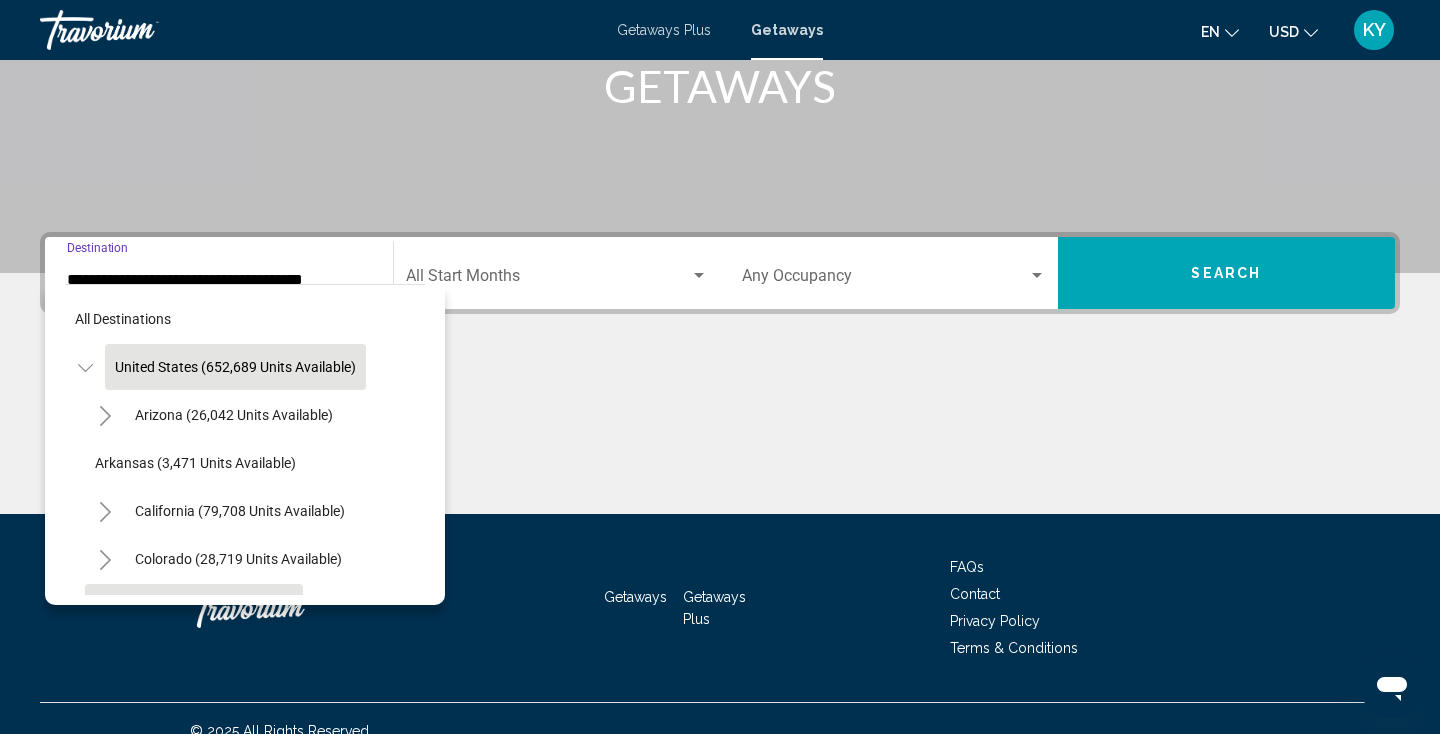 click on "Connecticut (20 units available)" 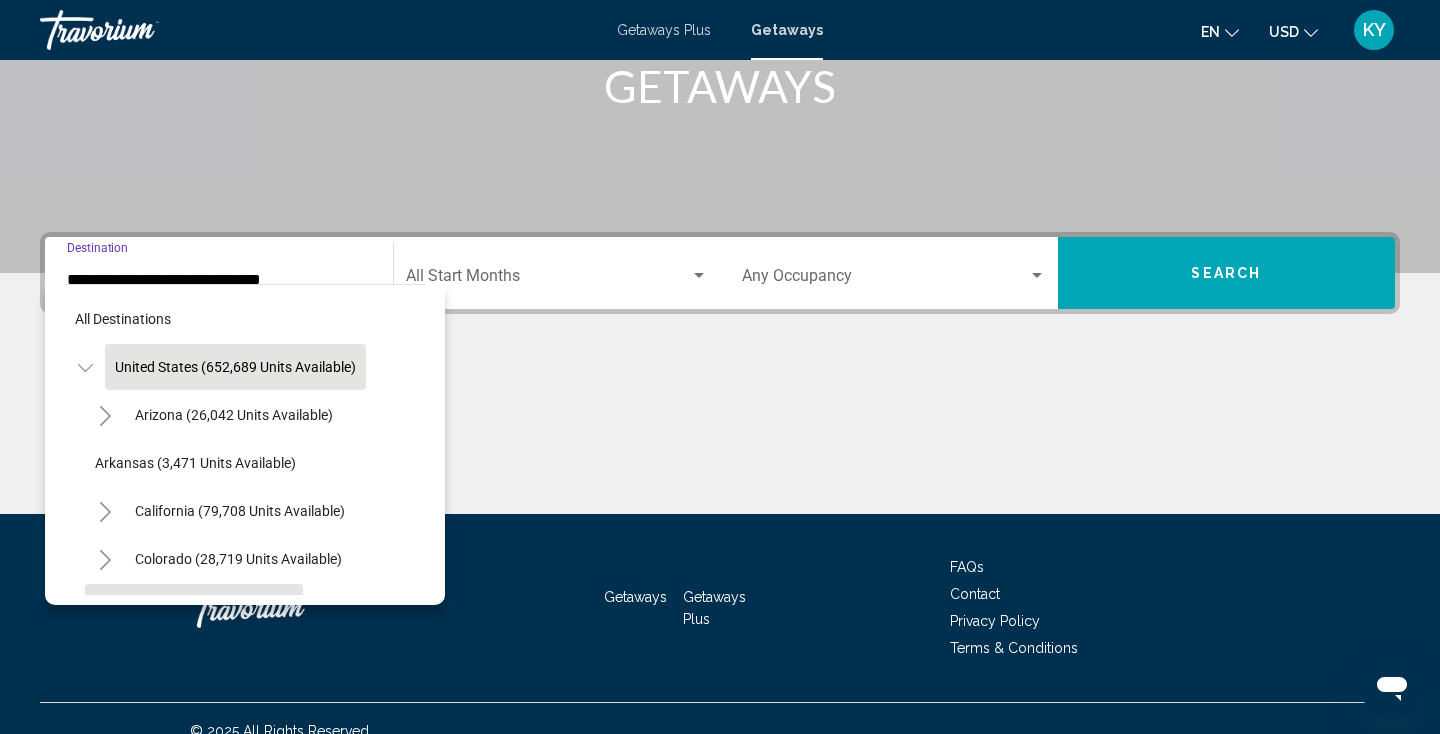 scroll, scrollTop: 352, scrollLeft: 0, axis: vertical 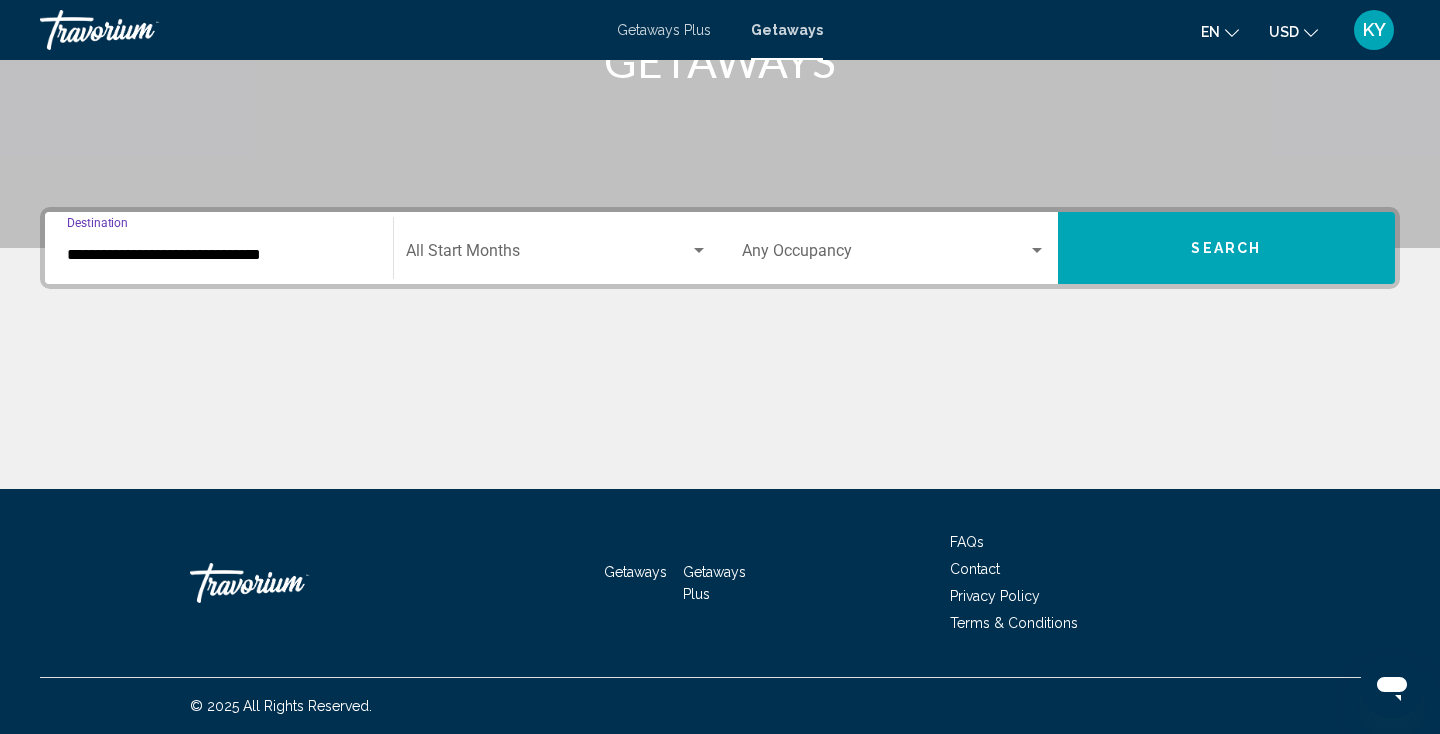 click on "**********" at bounding box center [219, 255] 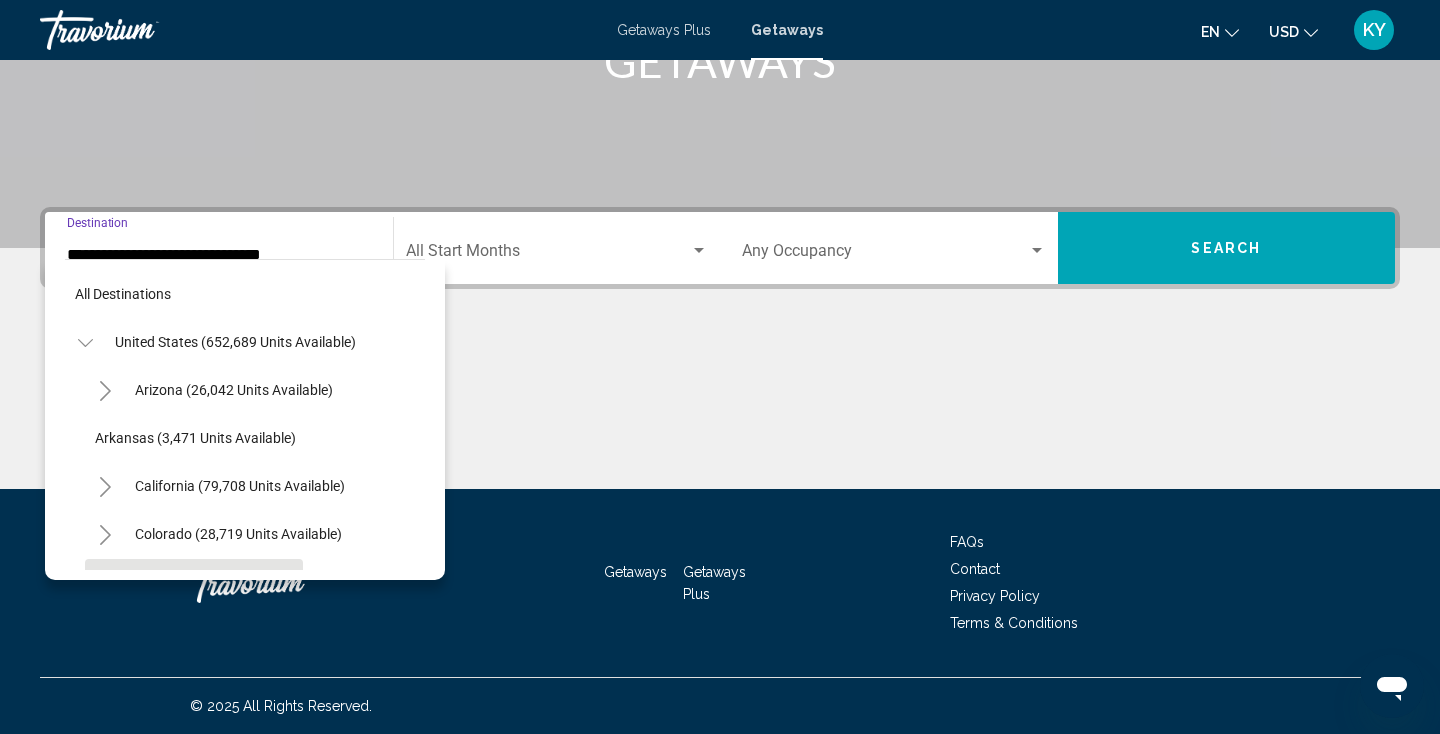 scroll, scrollTop: 167, scrollLeft: 0, axis: vertical 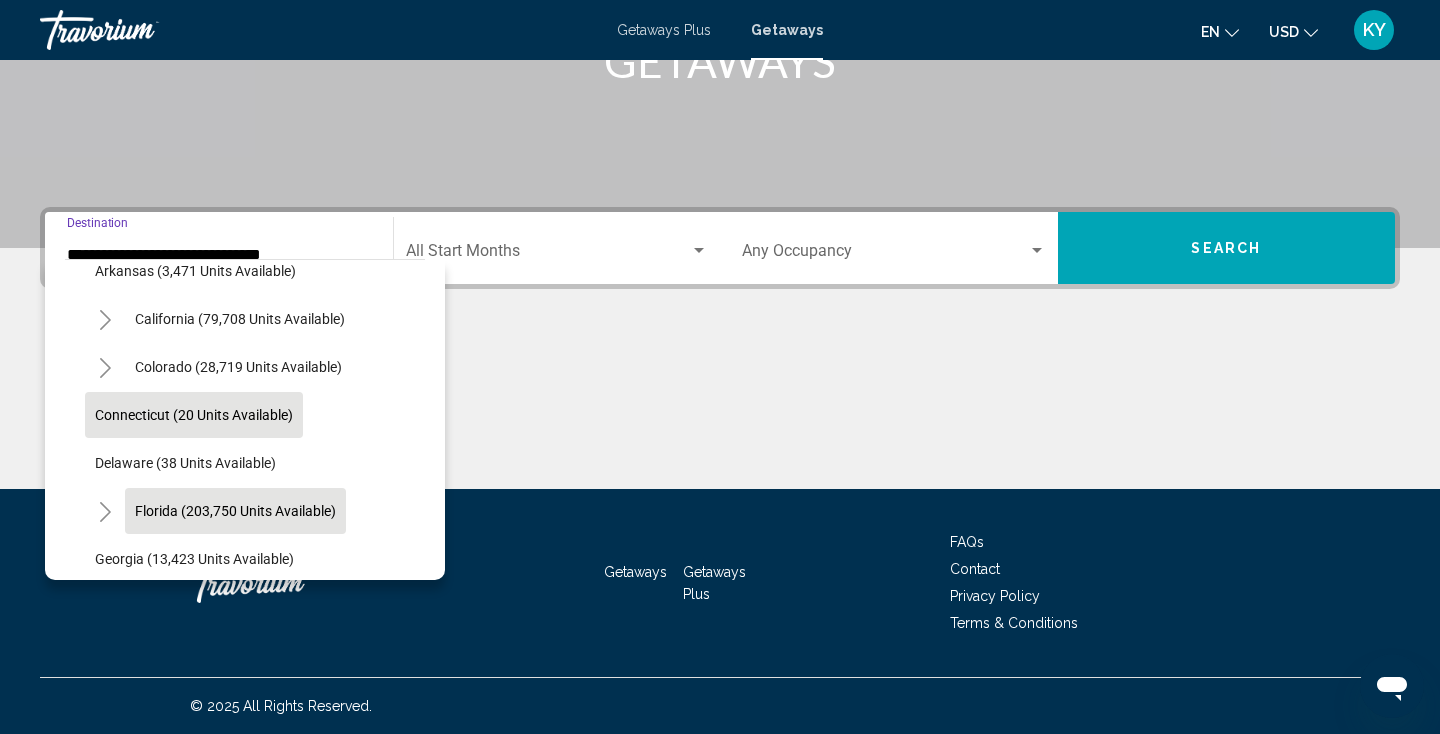 click on "Florida (203,750 units available)" 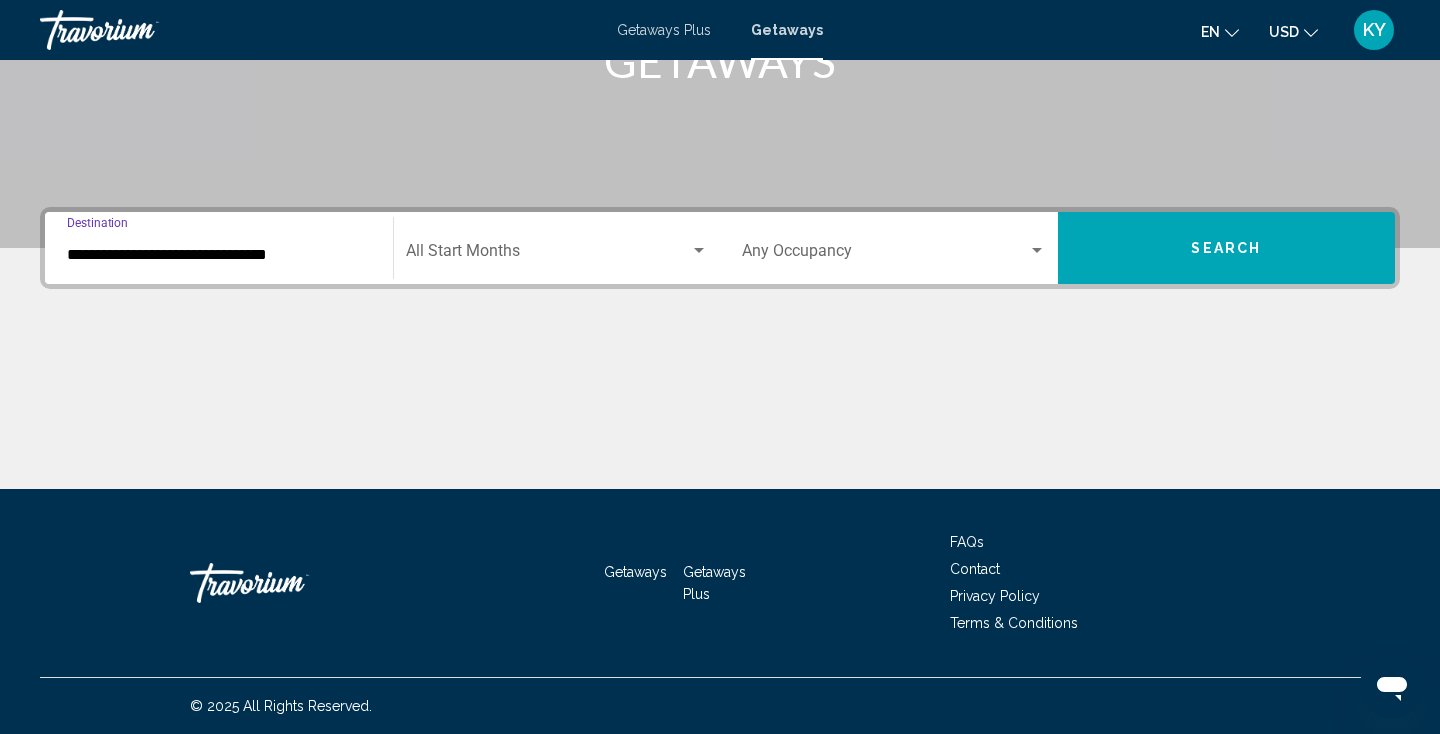 click on "**********" at bounding box center [219, 248] 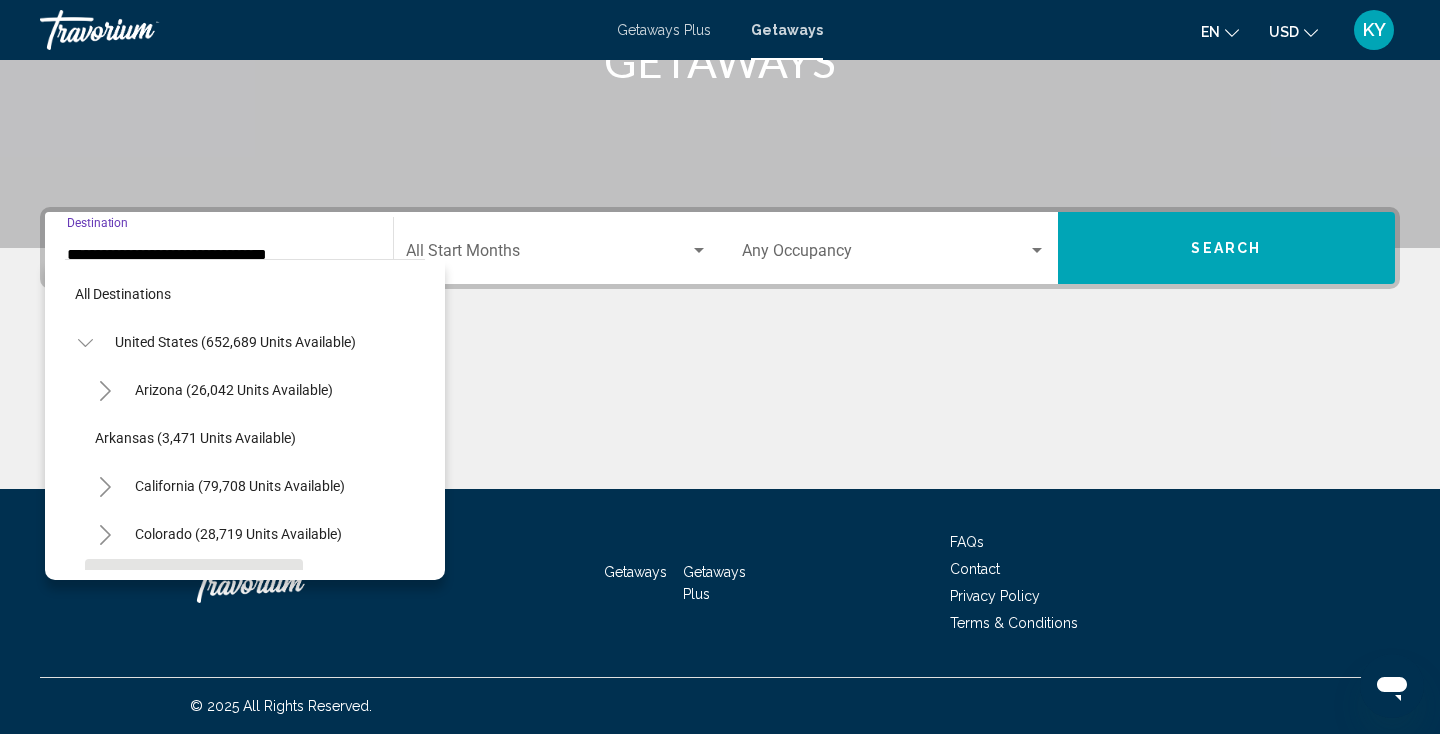 scroll, scrollTop: 263, scrollLeft: 0, axis: vertical 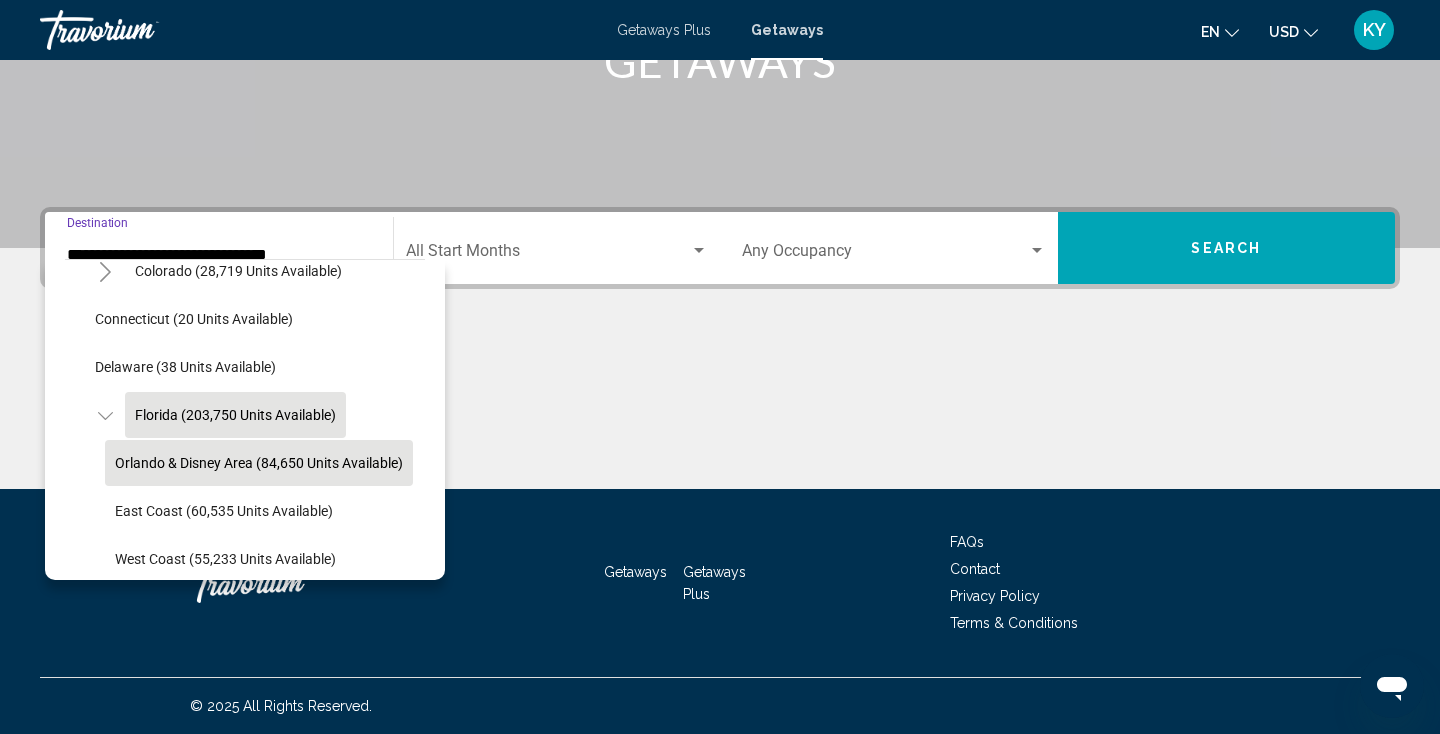 click on "Orlando & Disney Area (84,650 units available)" 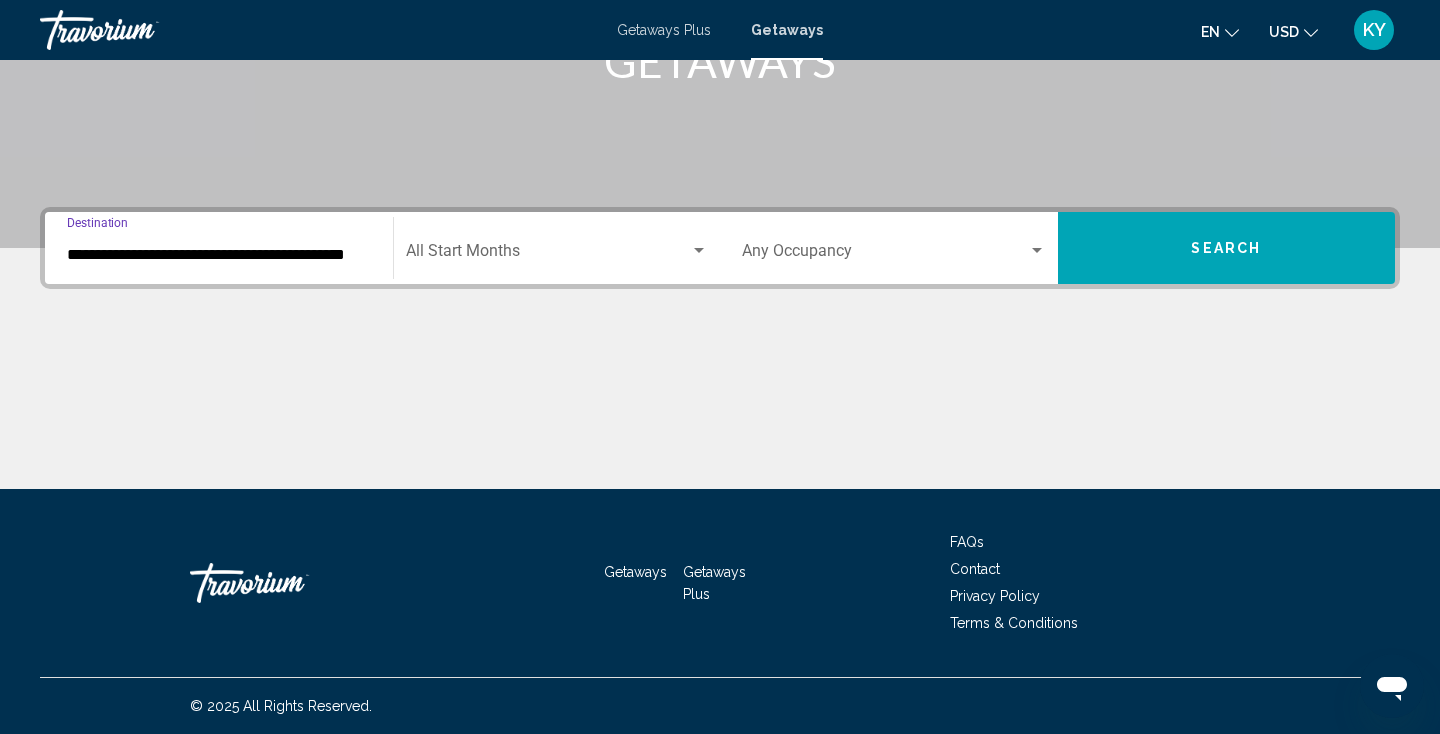 click on "Start Month All Start Months" 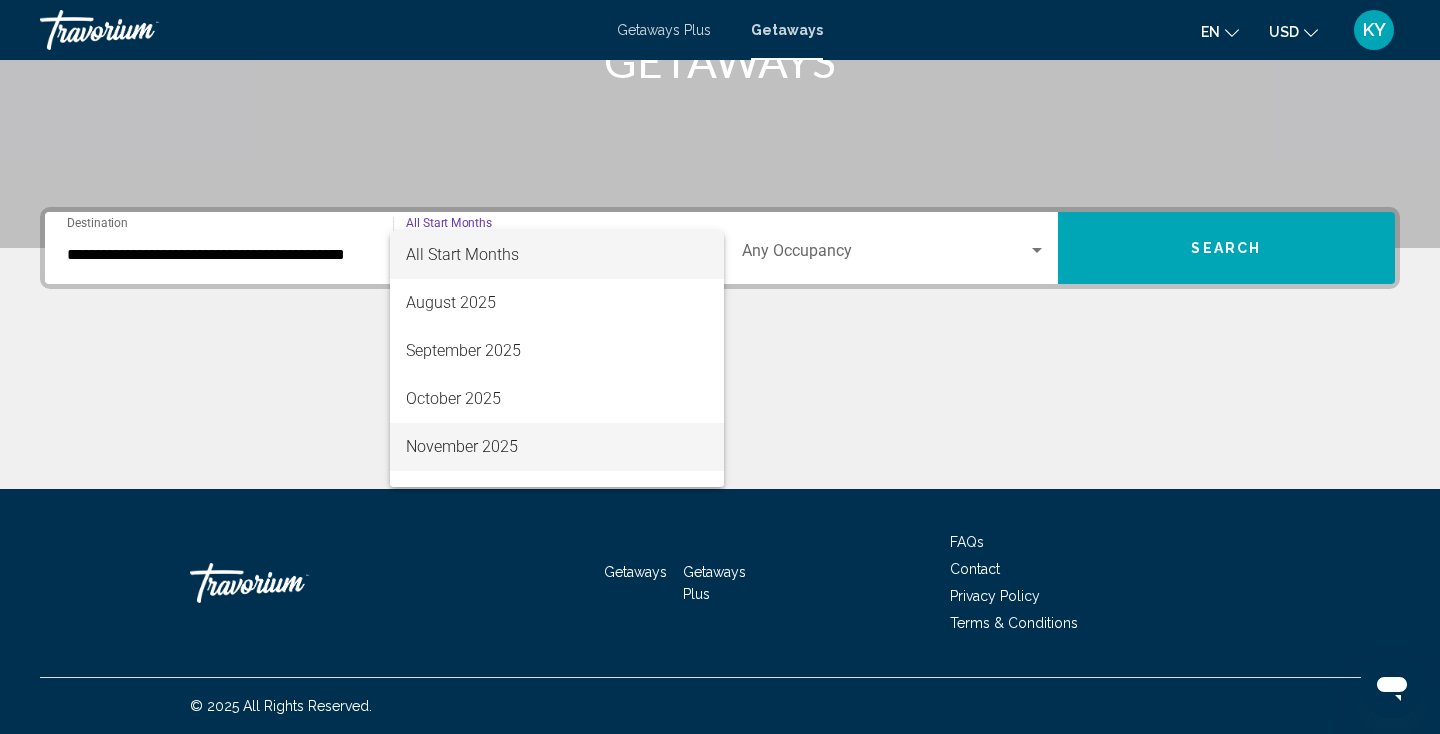 click on "November 2025" at bounding box center [557, 447] 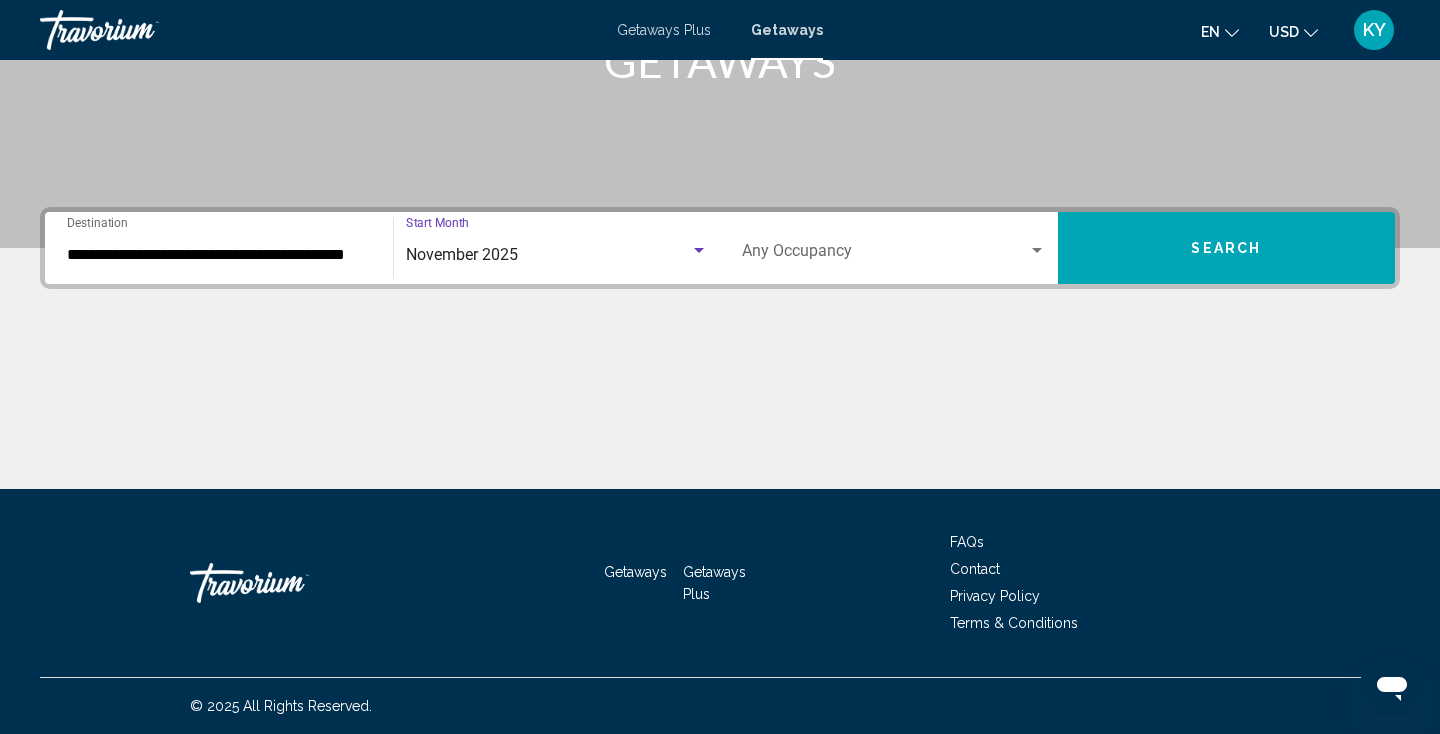 click on "Search" at bounding box center (1227, 248) 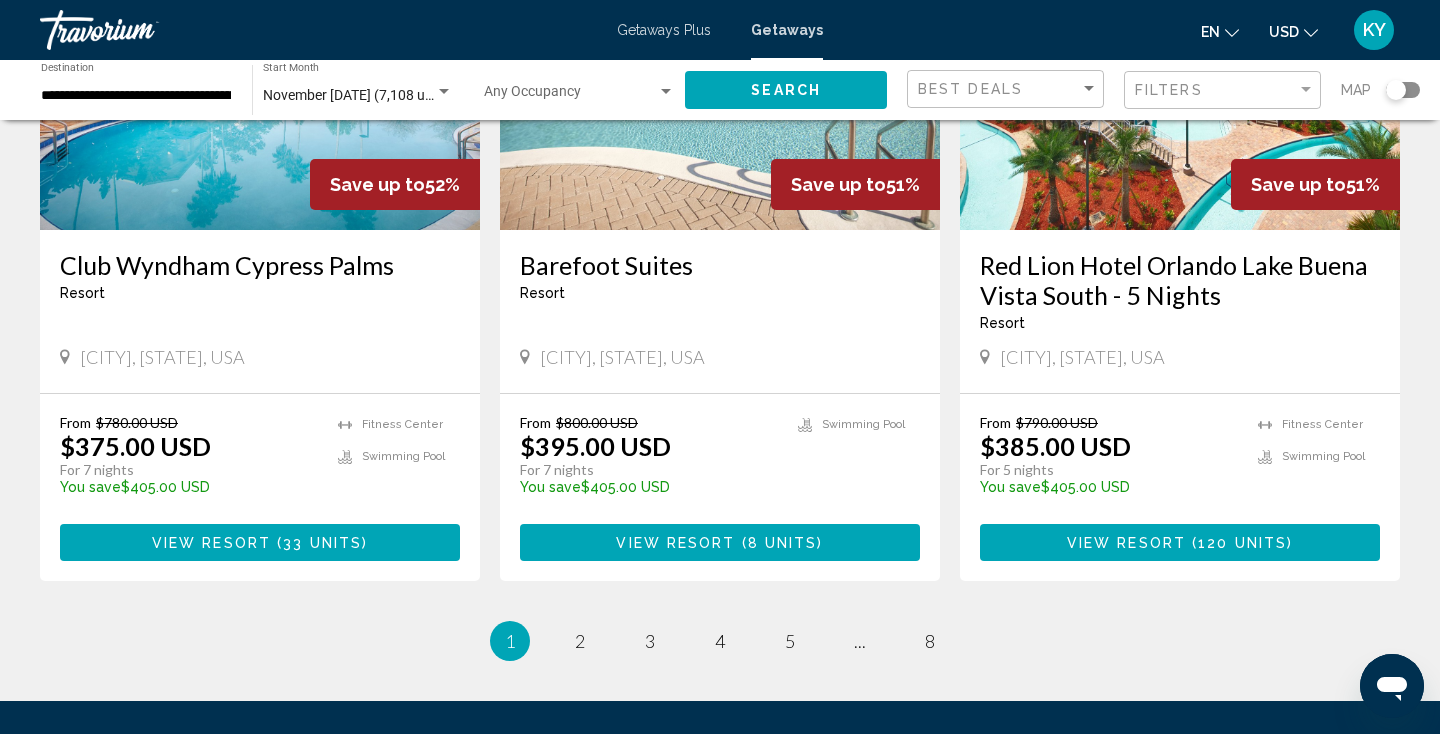 scroll, scrollTop: 2442, scrollLeft: 0, axis: vertical 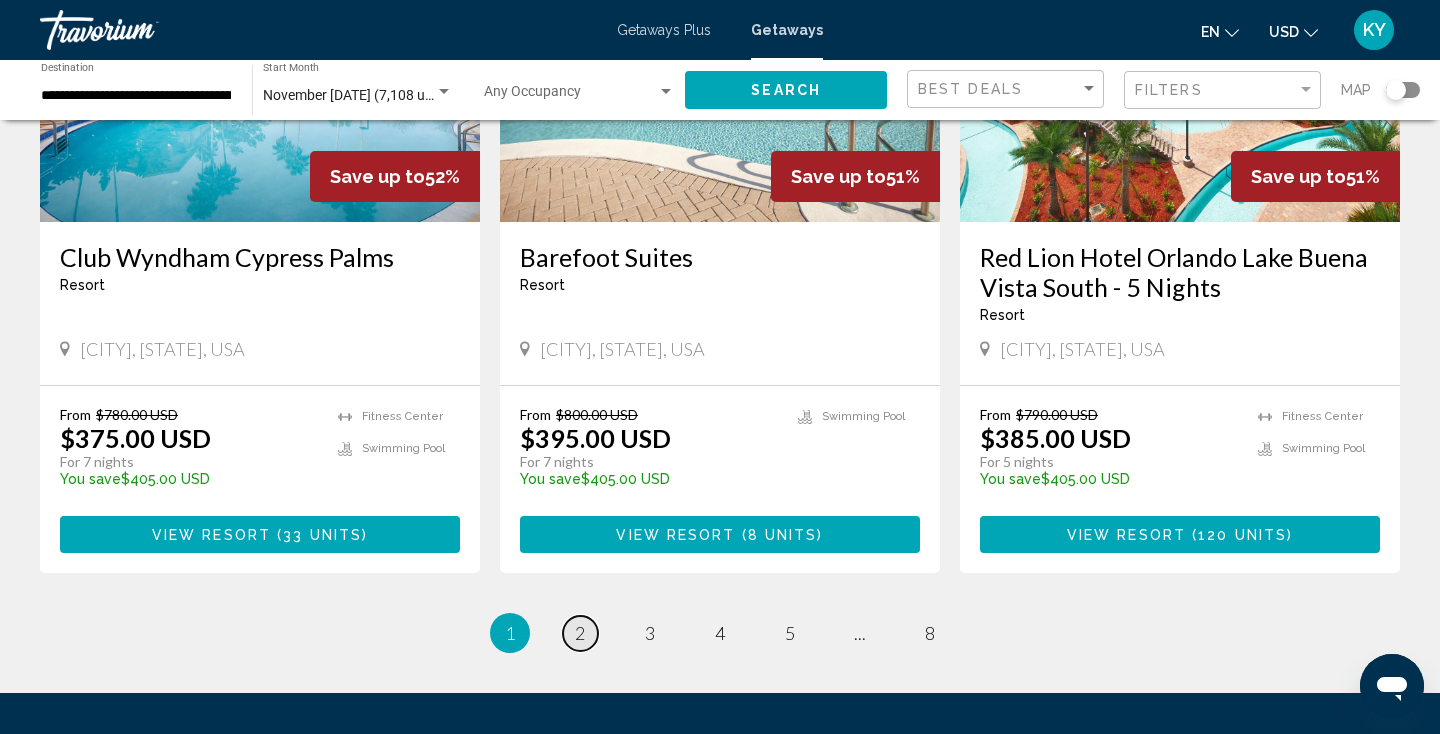 click on "page  2" at bounding box center (580, 633) 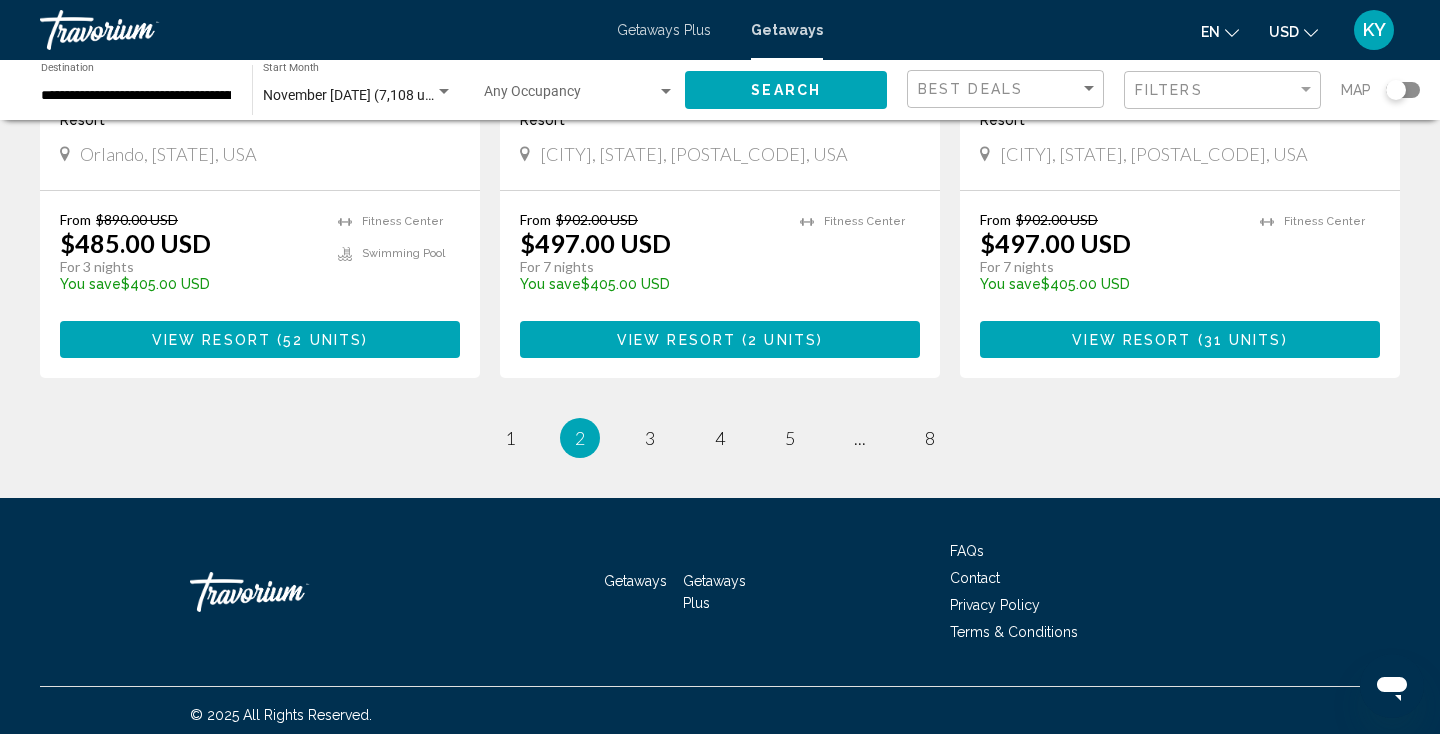 scroll, scrollTop: 2627, scrollLeft: 0, axis: vertical 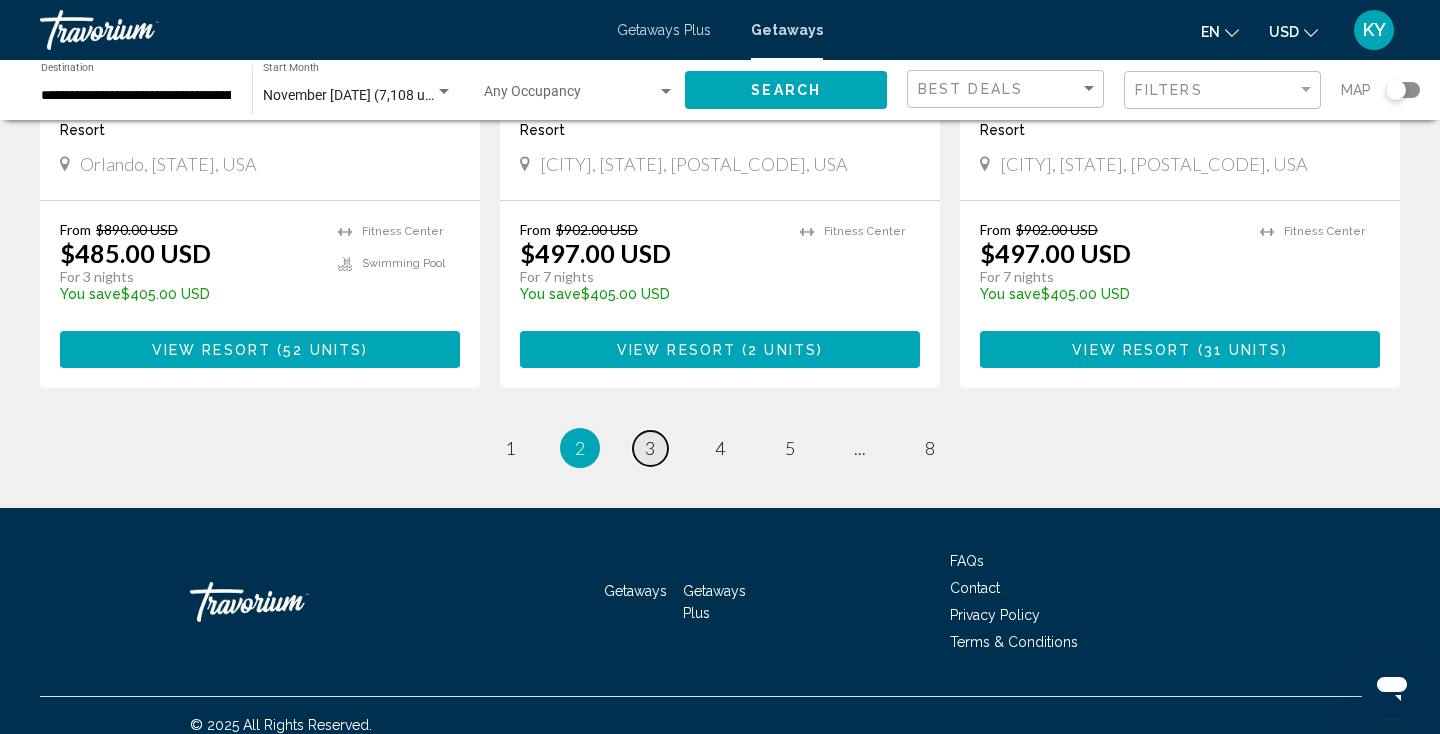 click on "page  3" at bounding box center (650, 448) 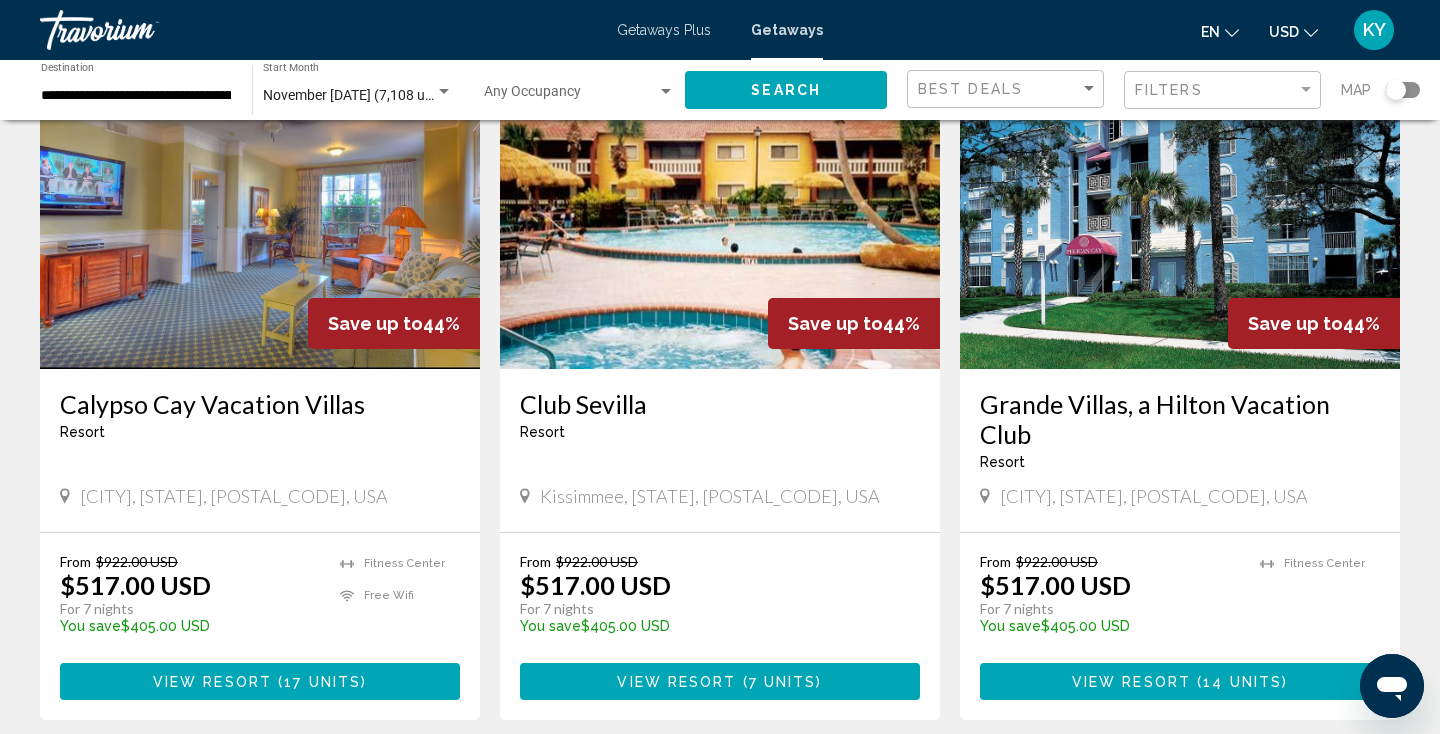 scroll, scrollTop: 2348, scrollLeft: 0, axis: vertical 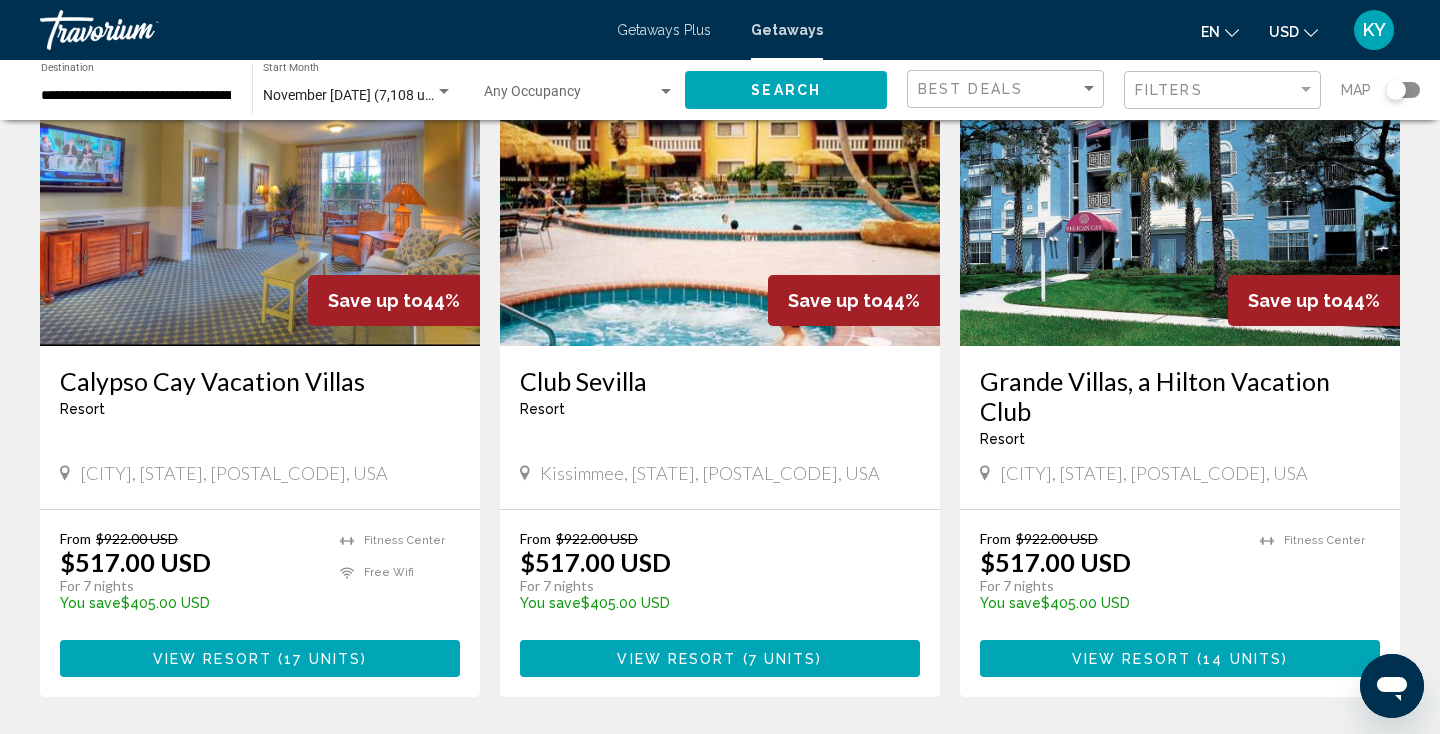 click on "4" at bounding box center (720, 757) 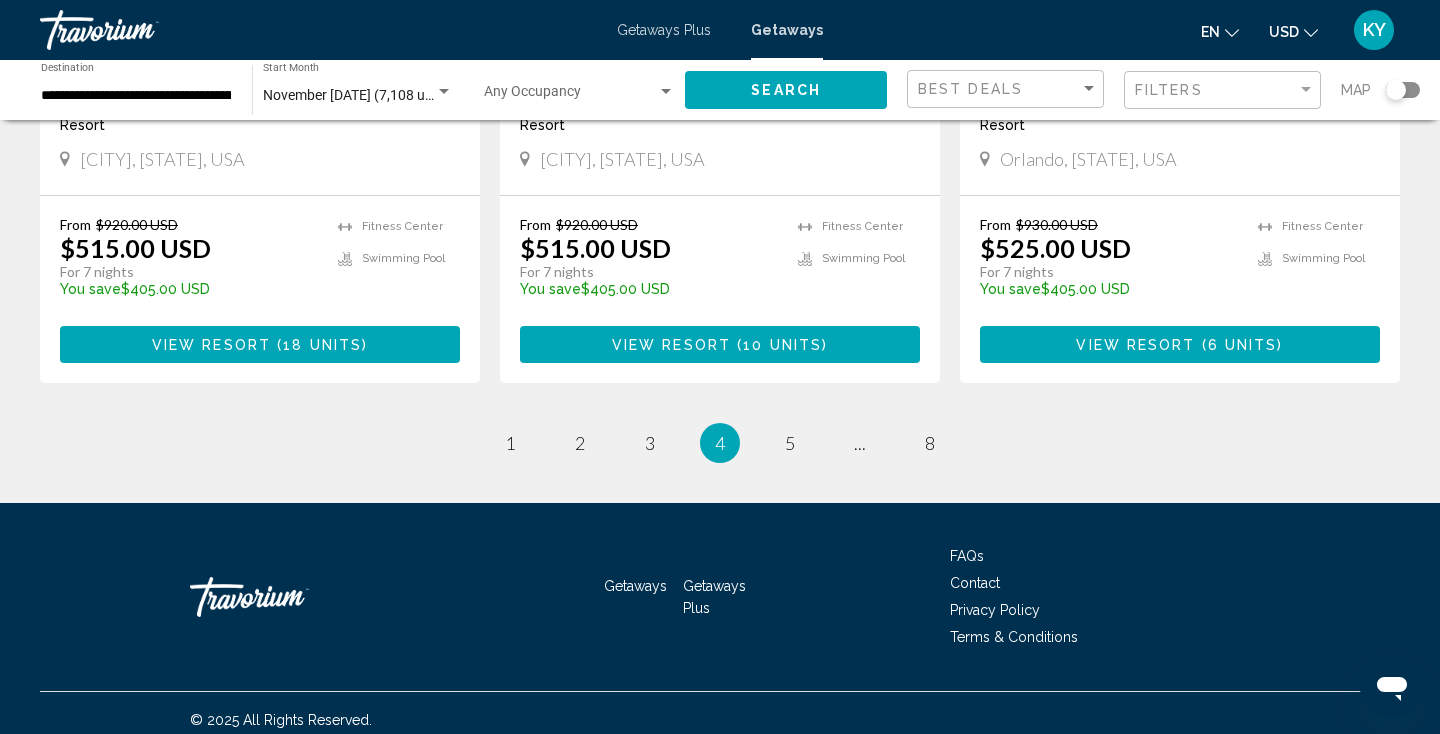 scroll, scrollTop: 2537, scrollLeft: 0, axis: vertical 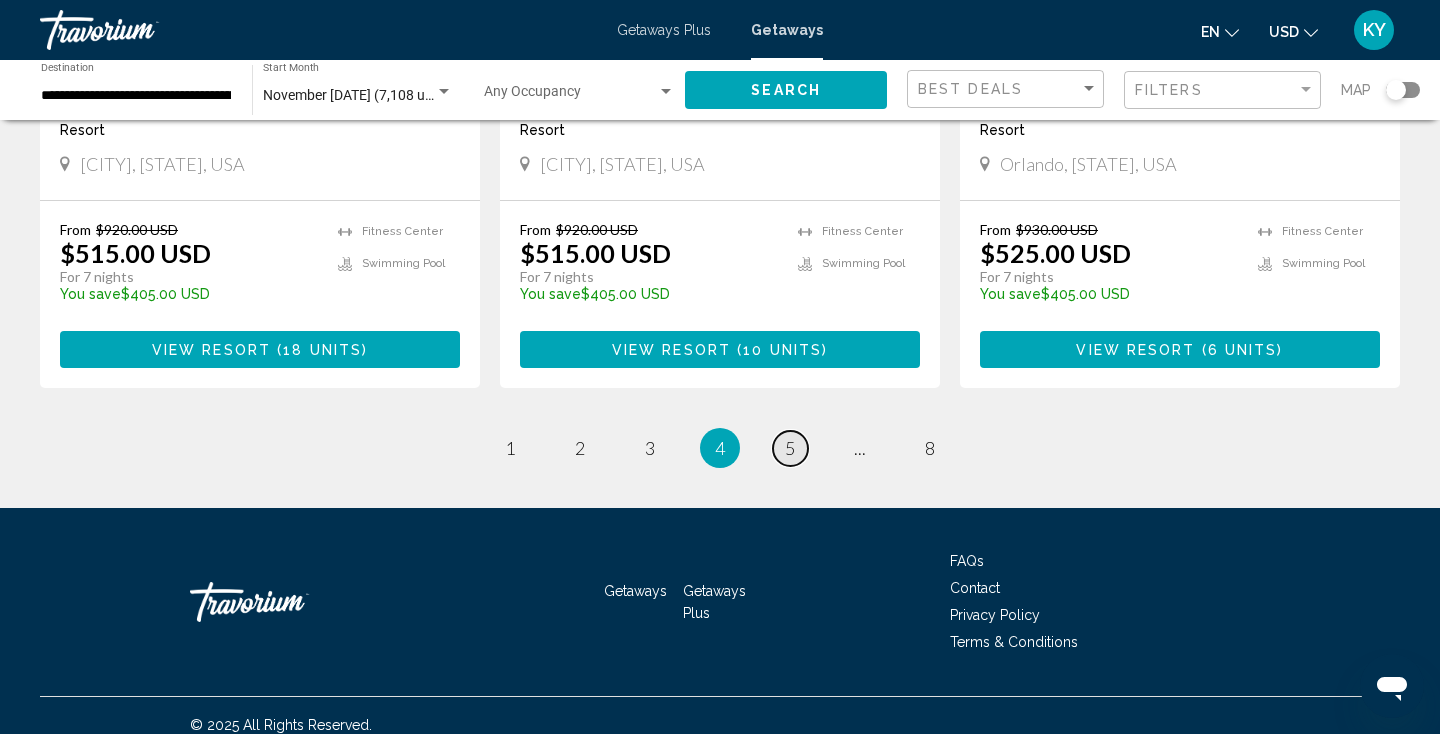 click on "5" at bounding box center (790, 448) 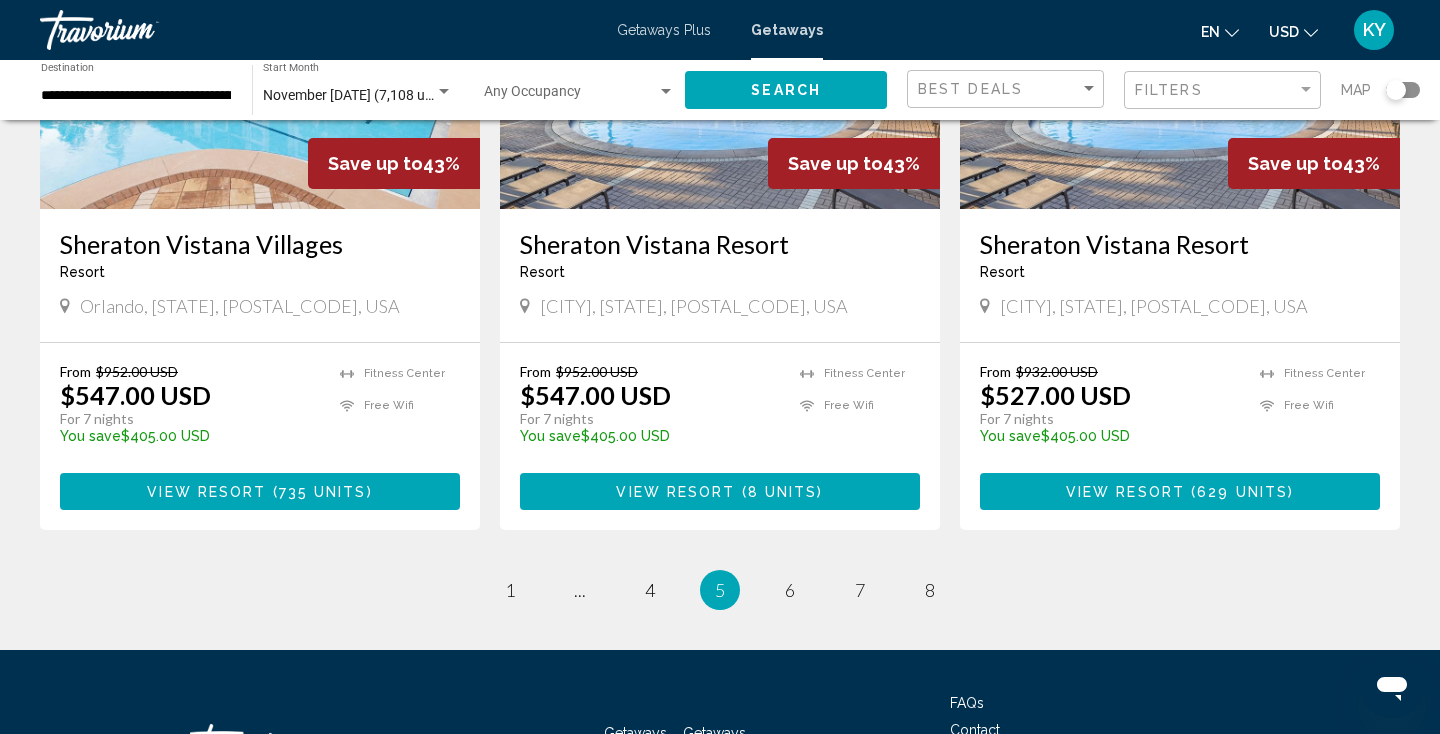 scroll, scrollTop: 2436, scrollLeft: 0, axis: vertical 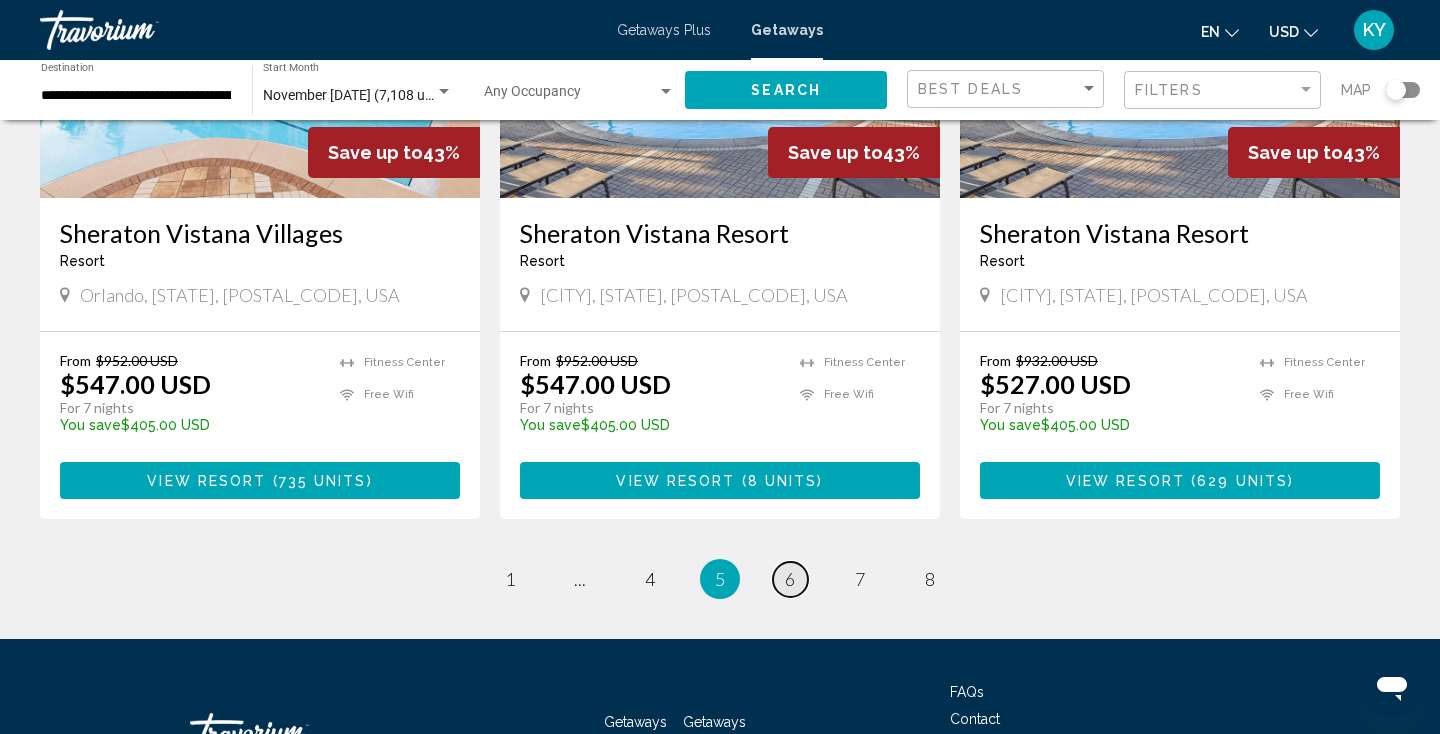 click on "6" at bounding box center [790, 579] 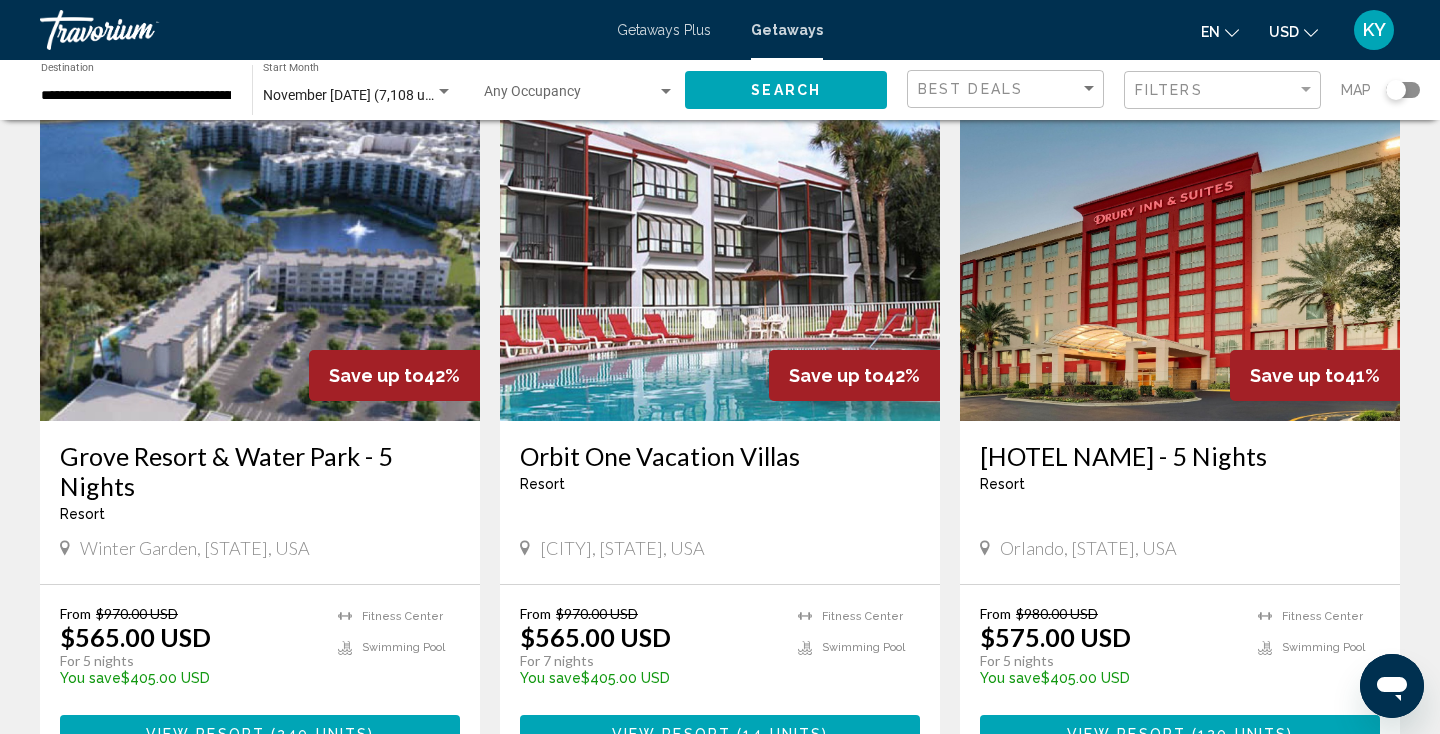 scroll, scrollTop: 782, scrollLeft: 0, axis: vertical 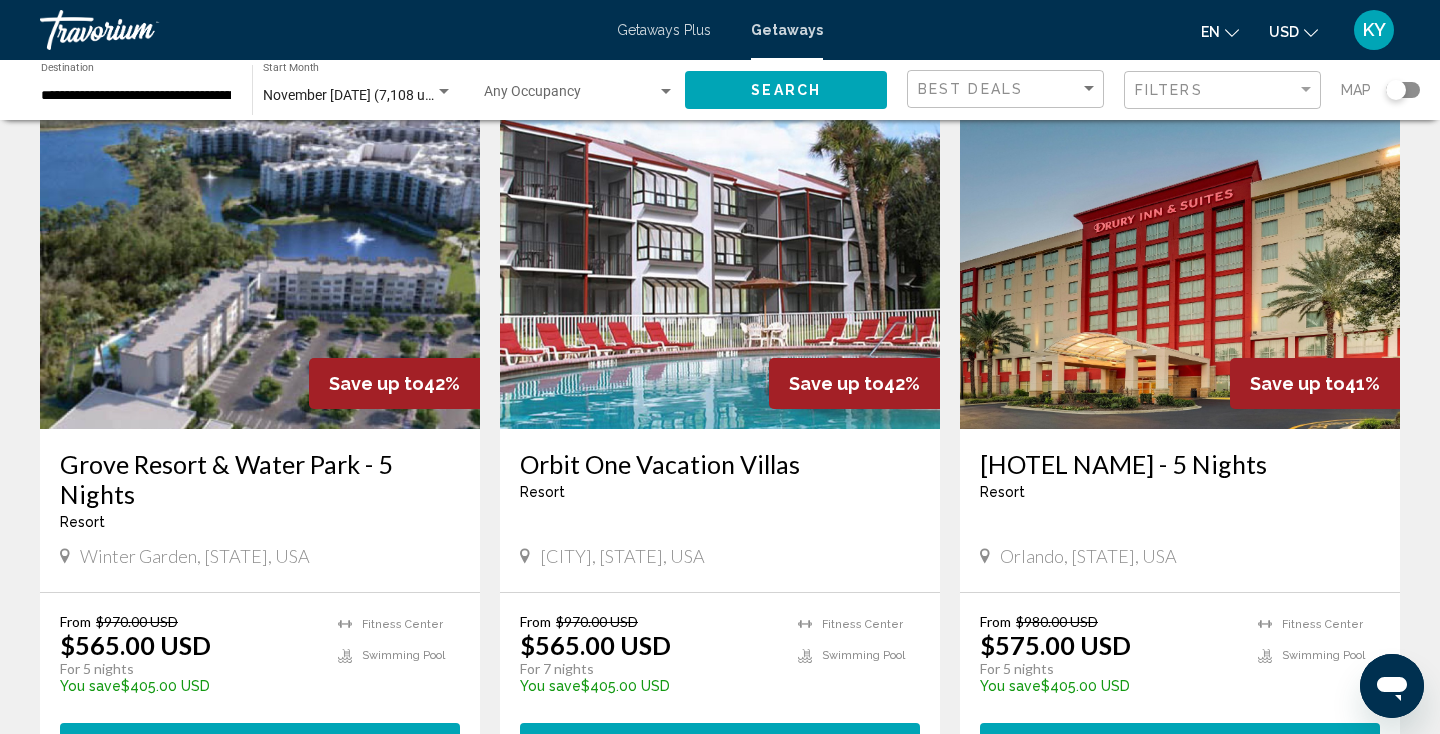 click at bounding box center [1180, 269] 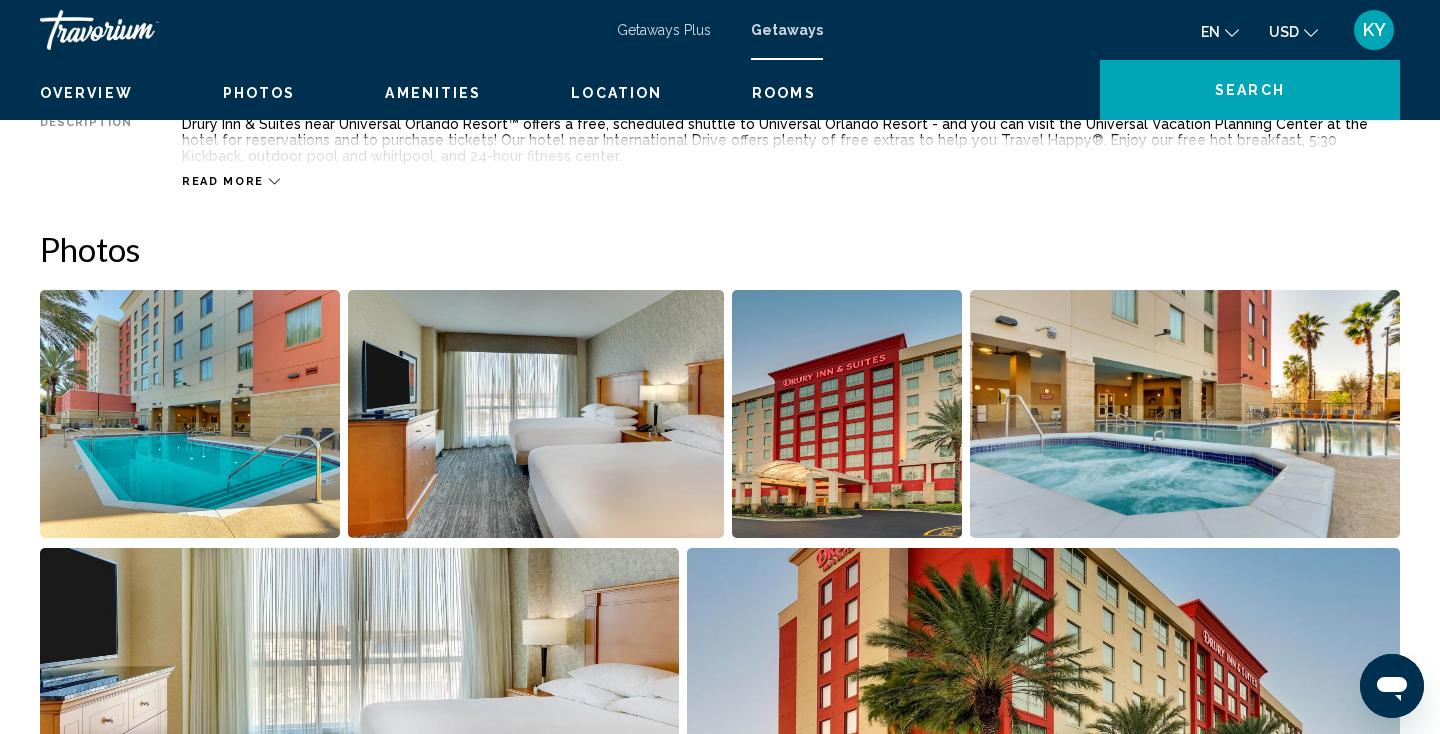 scroll, scrollTop: 0, scrollLeft: 0, axis: both 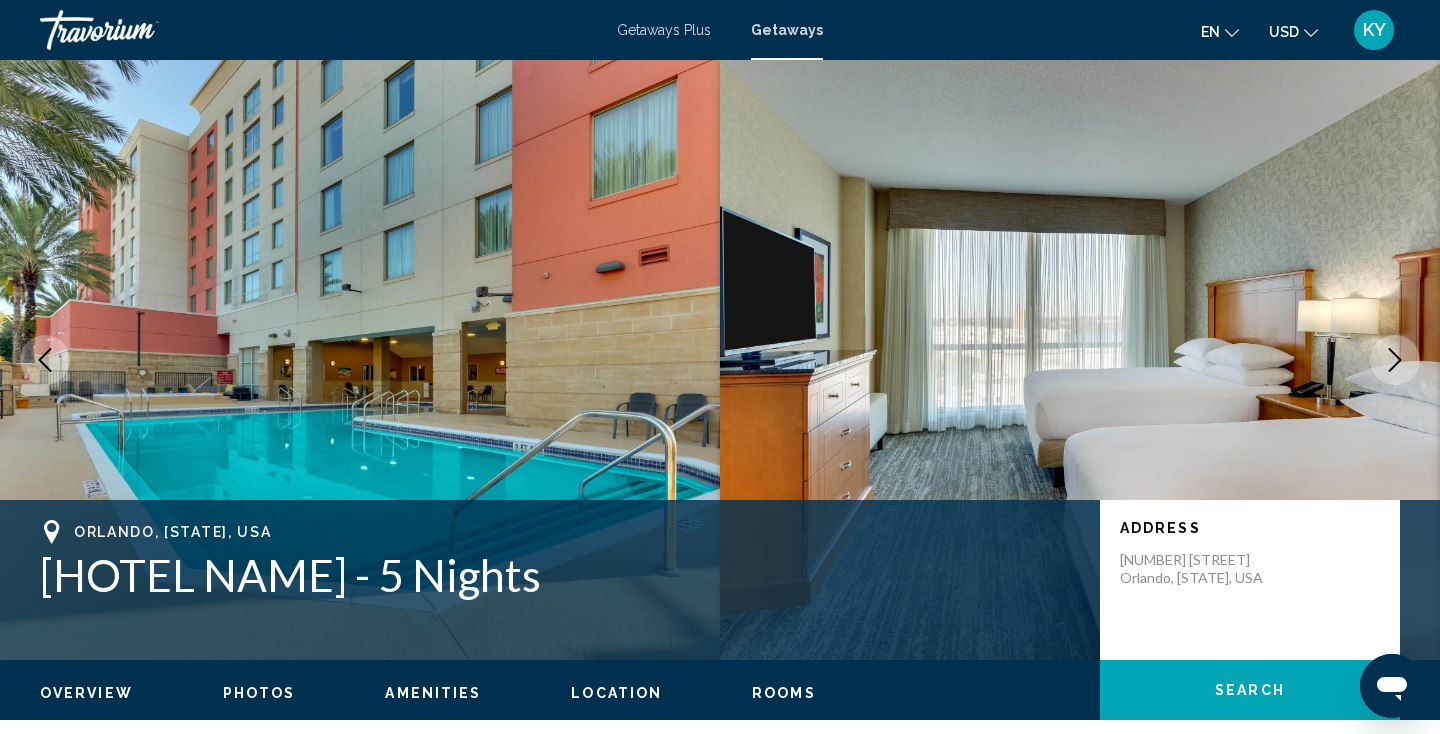 type 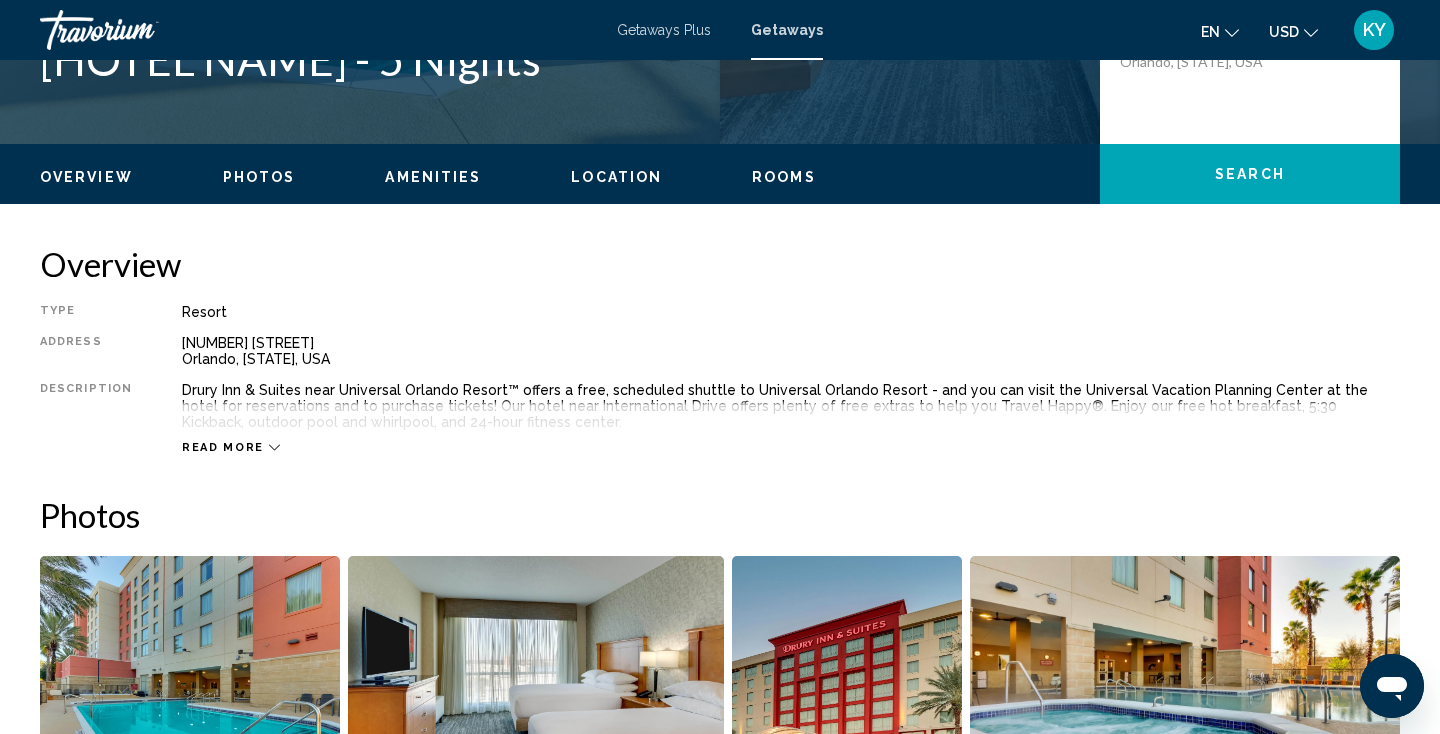 scroll, scrollTop: 521, scrollLeft: 0, axis: vertical 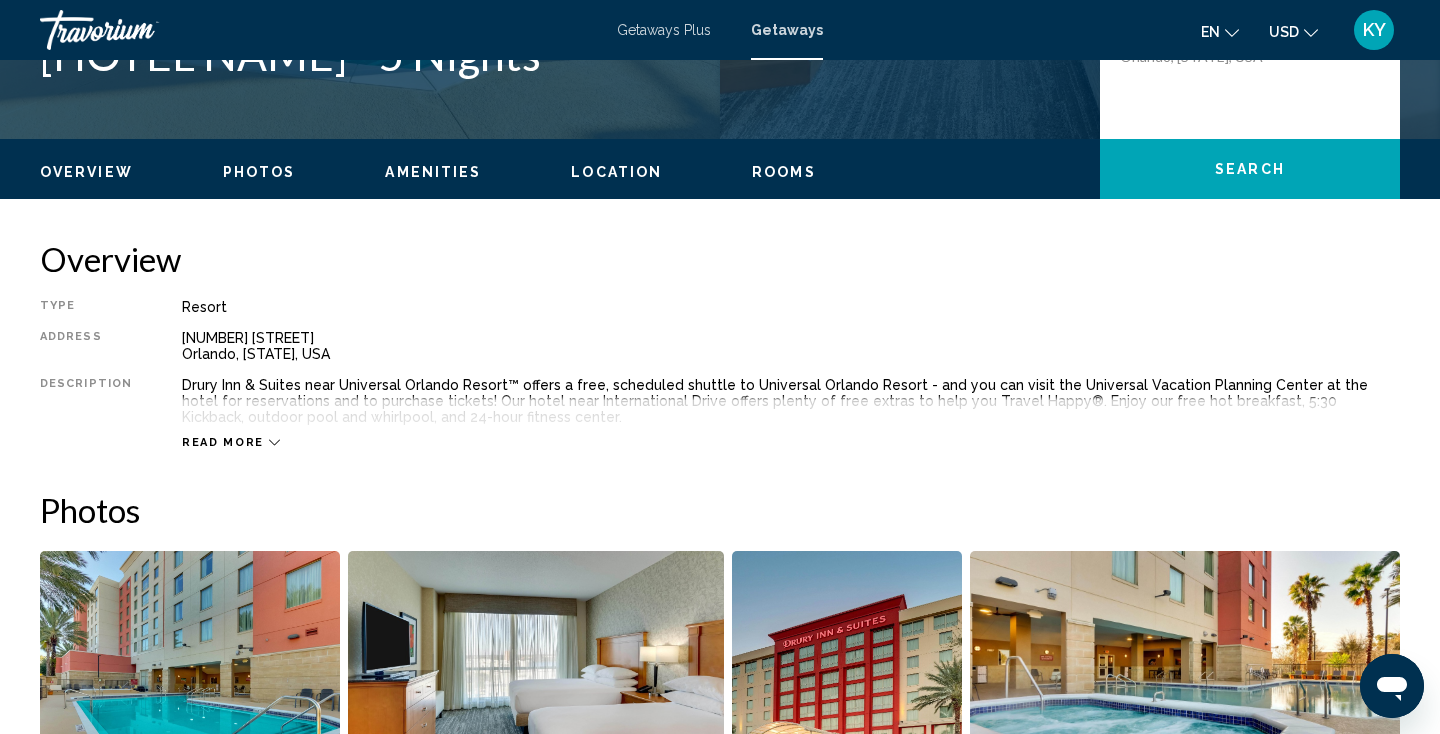 click on "Read more" at bounding box center (223, 442) 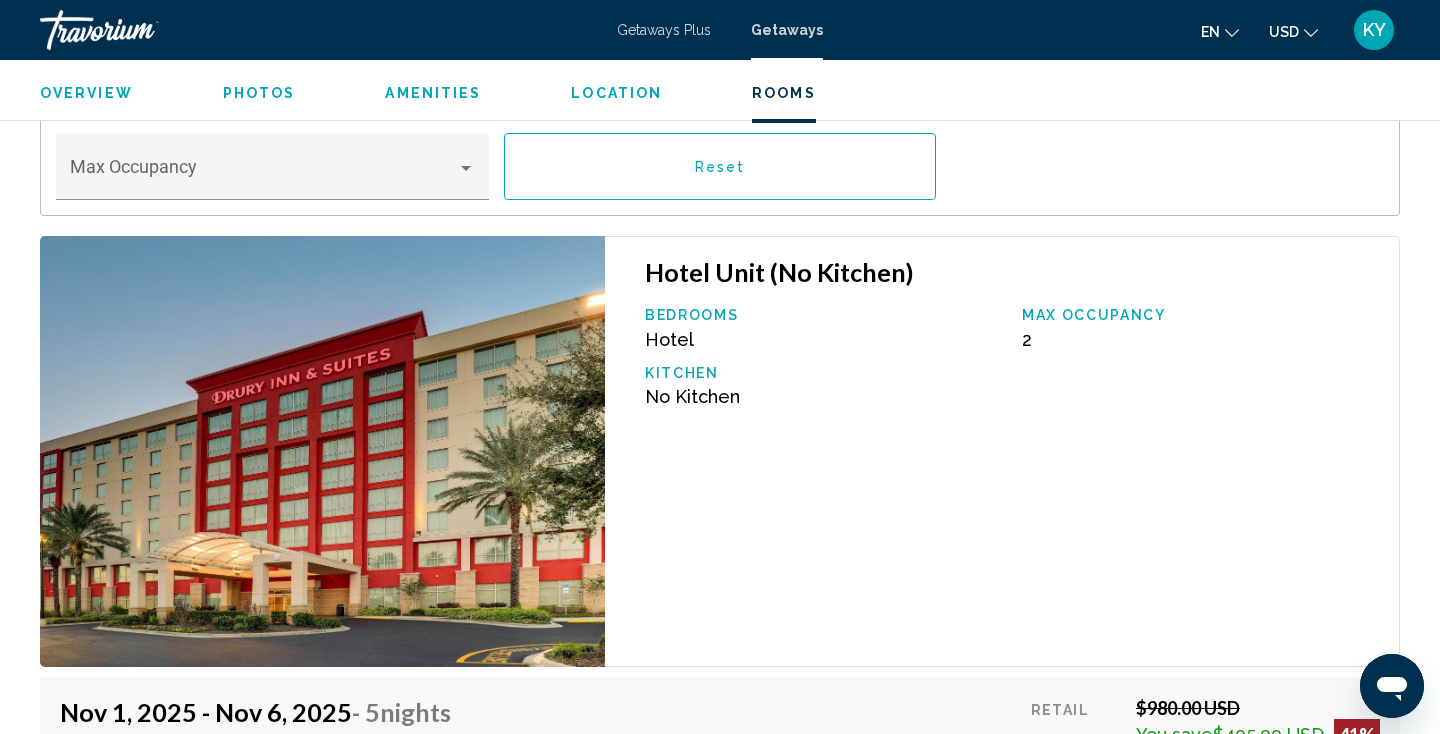 scroll, scrollTop: 2747, scrollLeft: 0, axis: vertical 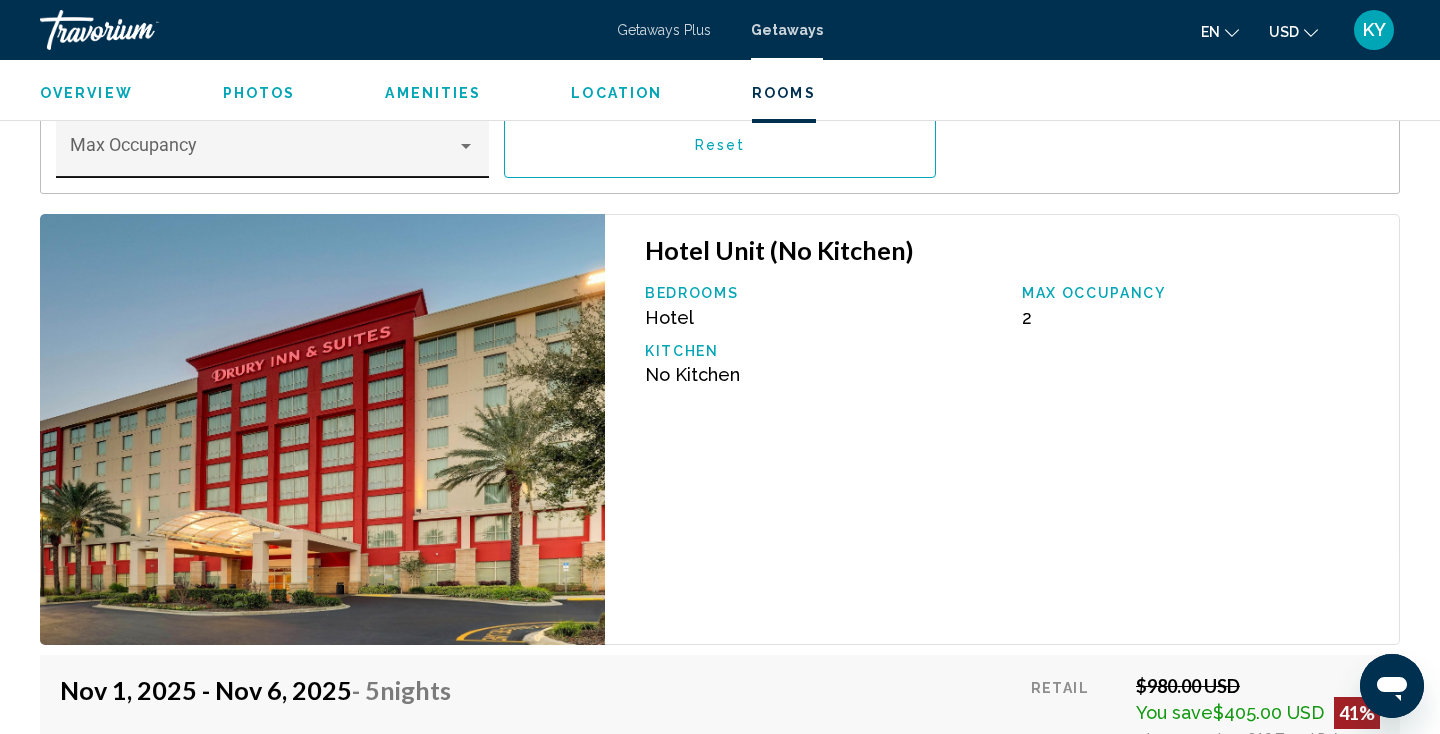 click on "Max Occupancy" at bounding box center [273, 151] 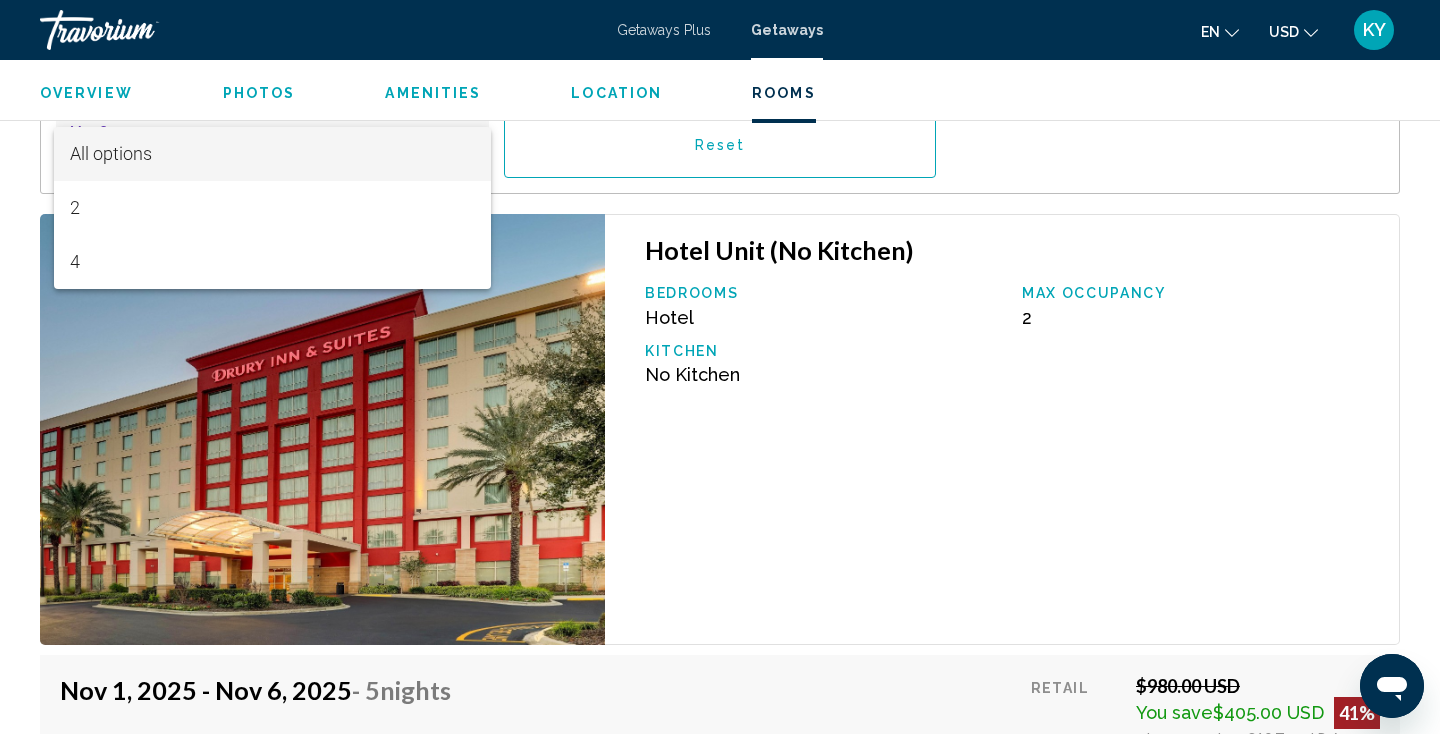 click at bounding box center [720, 367] 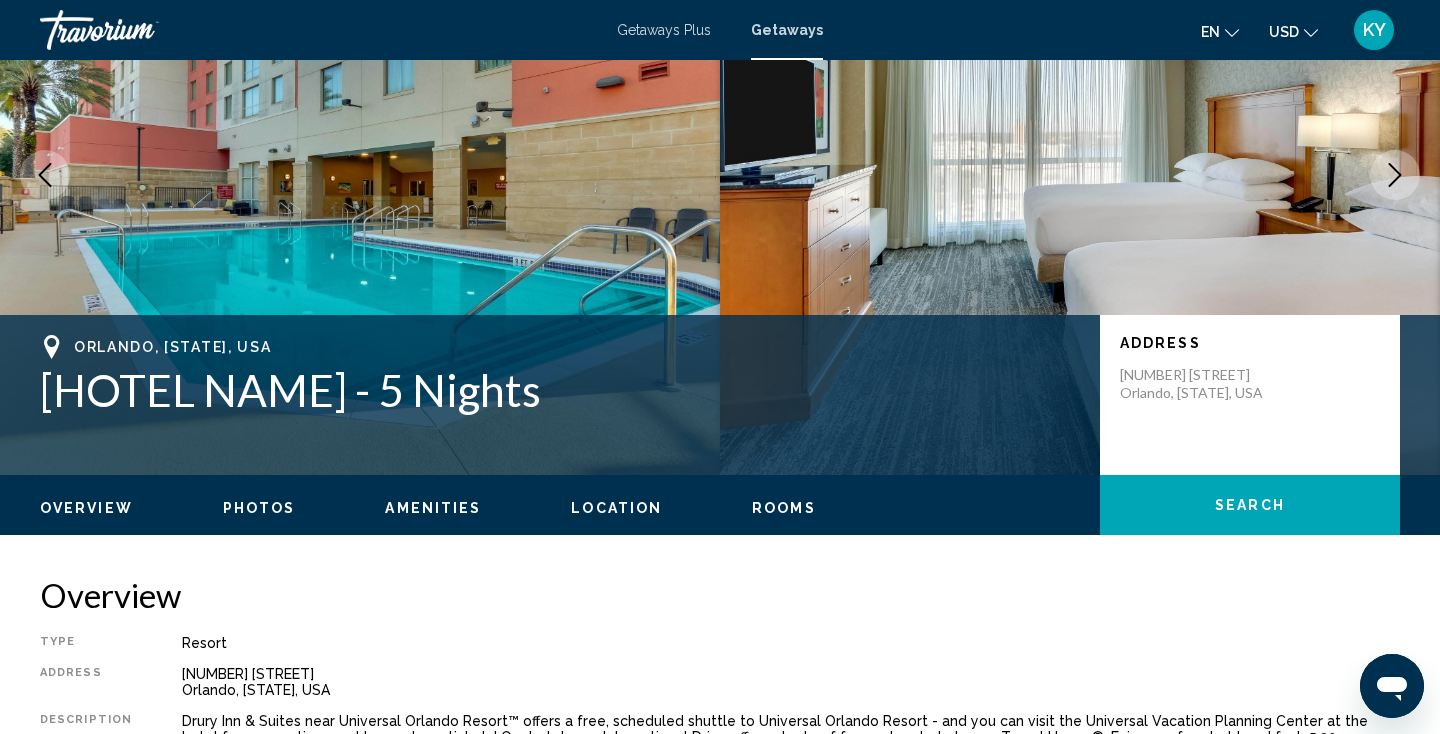 scroll, scrollTop: 180, scrollLeft: 0, axis: vertical 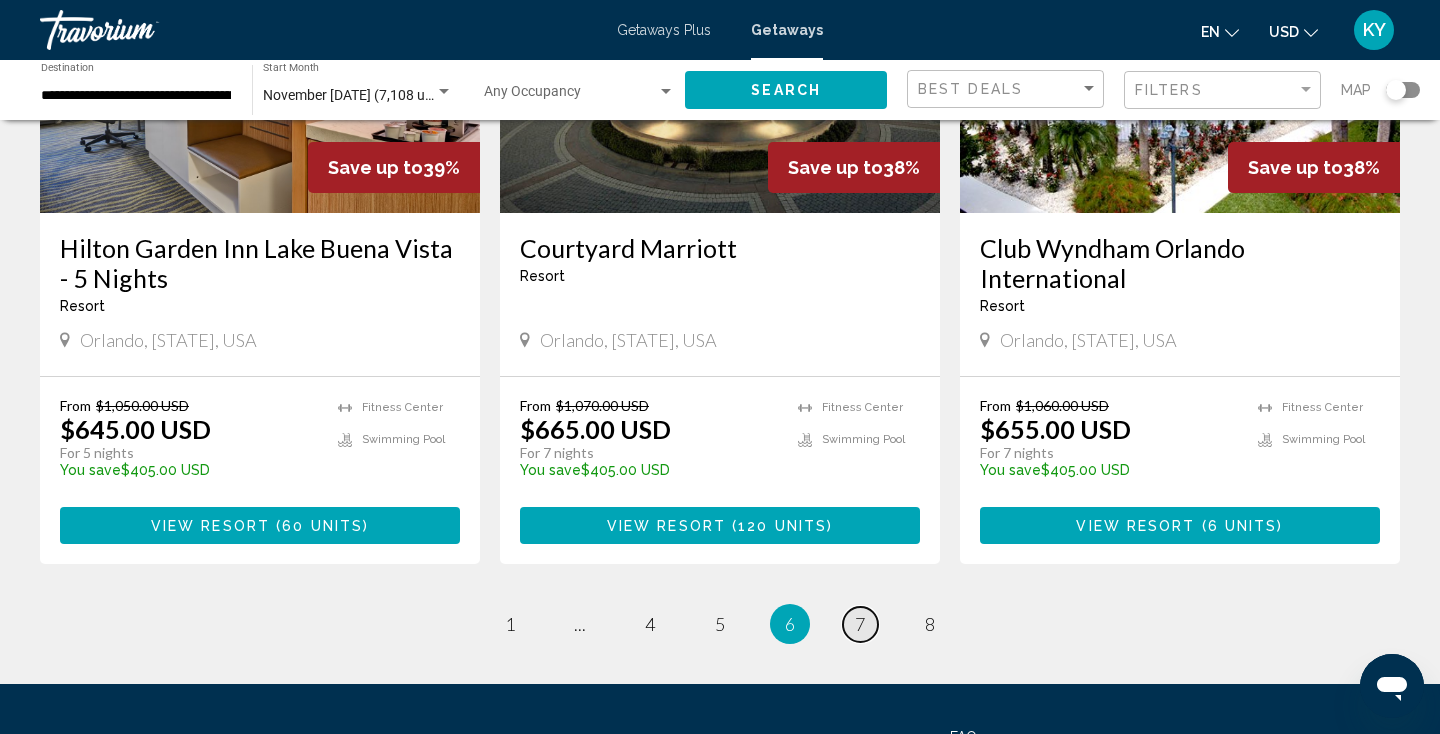 click on "7" at bounding box center [860, 624] 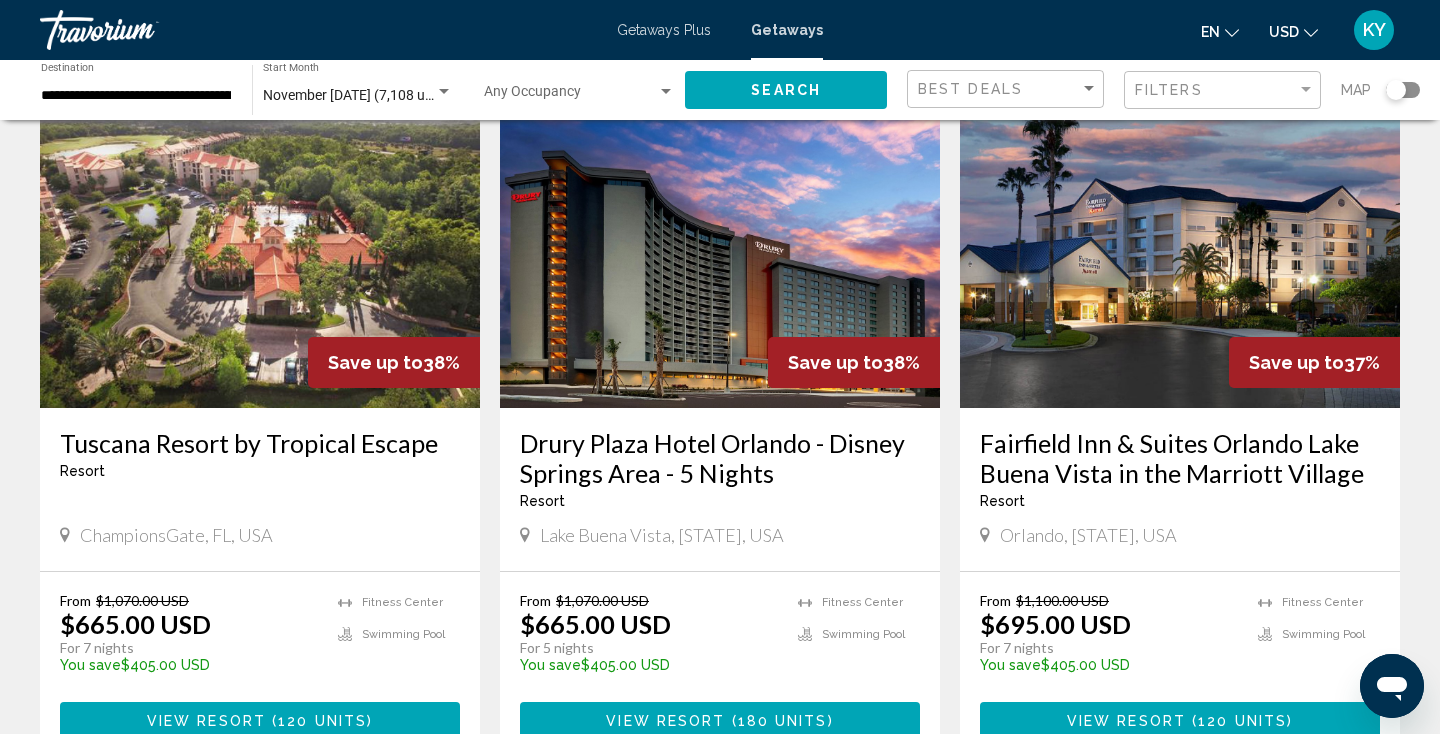 scroll, scrollTop: 82, scrollLeft: 0, axis: vertical 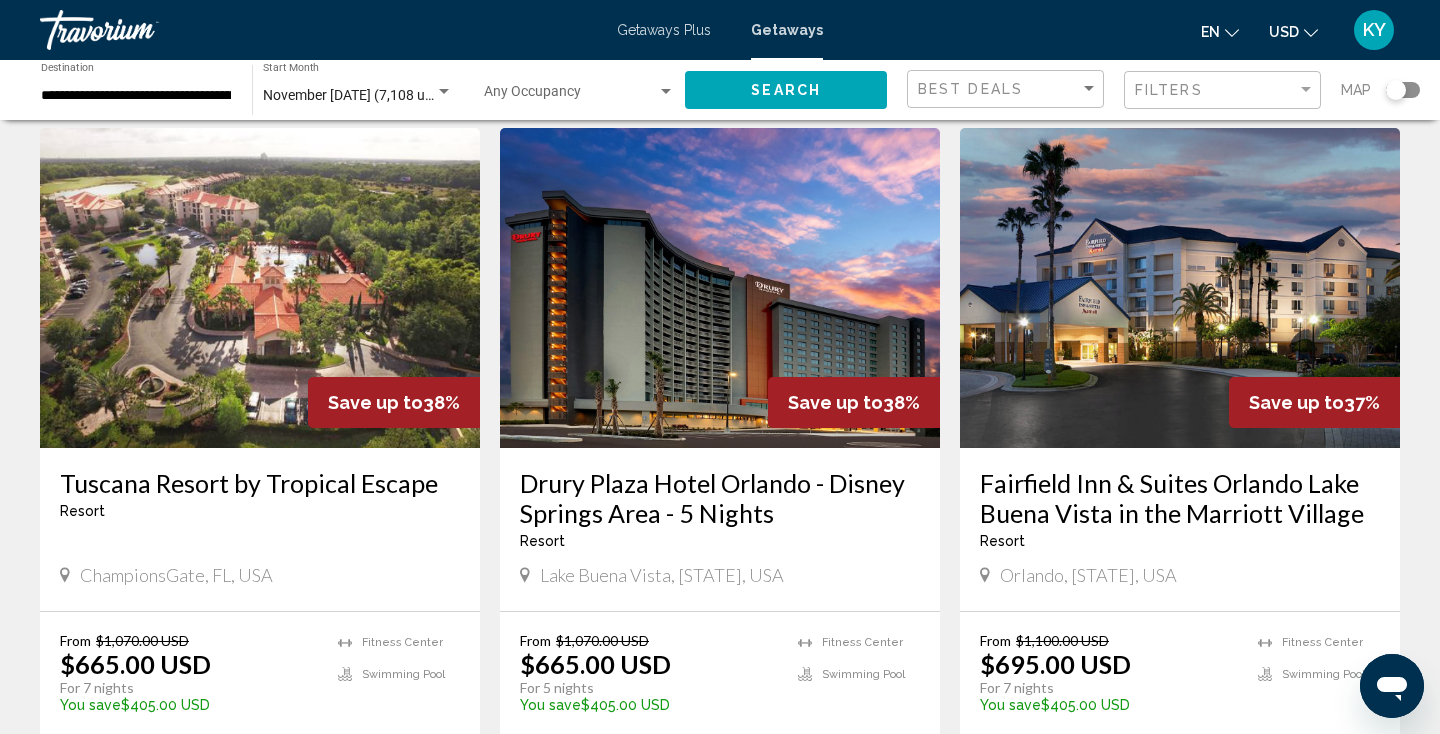 click at bounding box center (720, 288) 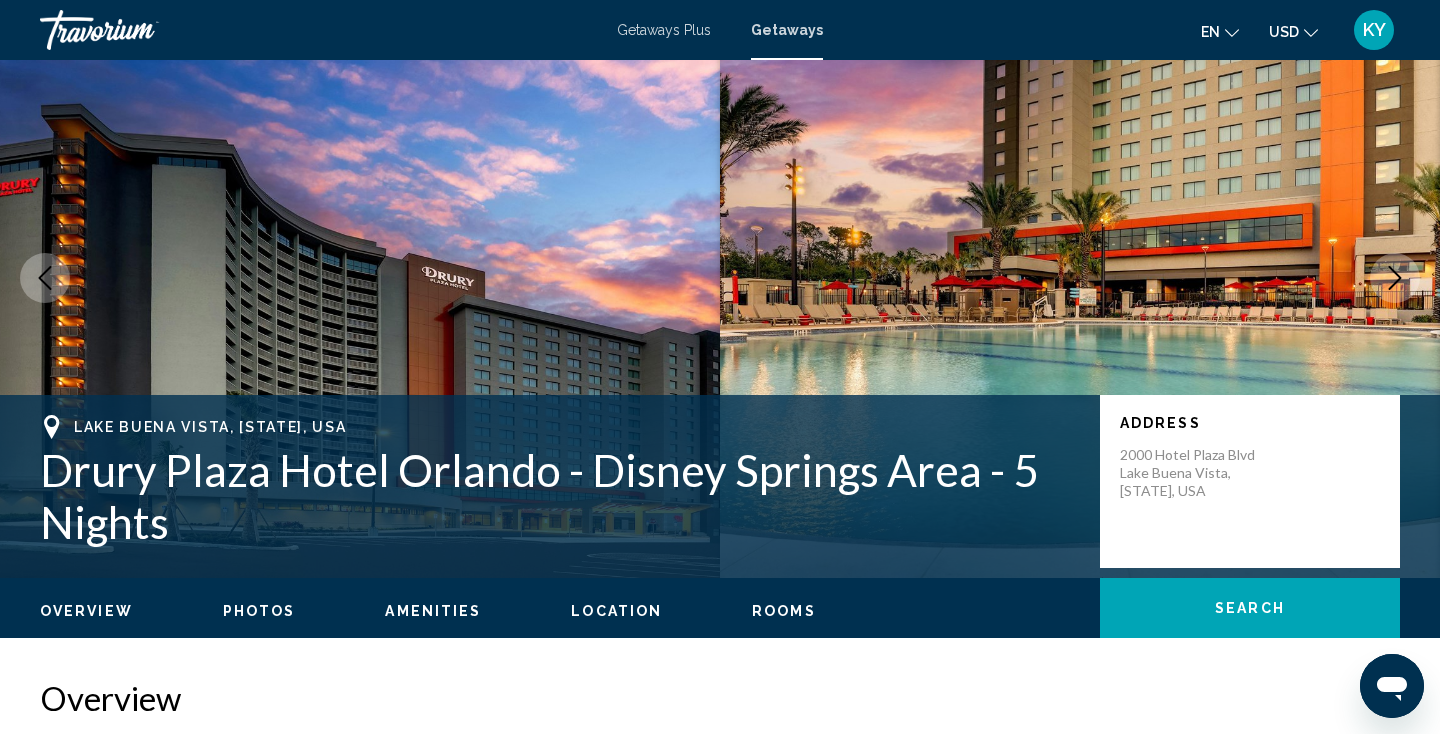 scroll, scrollTop: 0, scrollLeft: 0, axis: both 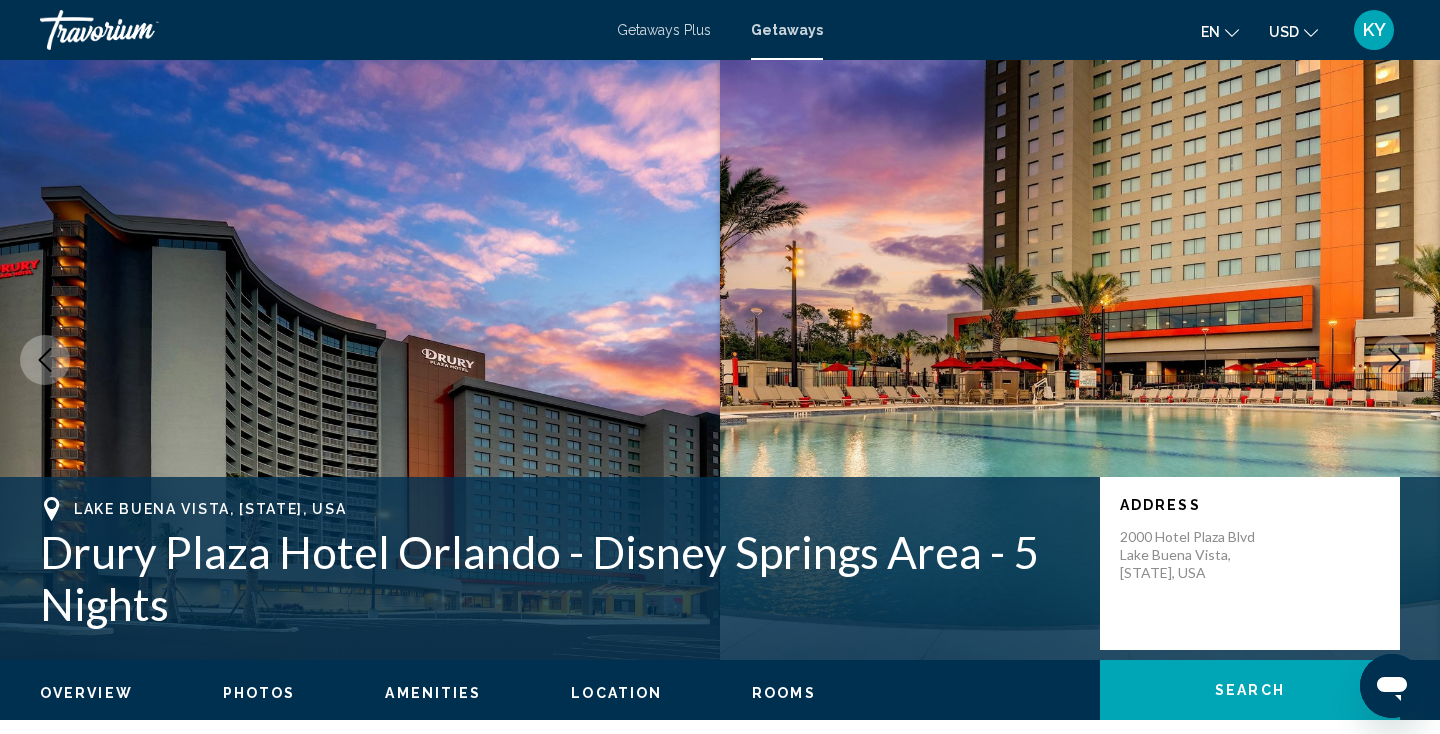 type 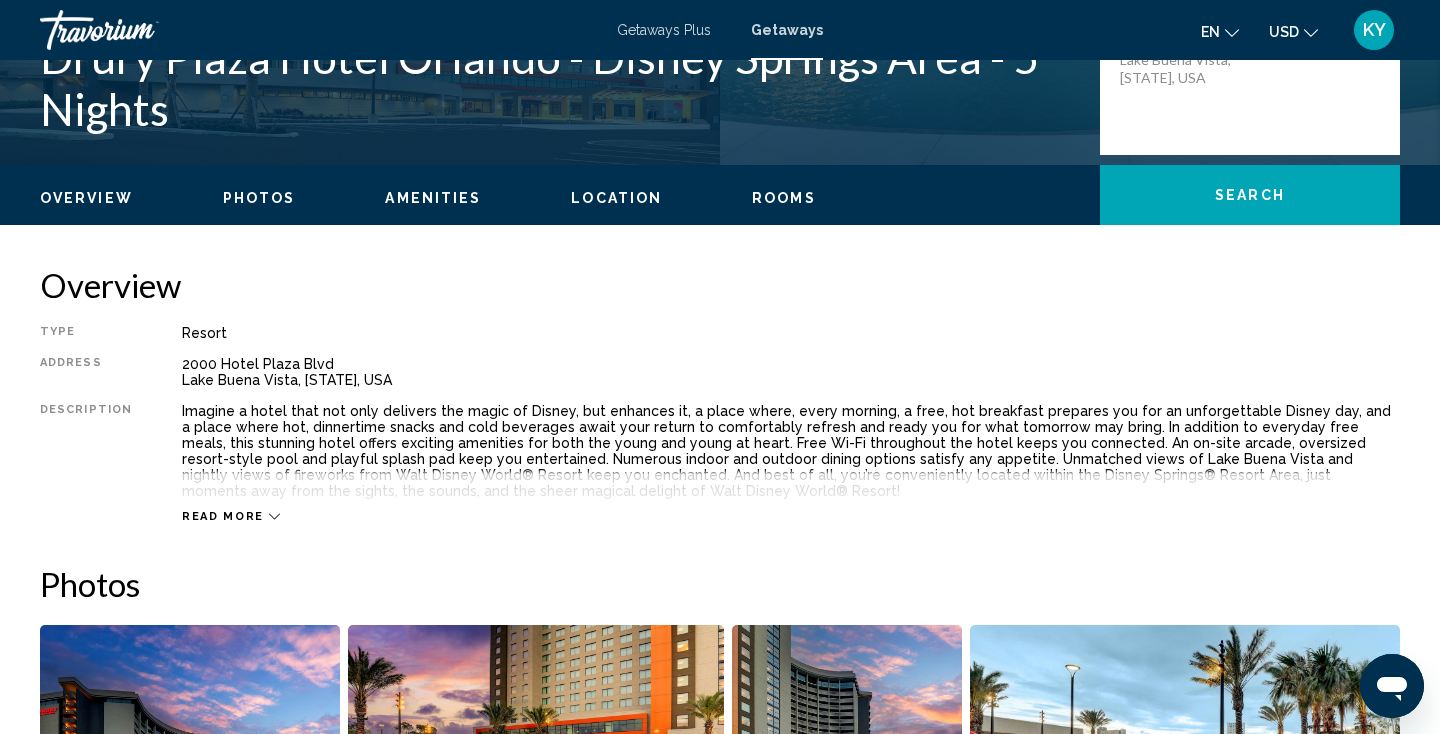 scroll, scrollTop: 506, scrollLeft: 0, axis: vertical 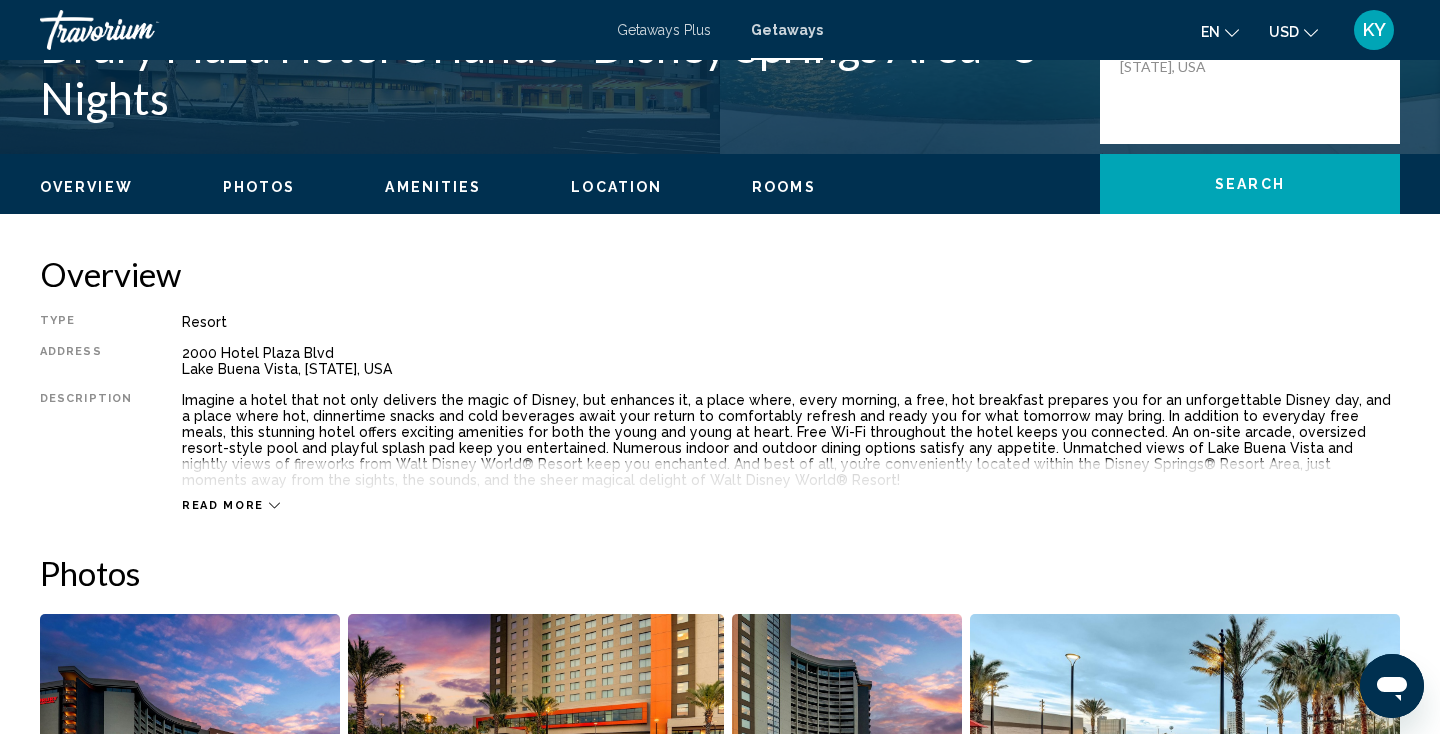 click on "Read more" at bounding box center (791, 485) 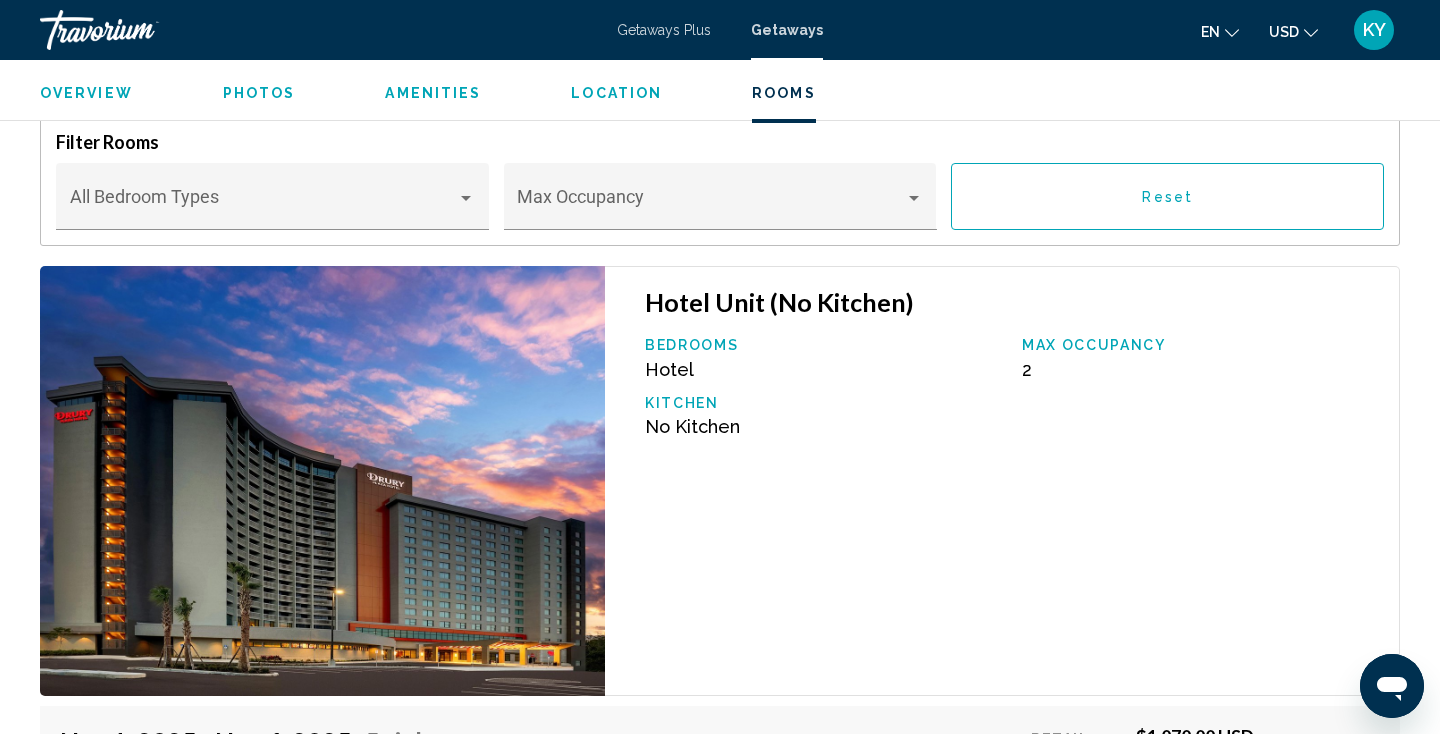 scroll, scrollTop: 2992, scrollLeft: 0, axis: vertical 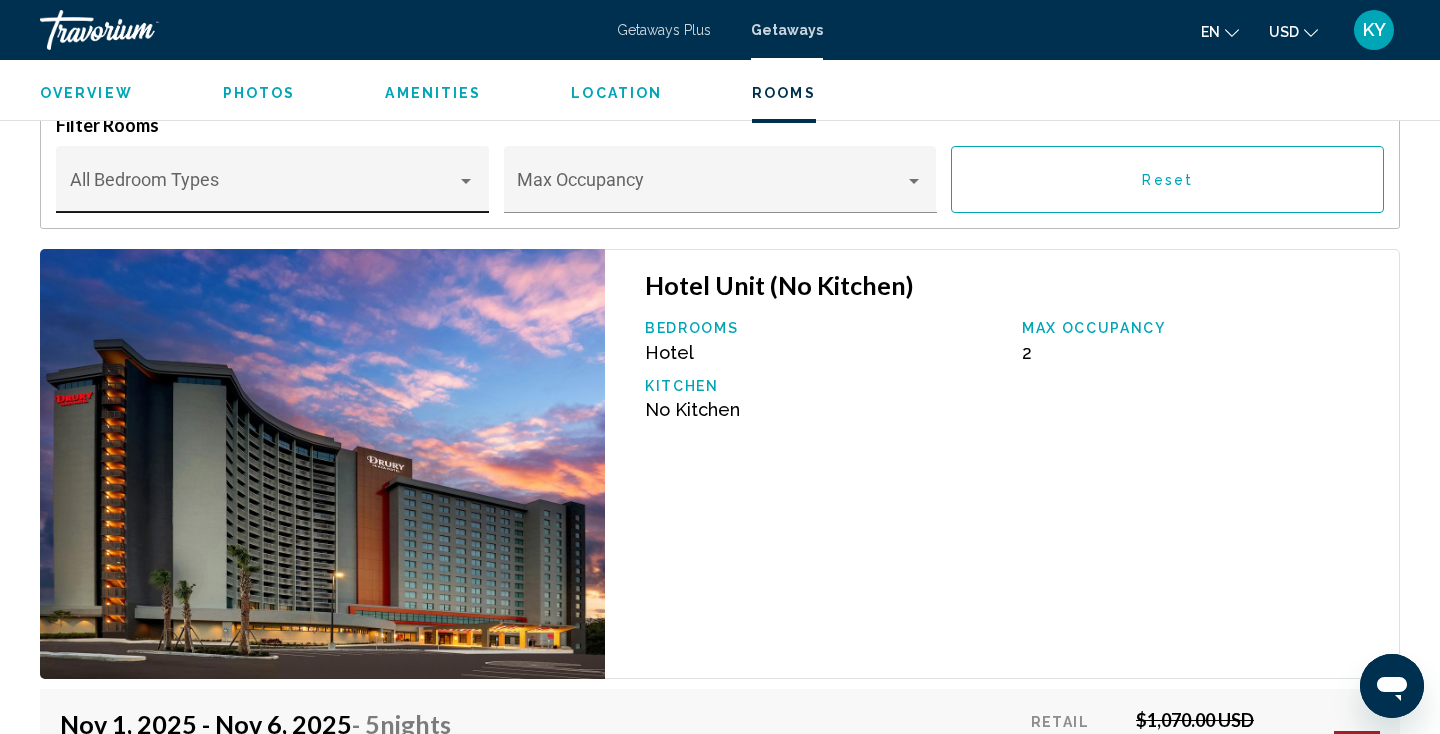 click on "Bedroom Types All Bedroom Types" at bounding box center [273, 186] 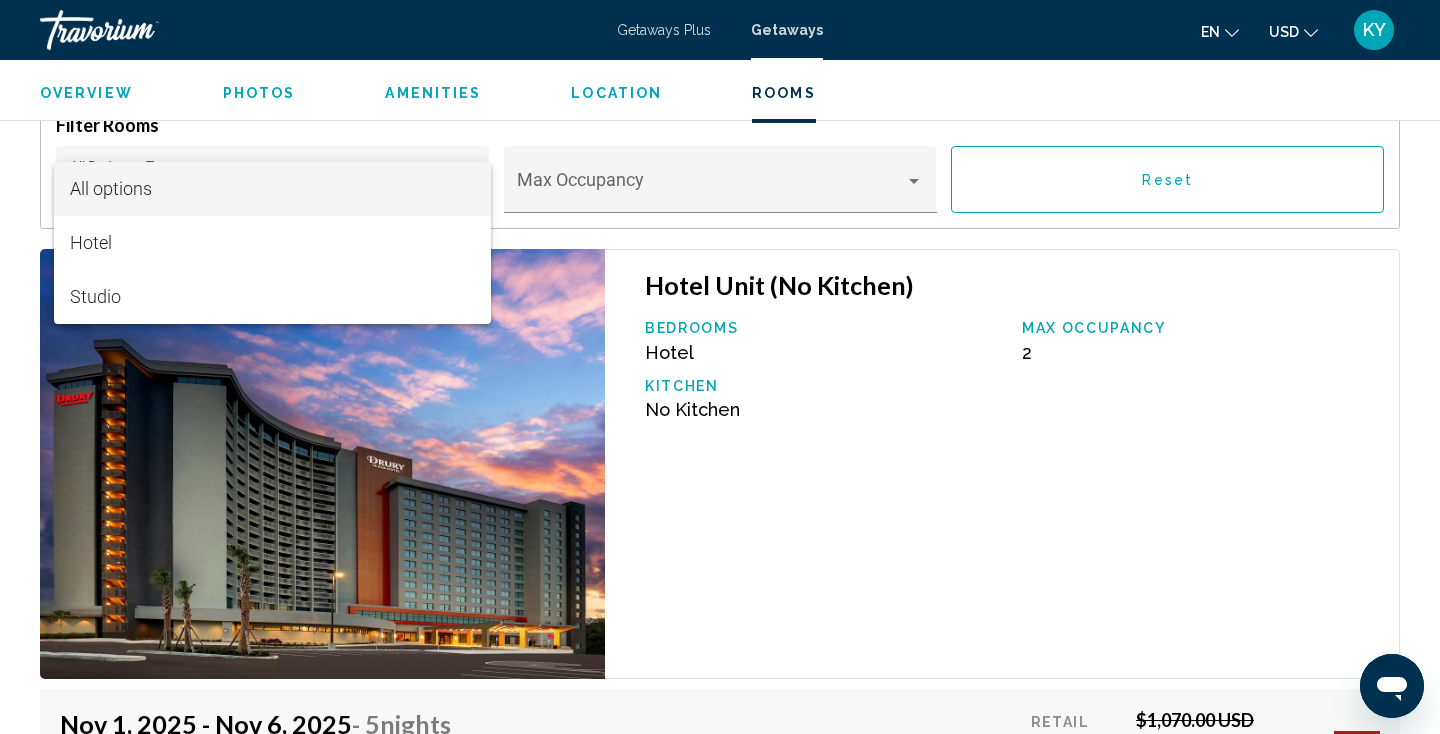 click on "All options" at bounding box center (273, 189) 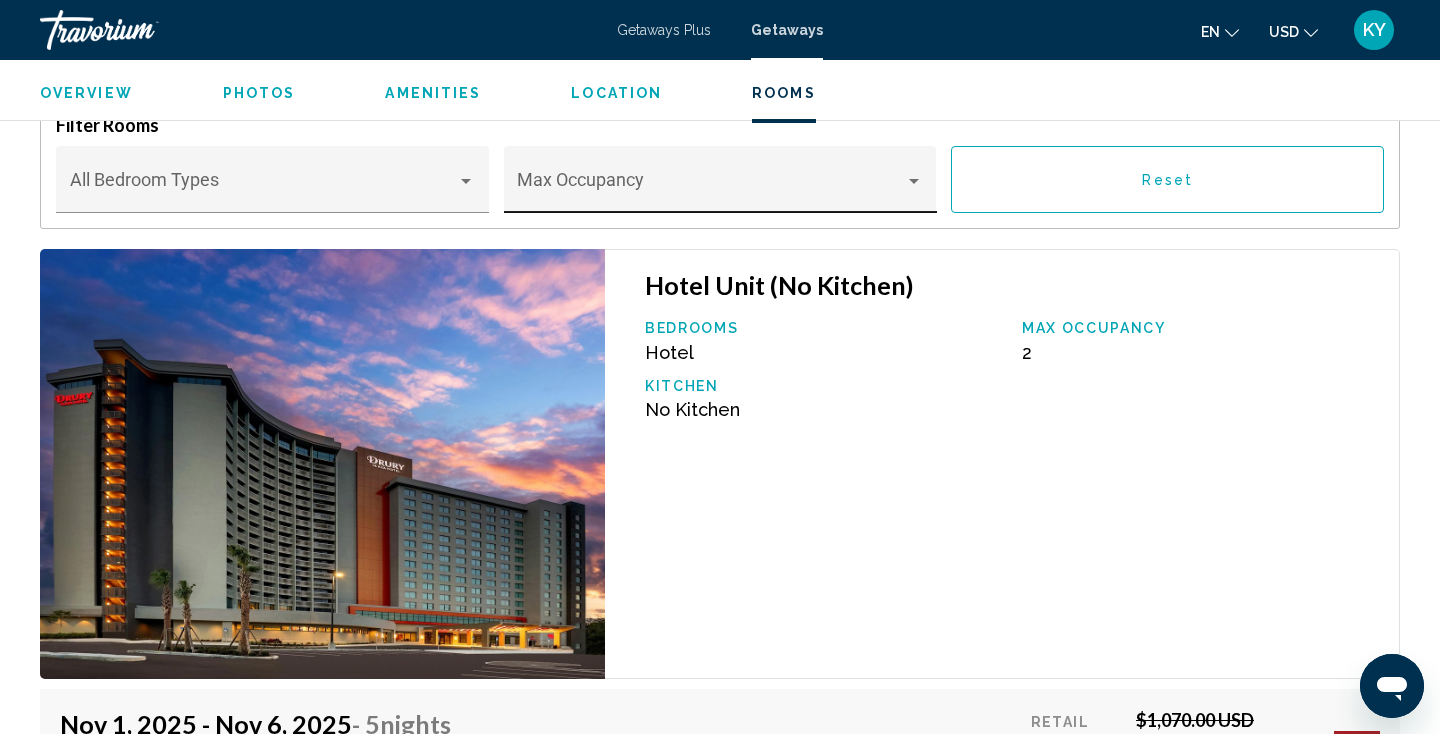 click on "Max Occupancy" at bounding box center [720, 186] 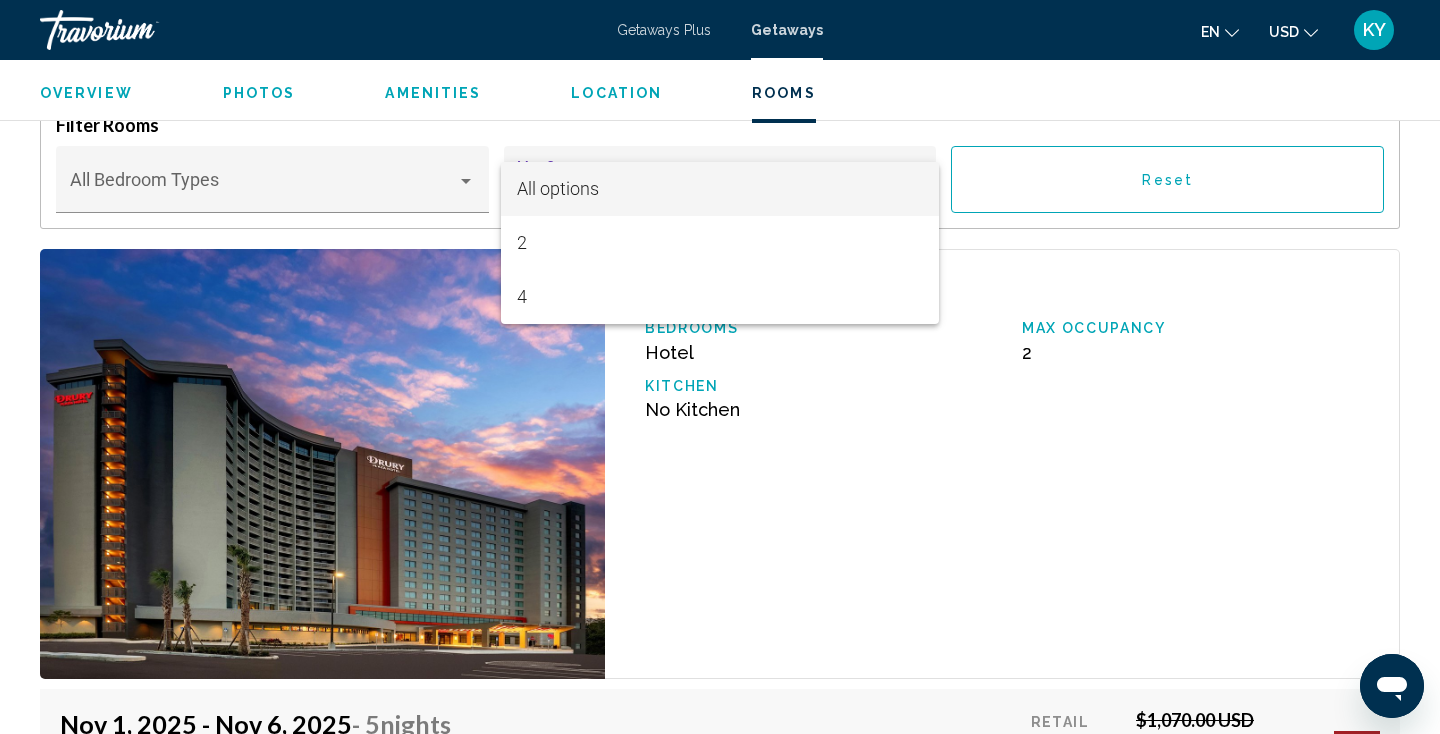 click at bounding box center (720, 367) 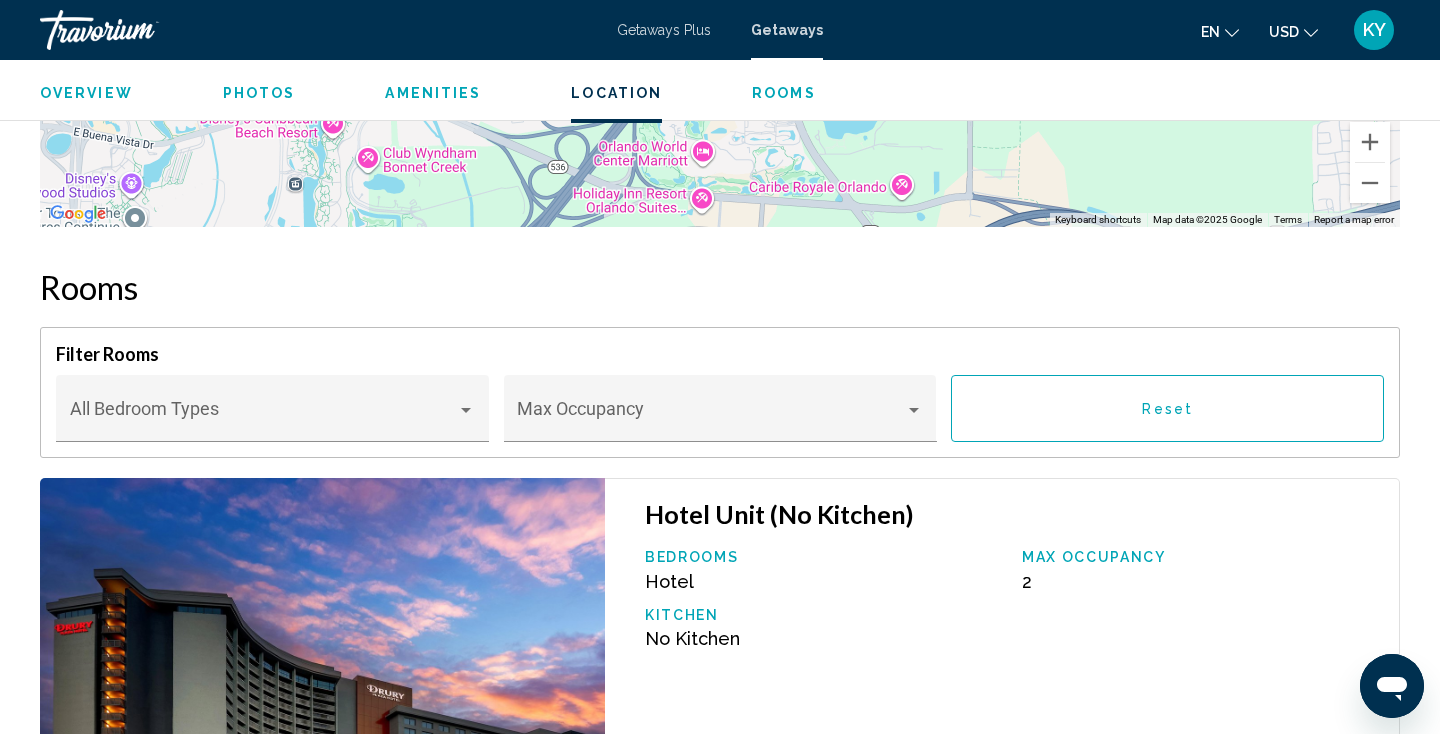 scroll, scrollTop: 2734, scrollLeft: 0, axis: vertical 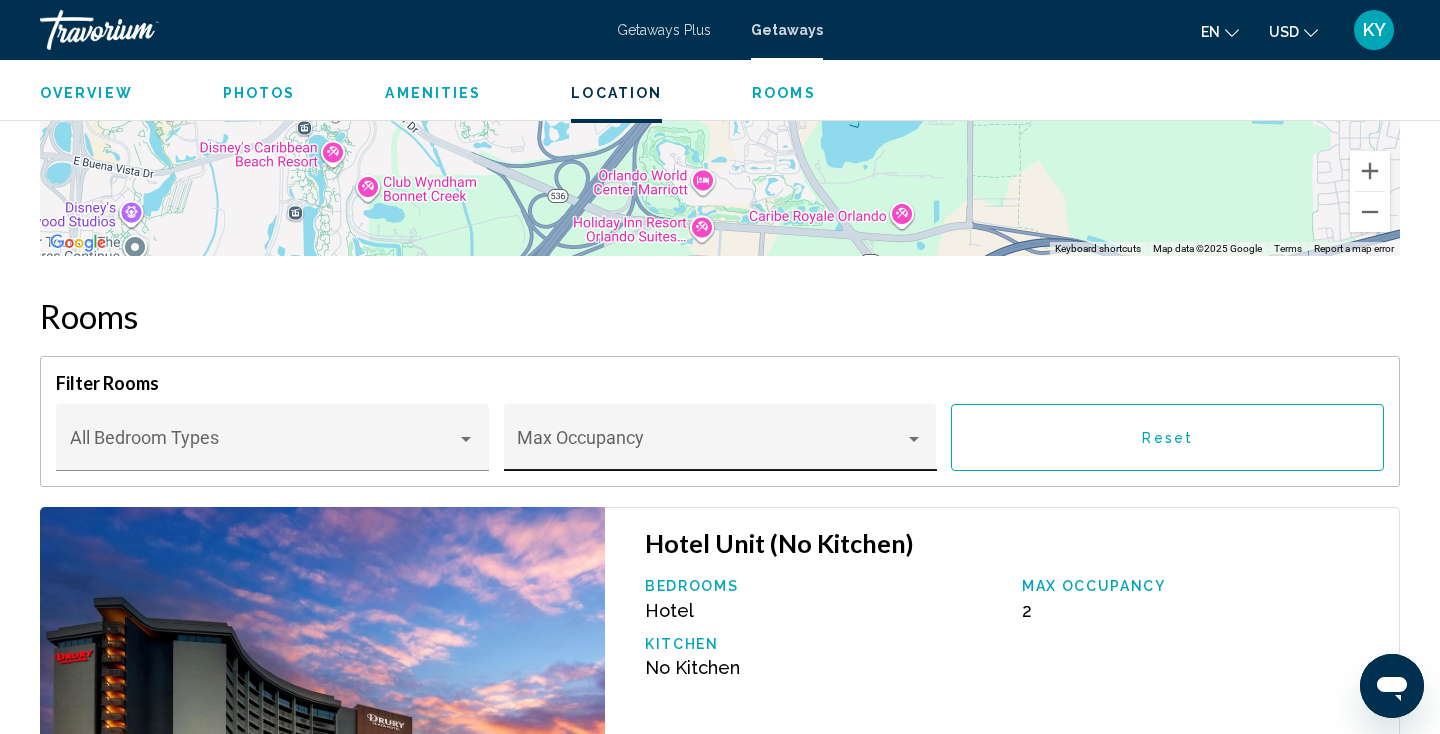 click on "Max Occupancy" at bounding box center [720, 444] 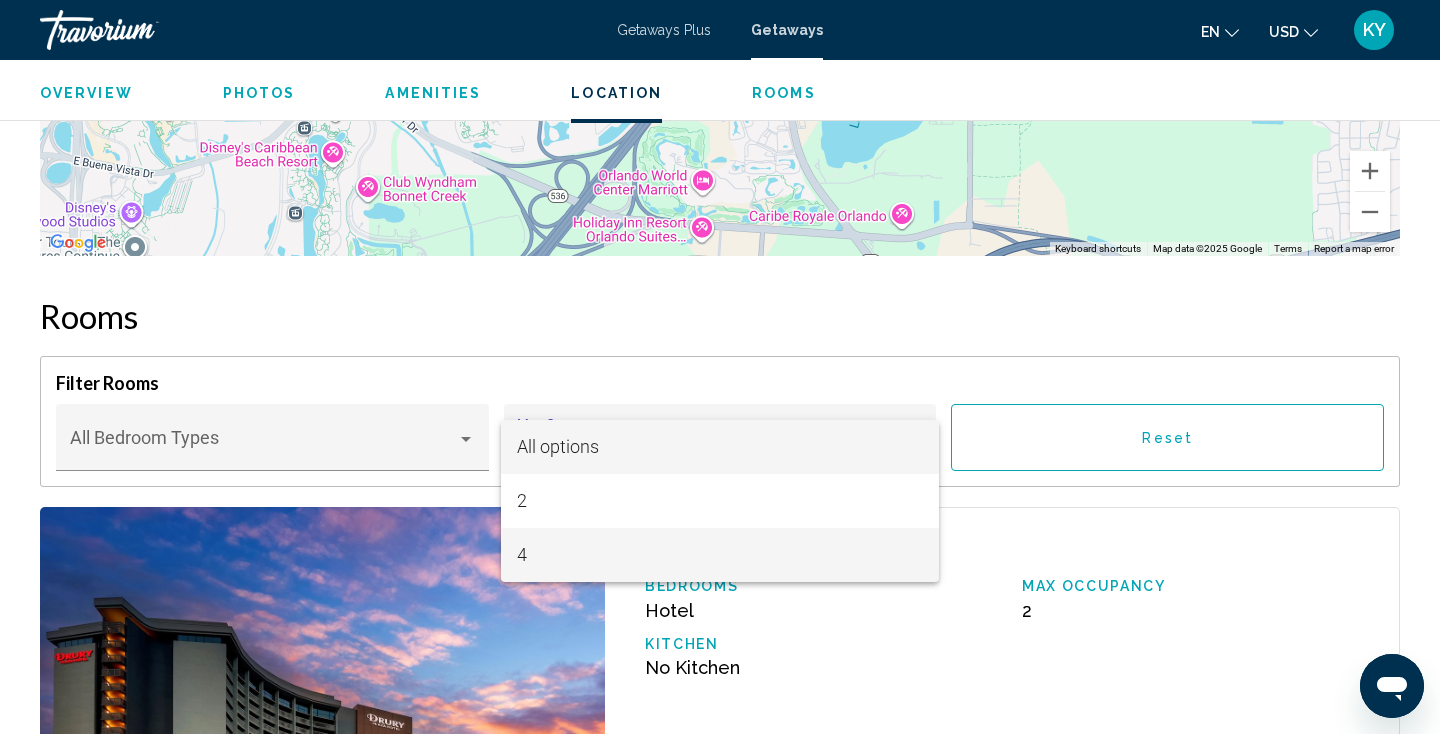 click on "4" at bounding box center (720, 555) 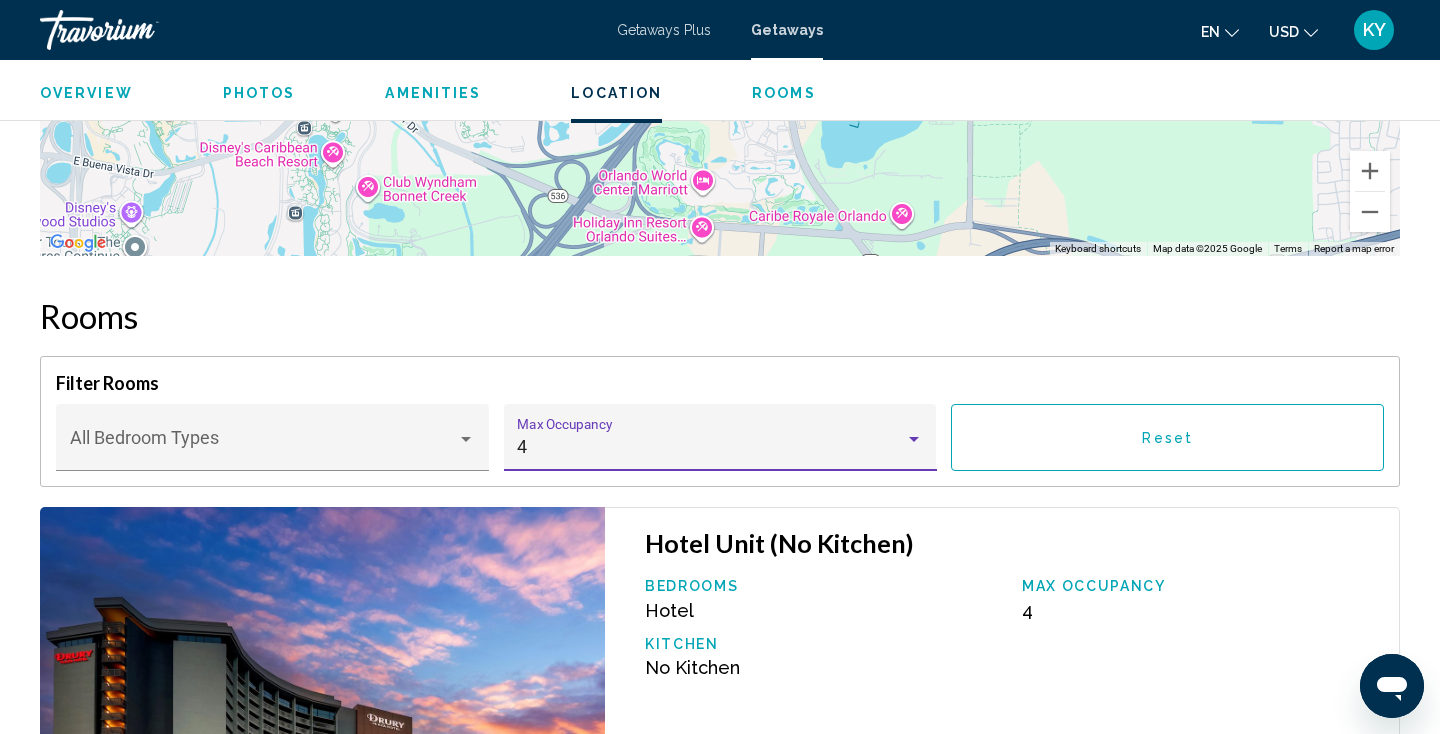 click on "Bedrooms Hotel" at bounding box center (823, 599) 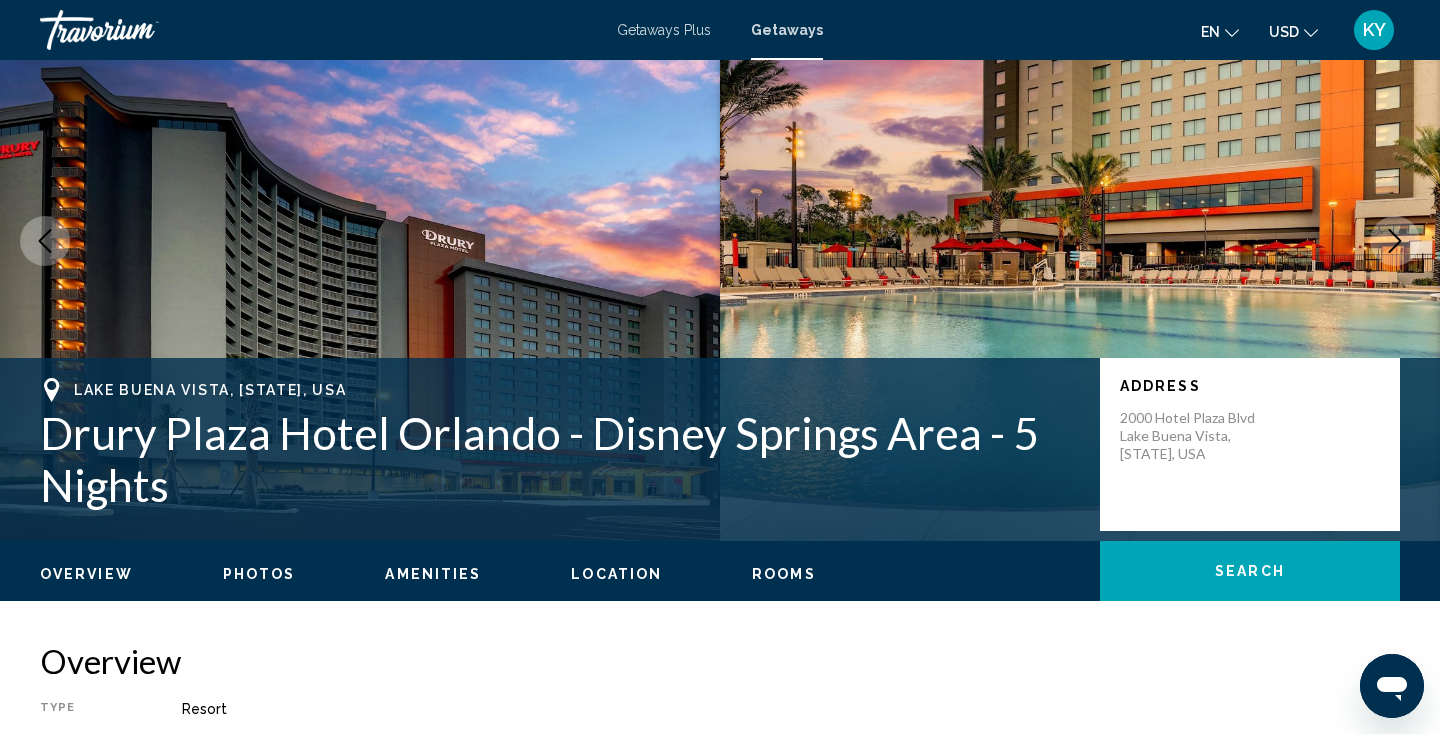 scroll, scrollTop: 120, scrollLeft: 0, axis: vertical 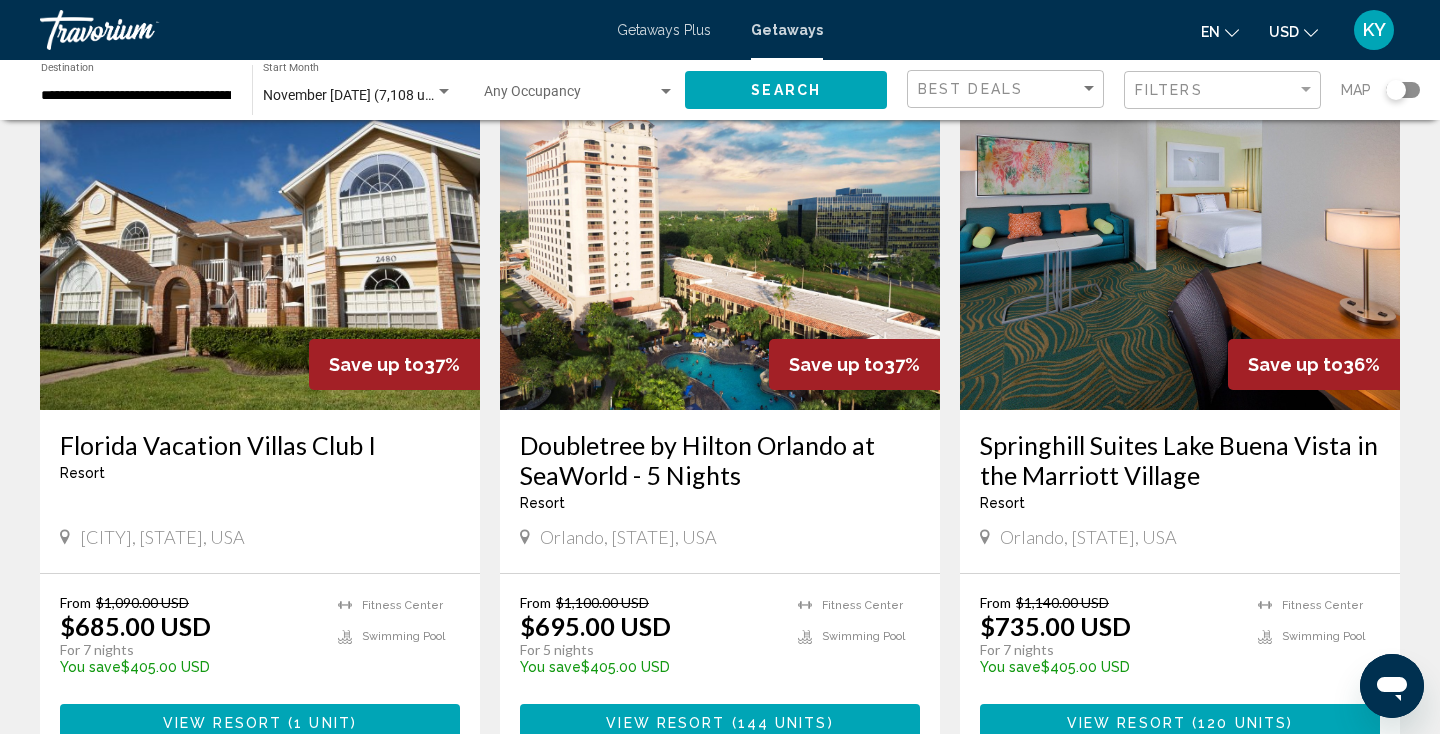 click at bounding box center [720, 250] 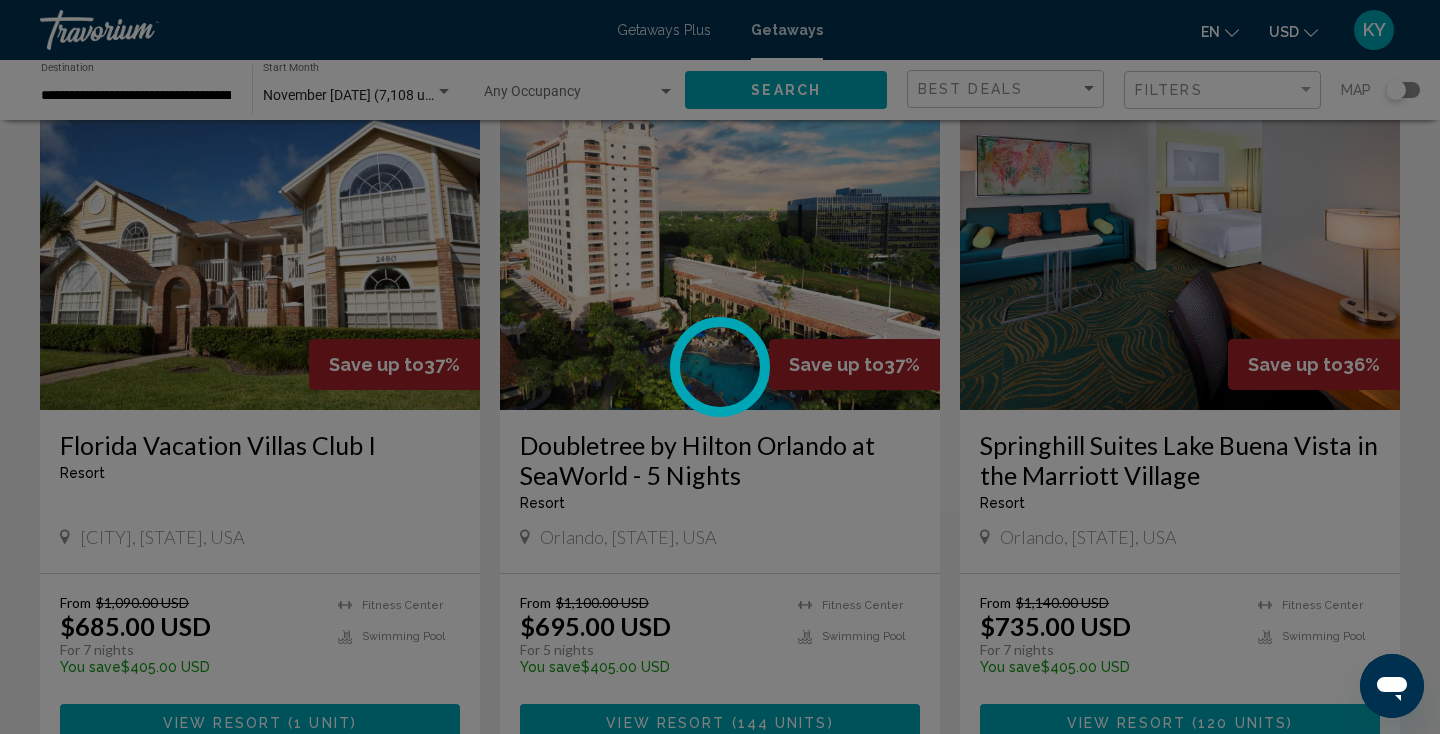 scroll, scrollTop: 0, scrollLeft: 0, axis: both 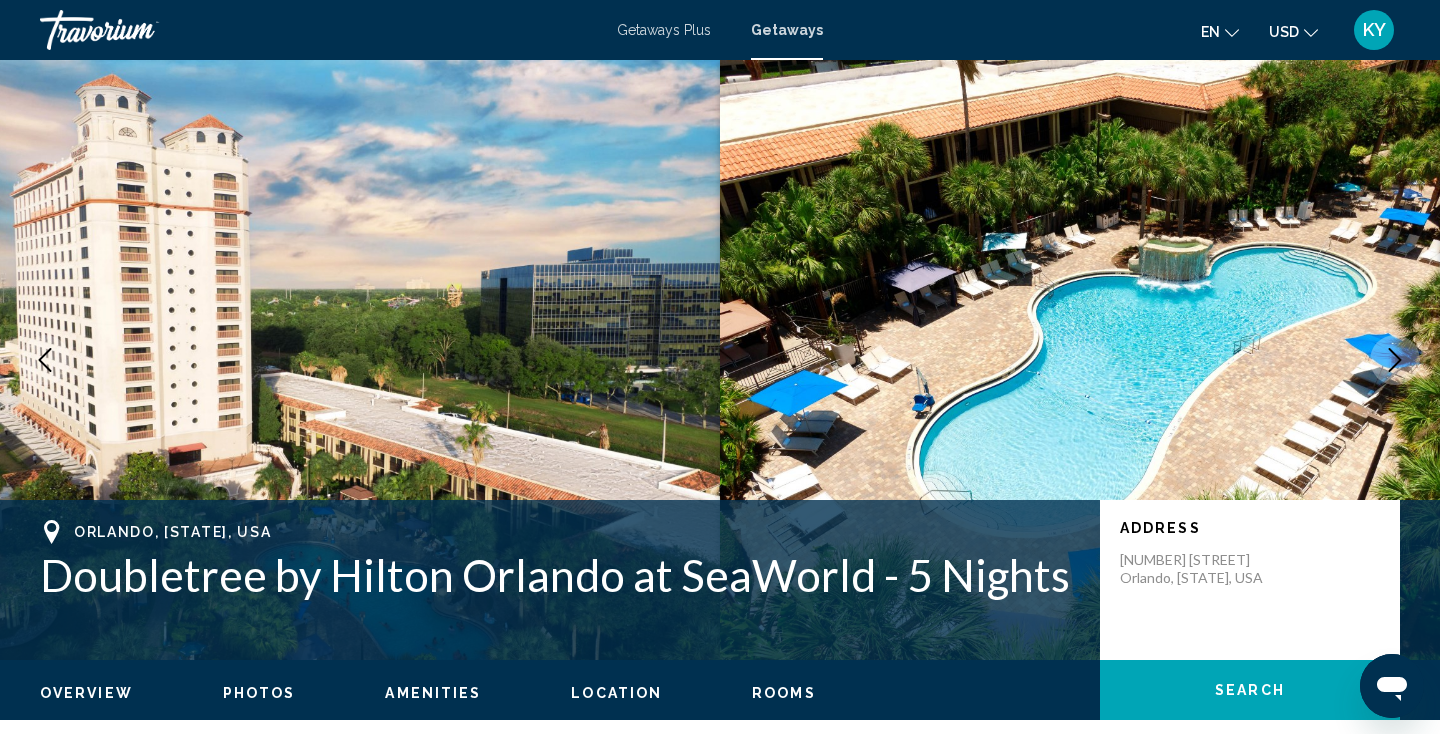 type 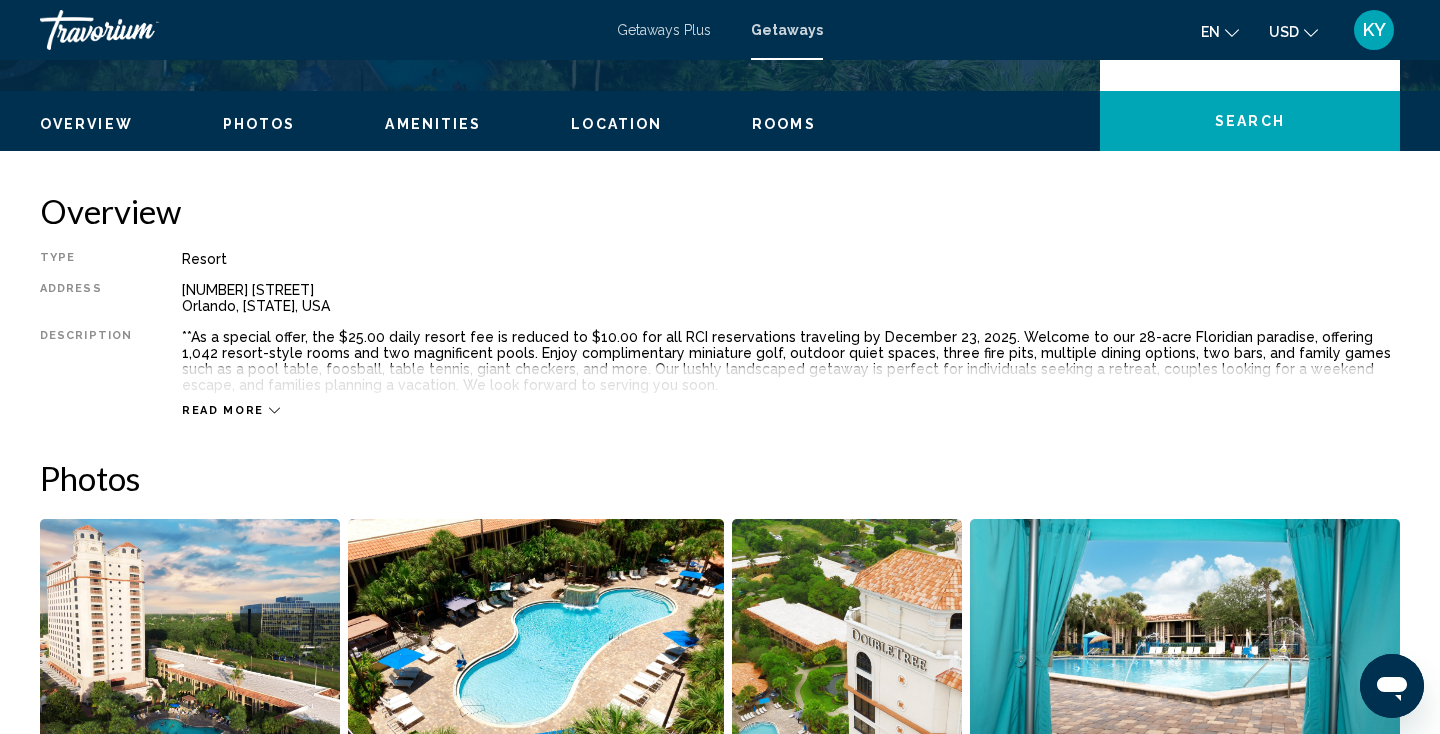 scroll, scrollTop: 564, scrollLeft: 0, axis: vertical 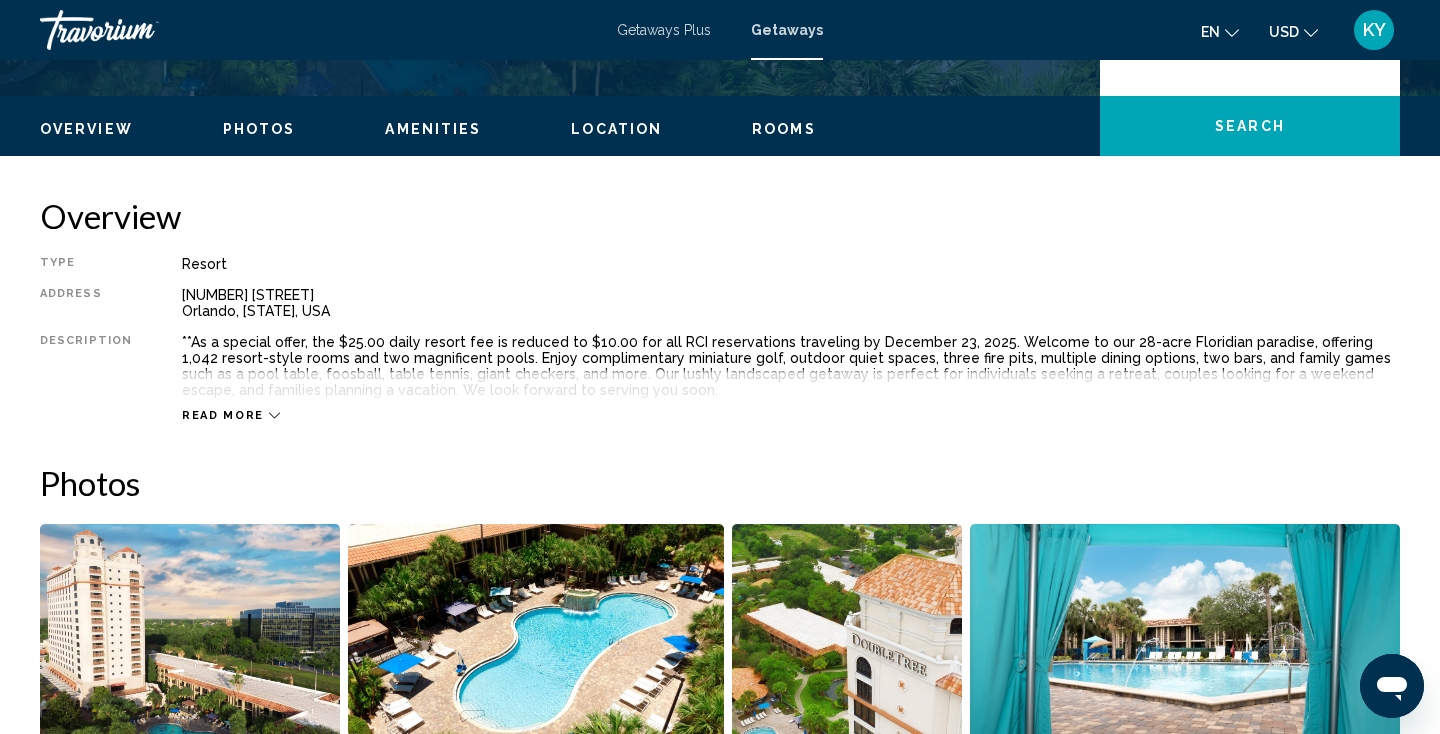 click on "Read more" at bounding box center [223, 415] 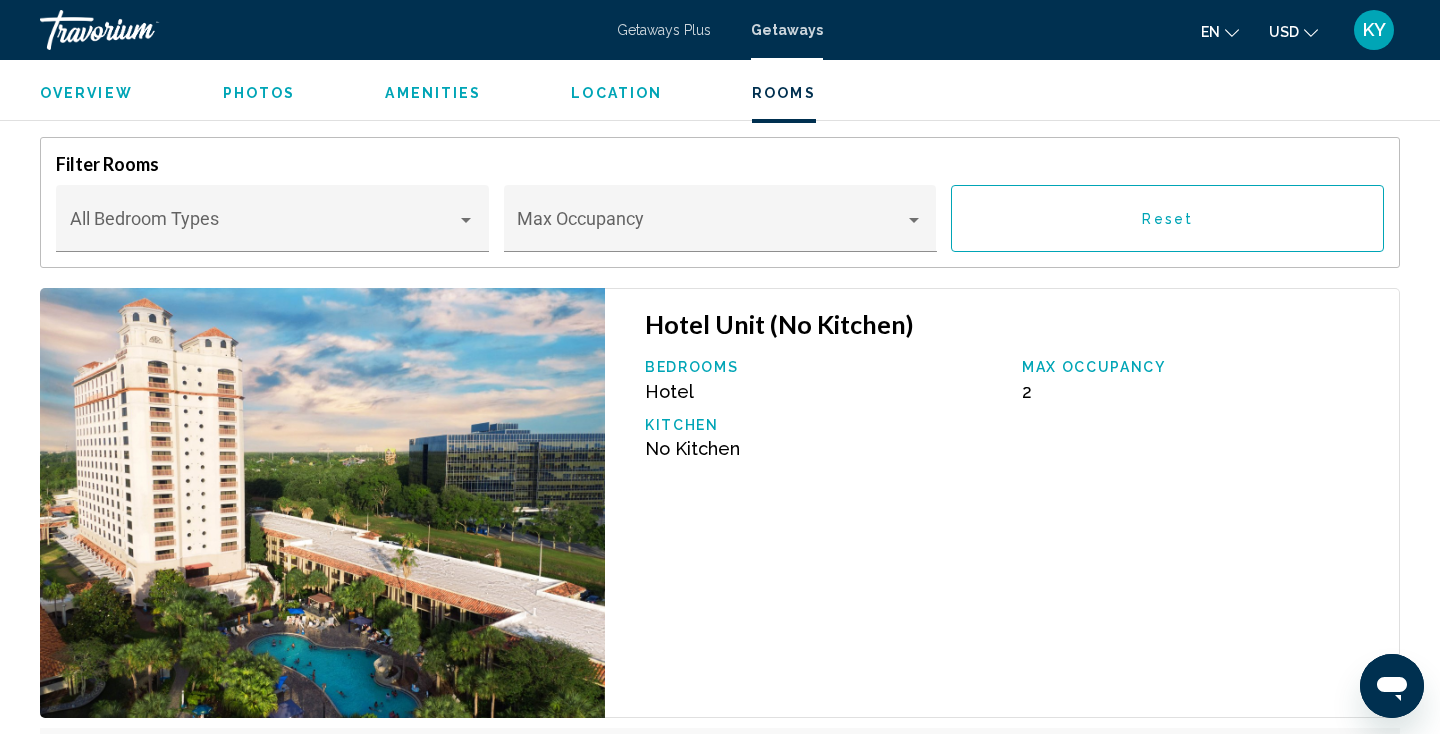 scroll, scrollTop: 2909, scrollLeft: 0, axis: vertical 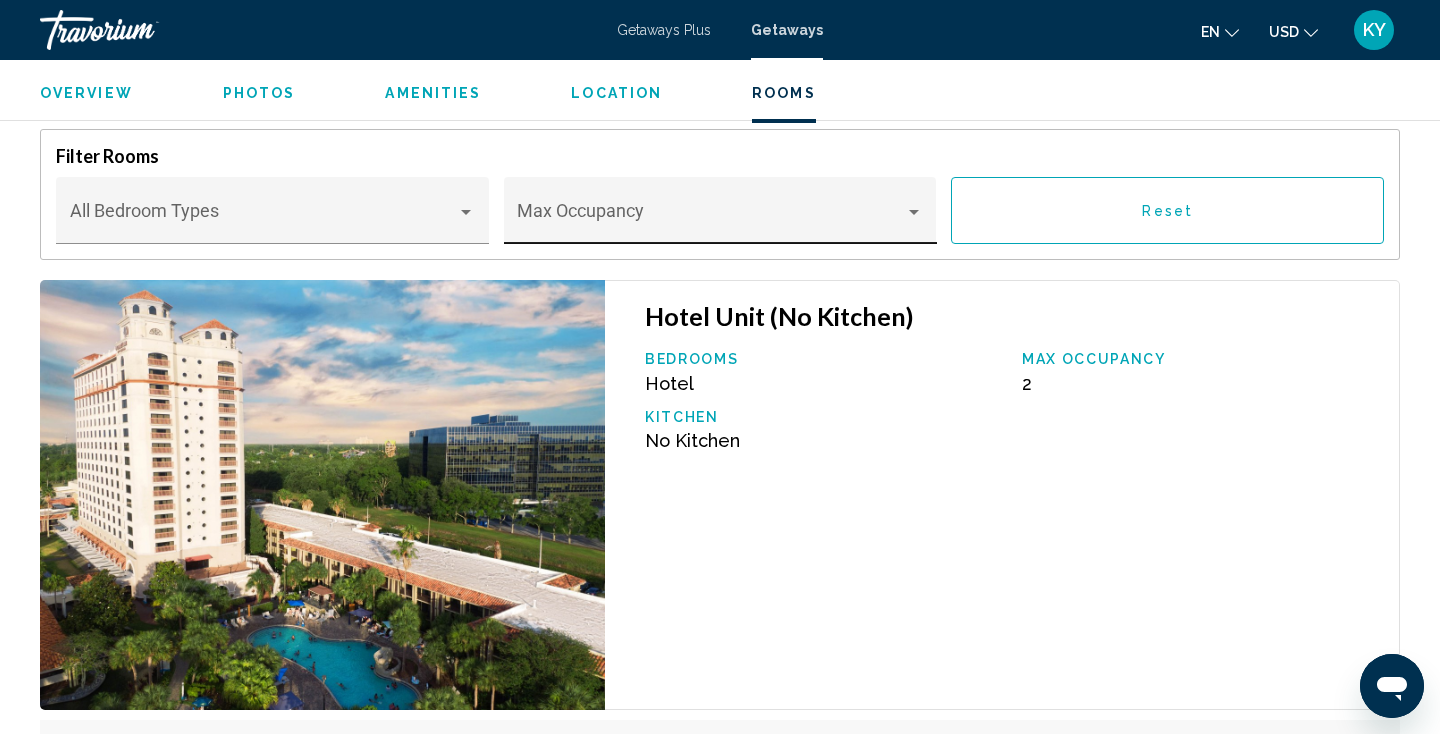 click on "Max Occupancy" at bounding box center (720, 217) 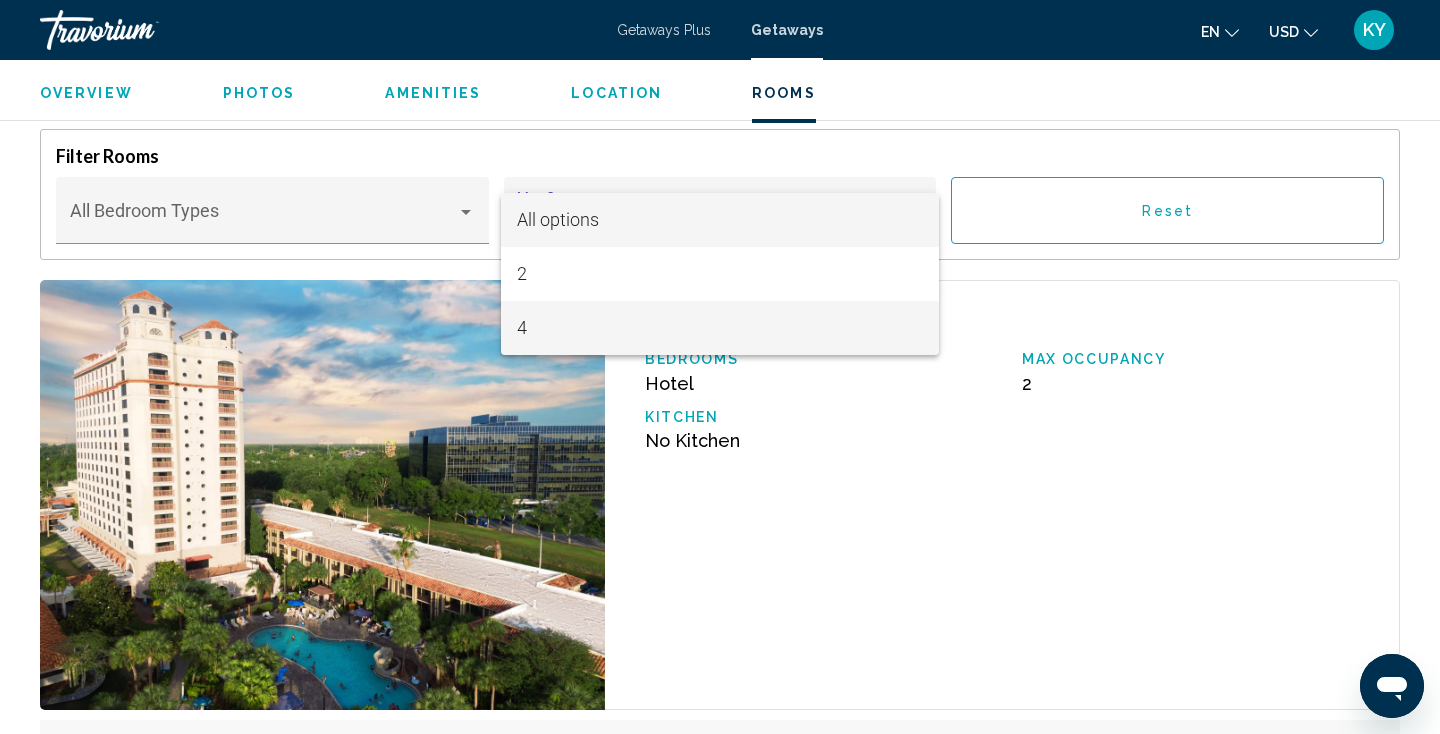 click on "4" at bounding box center (720, 328) 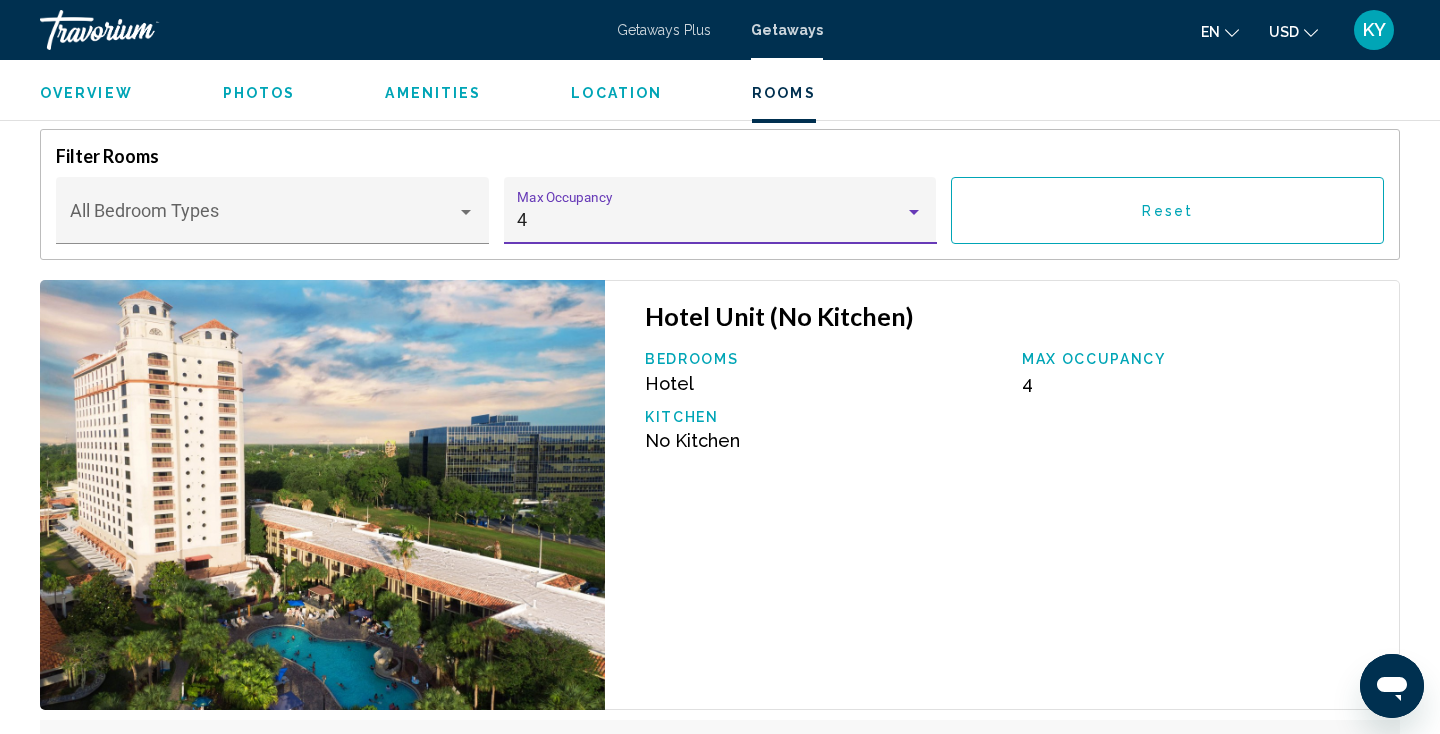 click on "Hotel Unit (No Kitchen) Bedrooms Hotel Max Occupancy 4 Kitchen No Kitchen" at bounding box center [1002, 495] 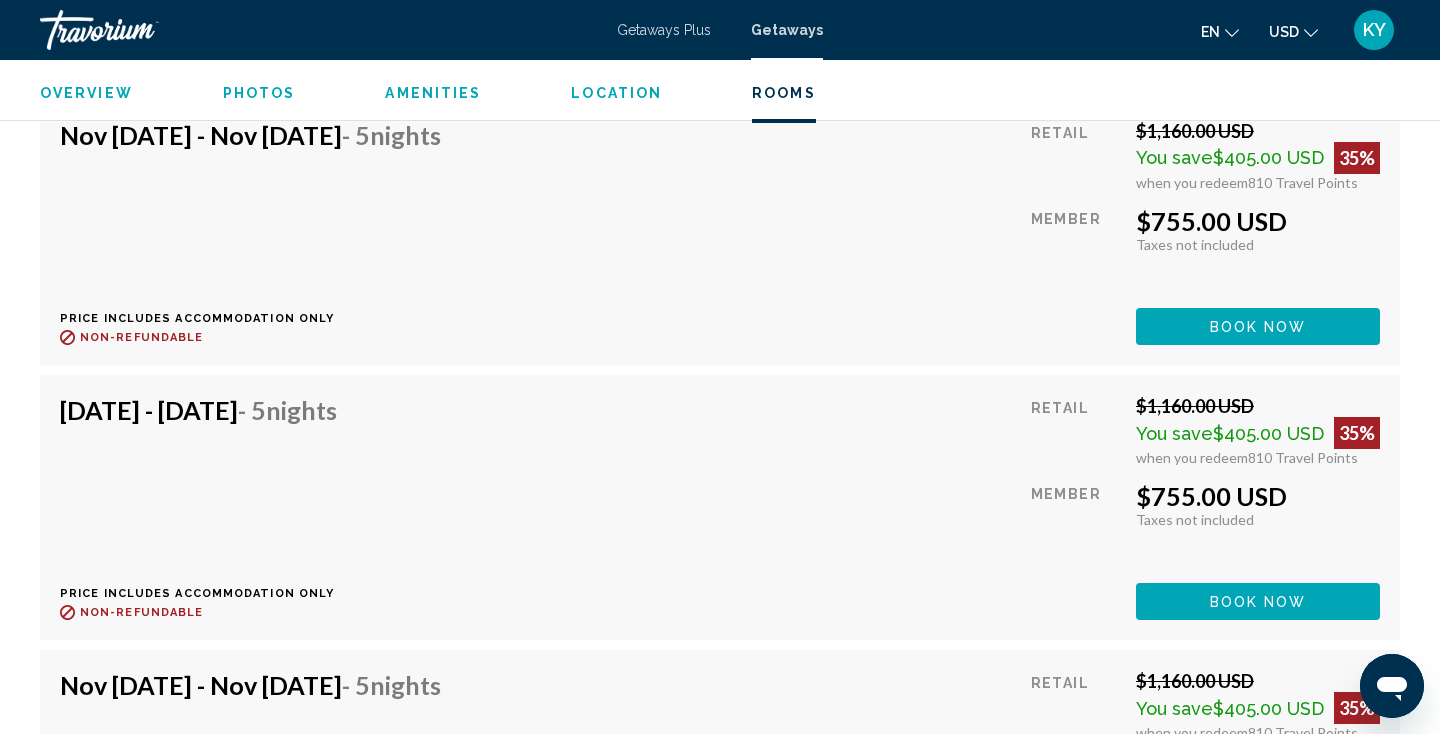 scroll, scrollTop: 7110, scrollLeft: 0, axis: vertical 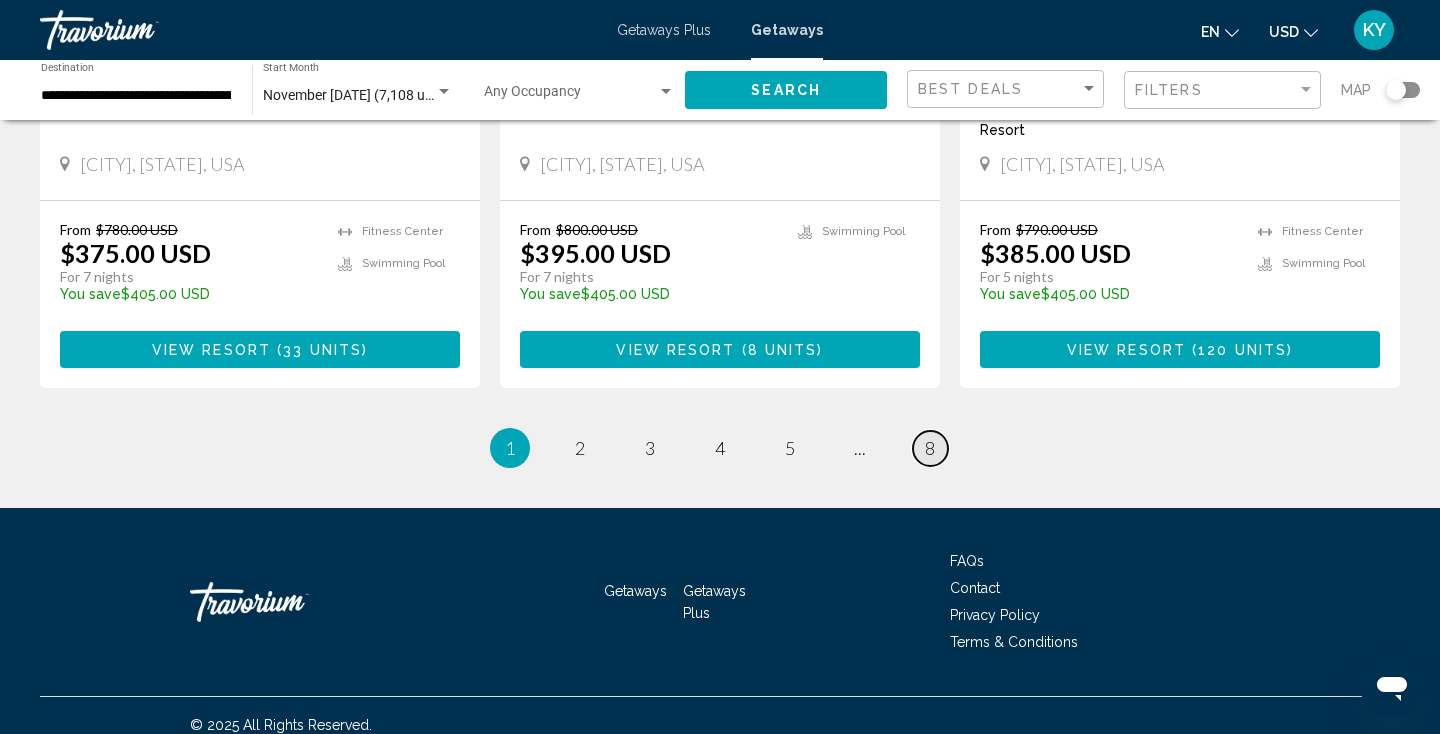 click on "page  8" at bounding box center (930, 448) 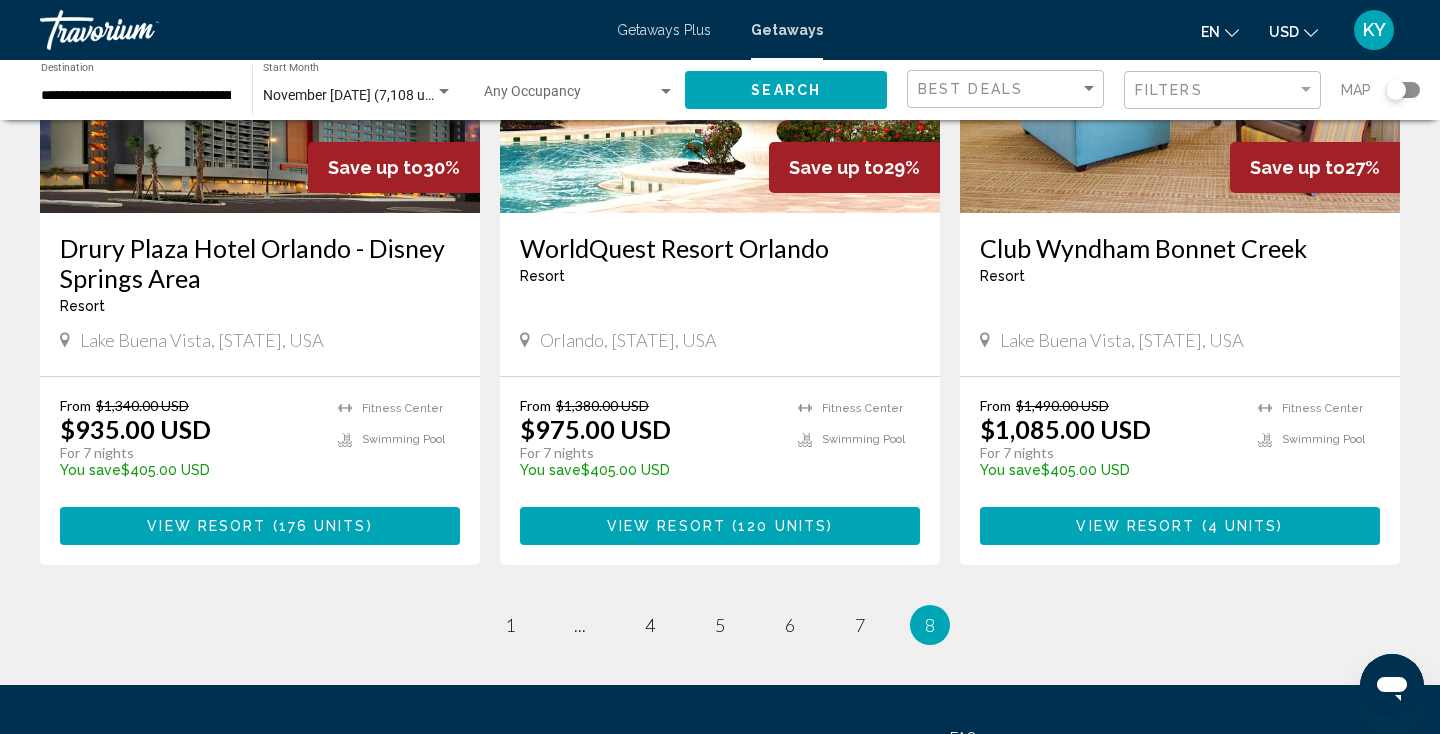 scroll, scrollTop: 1029, scrollLeft: 0, axis: vertical 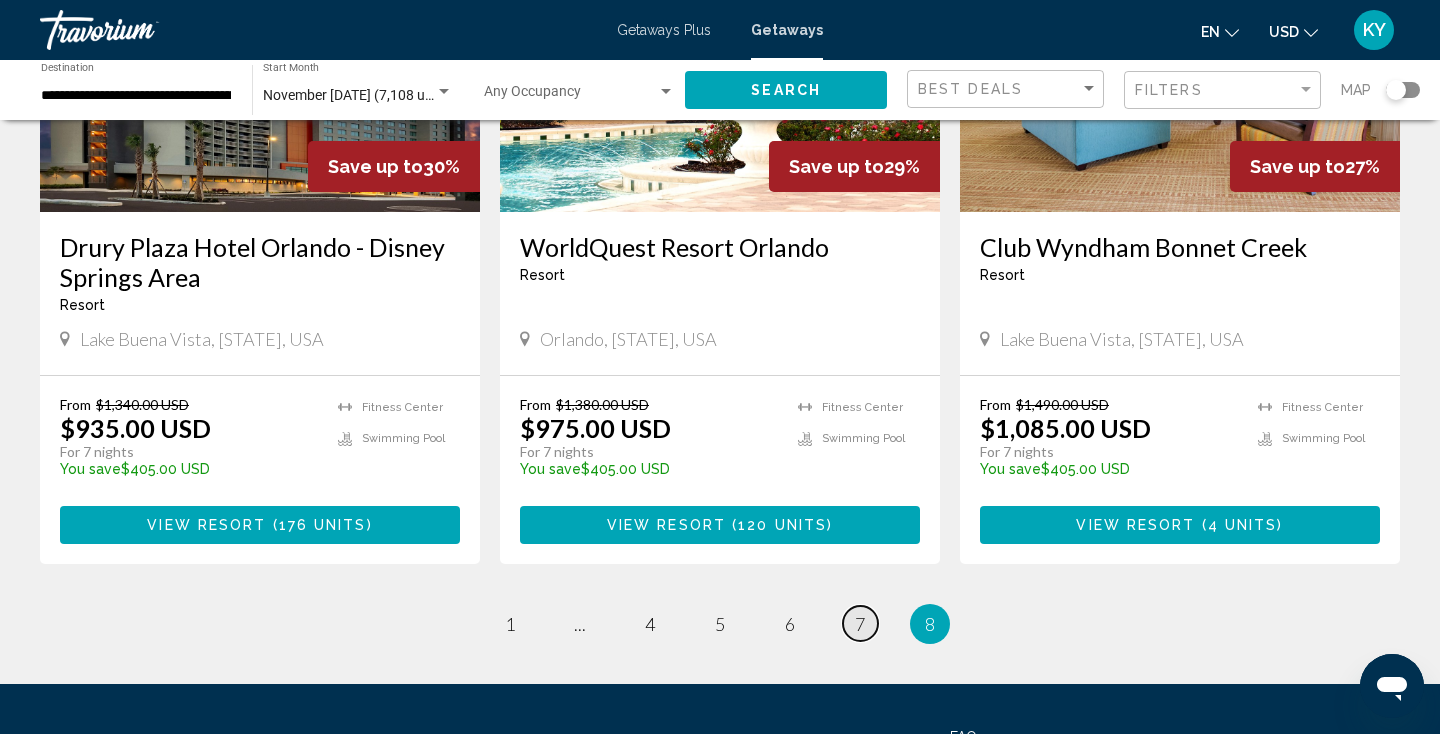click on "7" at bounding box center (860, 624) 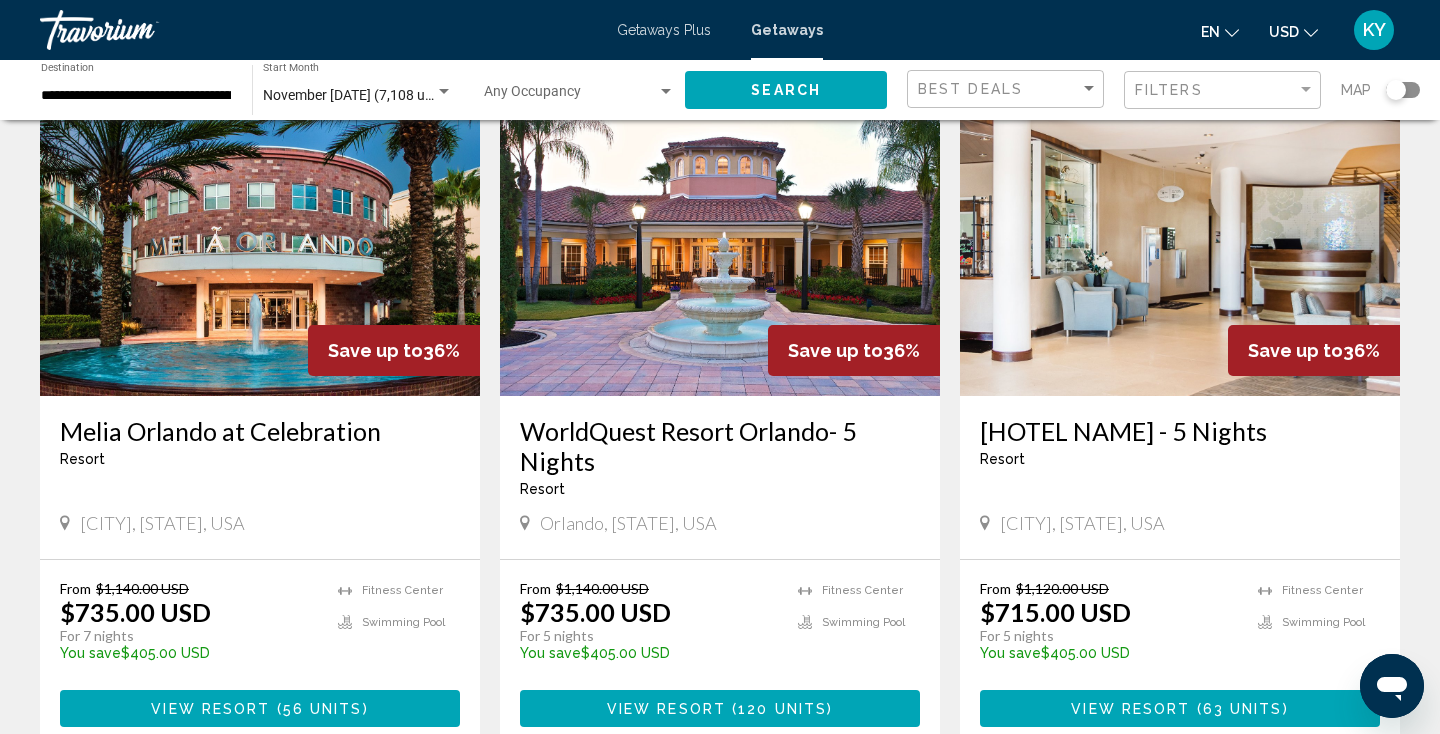 scroll, scrollTop: 1534, scrollLeft: 0, axis: vertical 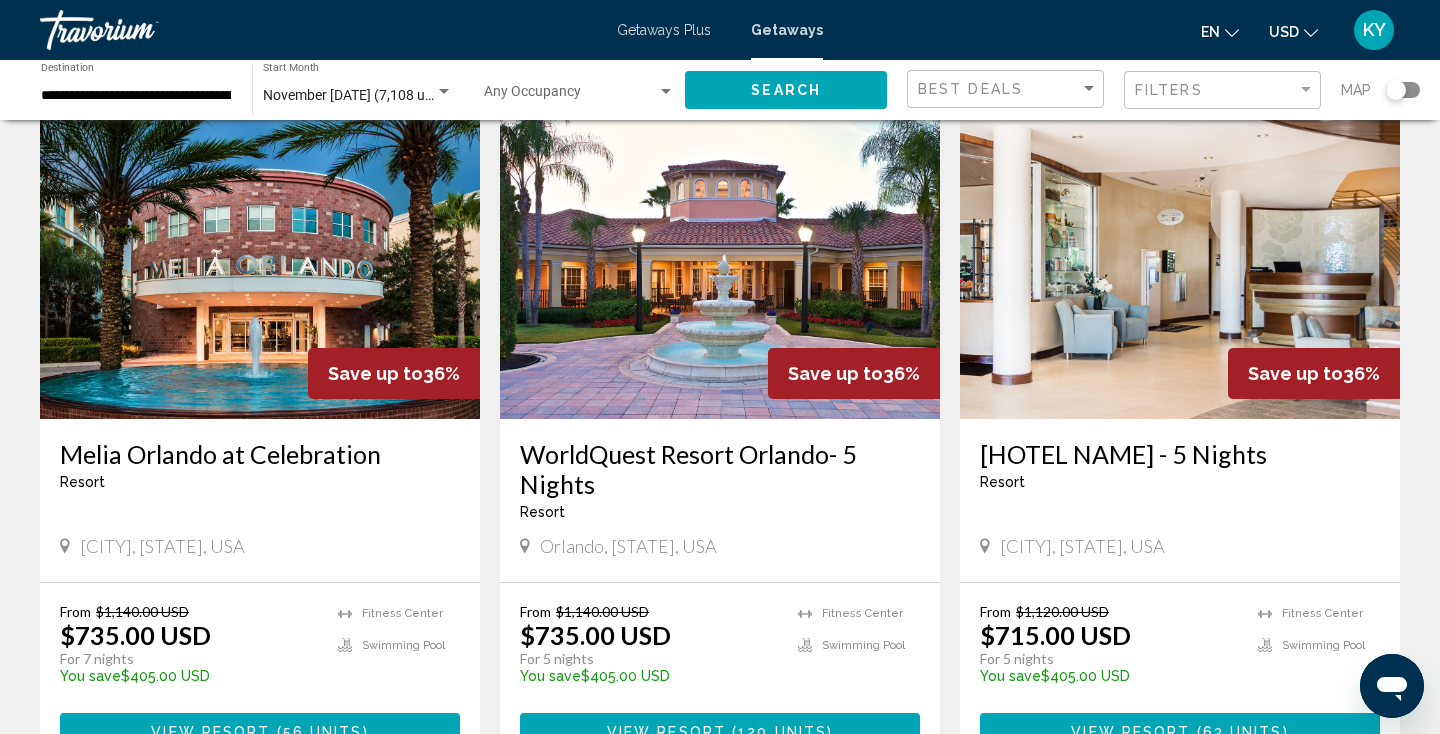 click at bounding box center (720, 259) 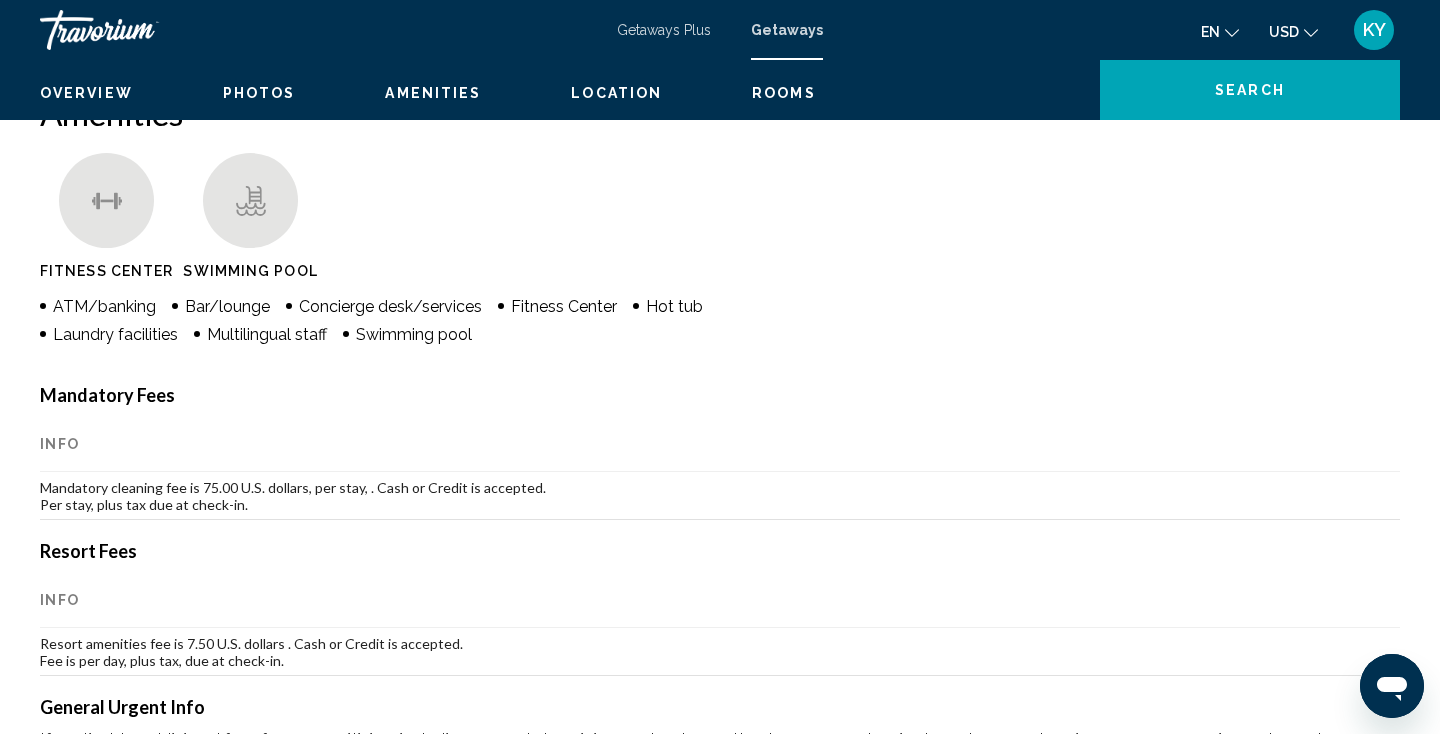 scroll, scrollTop: 0, scrollLeft: 0, axis: both 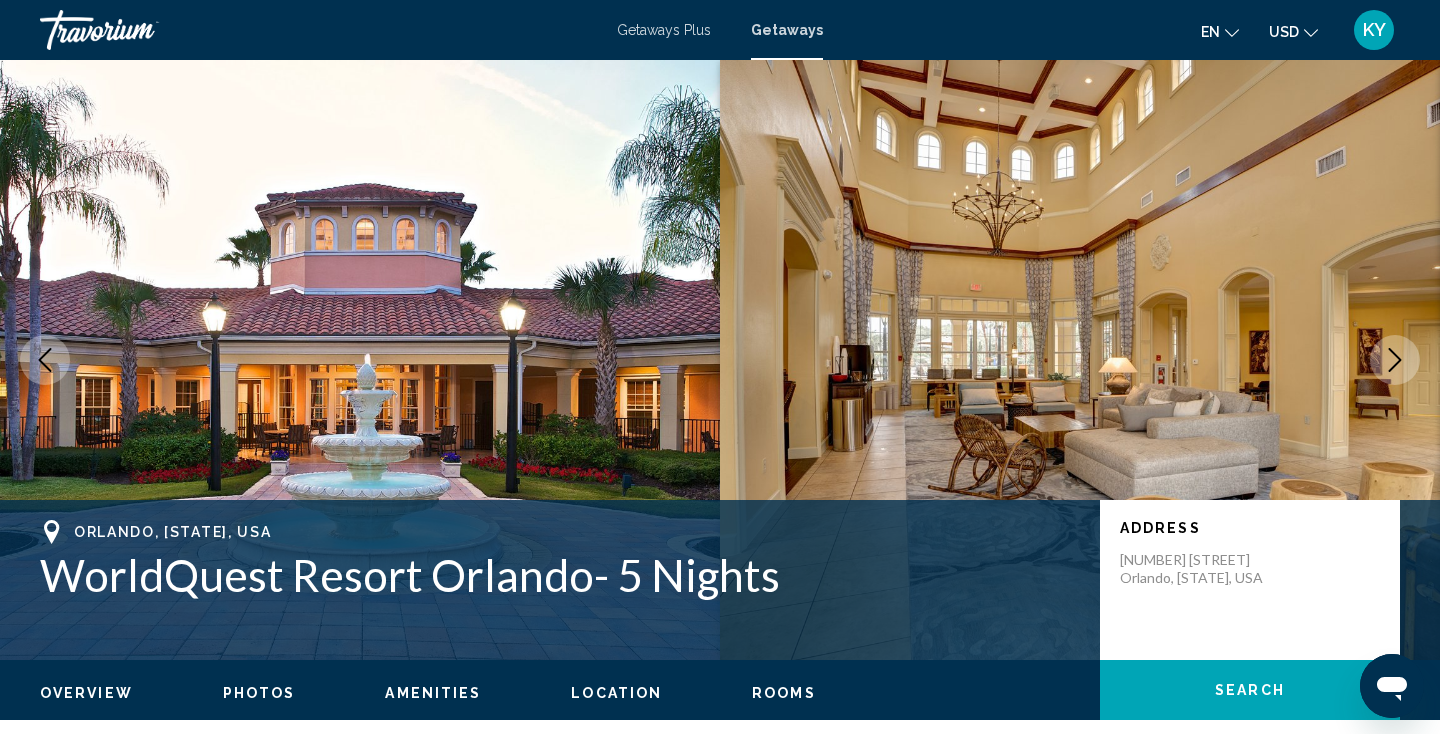 type 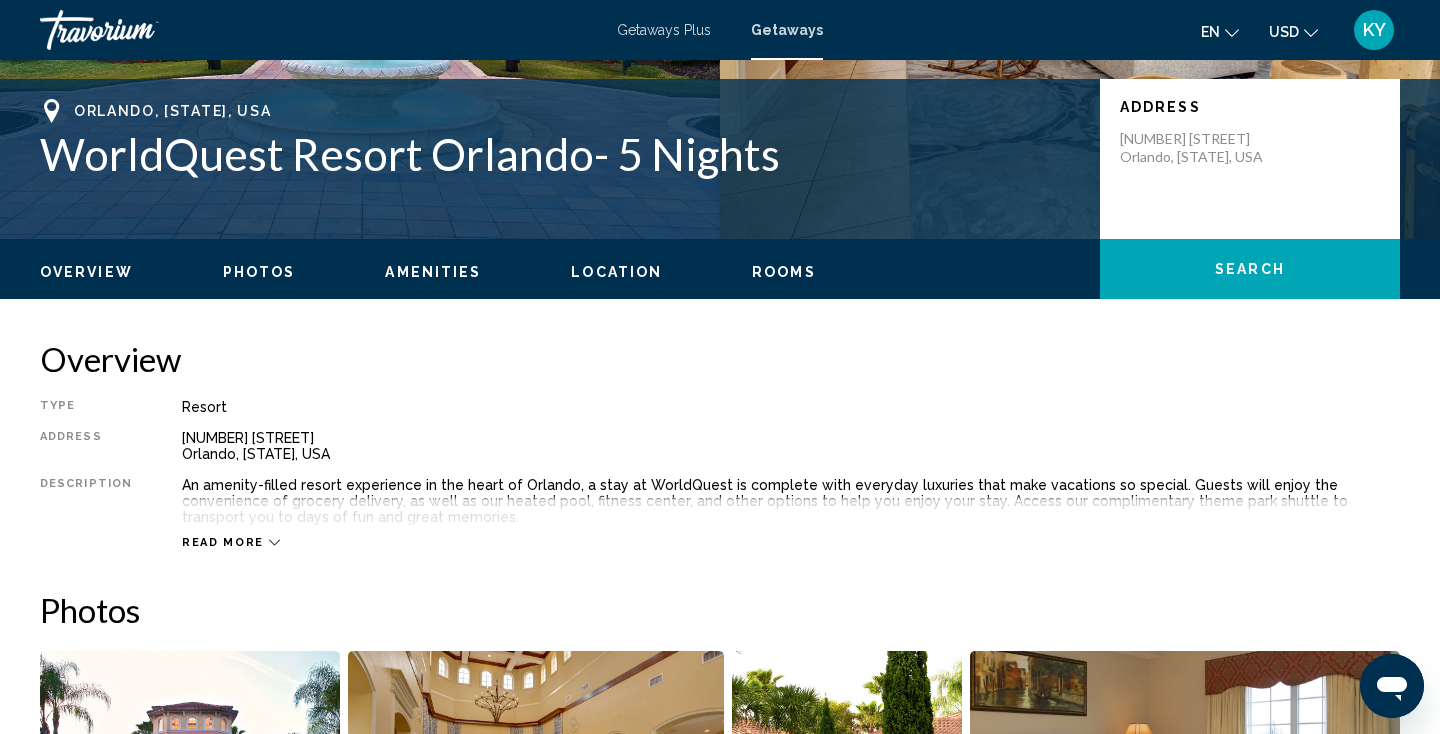 scroll, scrollTop: 484, scrollLeft: 0, axis: vertical 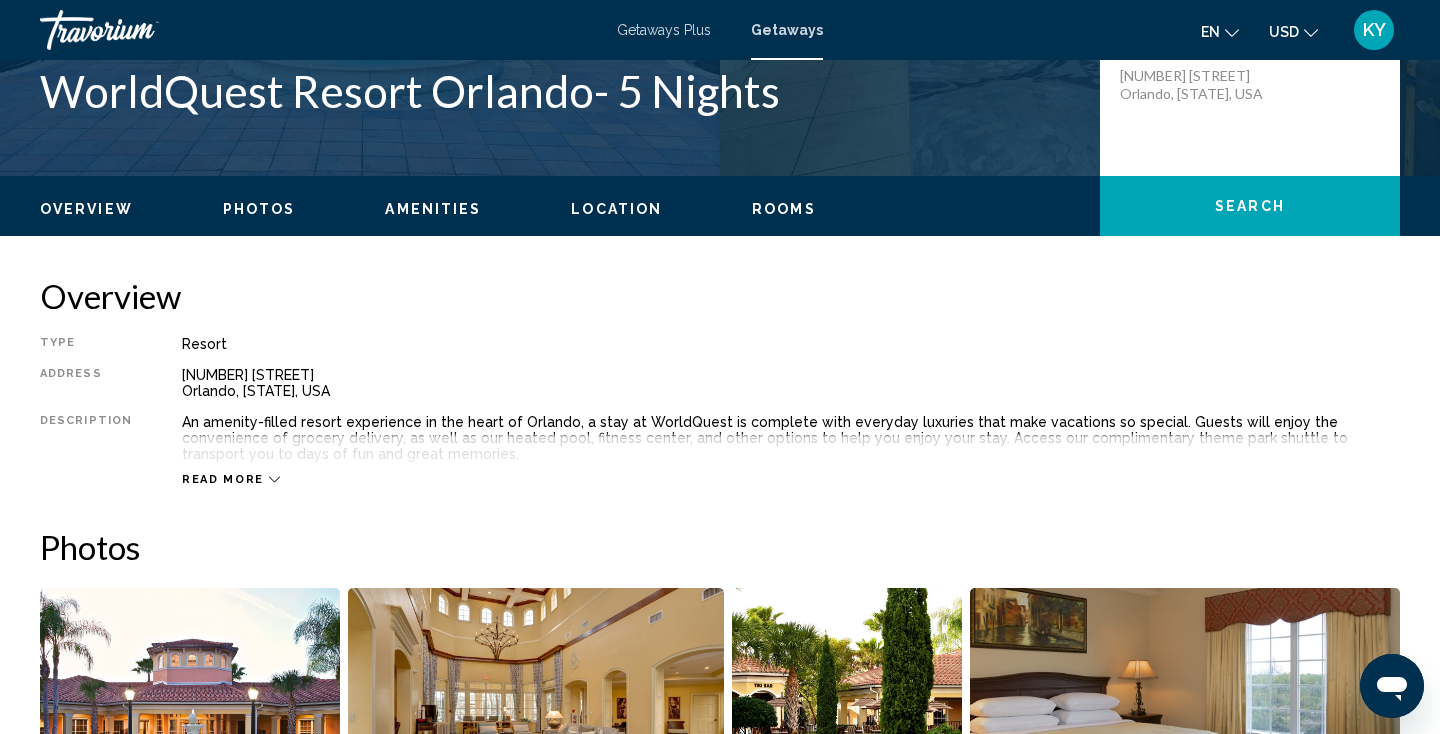 click on "Read more" at bounding box center (223, 479) 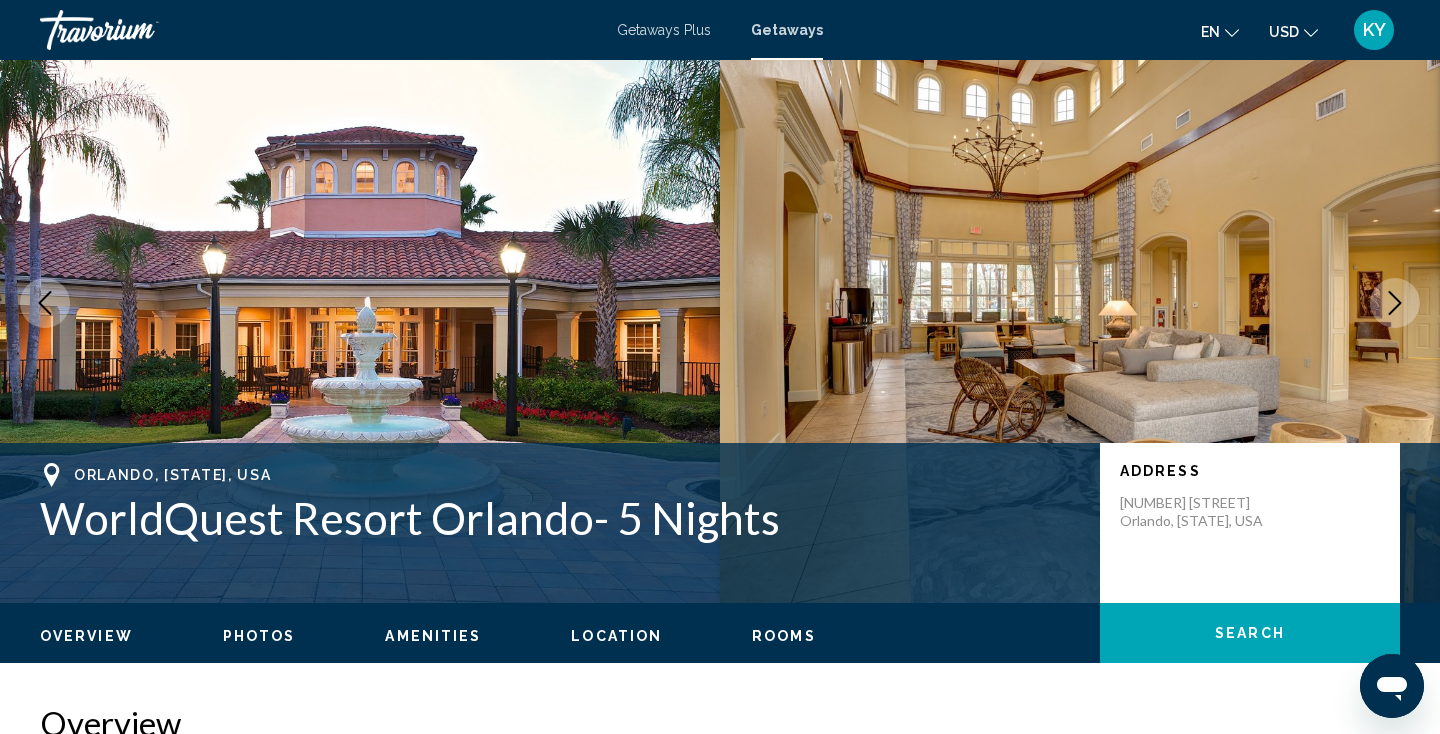 scroll, scrollTop: -7, scrollLeft: 0, axis: vertical 